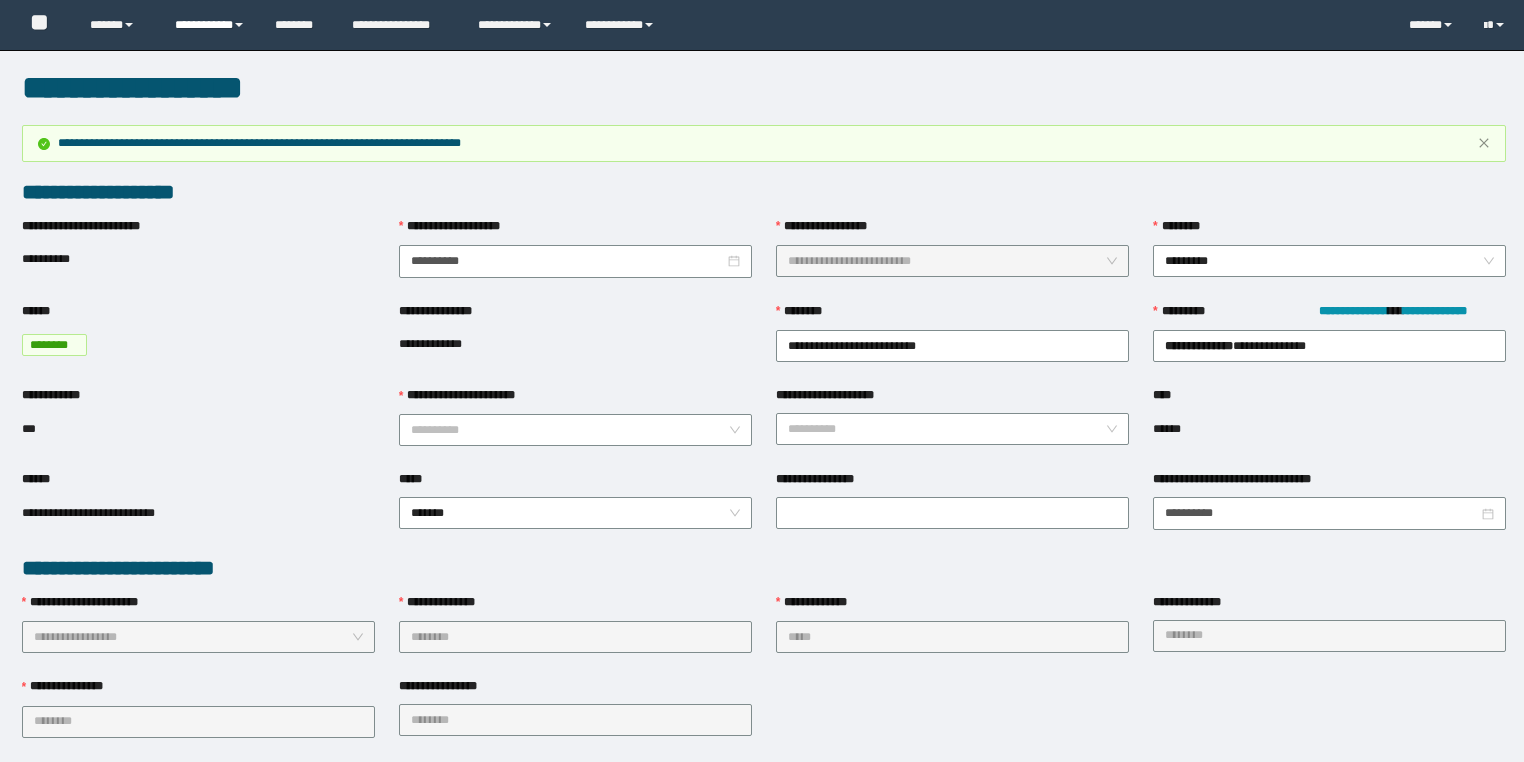 scroll, scrollTop: 0, scrollLeft: 0, axis: both 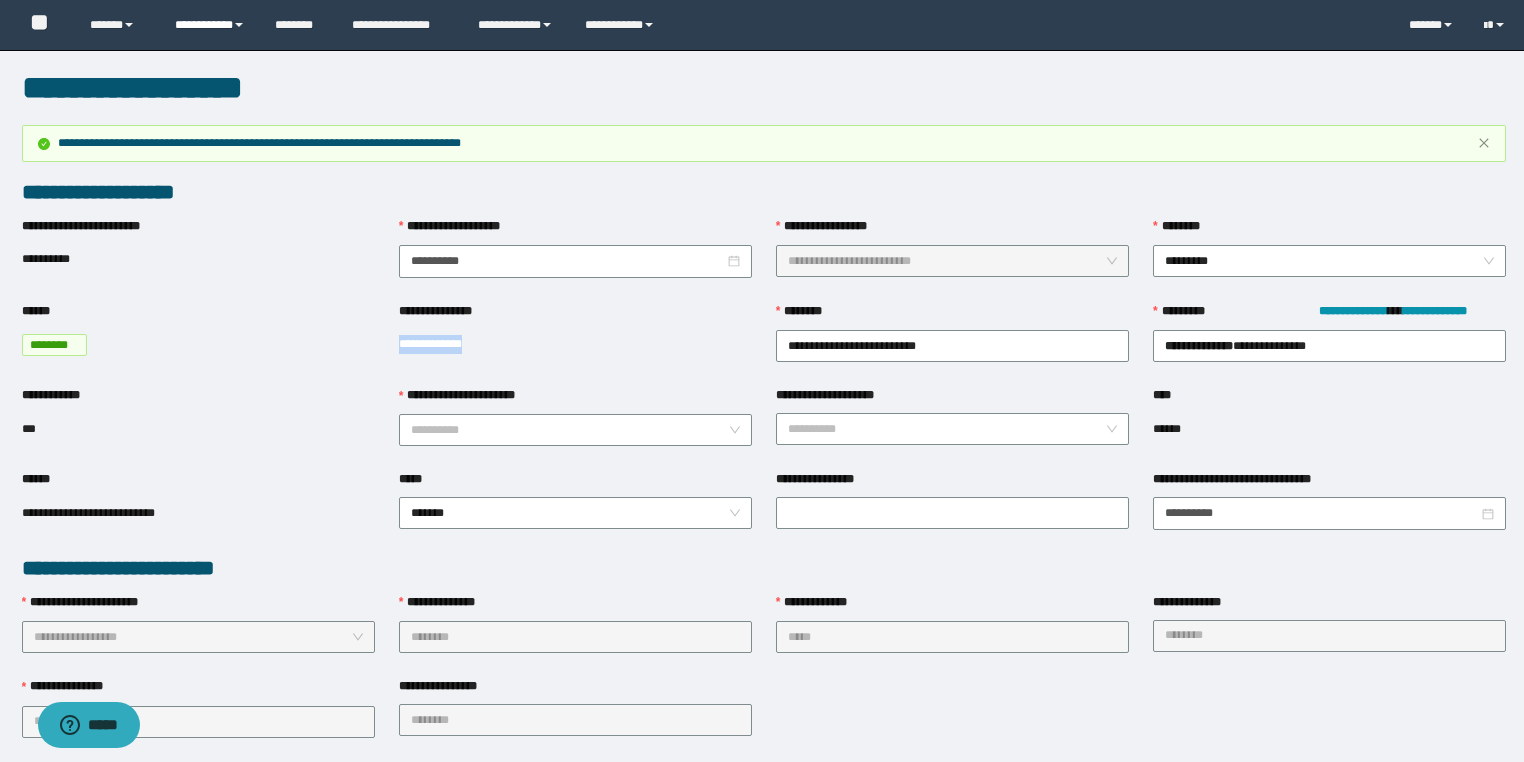click on "**********" at bounding box center [210, 25] 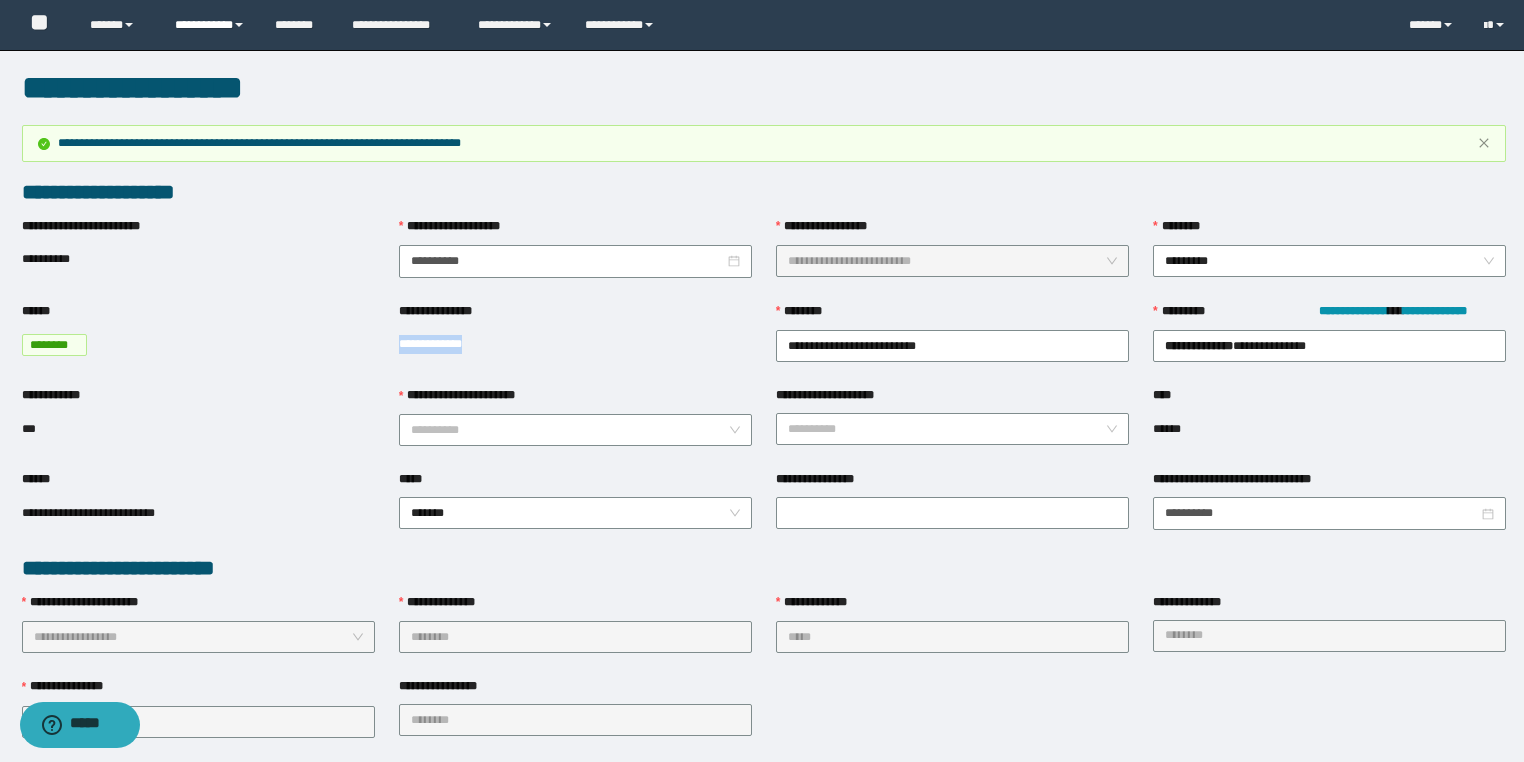 scroll, scrollTop: 0, scrollLeft: 0, axis: both 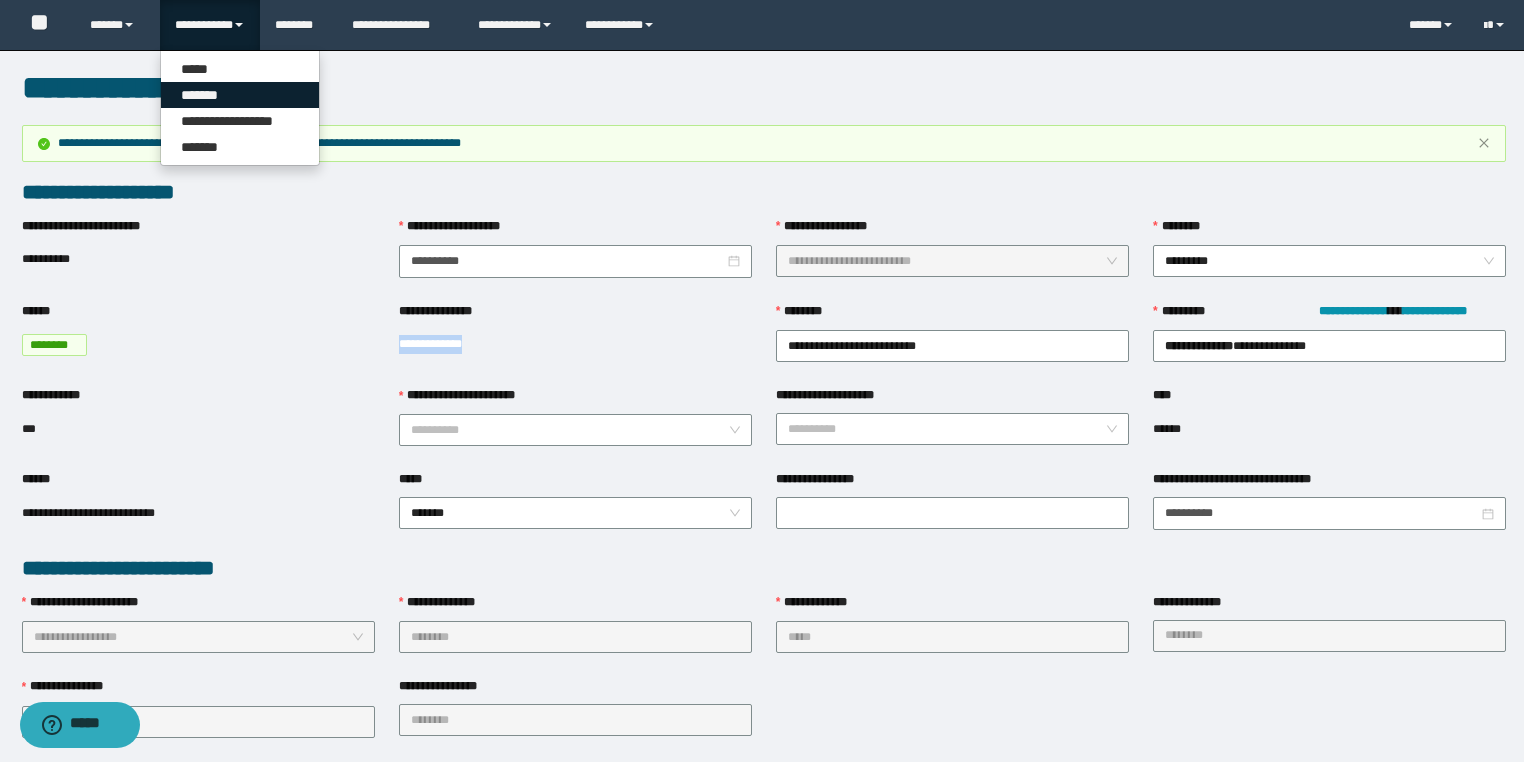 click on "*******" at bounding box center [240, 95] 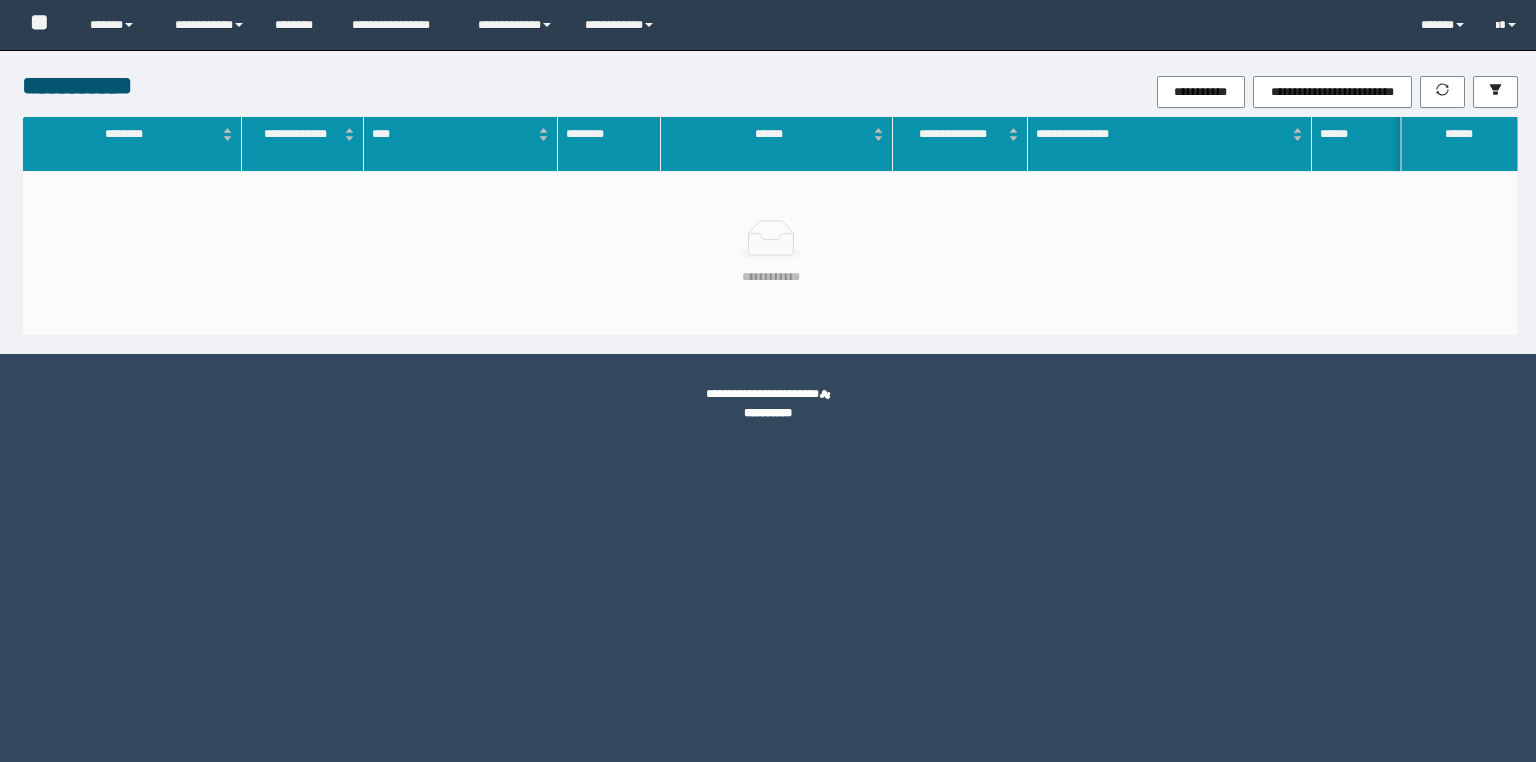 scroll, scrollTop: 0, scrollLeft: 0, axis: both 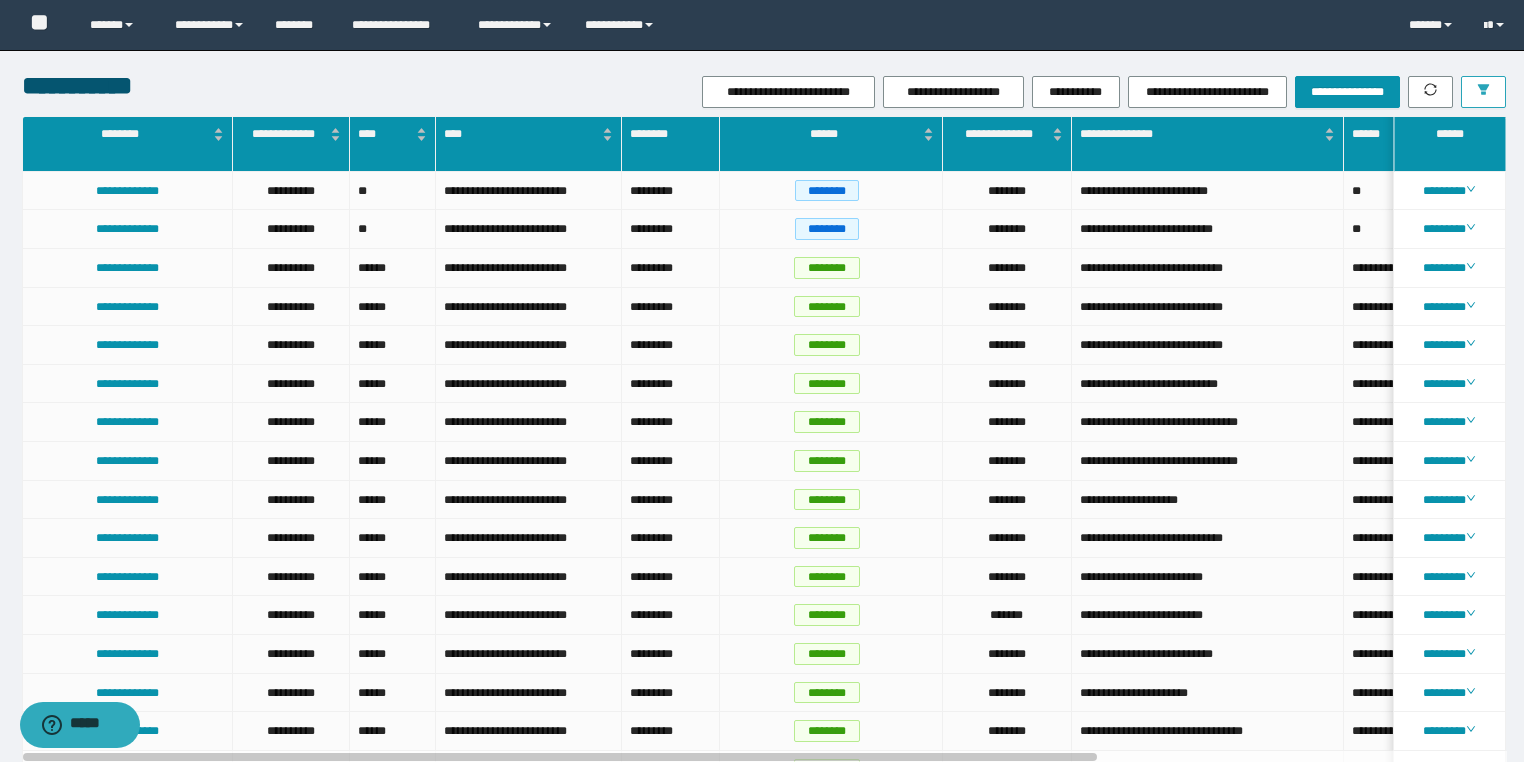 click 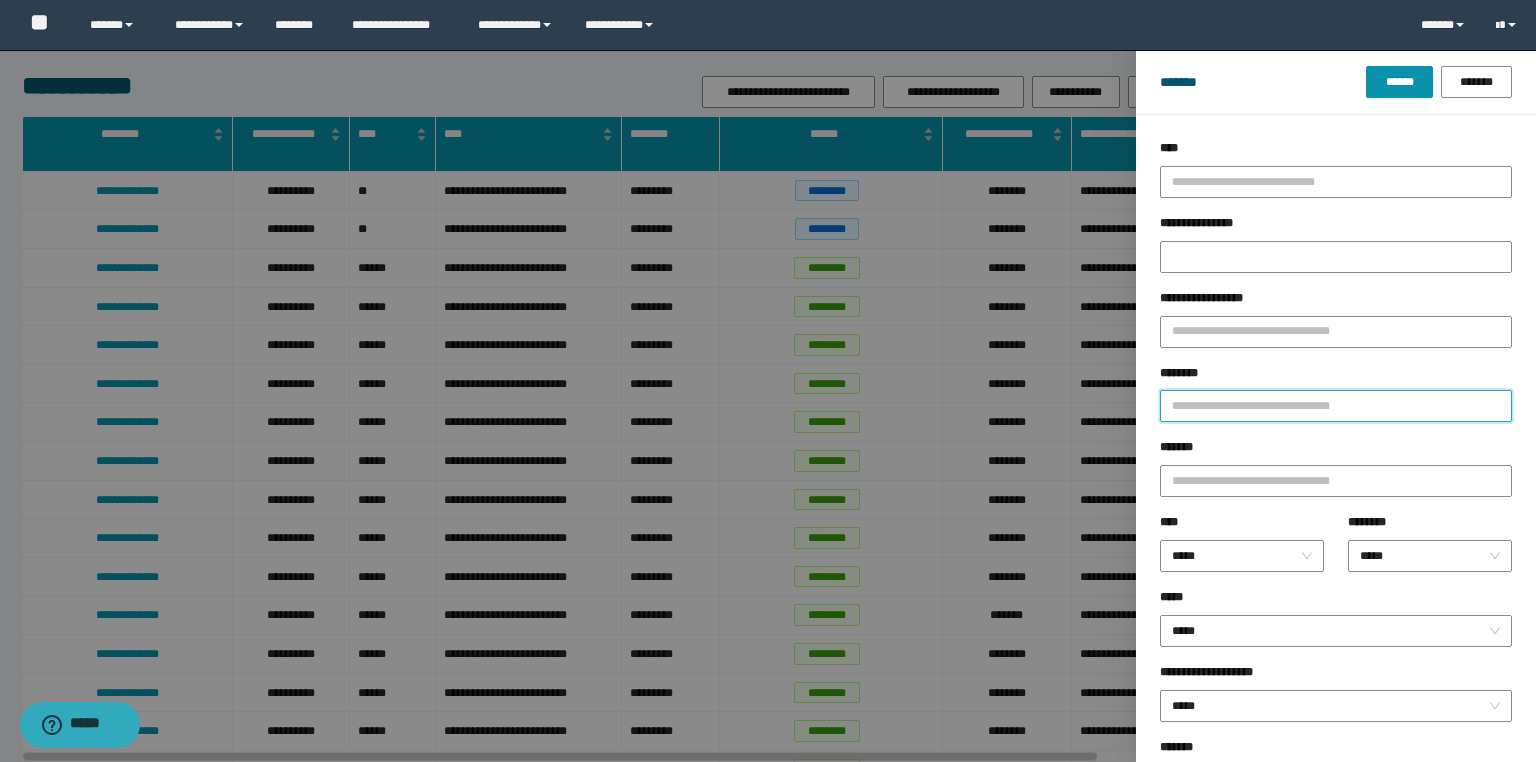 click on "********" at bounding box center (1336, 406) 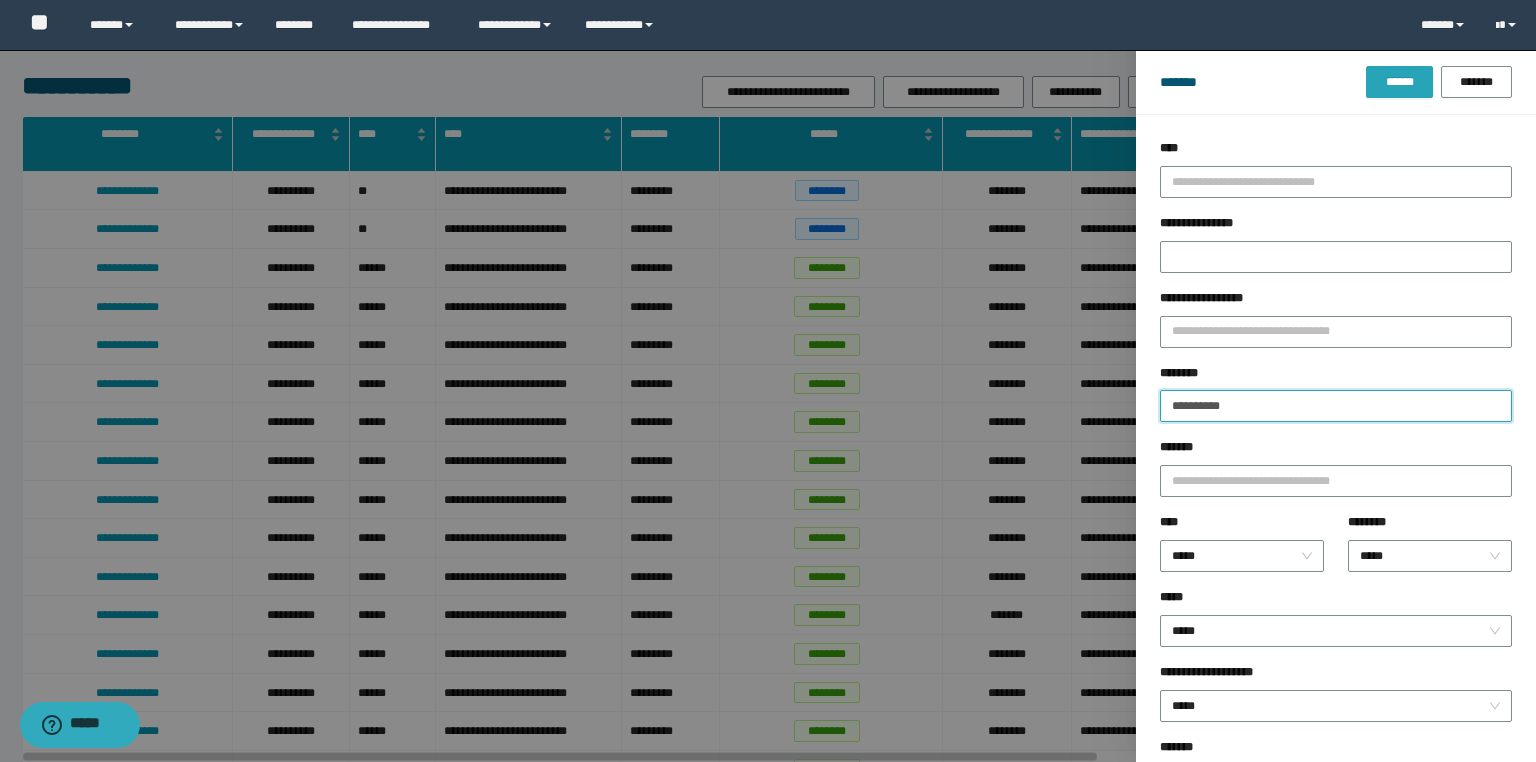 type on "**********" 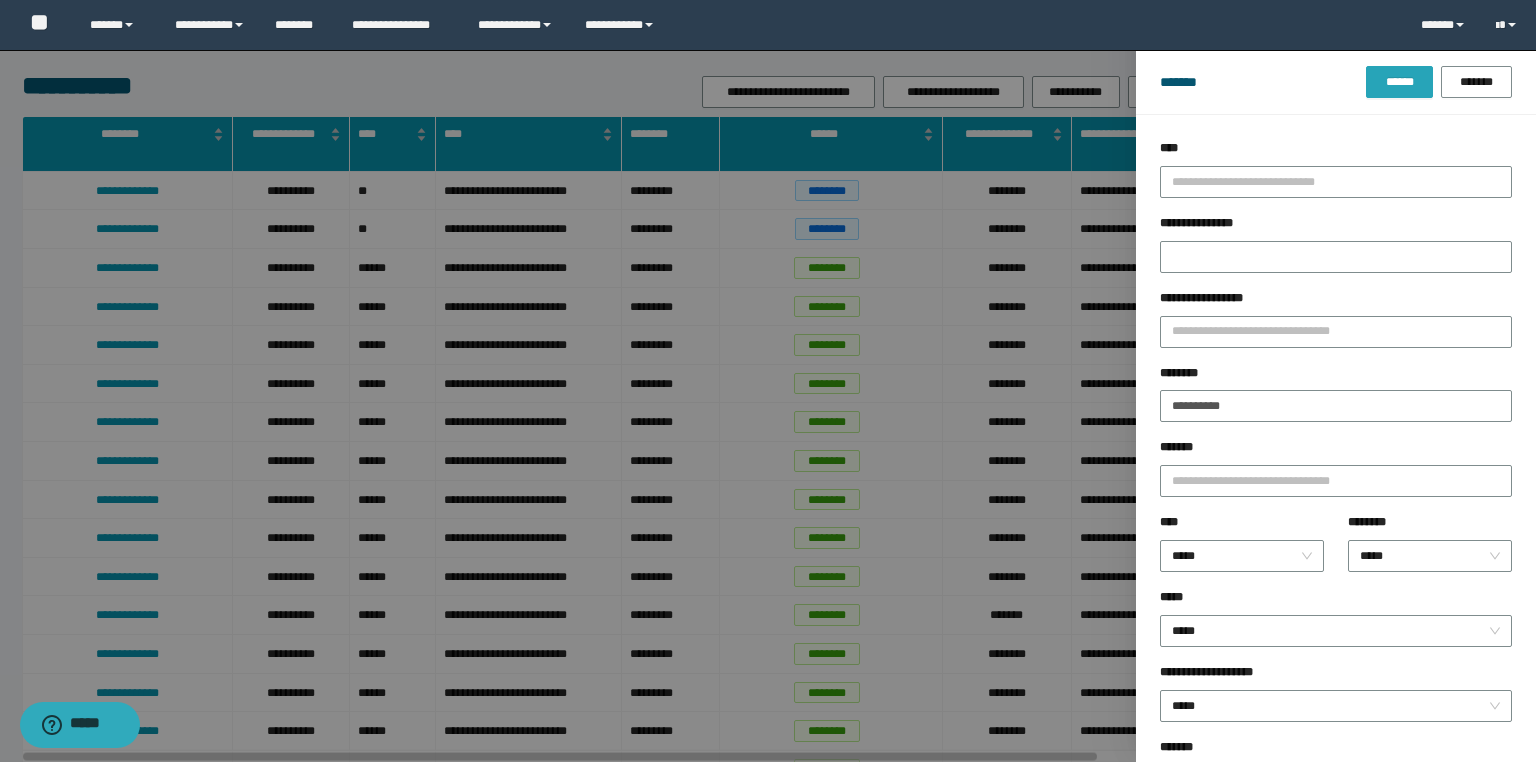 click on "******" at bounding box center [1399, 82] 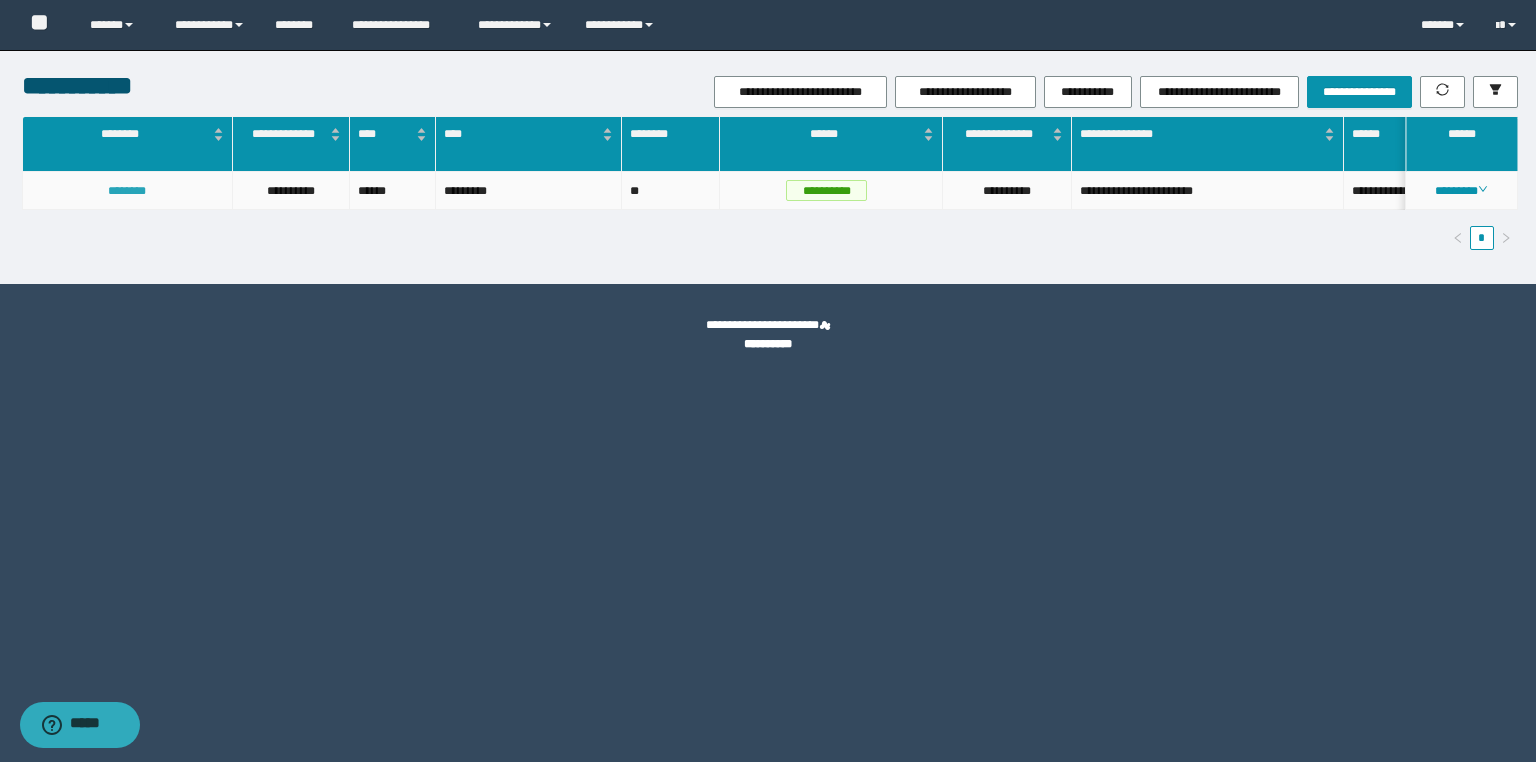 click on "********" at bounding box center (127, 191) 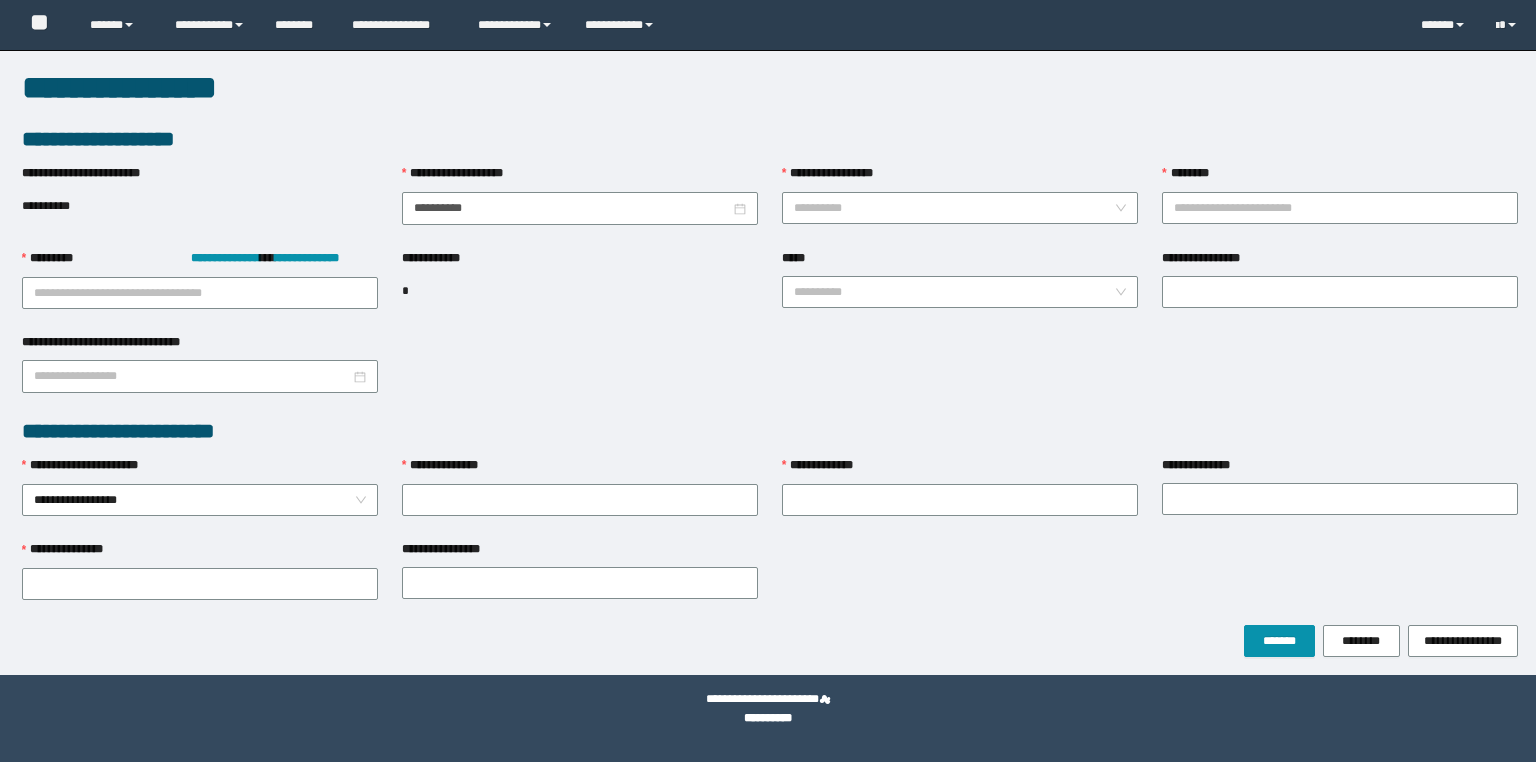 scroll, scrollTop: 0, scrollLeft: 0, axis: both 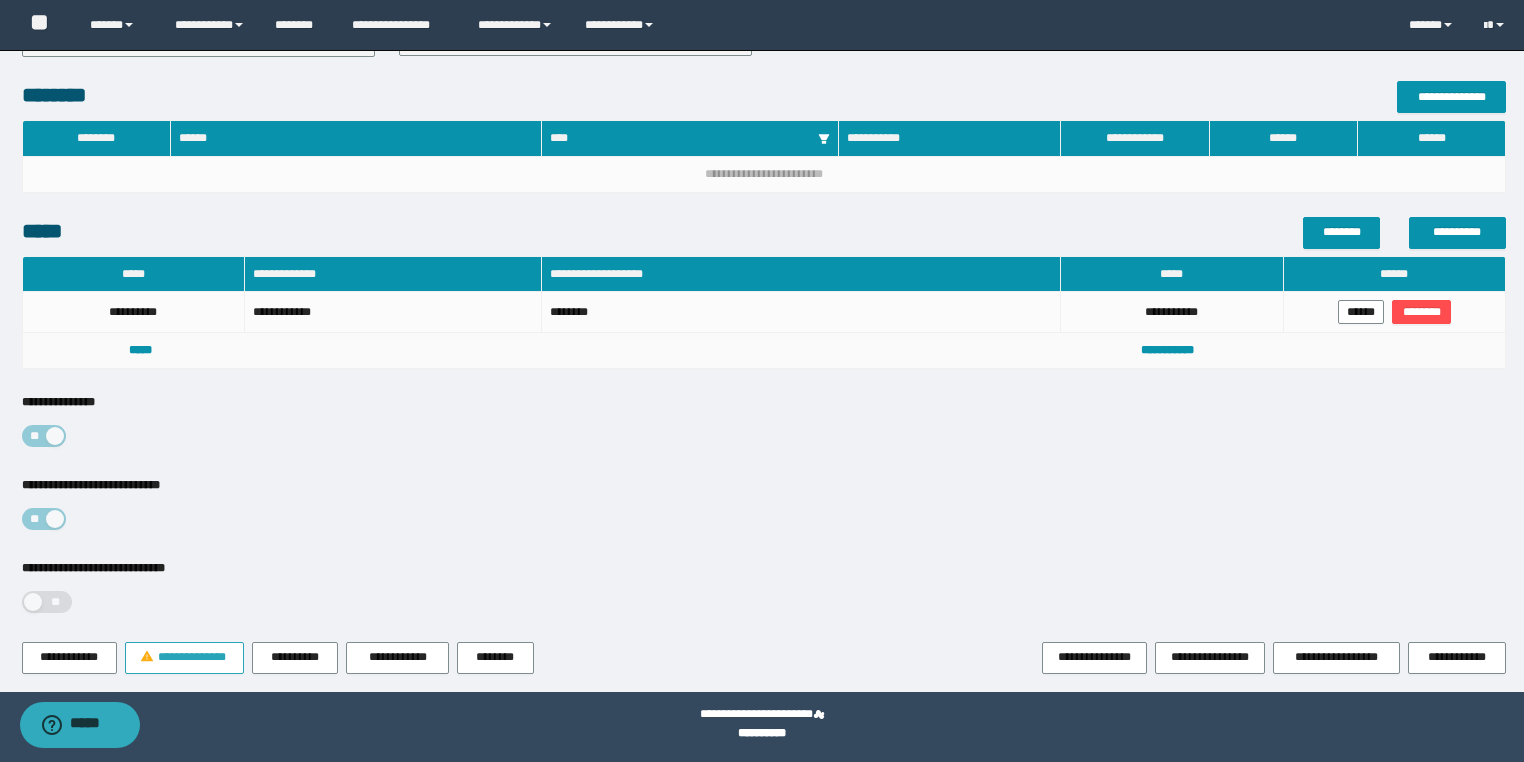 click on "**********" at bounding box center [192, 657] 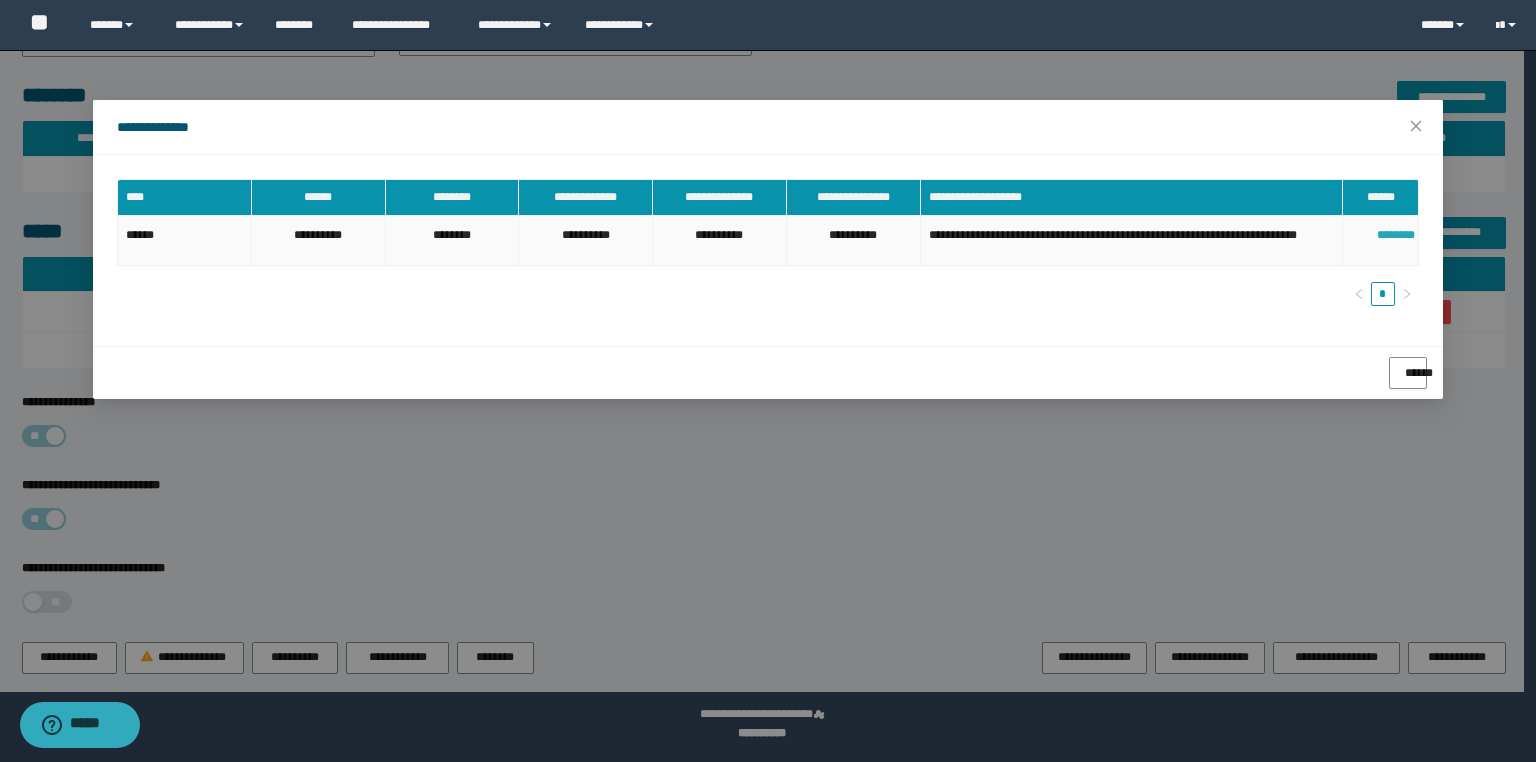 click on "********" at bounding box center [1381, 228] 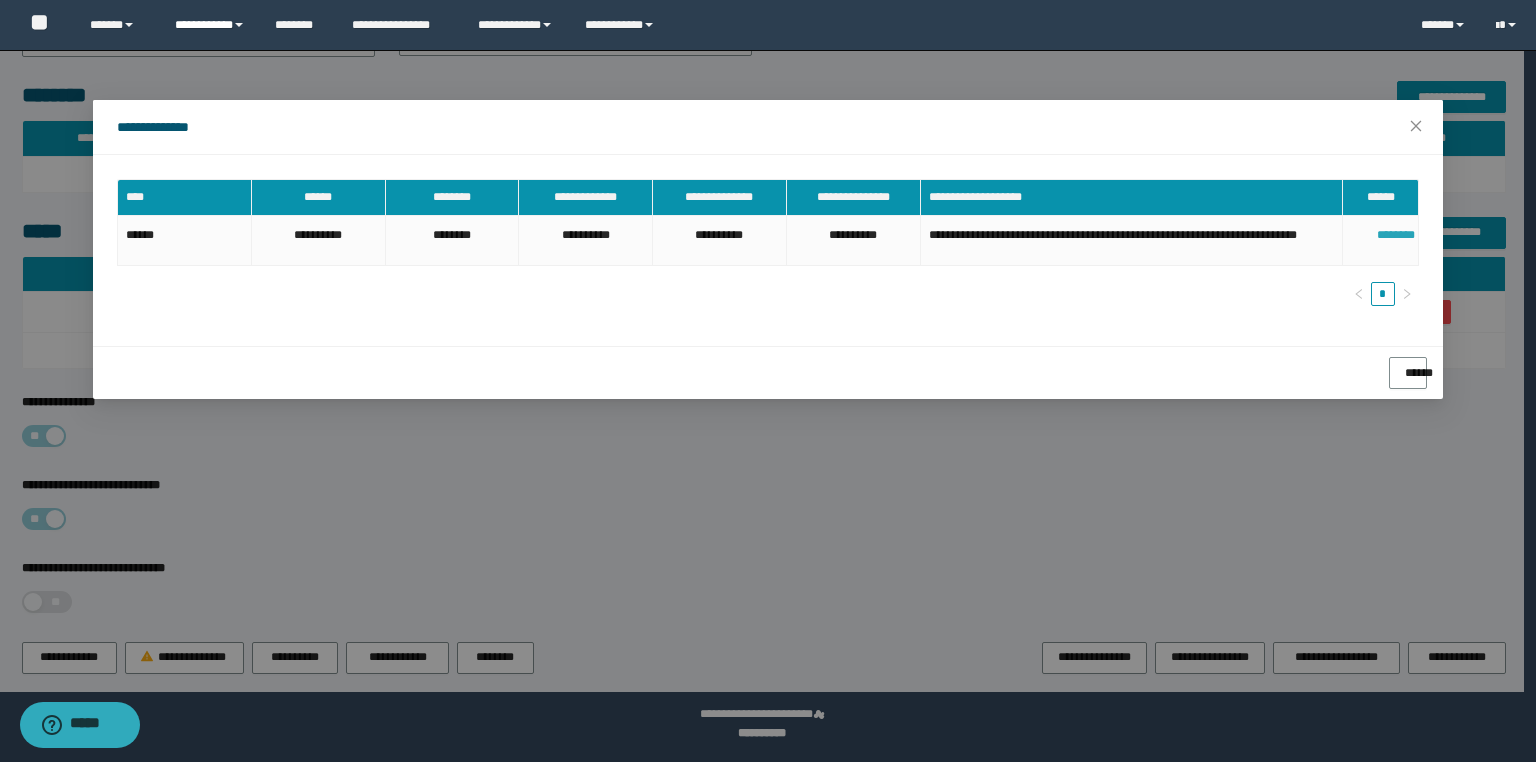 type 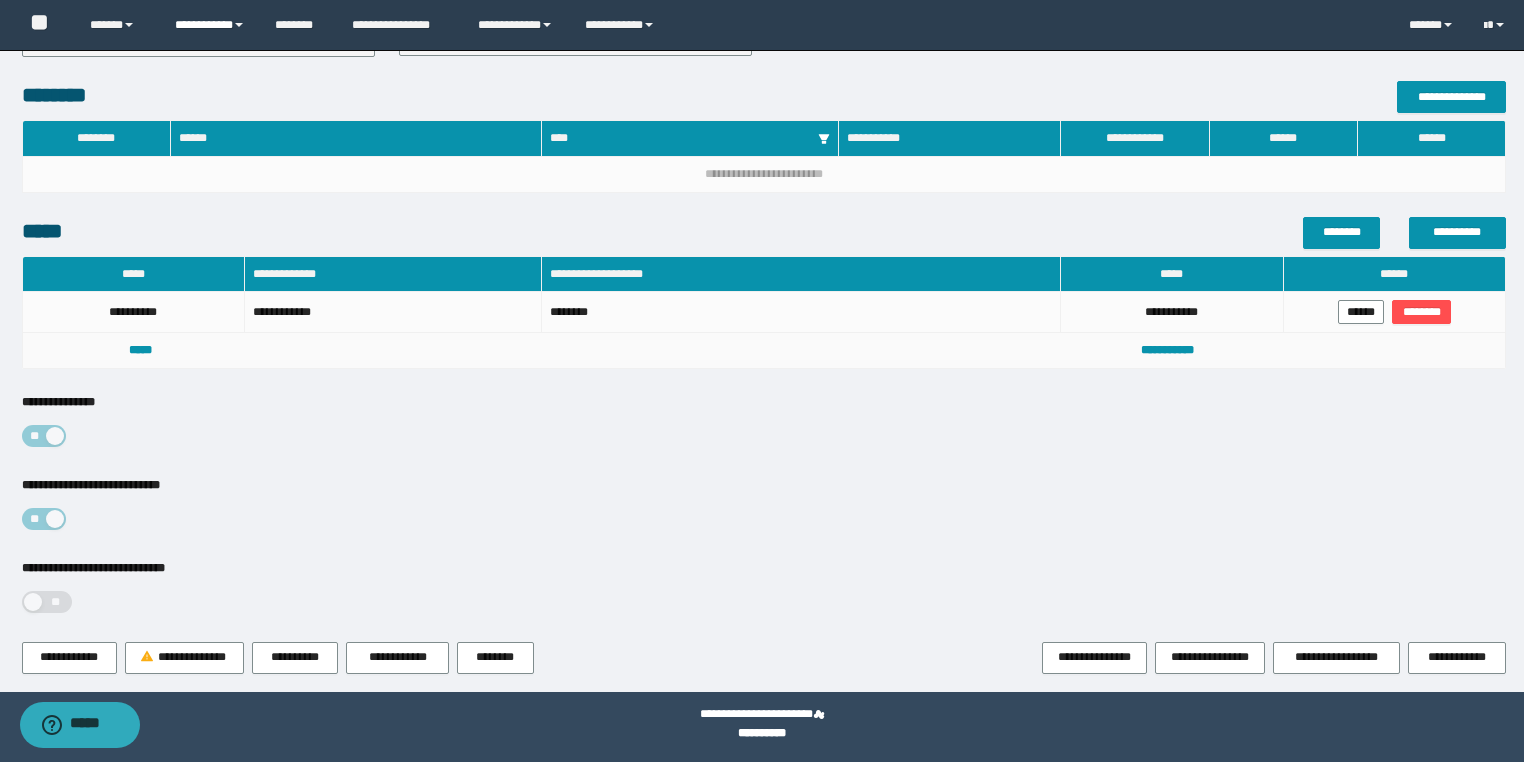 click on "**********" at bounding box center [210, 25] 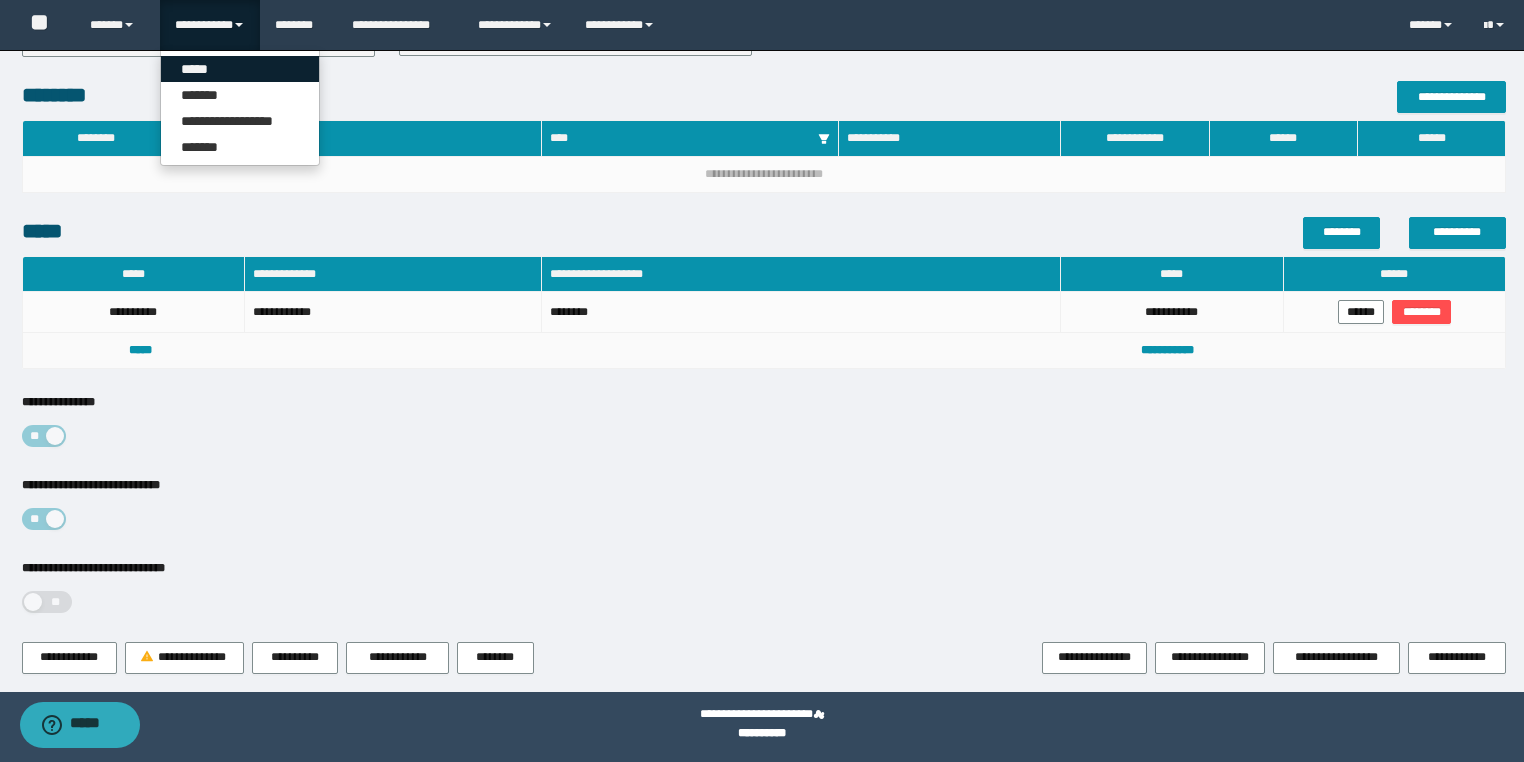 click on "*****" at bounding box center (240, 69) 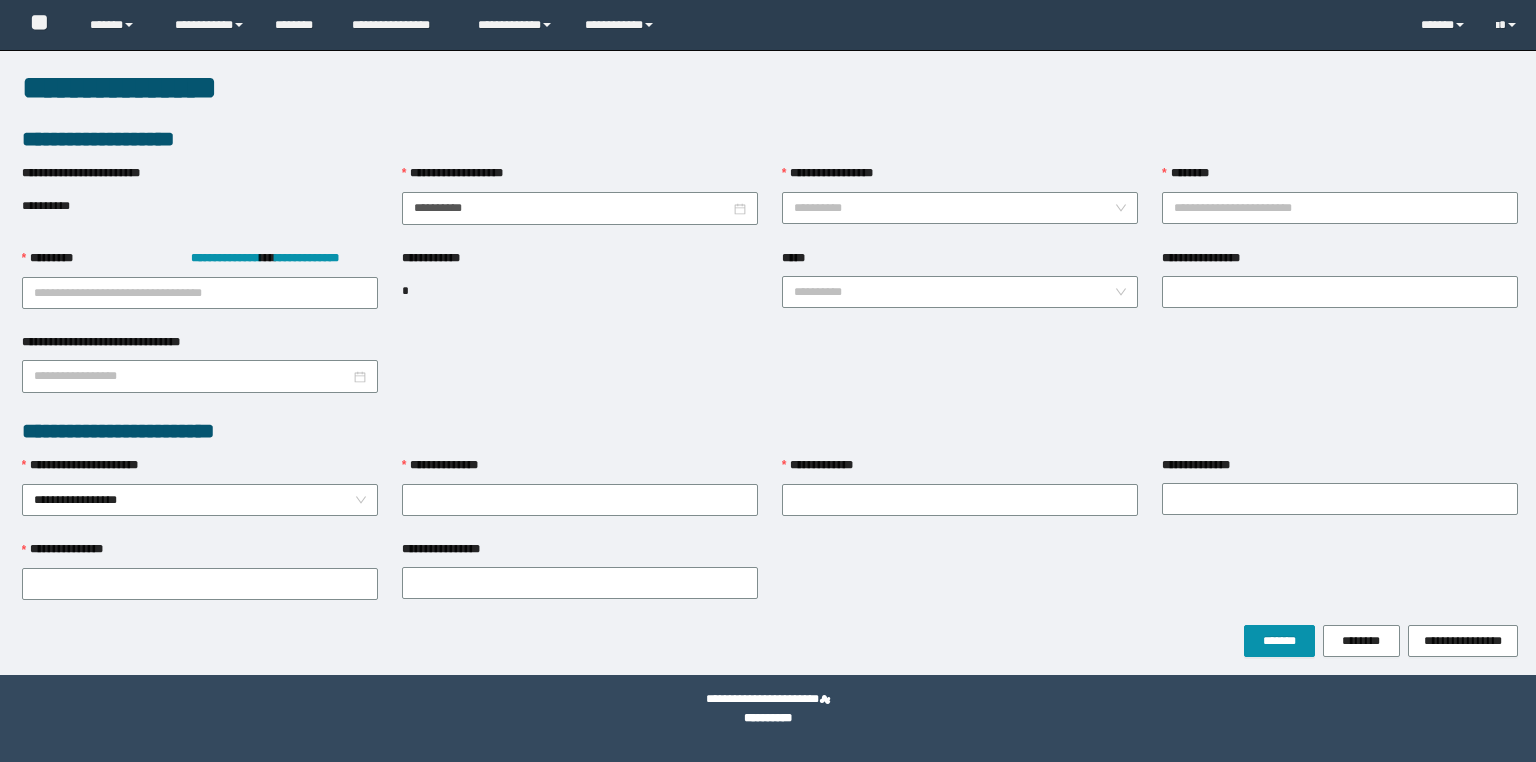 scroll, scrollTop: 0, scrollLeft: 0, axis: both 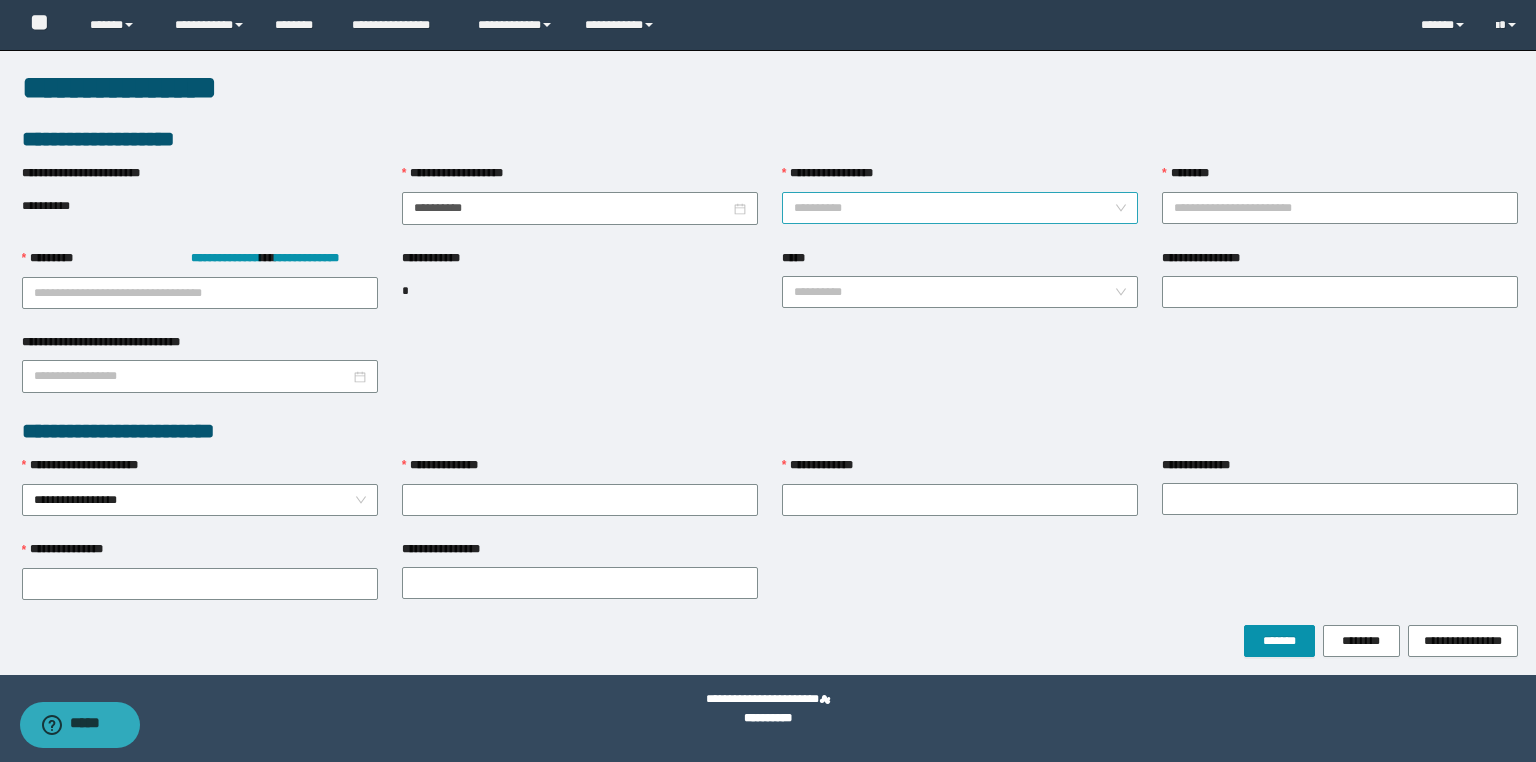 click on "**********" at bounding box center [954, 208] 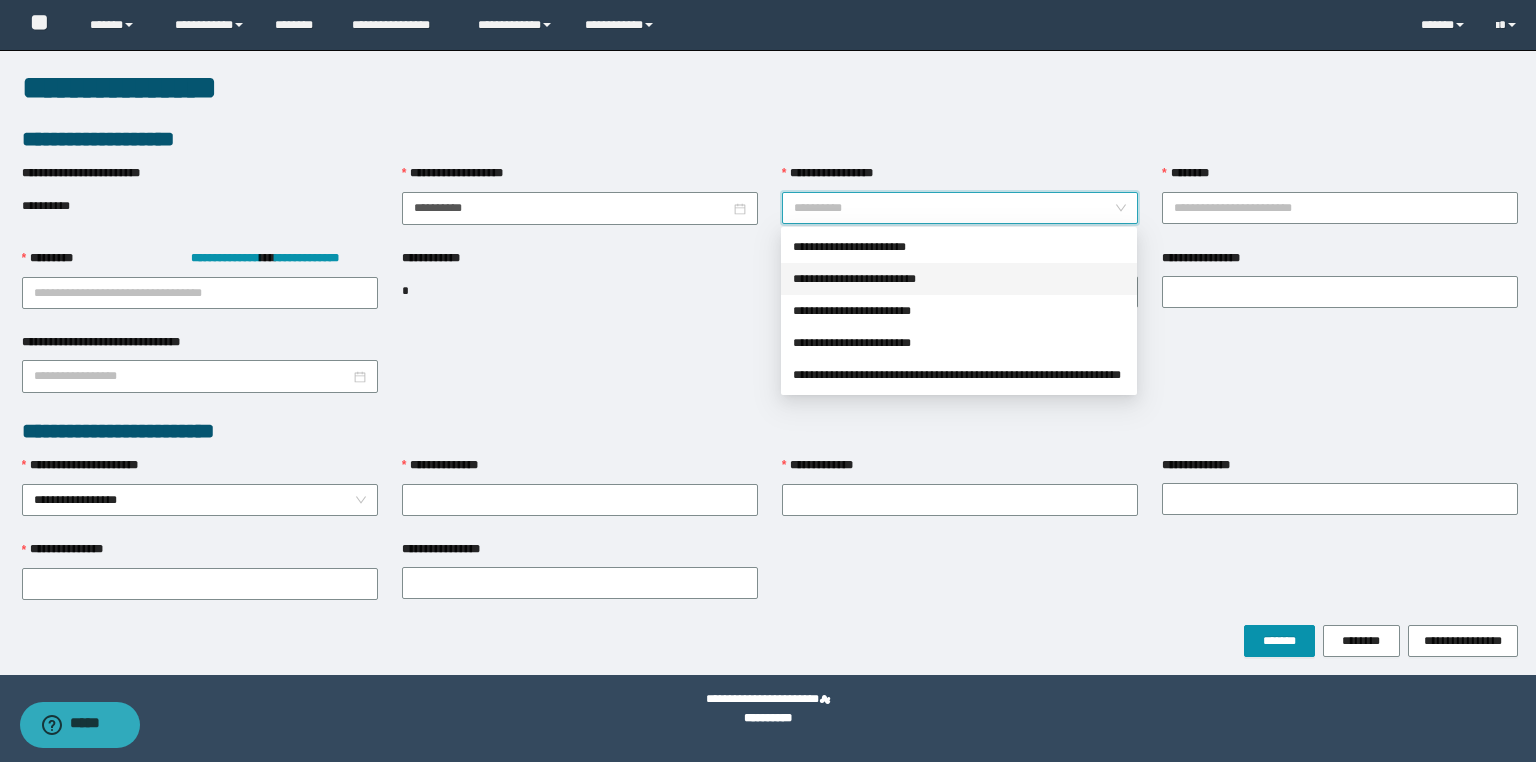 click on "**********" at bounding box center (959, 279) 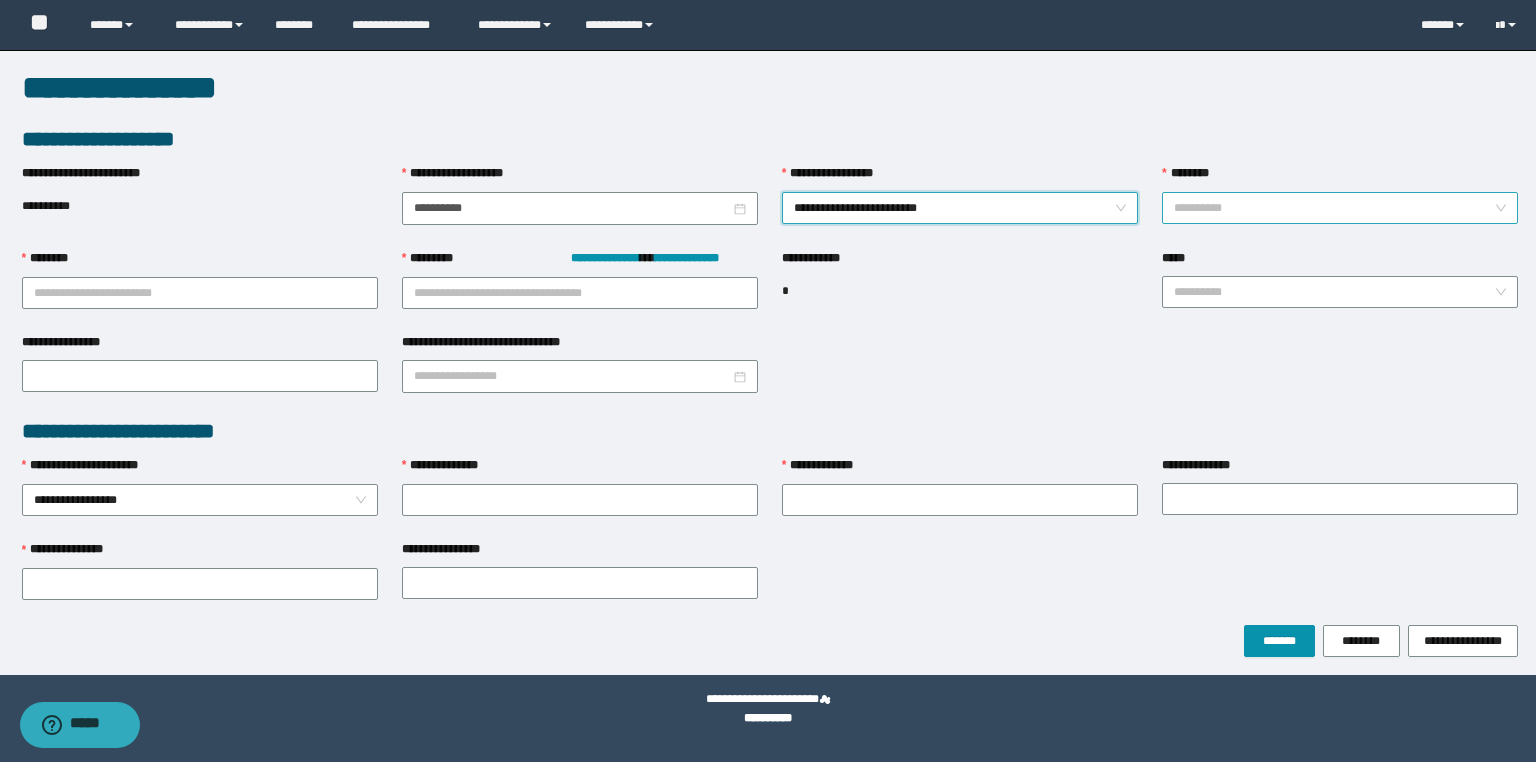 click on "********" at bounding box center [1334, 208] 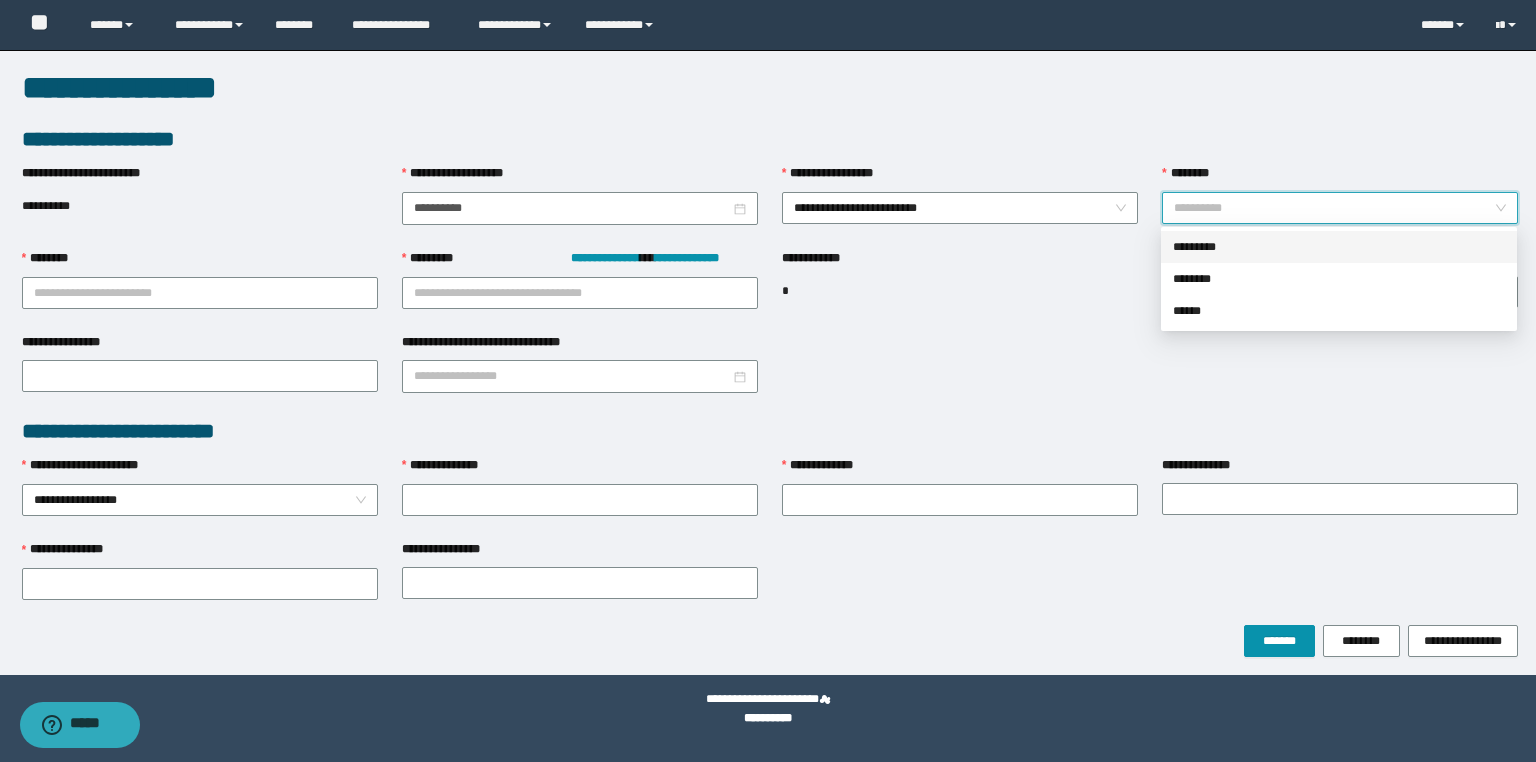 click on "*********" at bounding box center [1339, 247] 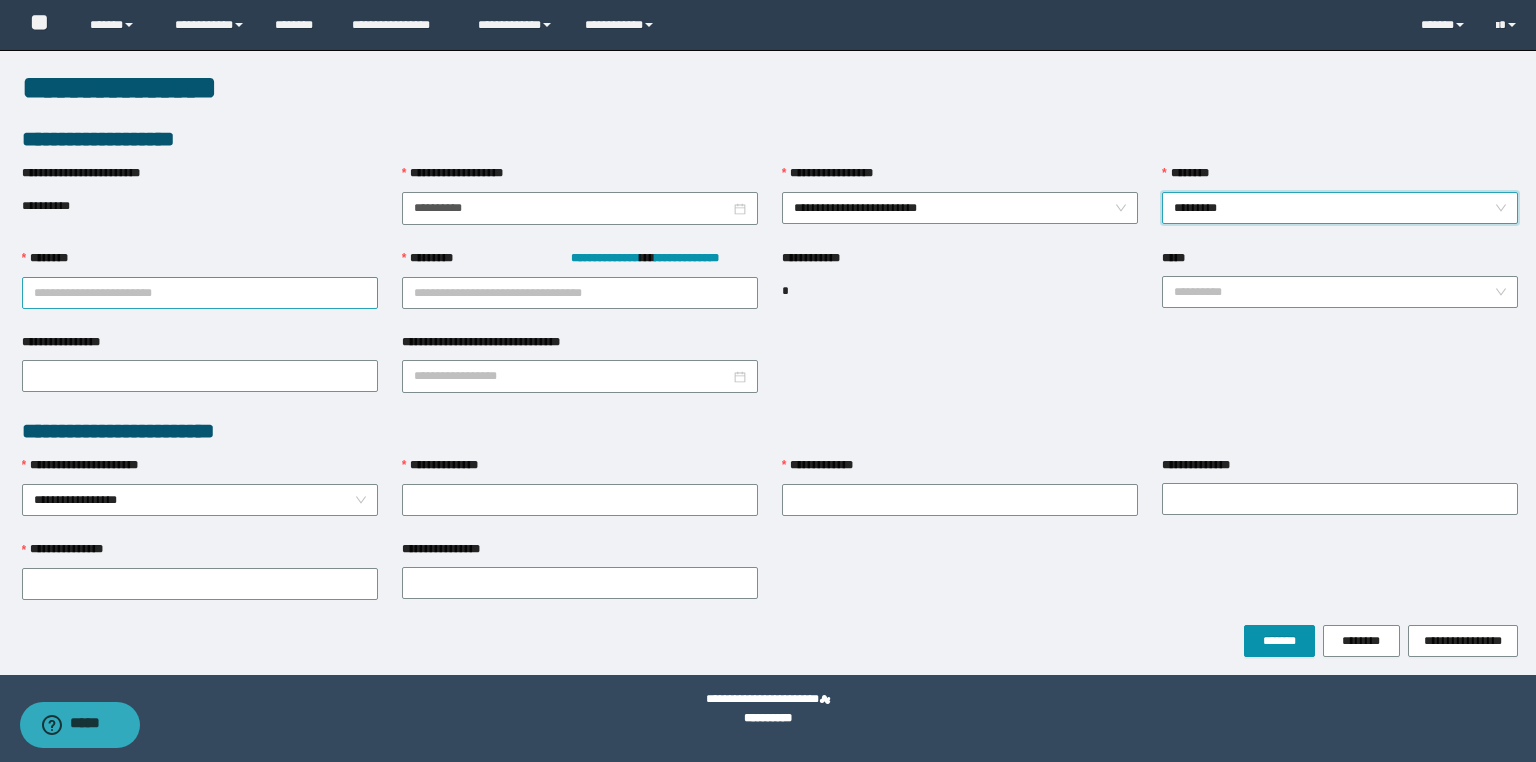 click on "********" at bounding box center [200, 293] 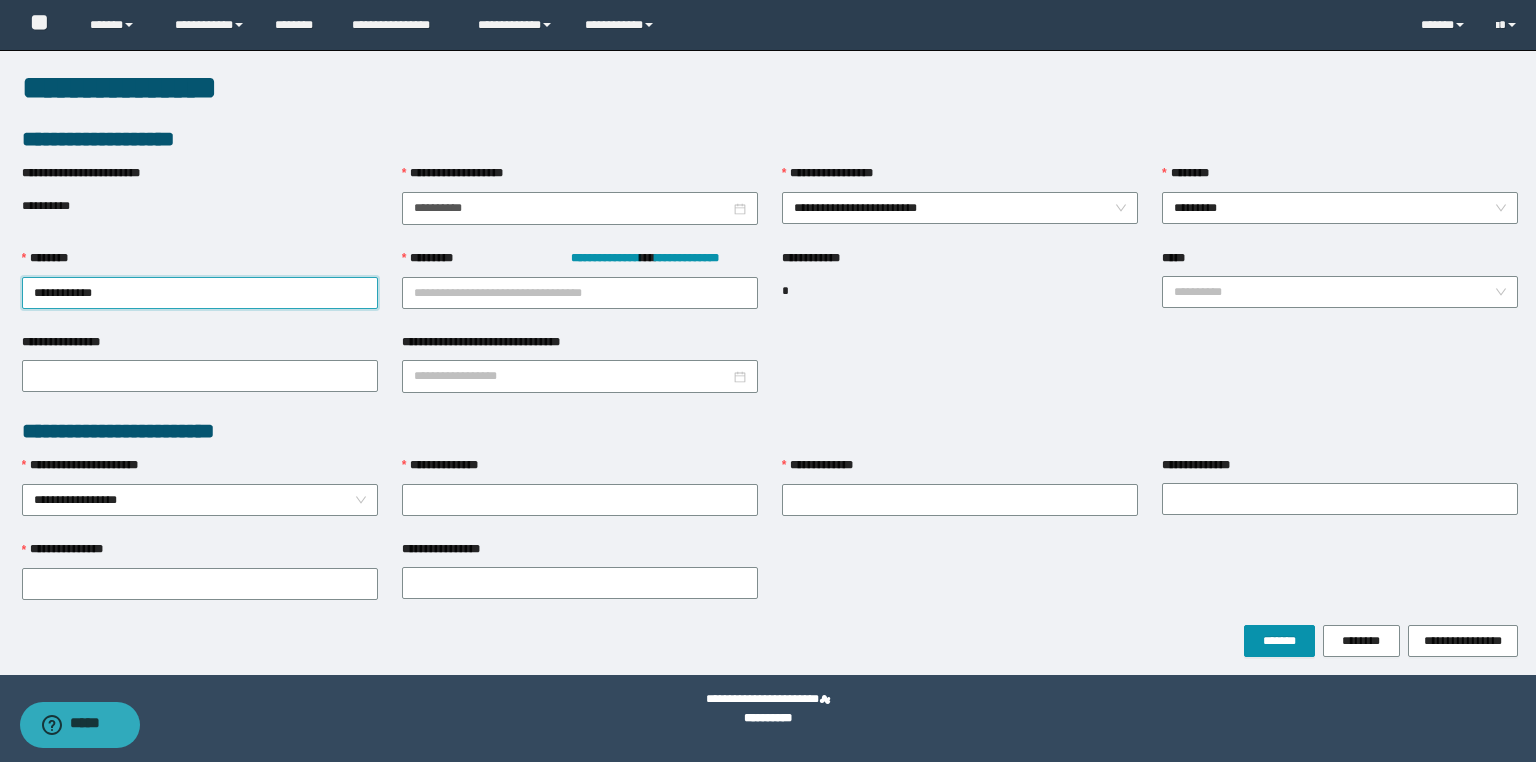 drag, startPoint x: 193, startPoint y: 296, endPoint x: 0, endPoint y: 224, distance: 205.99272 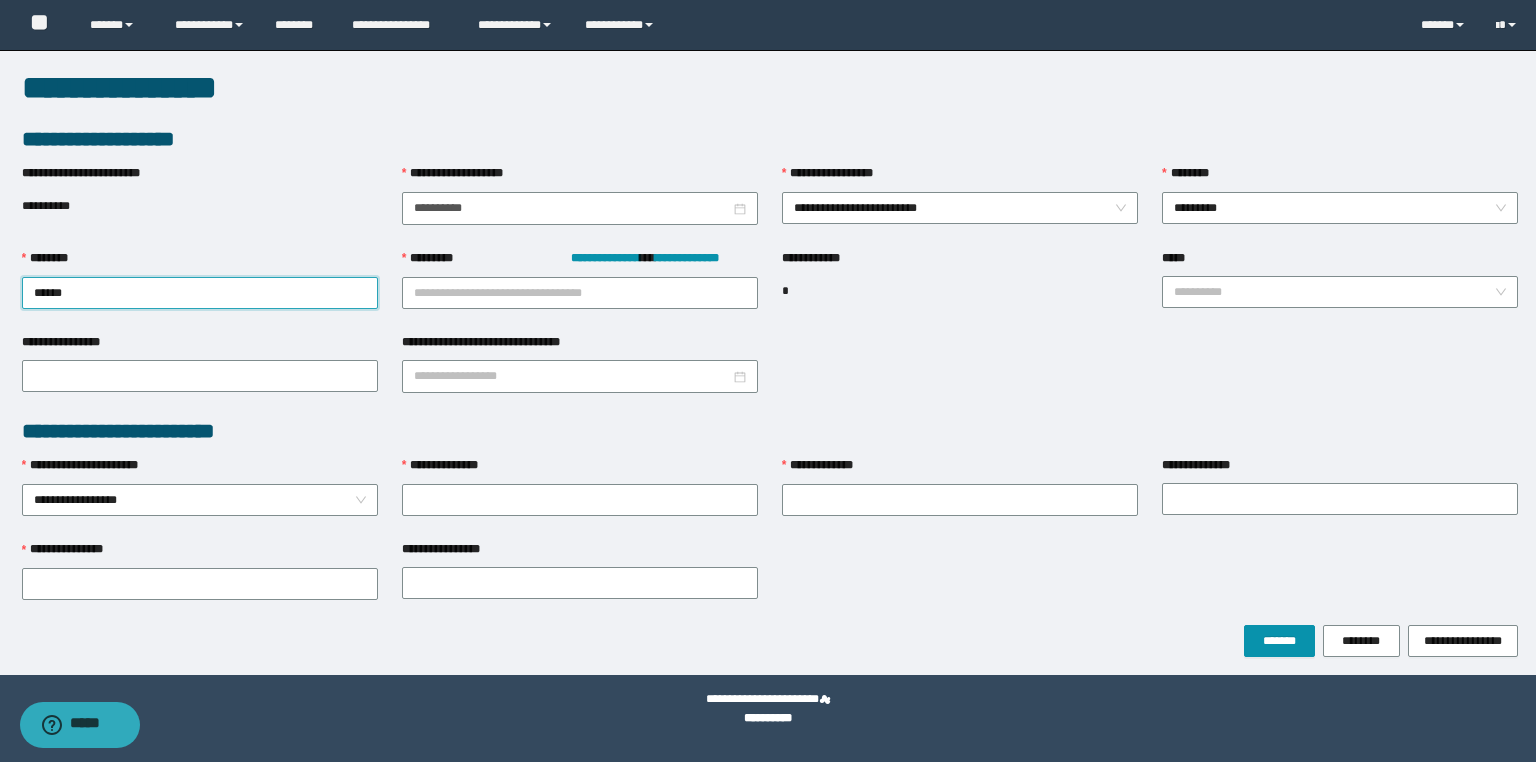 type on "*******" 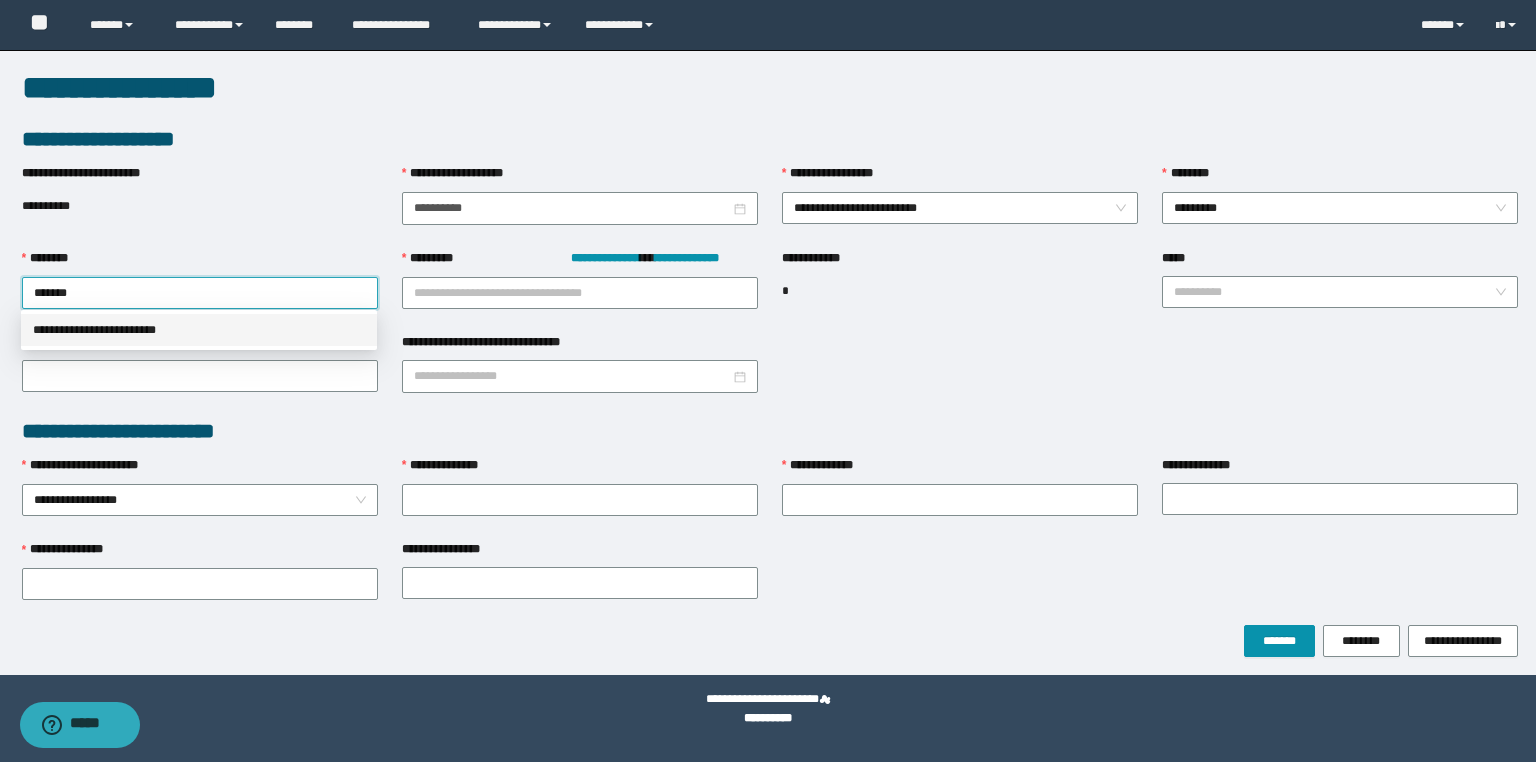 click on "**********" at bounding box center [199, 330] 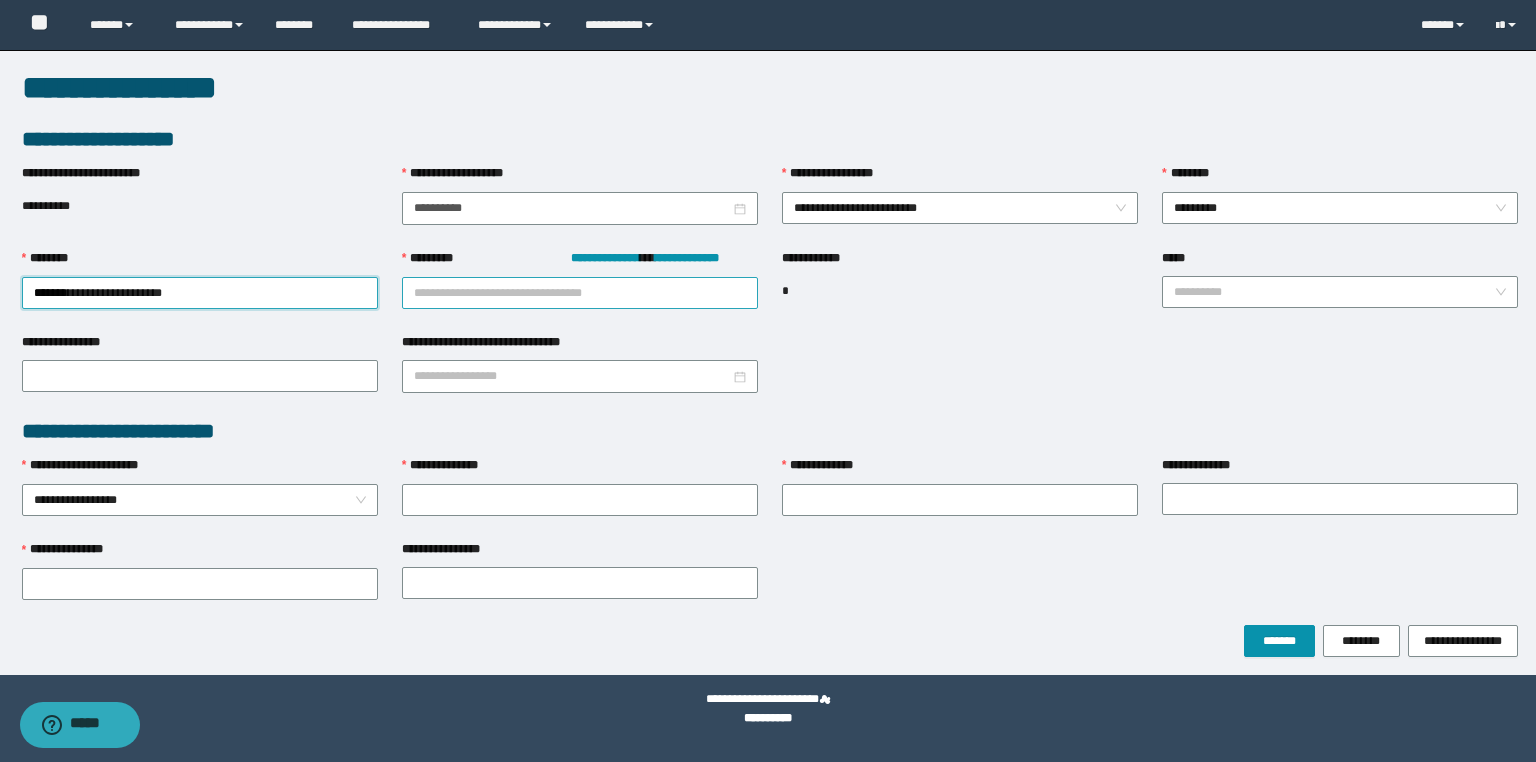 click on "**********" at bounding box center [580, 293] 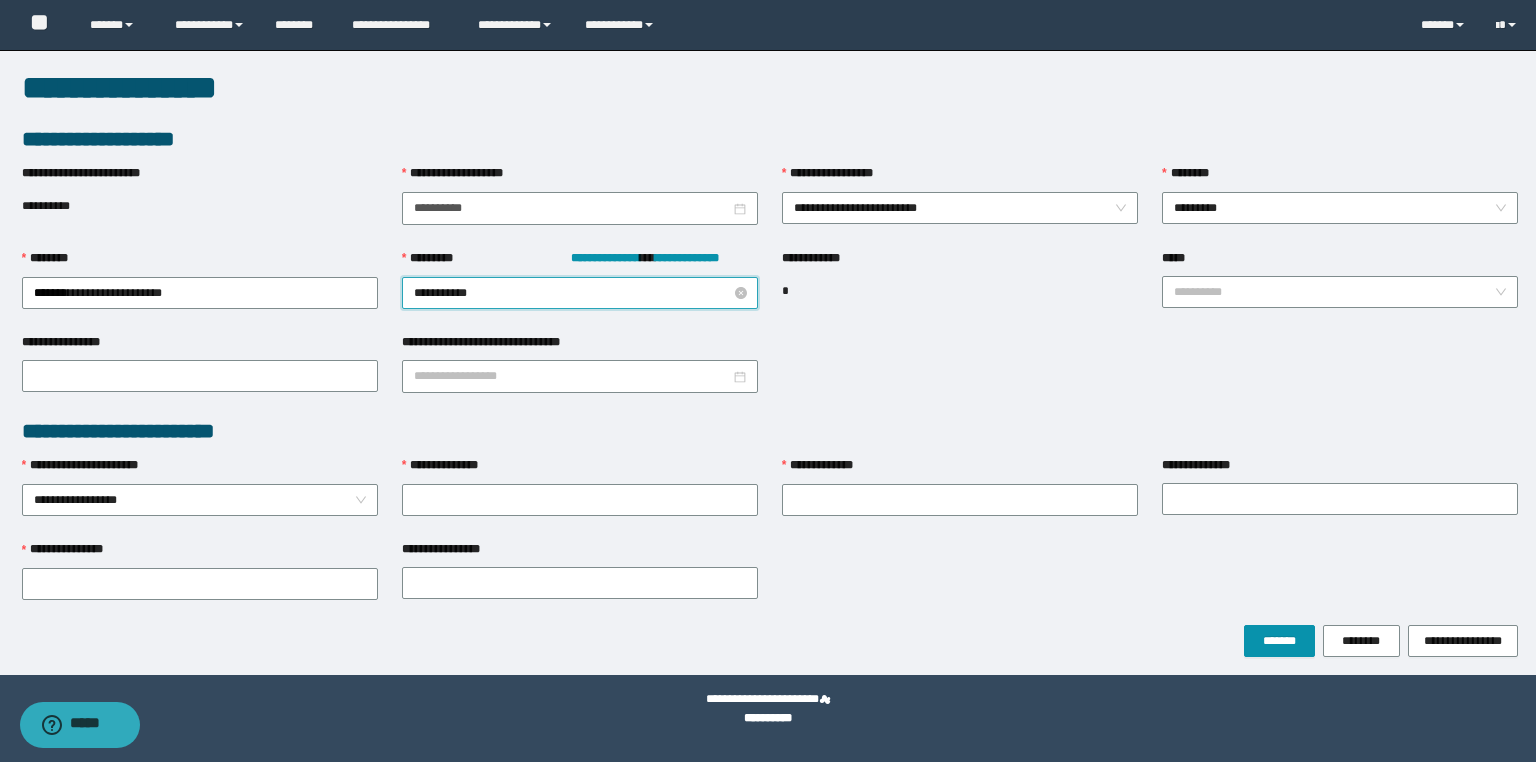 type on "**********" 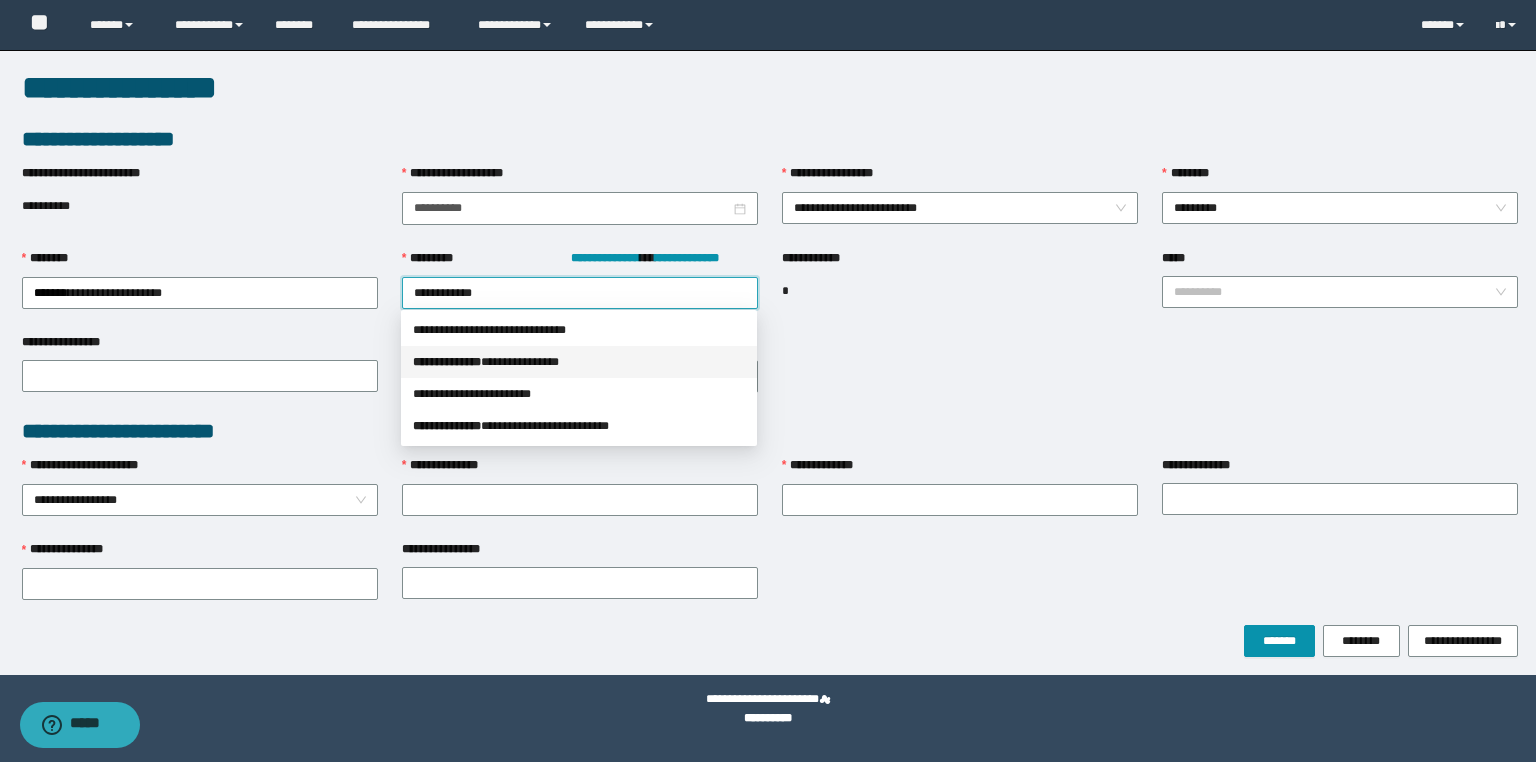 click on "**********" at bounding box center (579, 362) 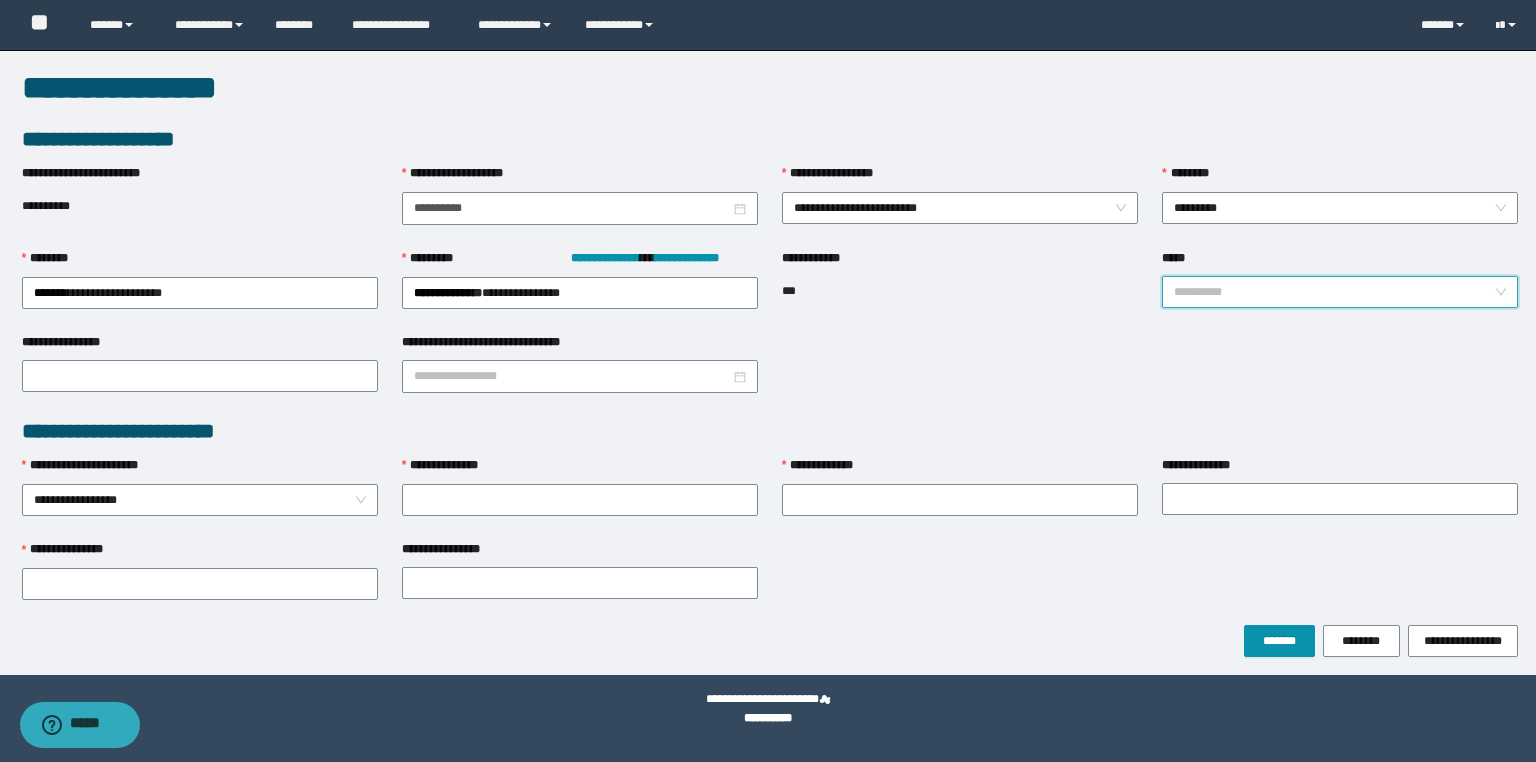 click on "*****" at bounding box center [1334, 292] 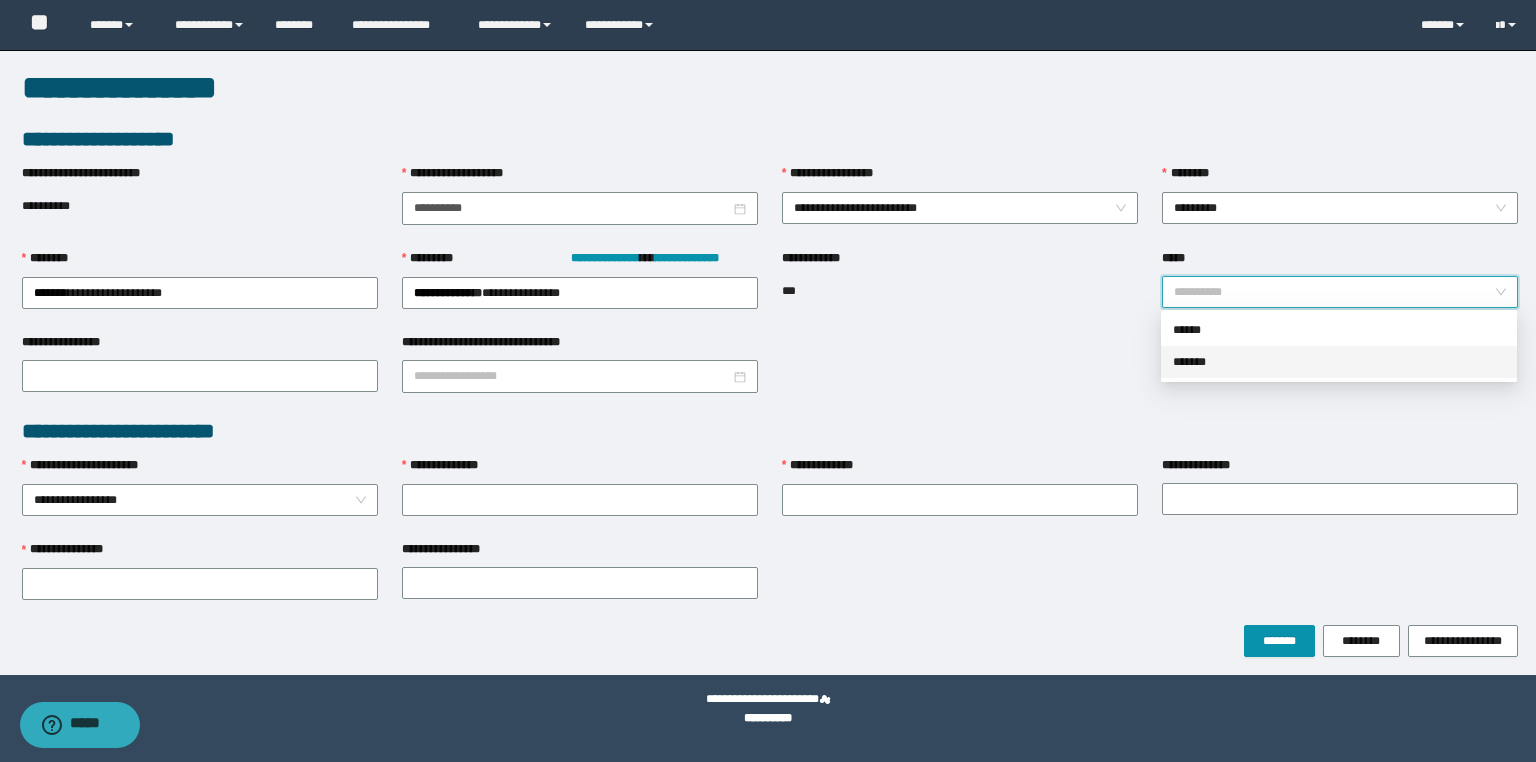 click on "*******" at bounding box center (1339, 362) 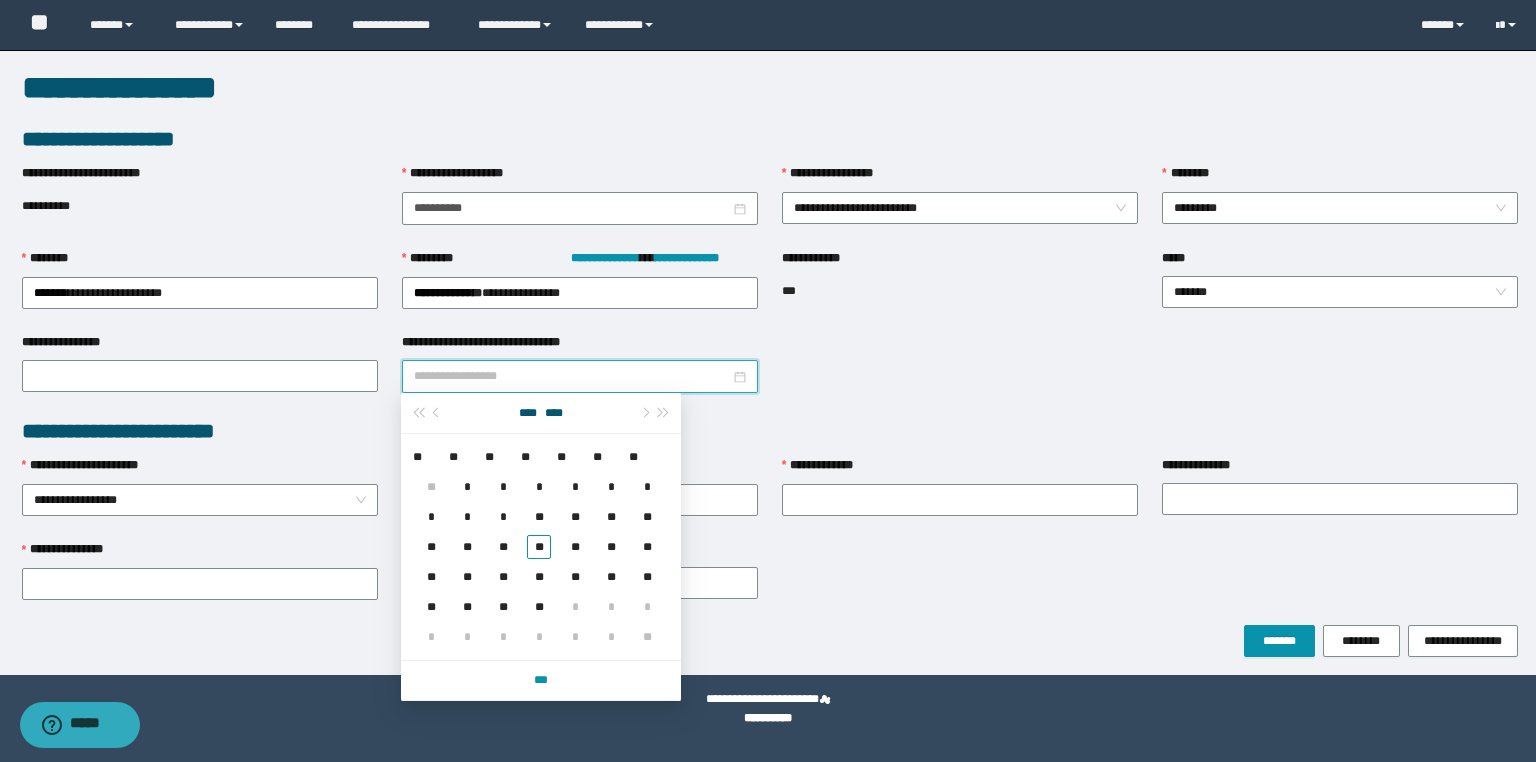 click on "**********" at bounding box center [572, 376] 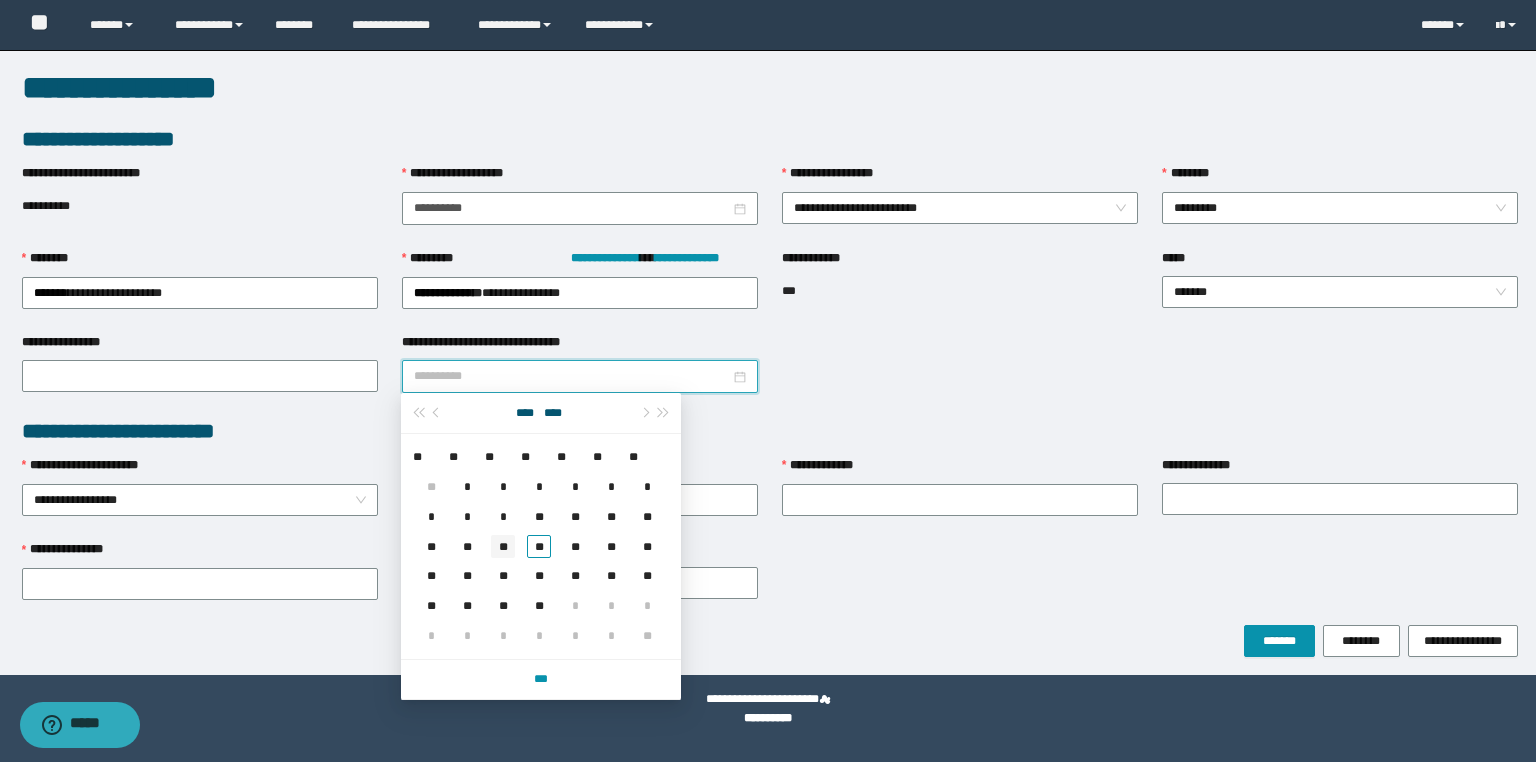 click on "**" at bounding box center (503, 547) 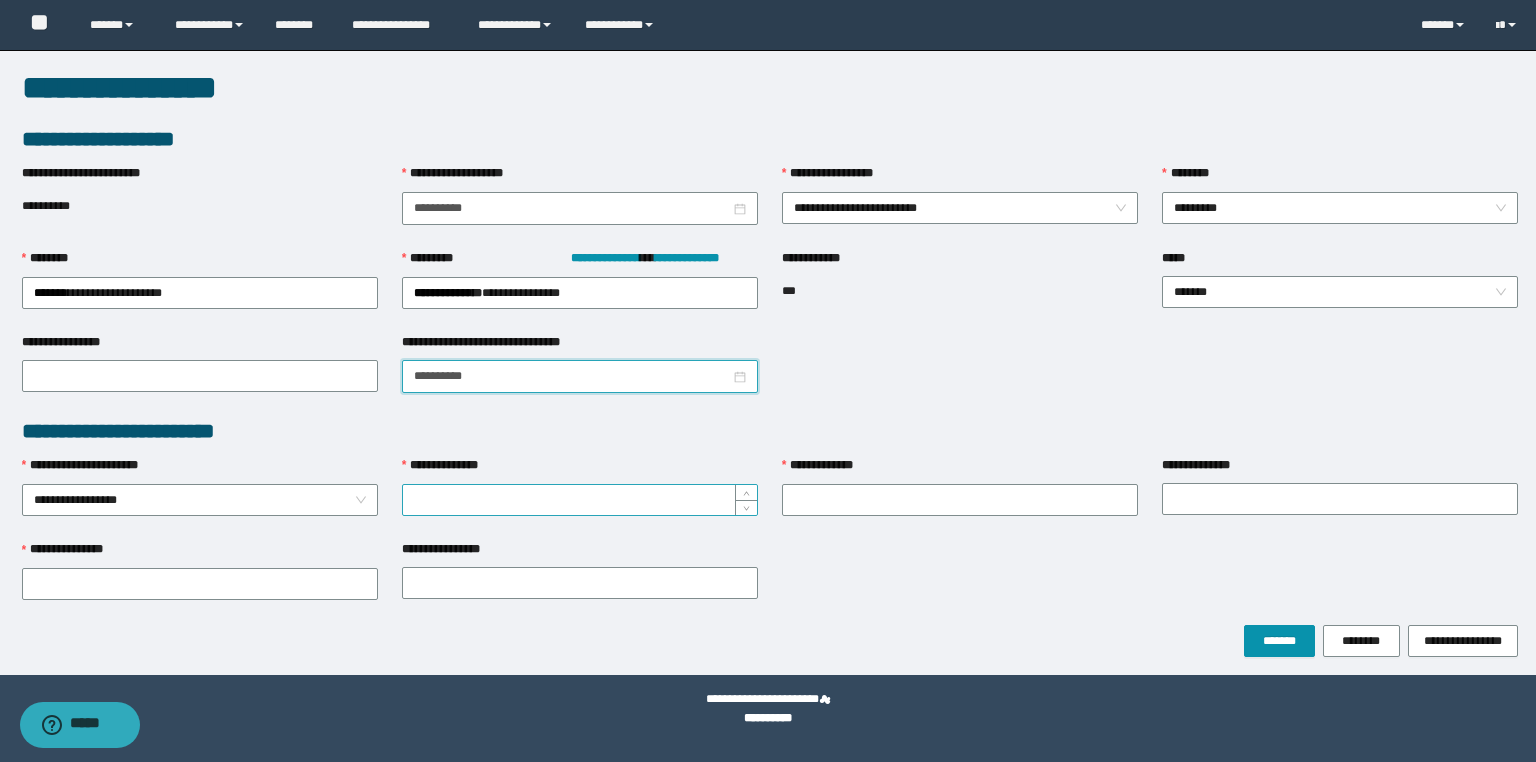 click on "**********" at bounding box center [580, 500] 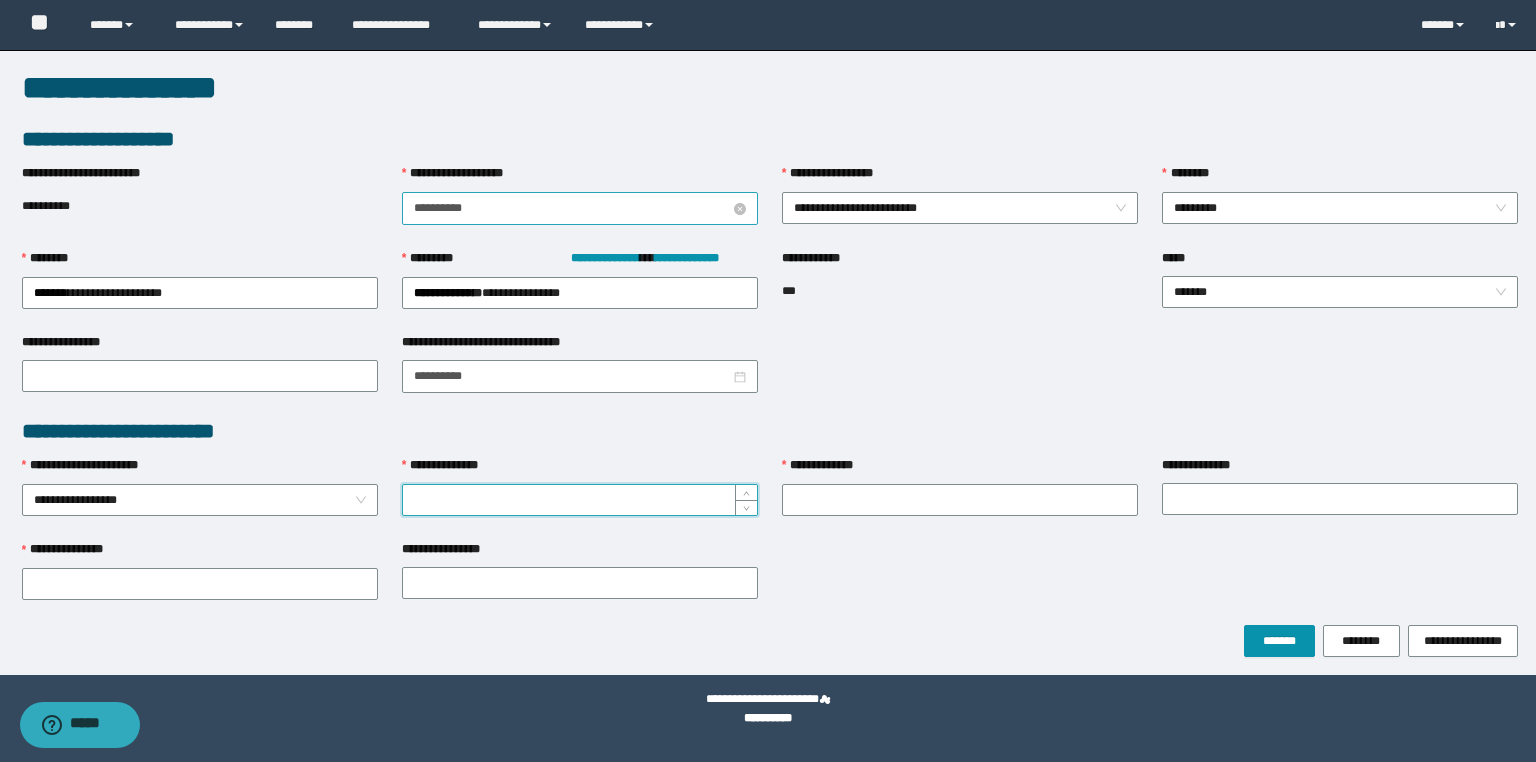 paste on "**********" 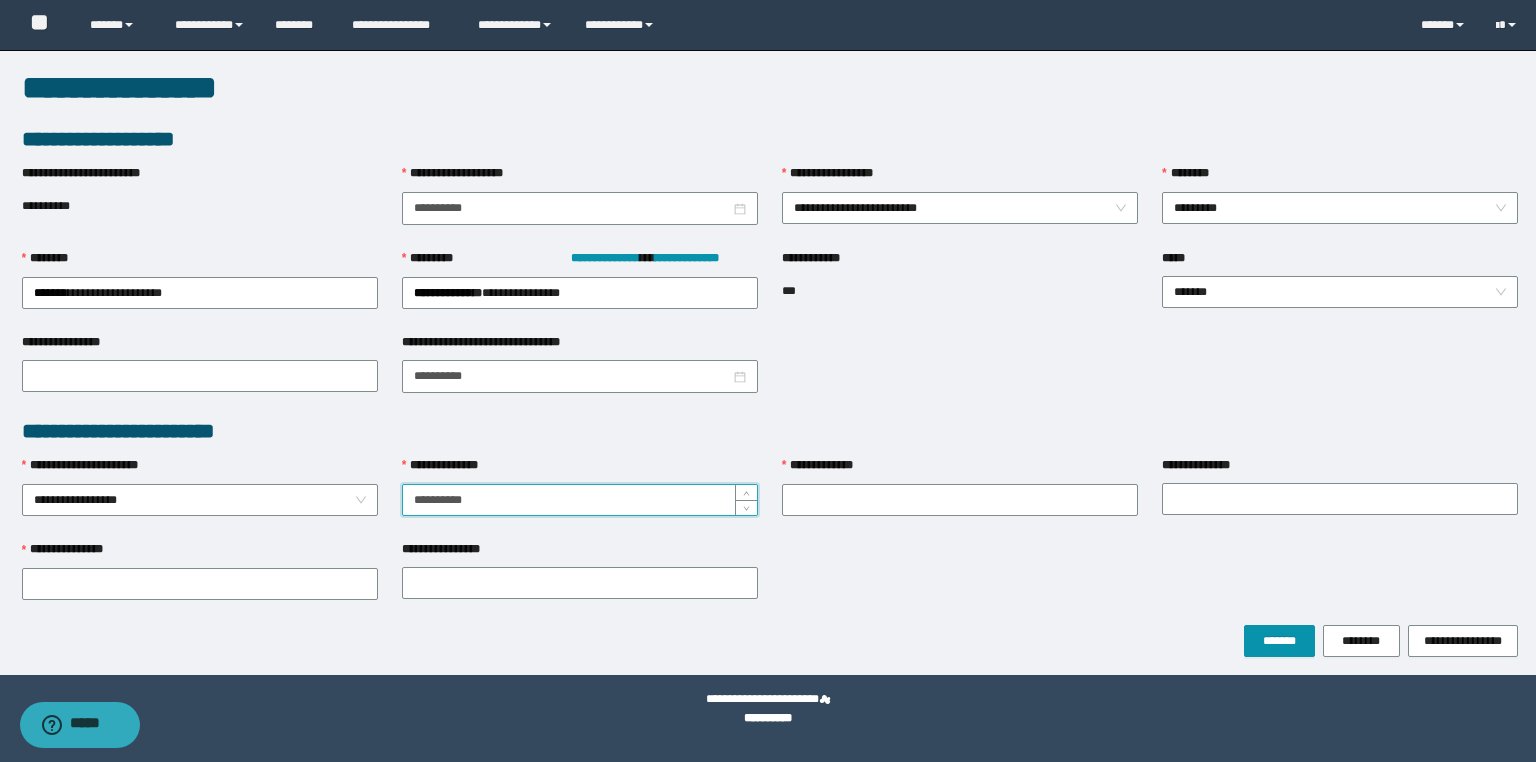 type on "**********" 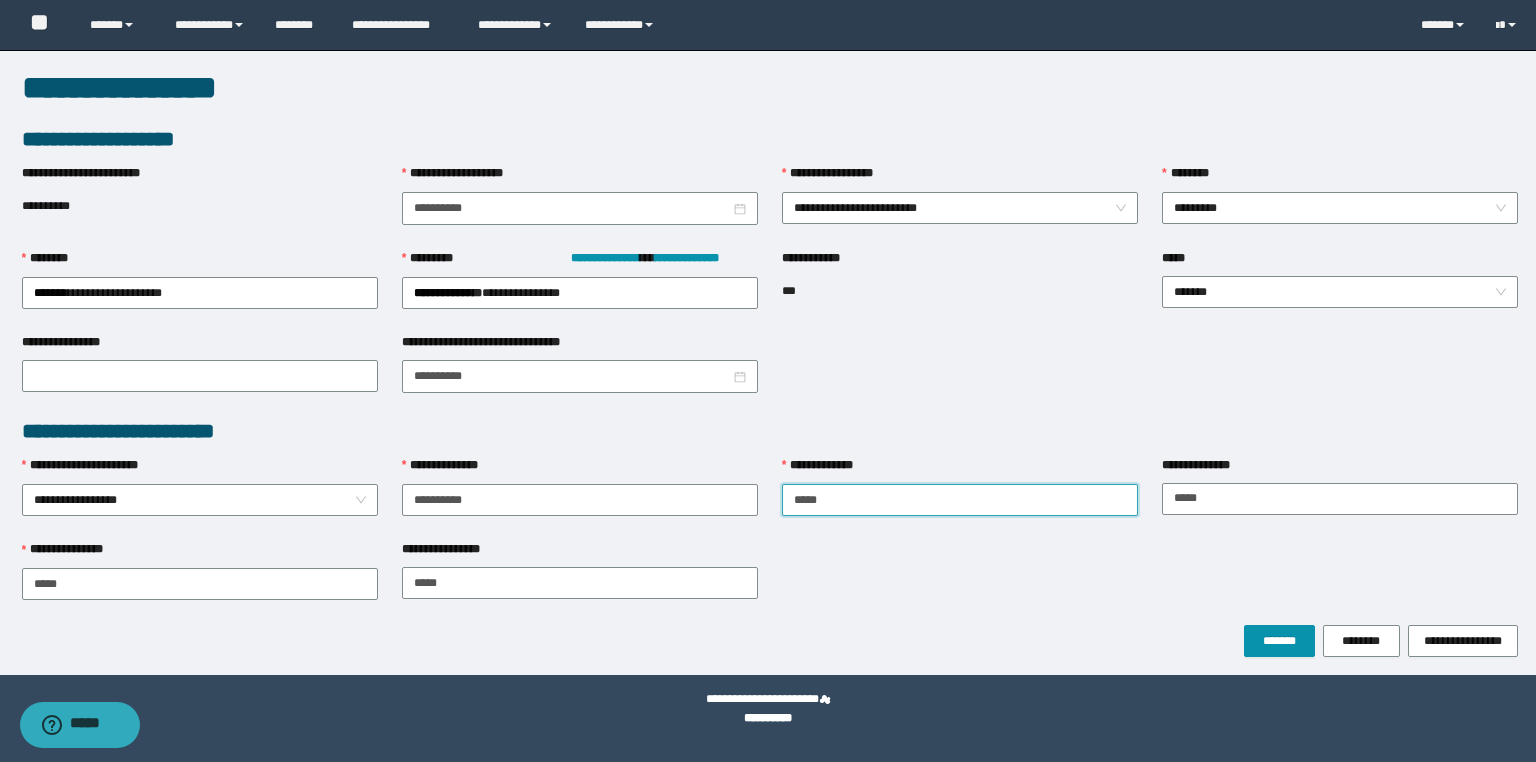 type on "*****" 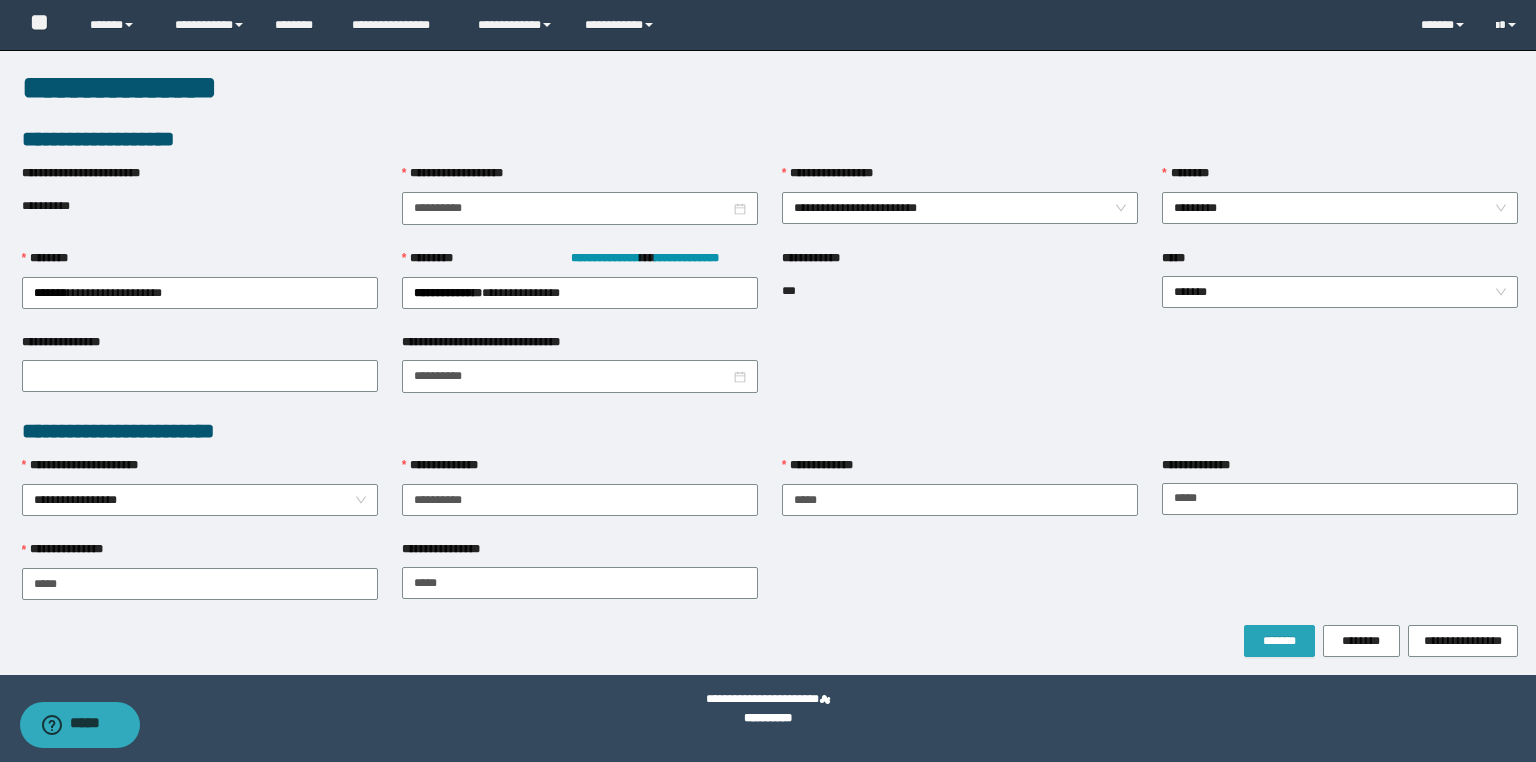 click on "*******" at bounding box center (1279, 641) 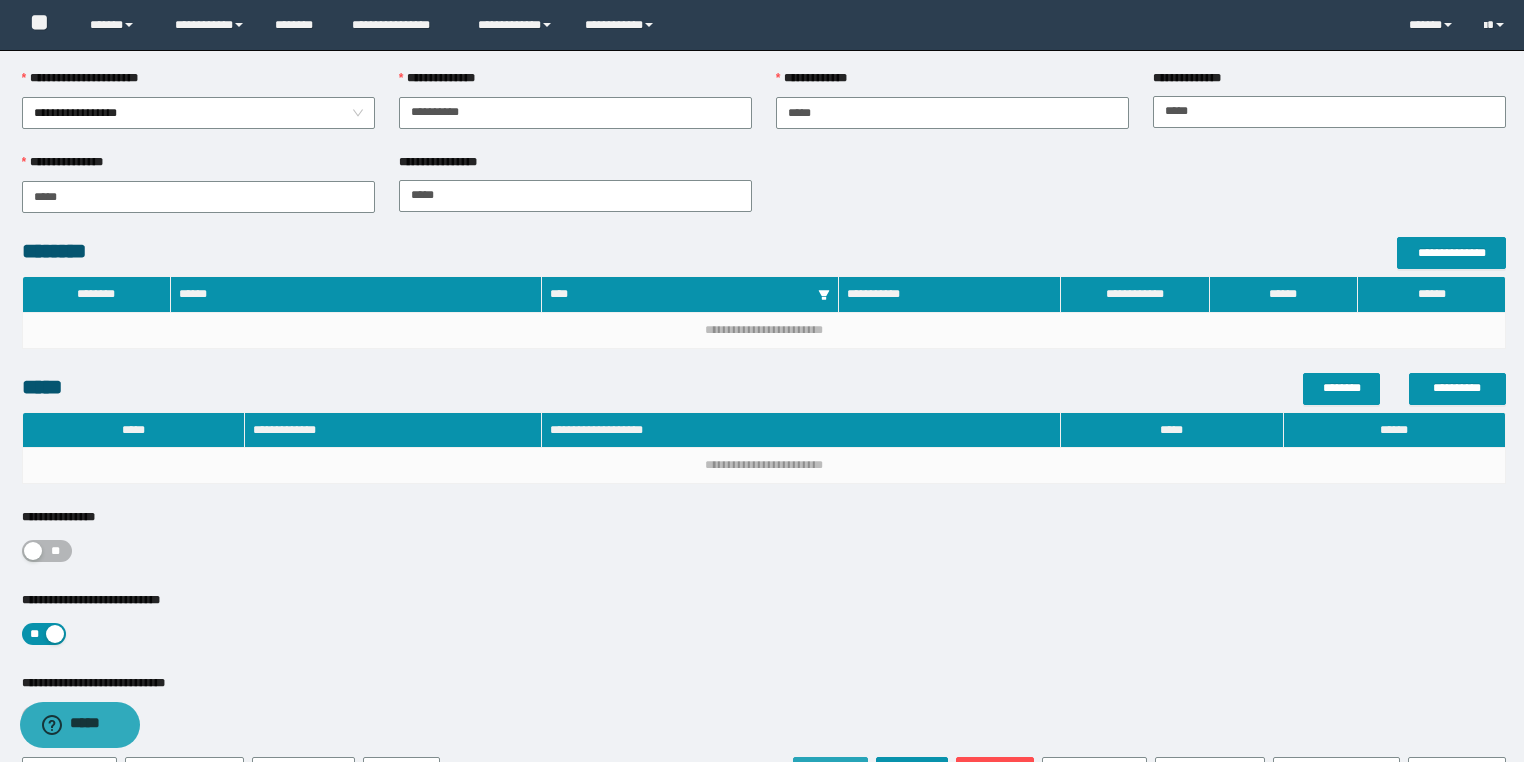 scroll, scrollTop: 555, scrollLeft: 0, axis: vertical 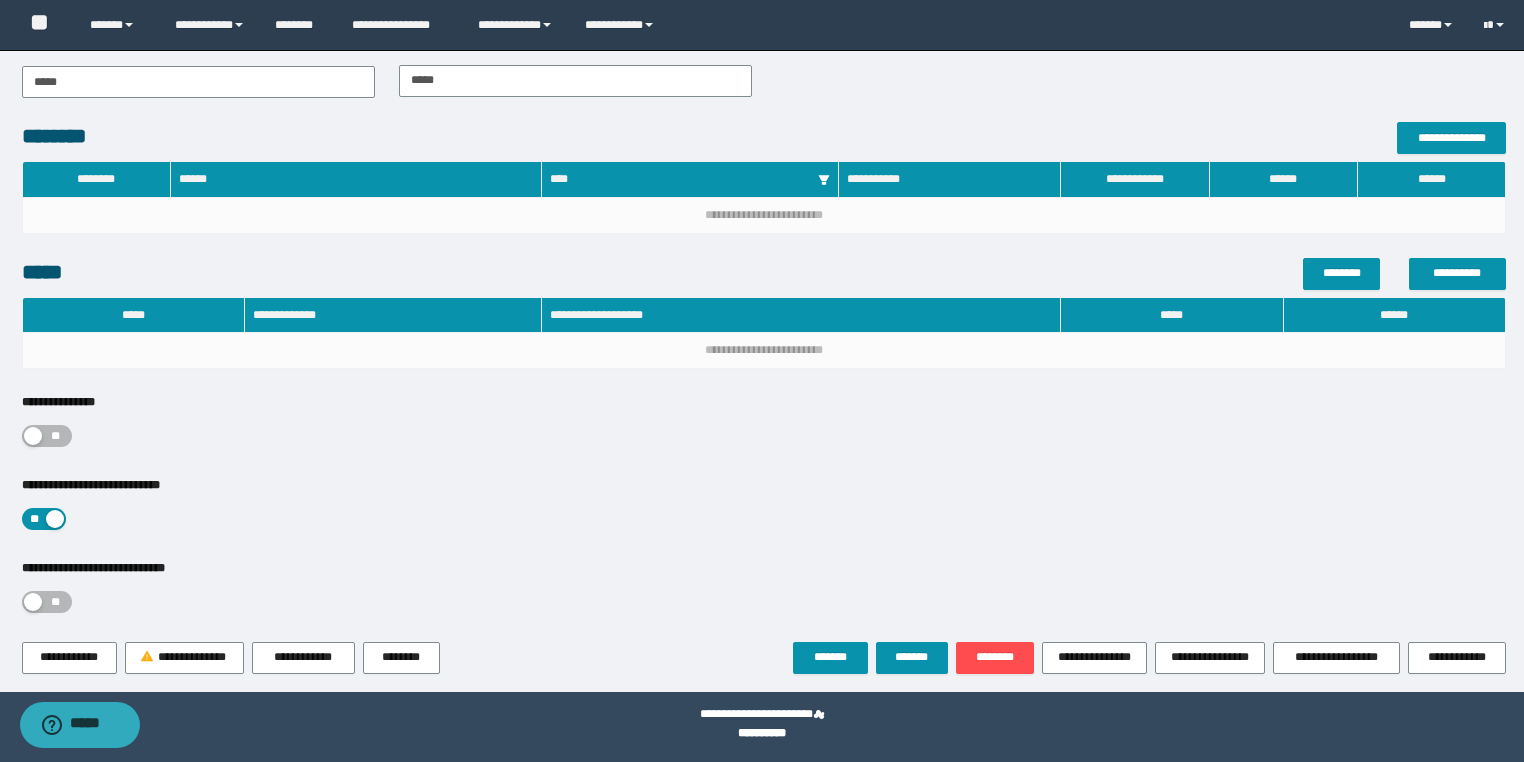 click on "**" at bounding box center [47, 436] 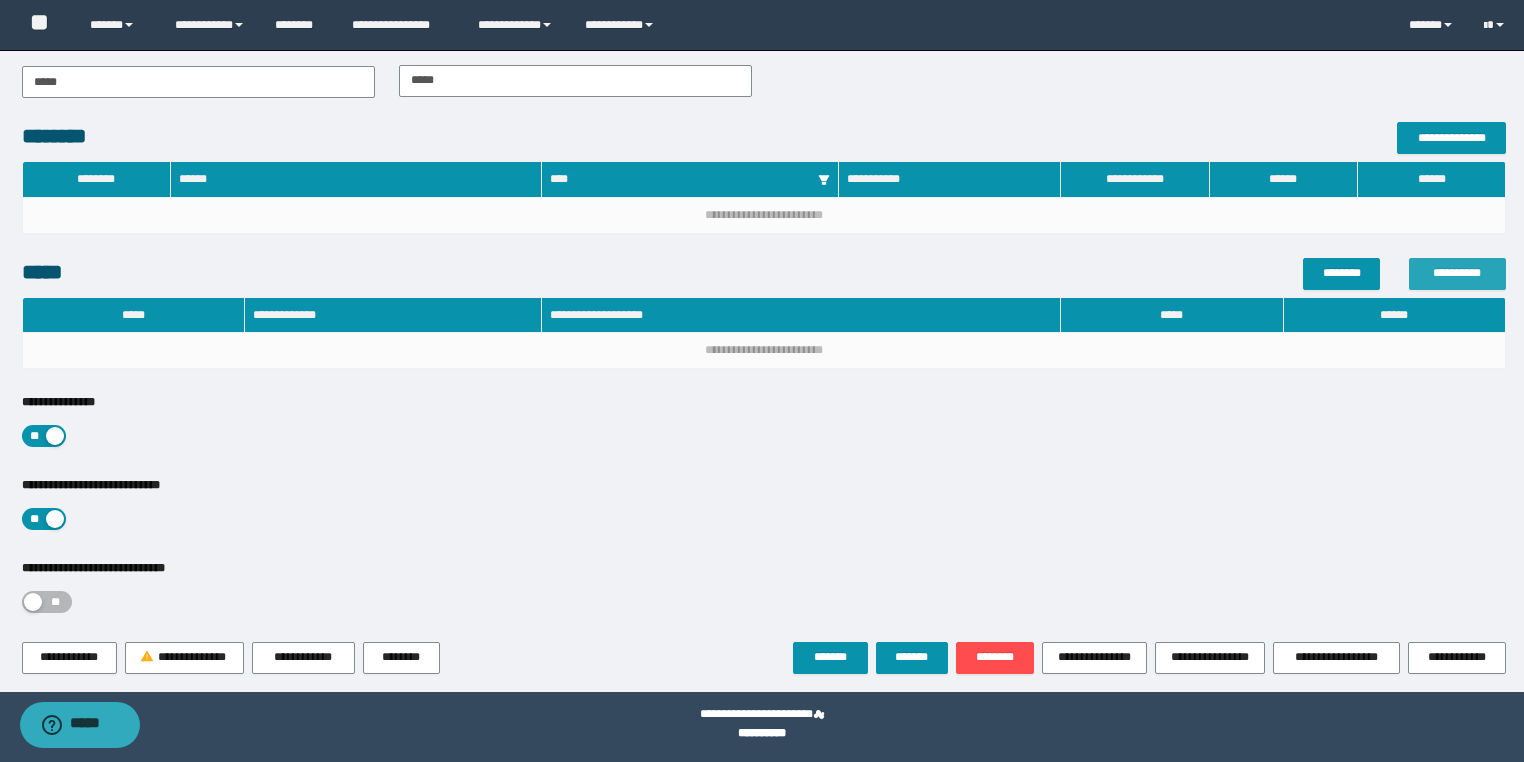click on "**********" at bounding box center [1457, 273] 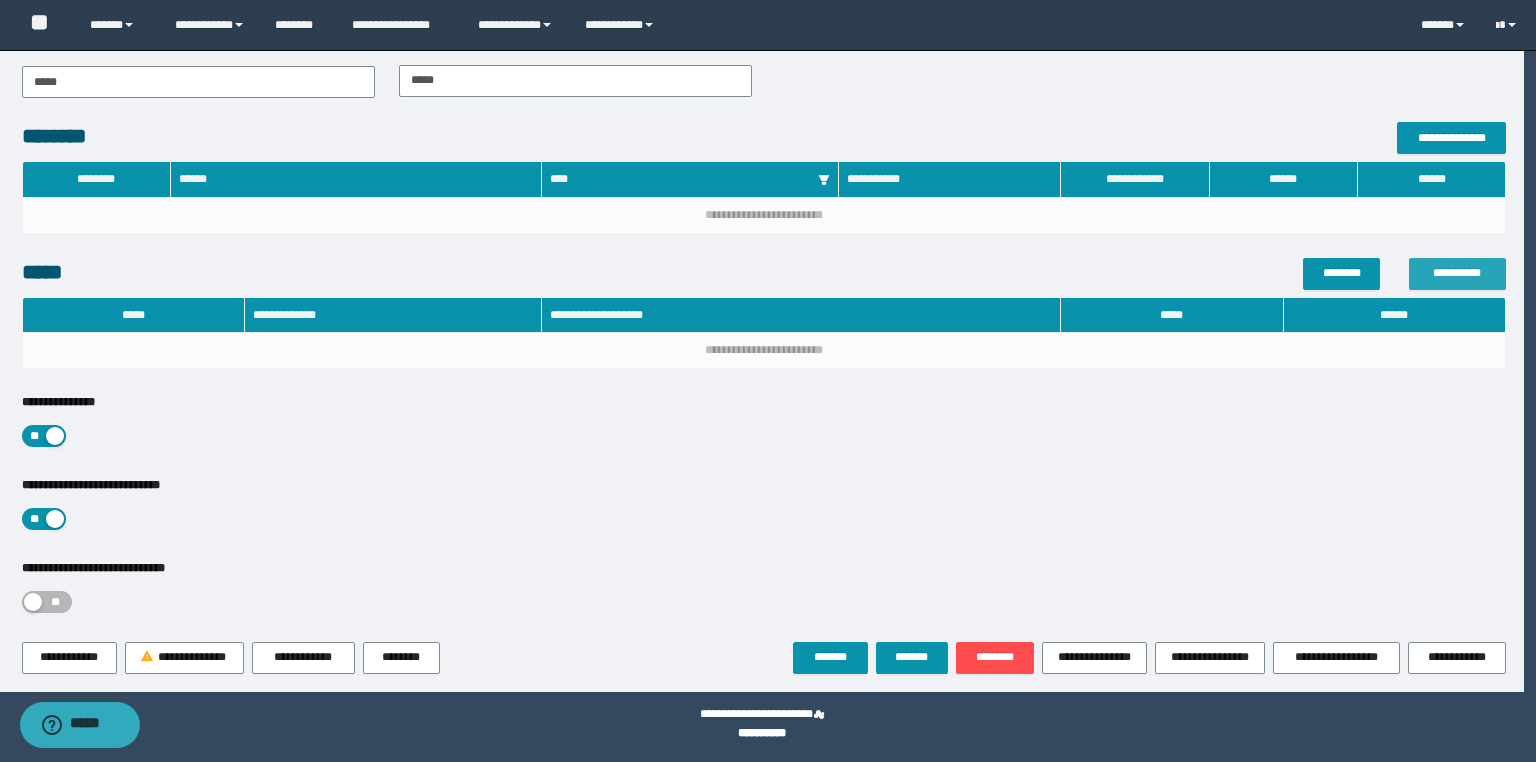 type 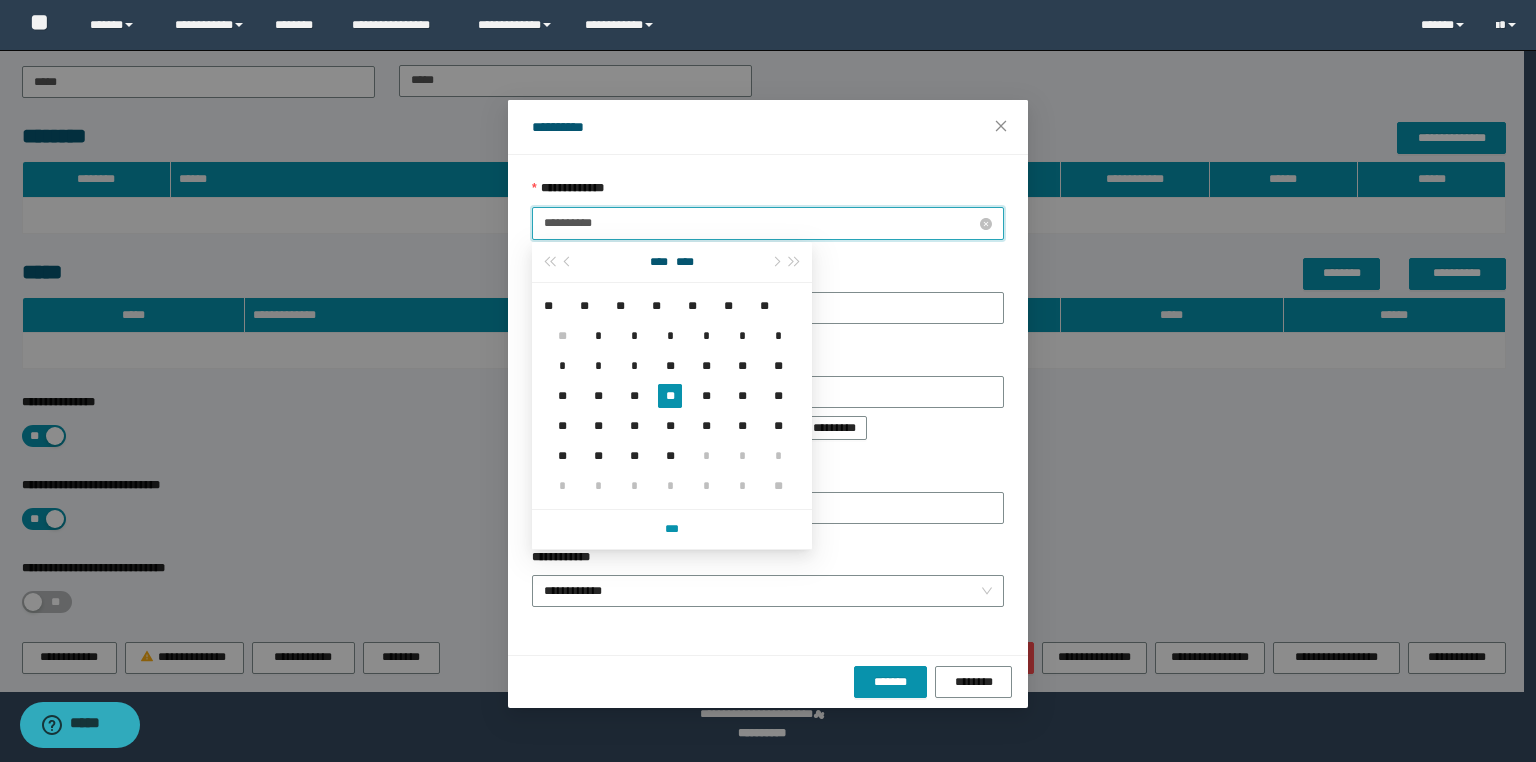 click on "**********" at bounding box center (760, 223) 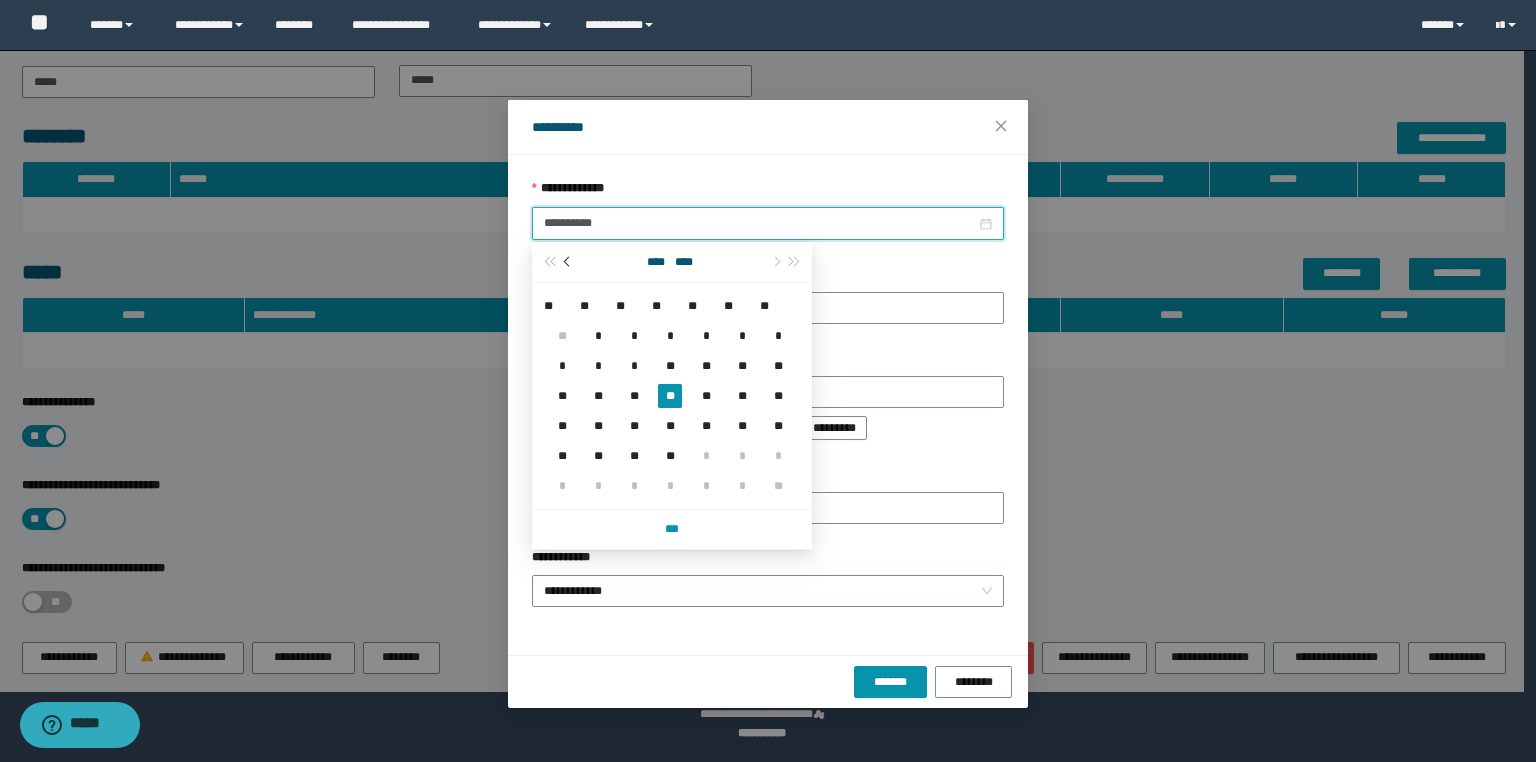 click at bounding box center (569, 261) 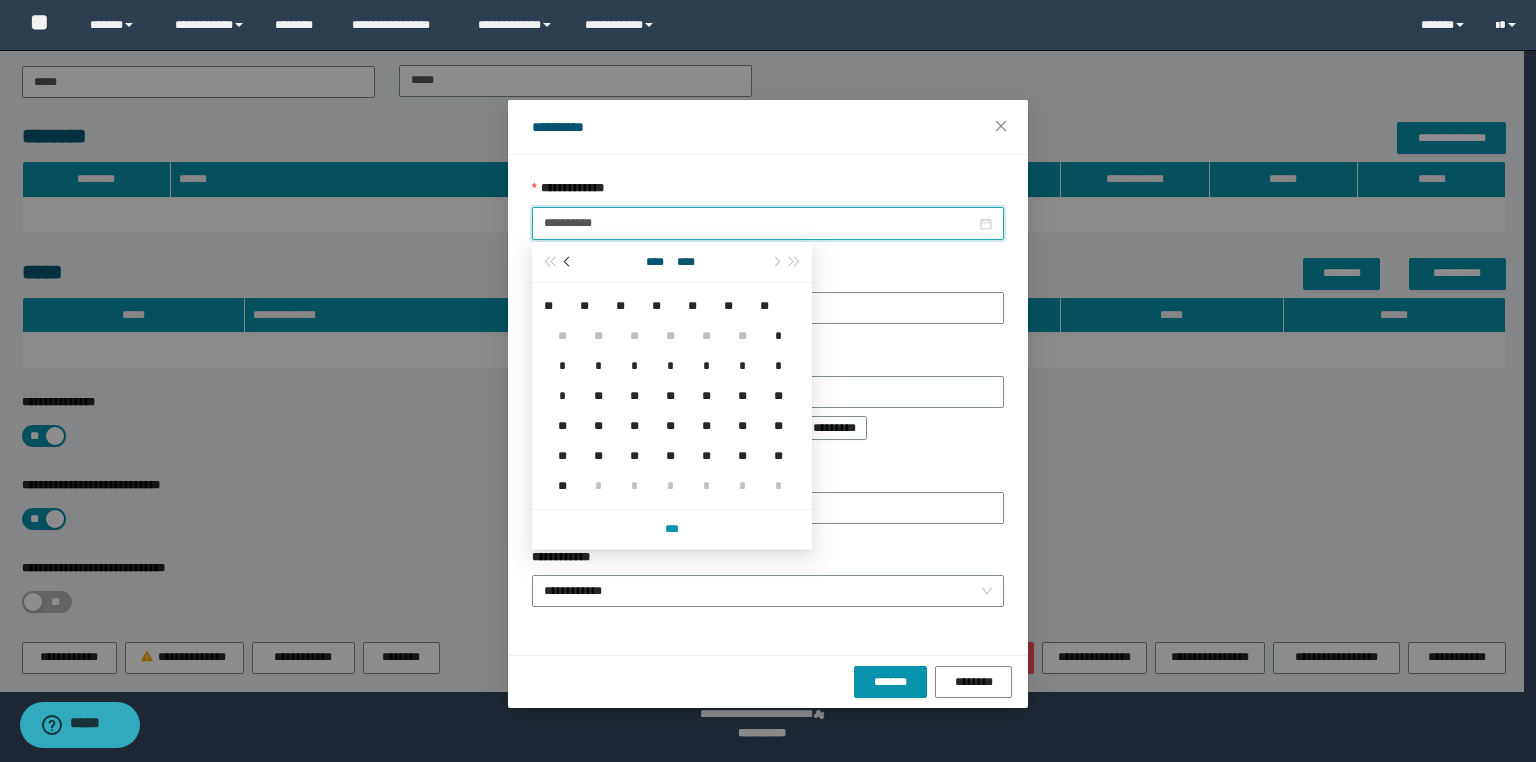 click at bounding box center [569, 261] 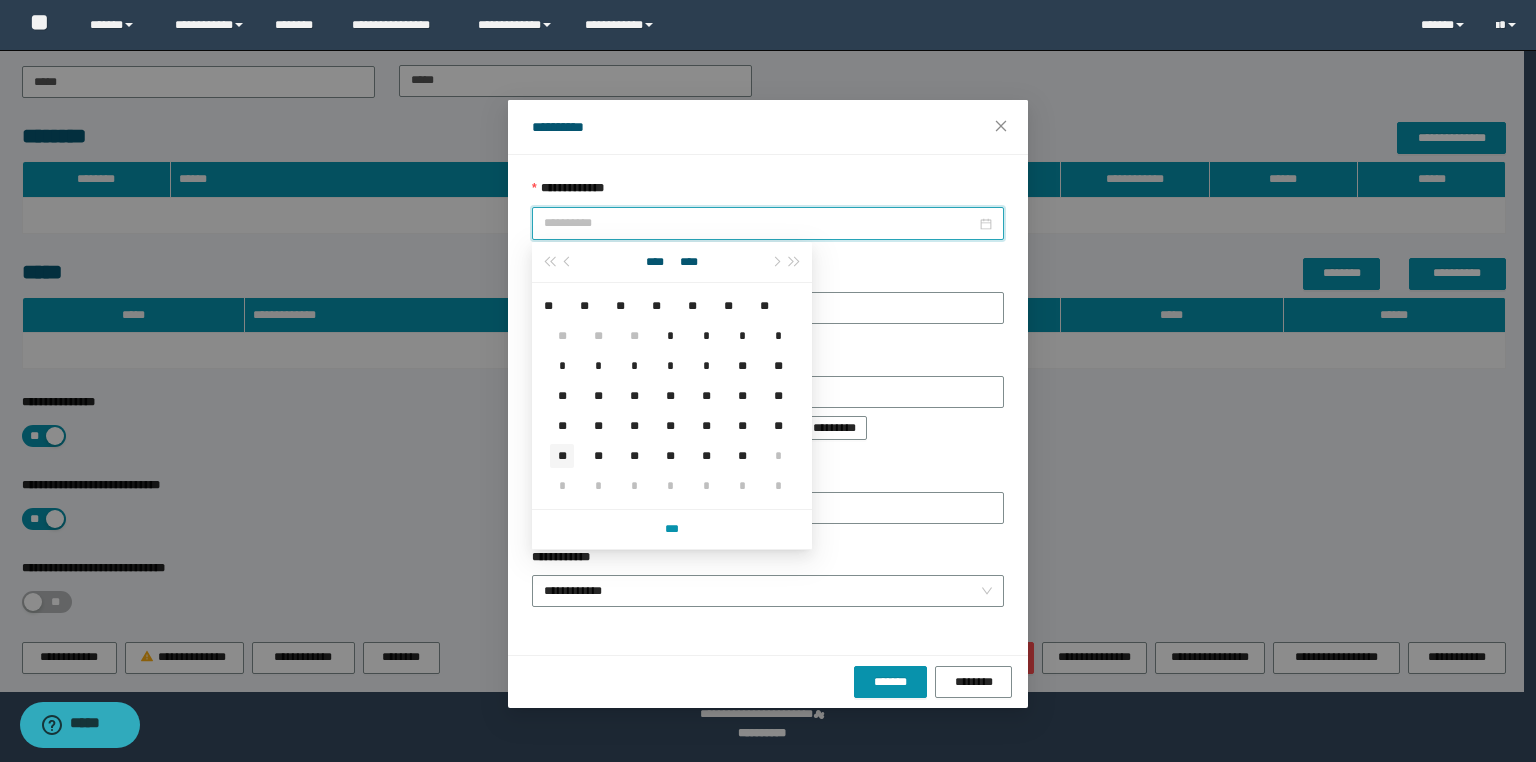 type on "**********" 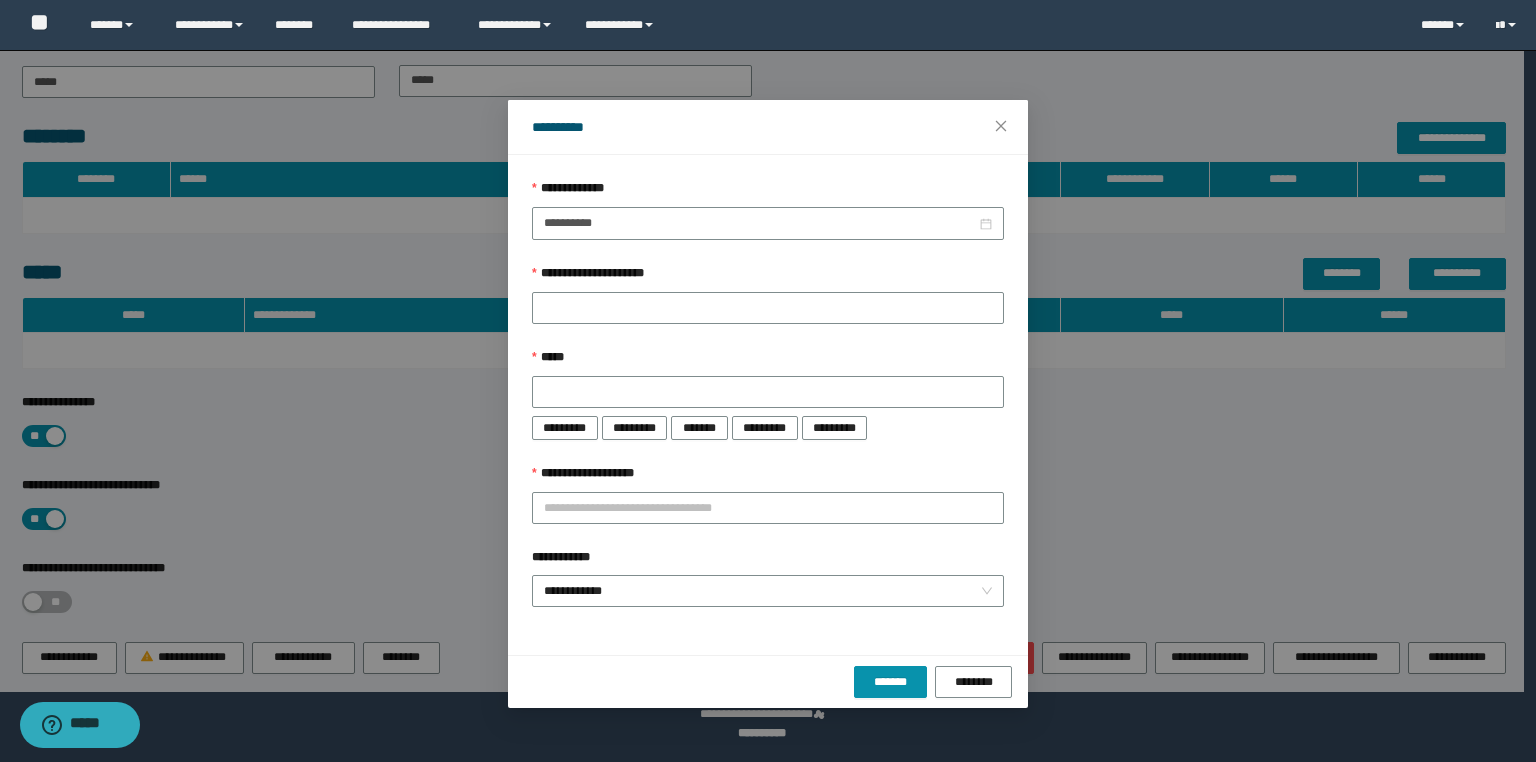 click on "**********" at bounding box center [768, 393] 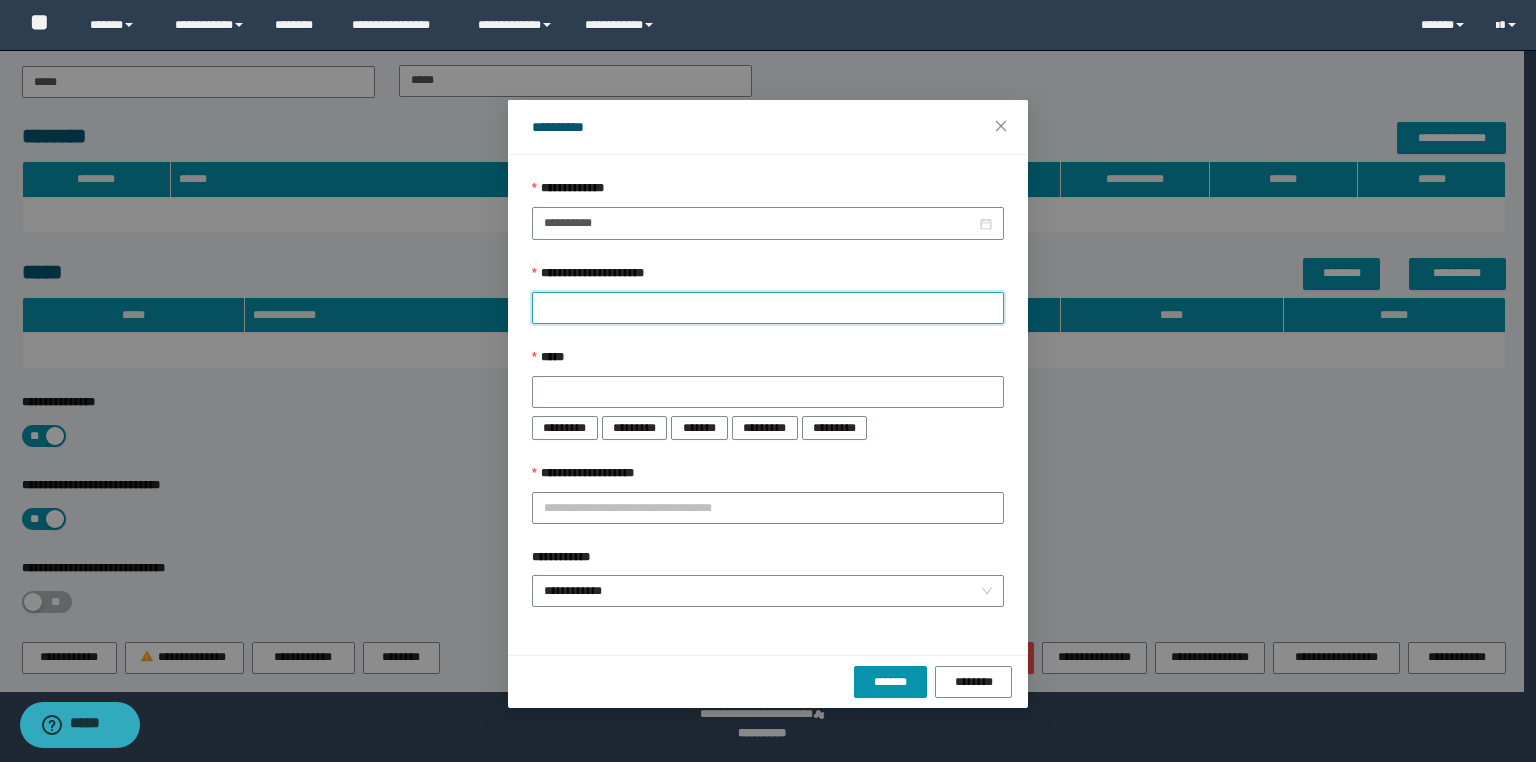 paste on "**********" 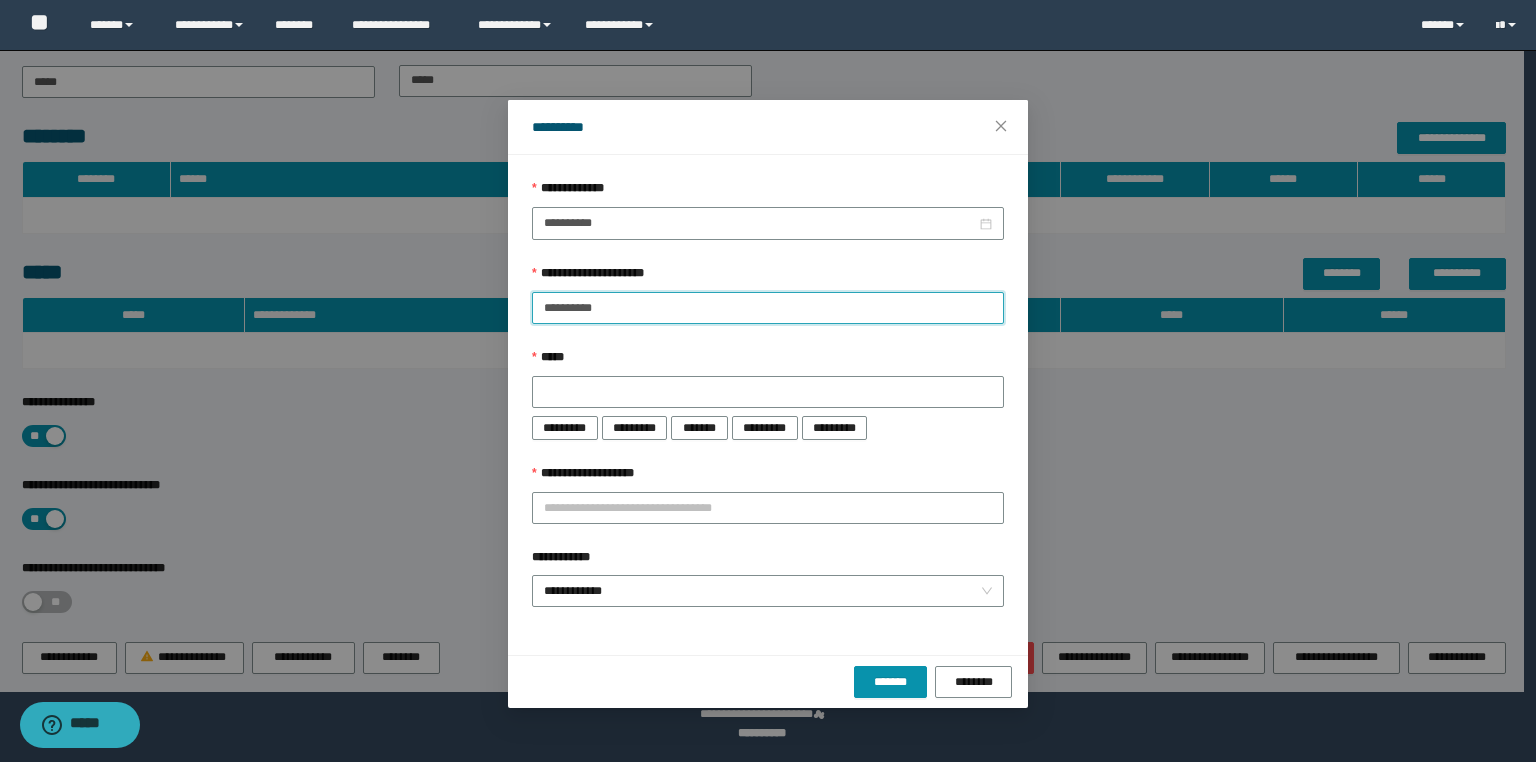 click on "**********" at bounding box center (768, 308) 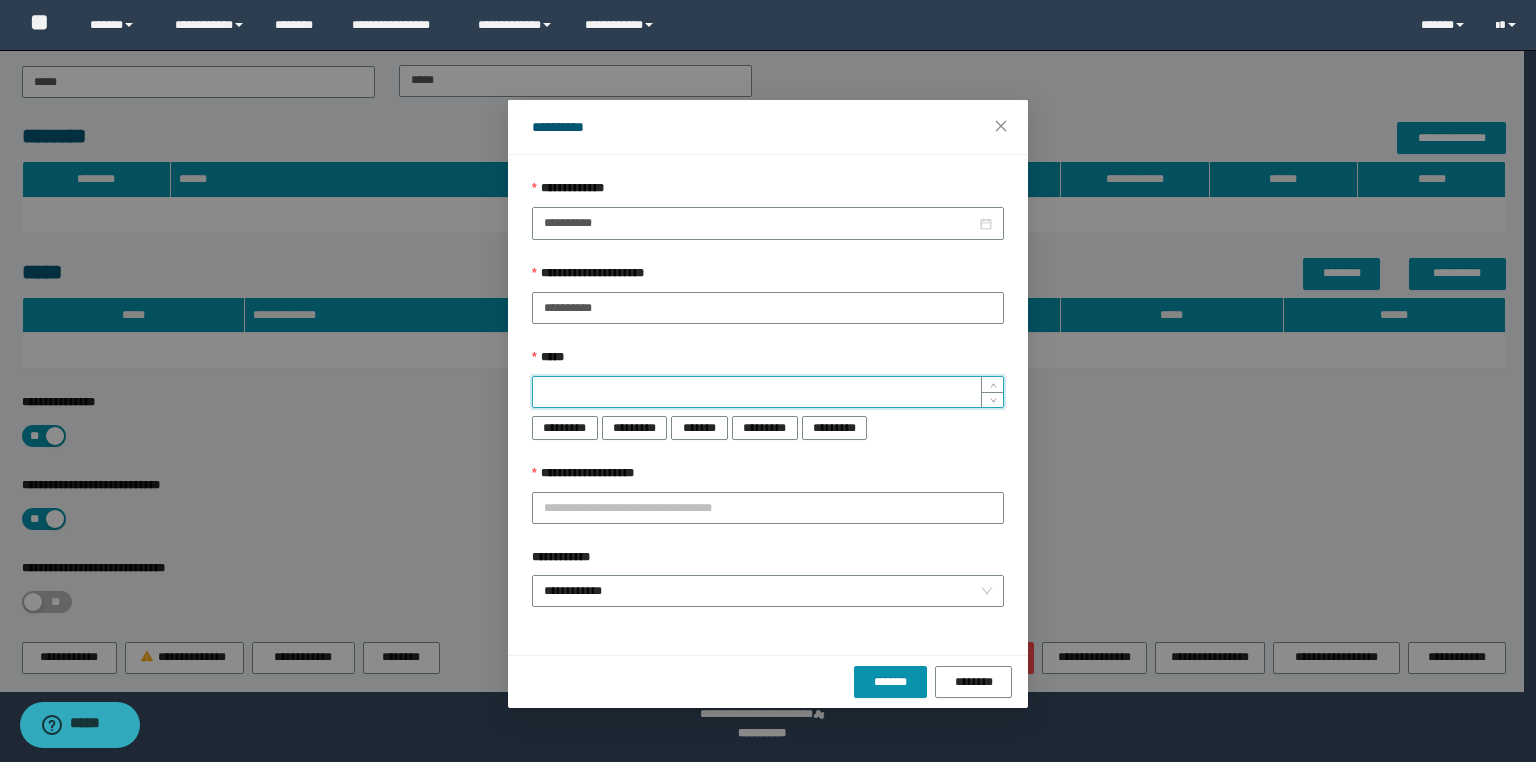 click on "**********" at bounding box center (768, 393) 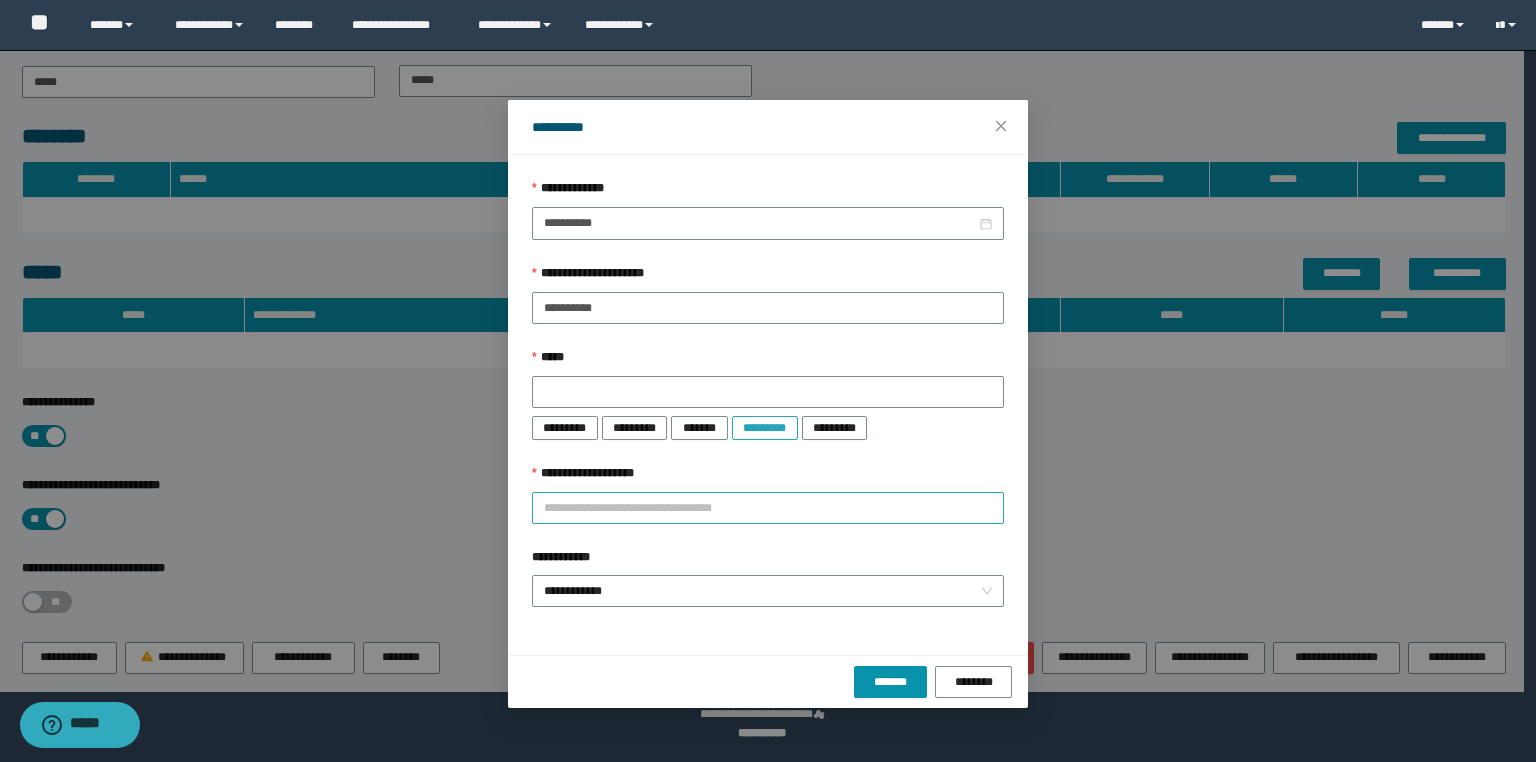 drag, startPoint x: 768, startPoint y: 428, endPoint x: 676, endPoint y: 495, distance: 113.81125 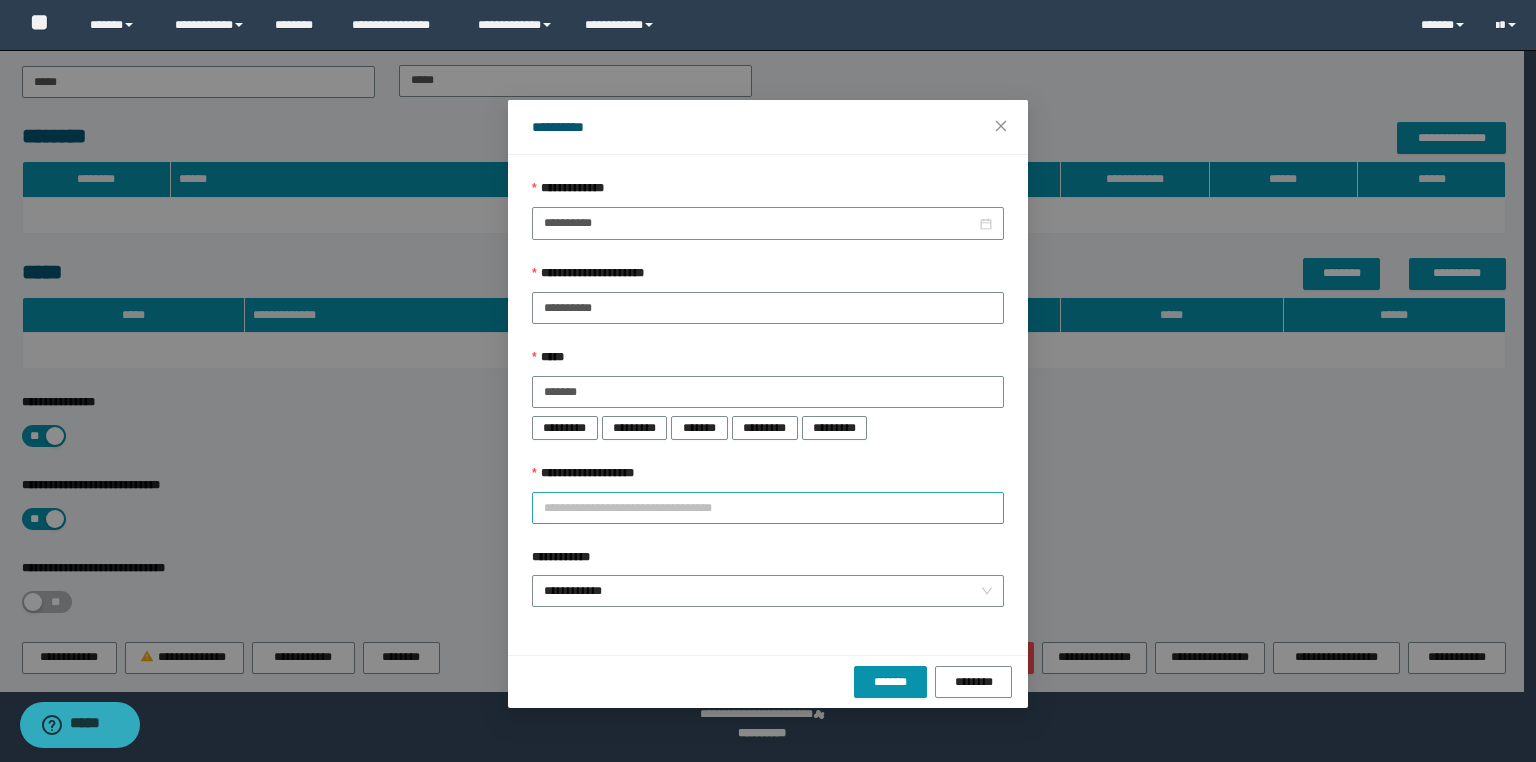 click on "**********" at bounding box center [768, 508] 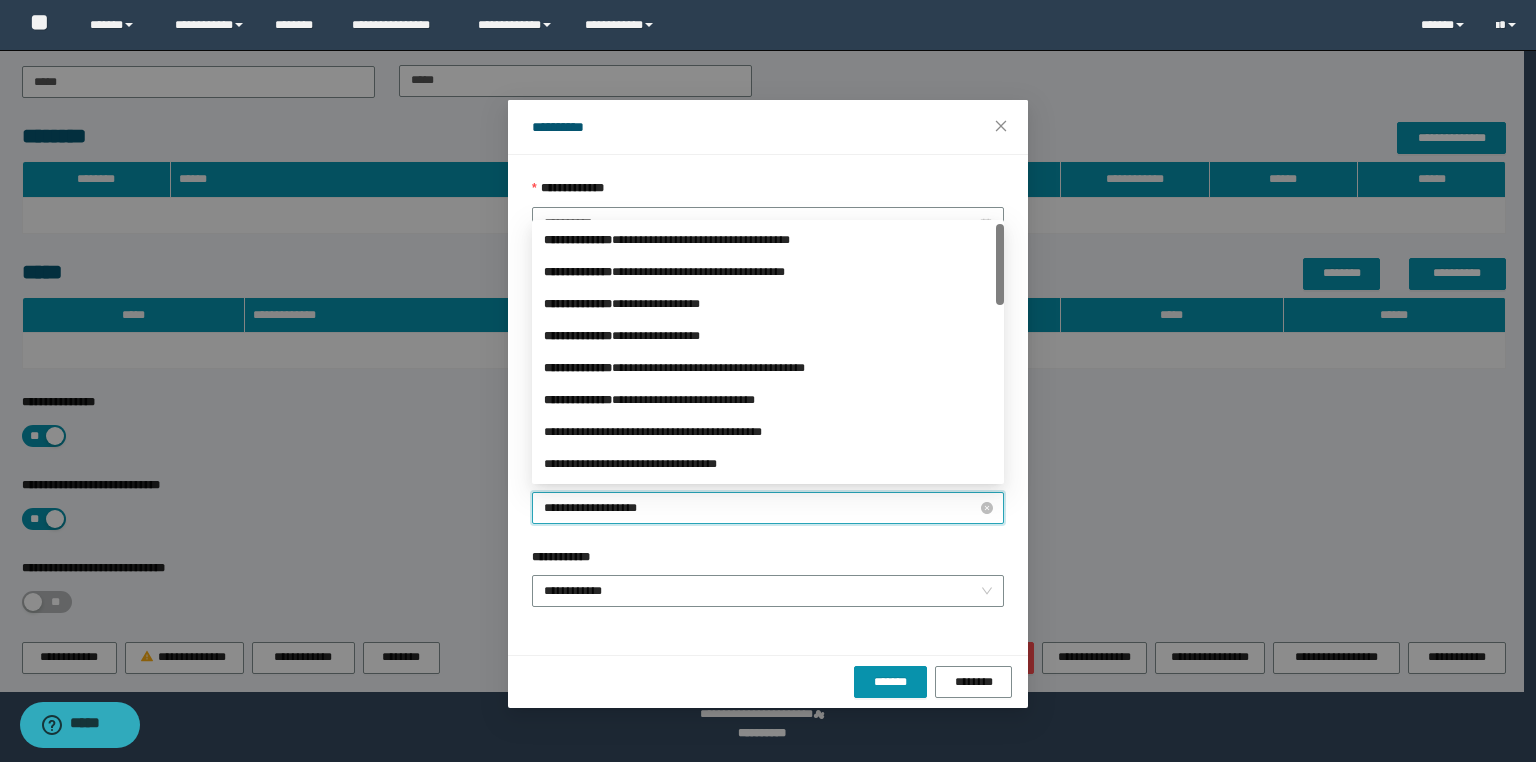 type on "**********" 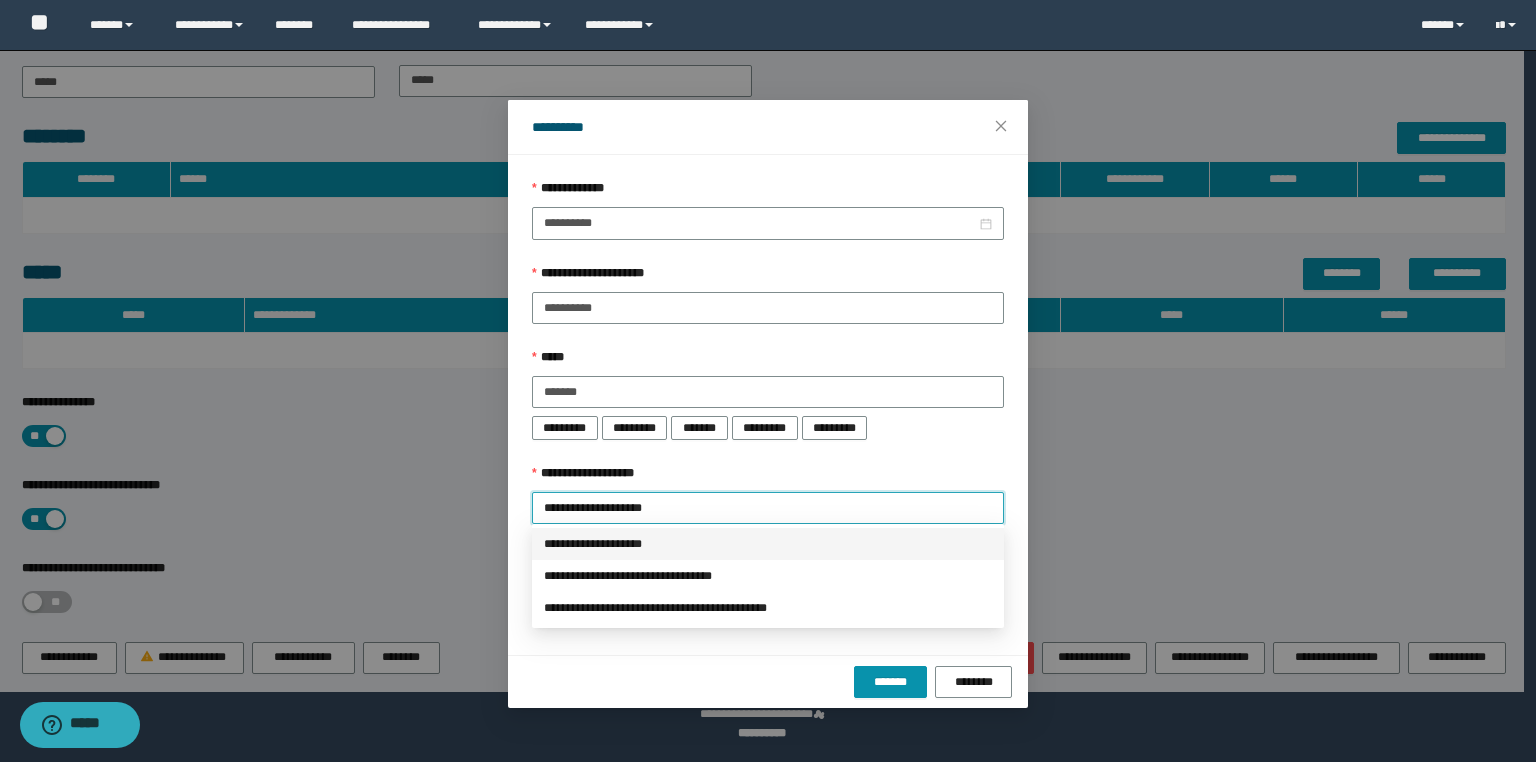 click on "**********" at bounding box center [768, 544] 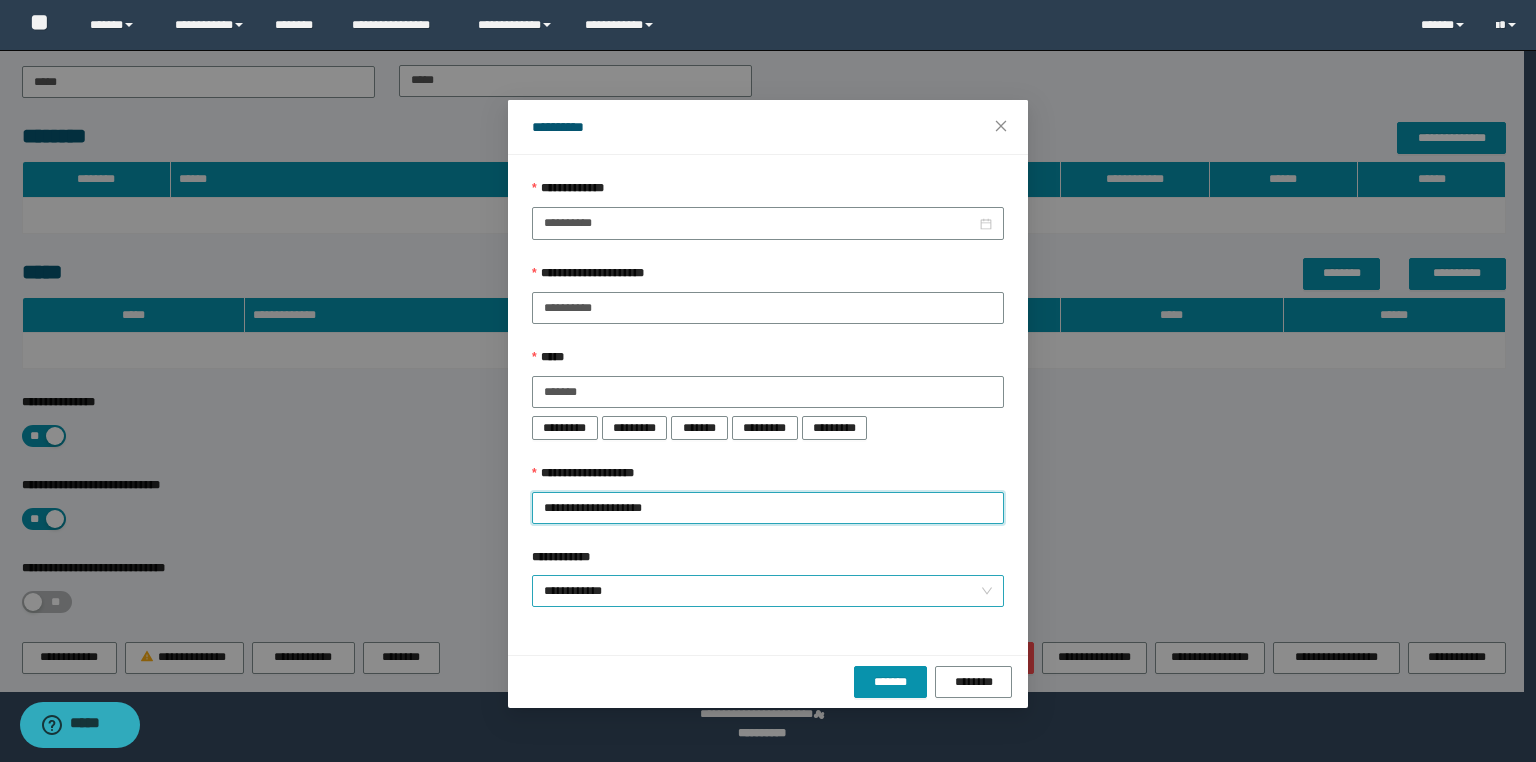 drag, startPoint x: 632, startPoint y: 576, endPoint x: 632, endPoint y: 595, distance: 19 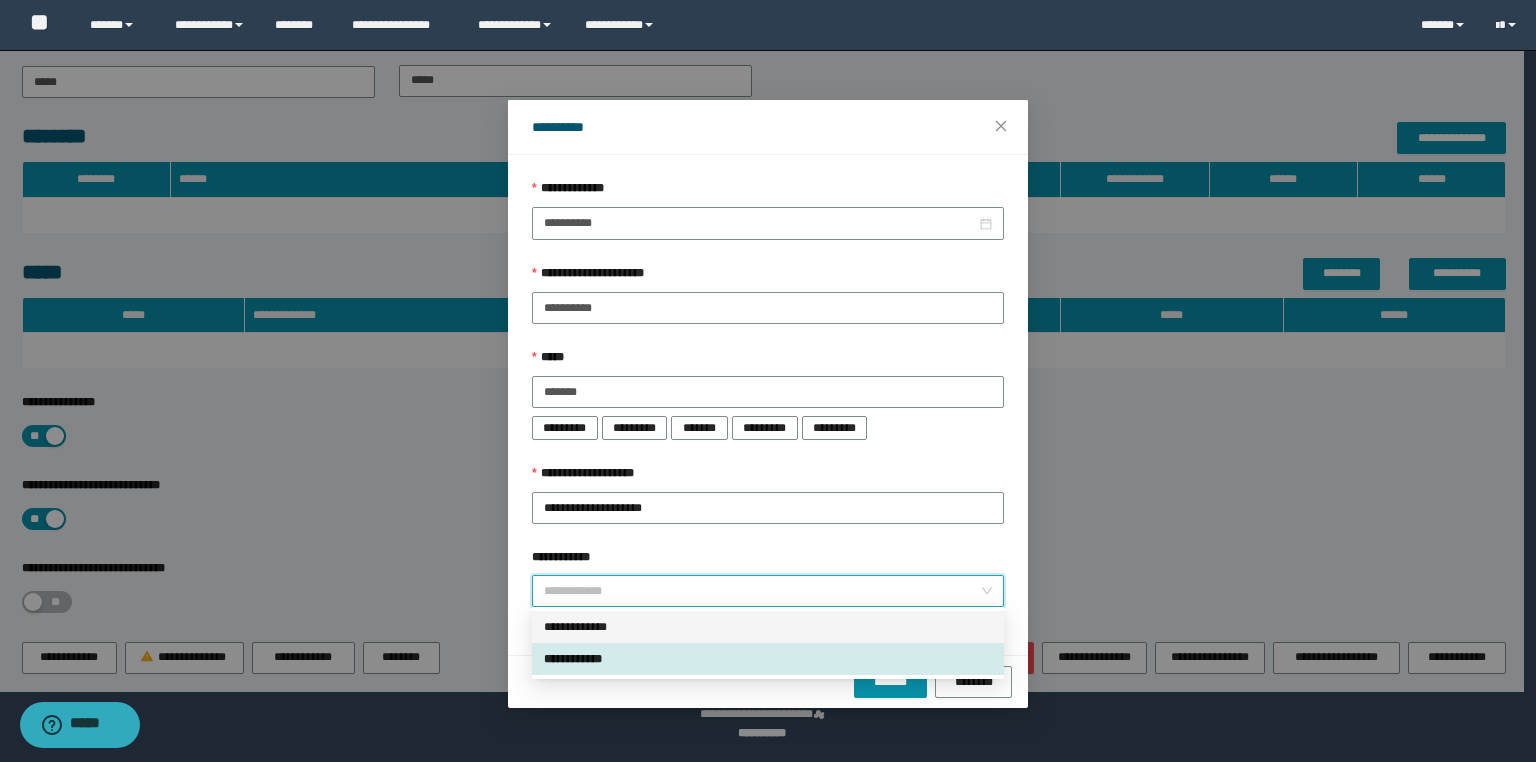click on "**********" at bounding box center (768, 627) 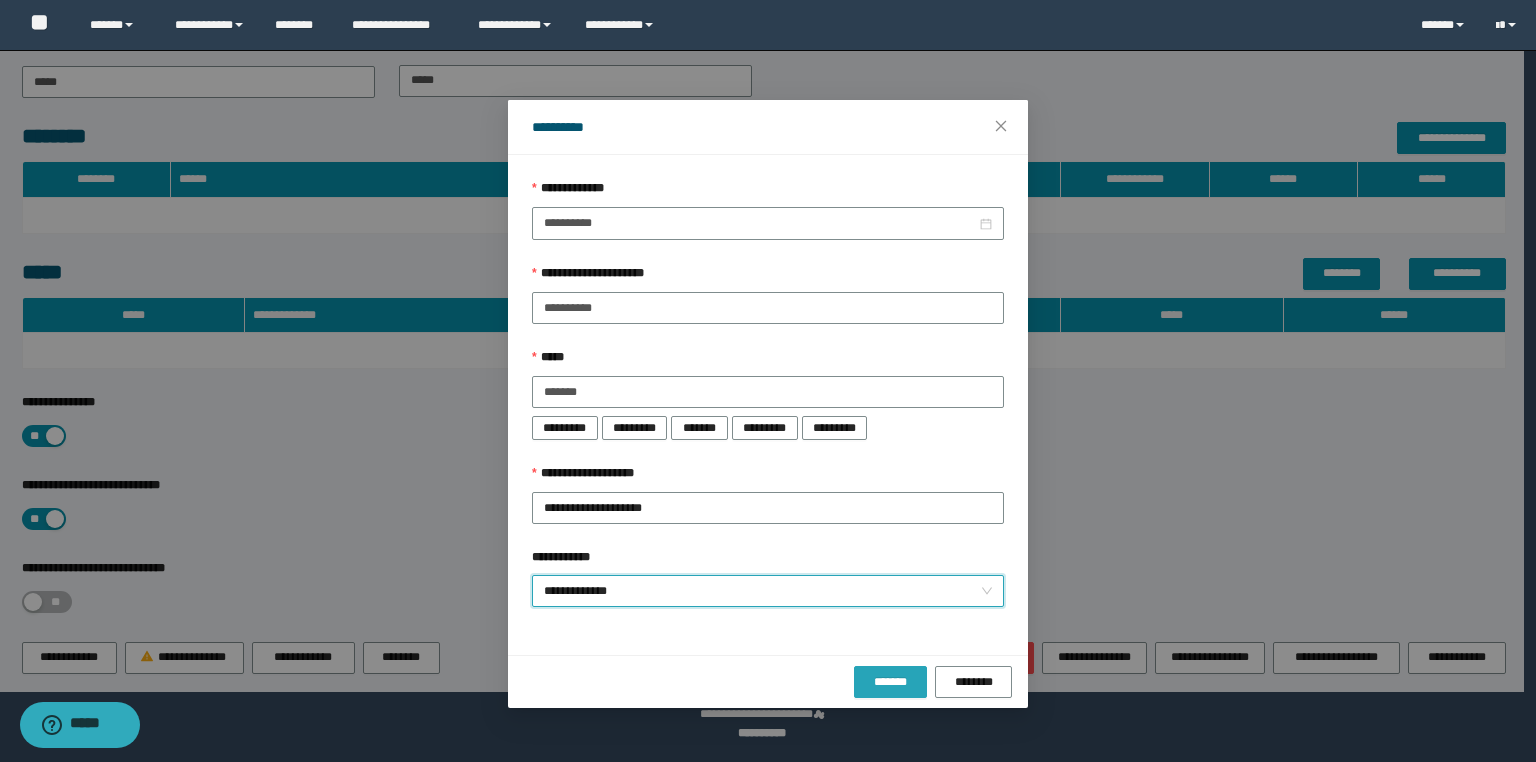 click on "*******" at bounding box center [891, 682] 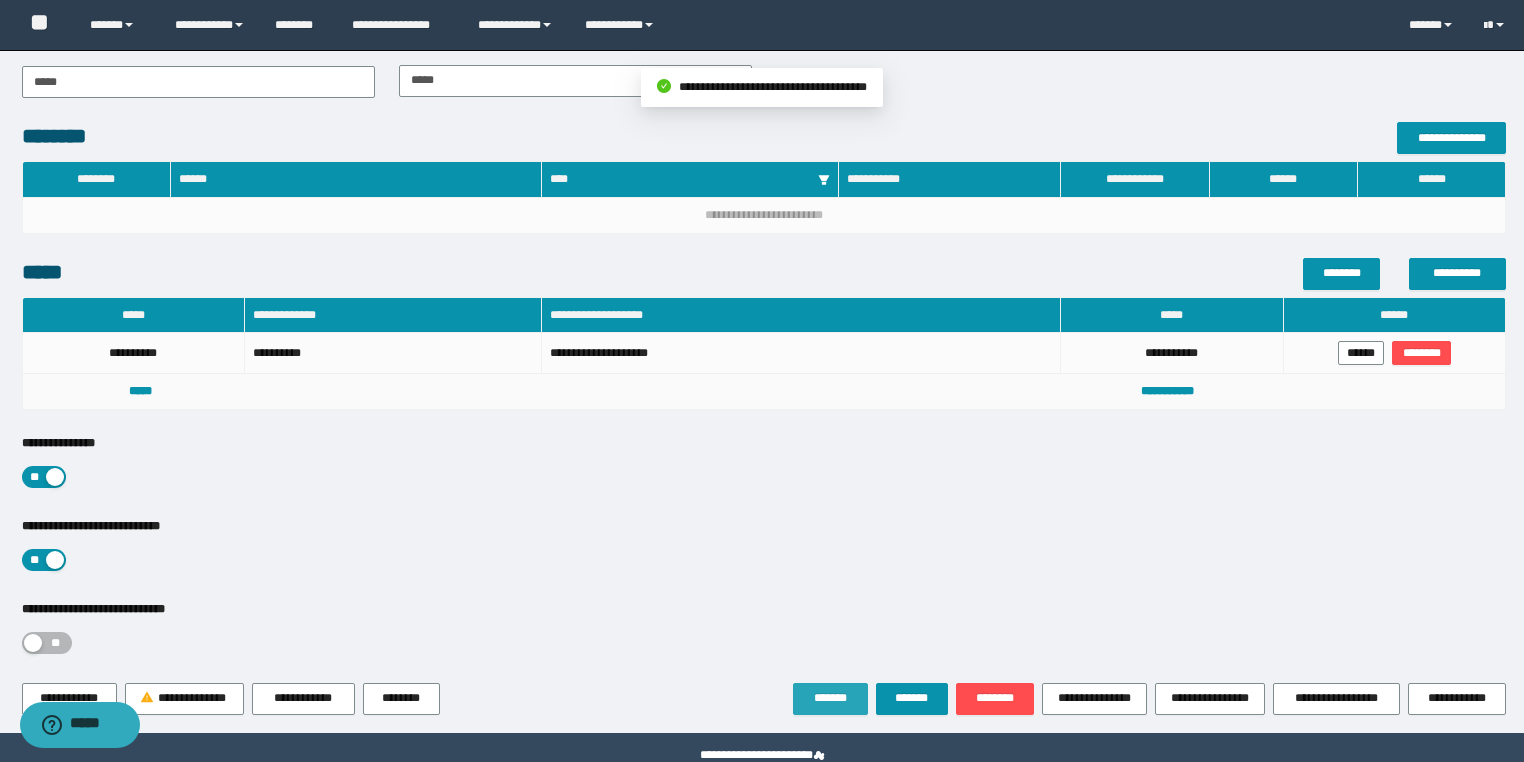 click on "*******" at bounding box center (830, 698) 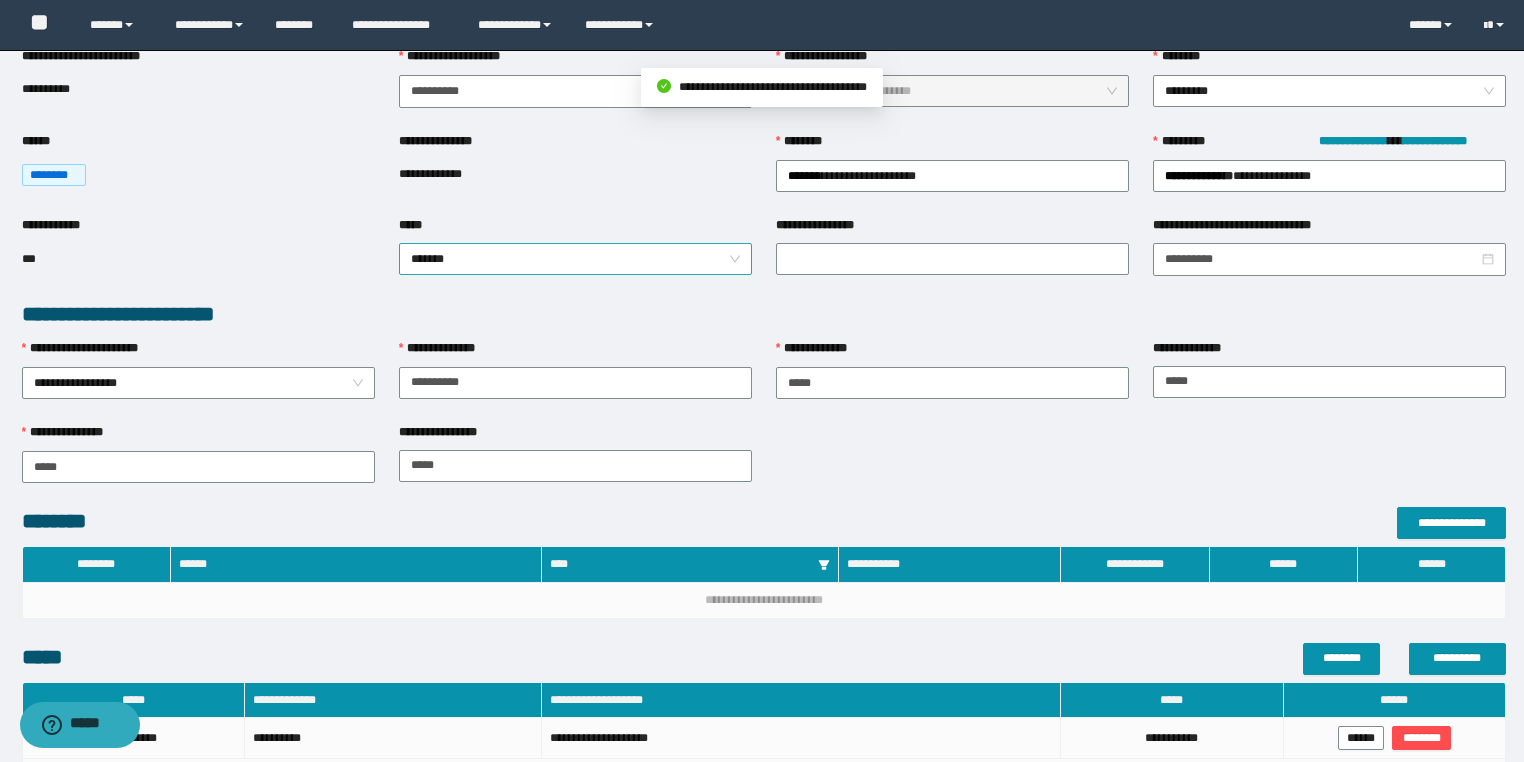 scroll, scrollTop: 0, scrollLeft: 0, axis: both 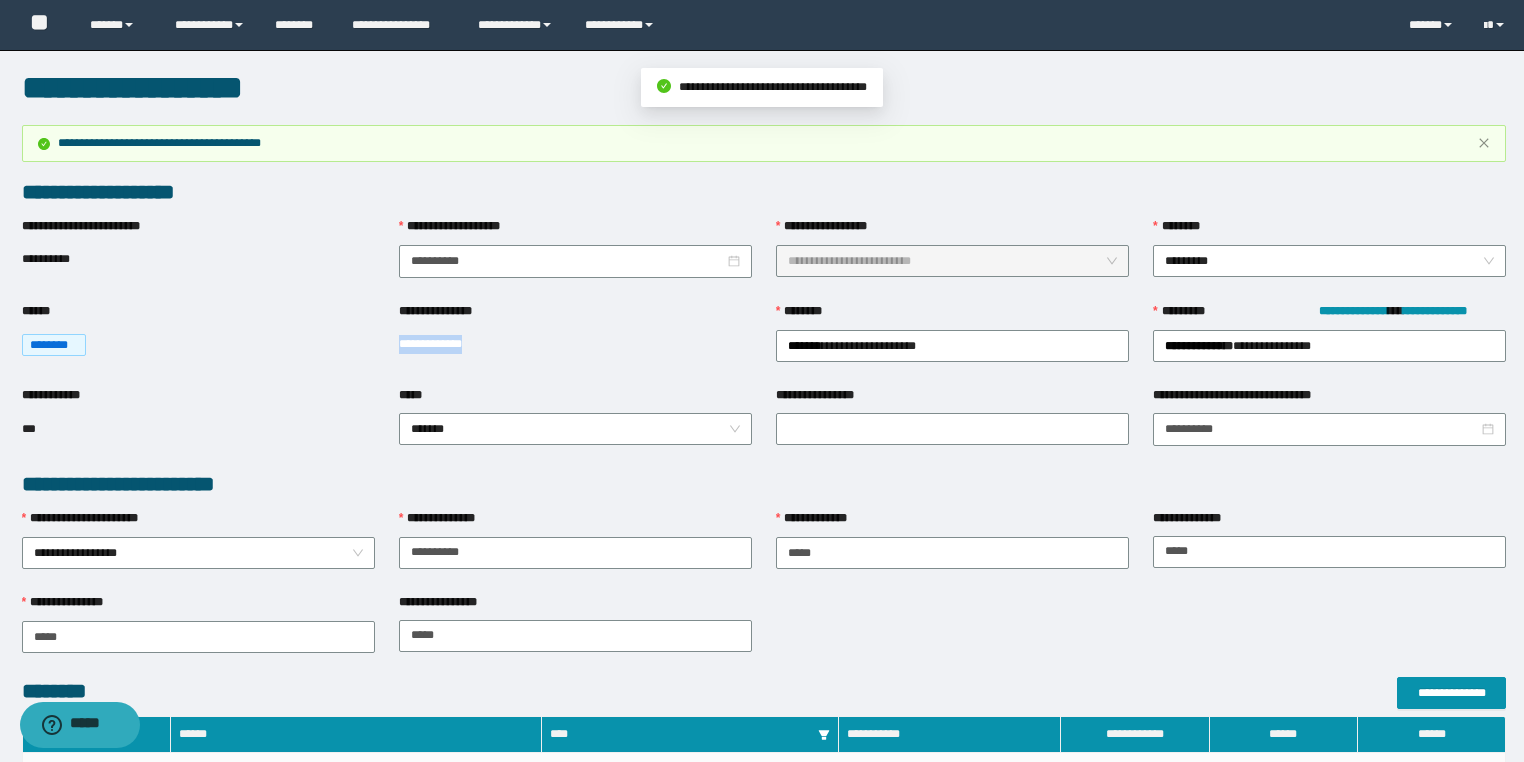 drag, startPoint x: 519, startPoint y: 340, endPoint x: 393, endPoint y: 353, distance: 126.66886 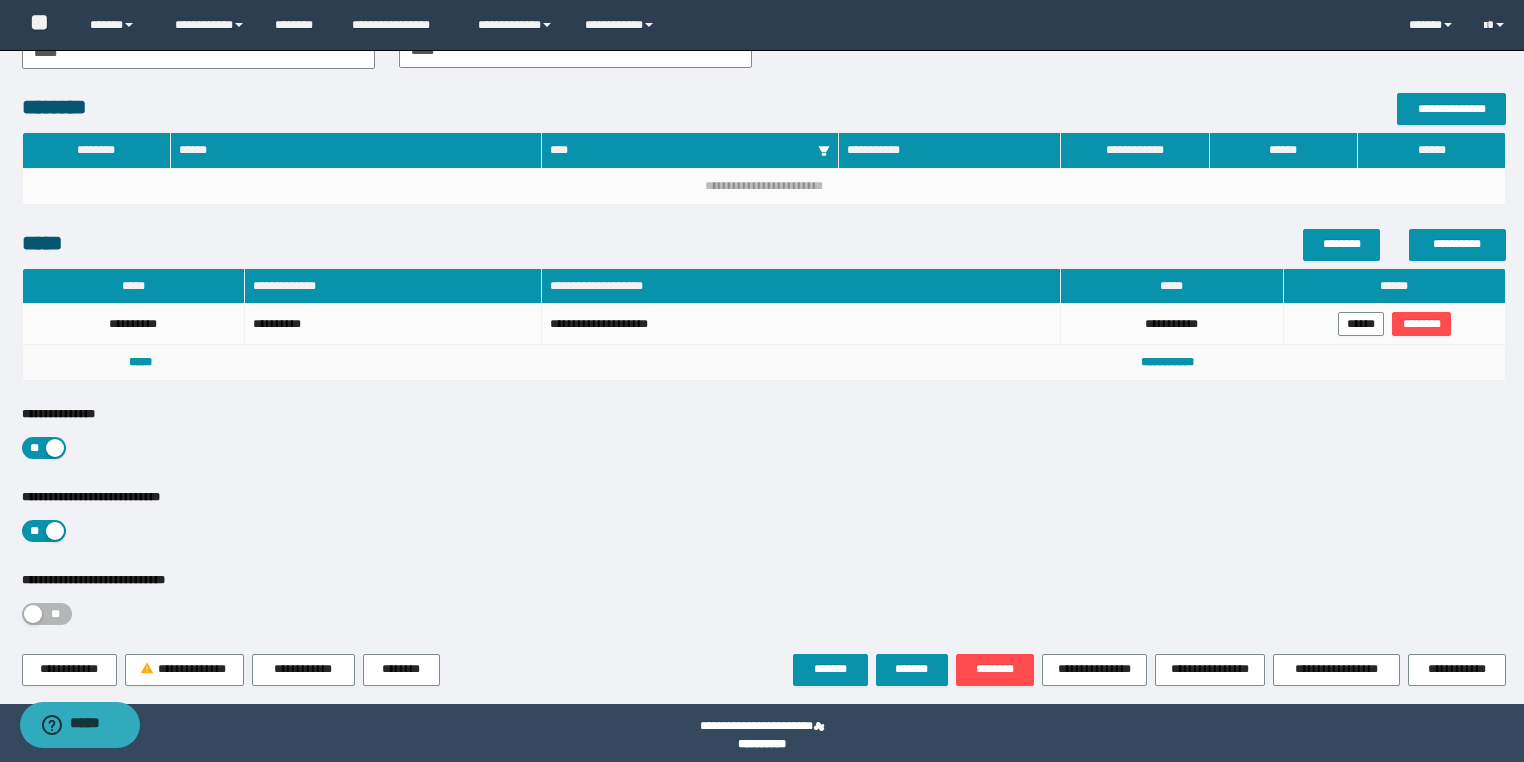 scroll, scrollTop: 596, scrollLeft: 0, axis: vertical 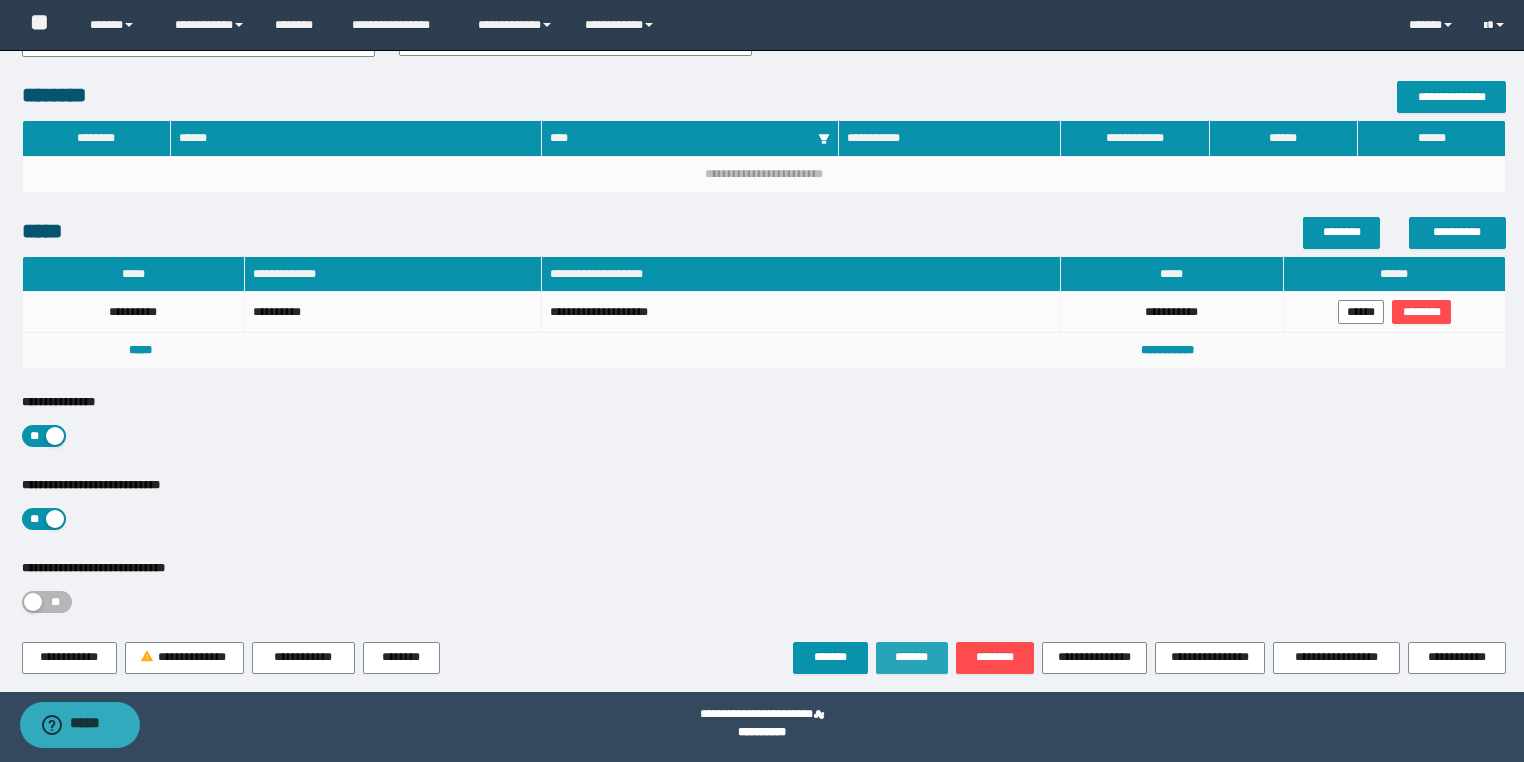 click on "*******" at bounding box center [912, 657] 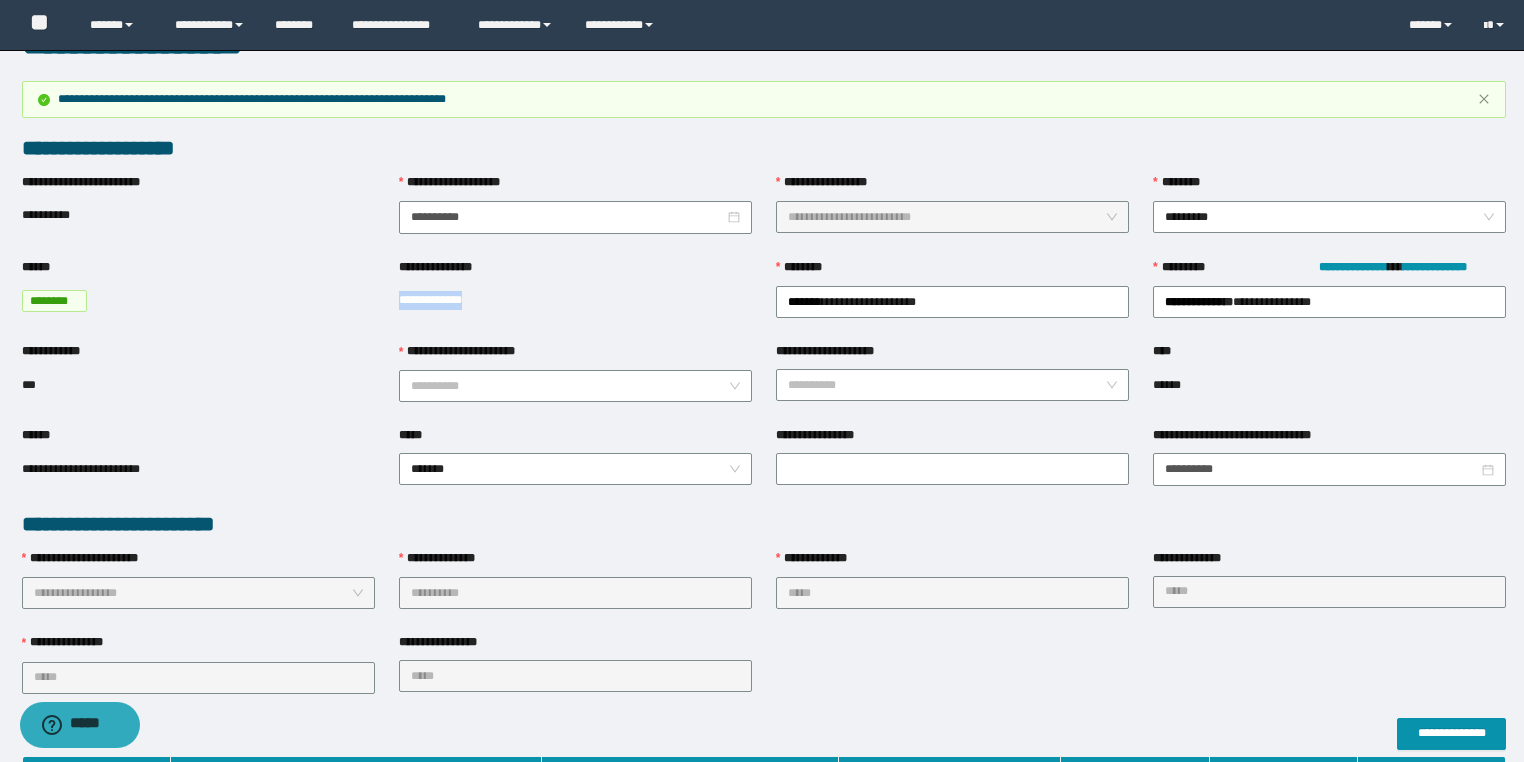 scroll, scrollTop: 80, scrollLeft: 0, axis: vertical 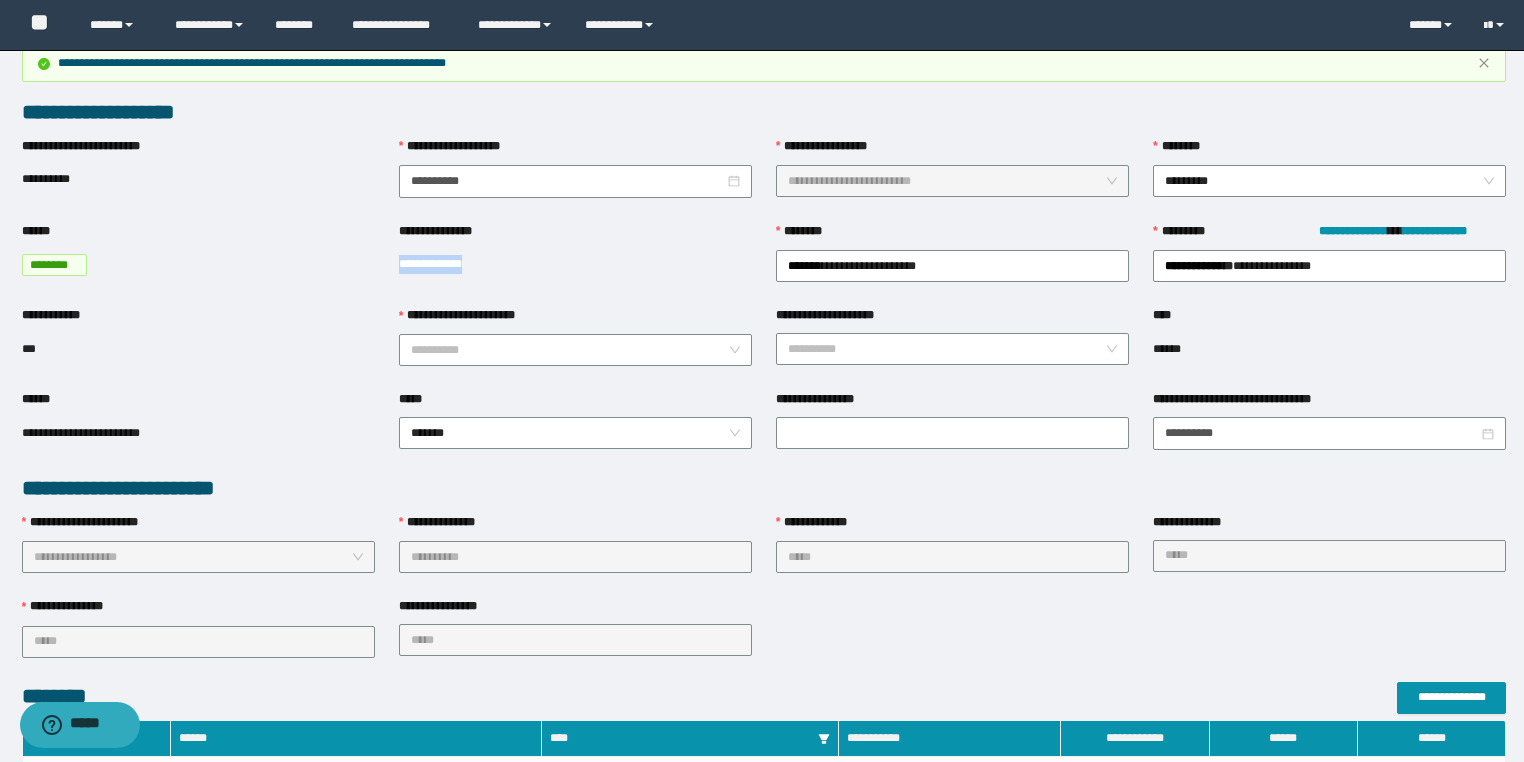 copy on "**********" 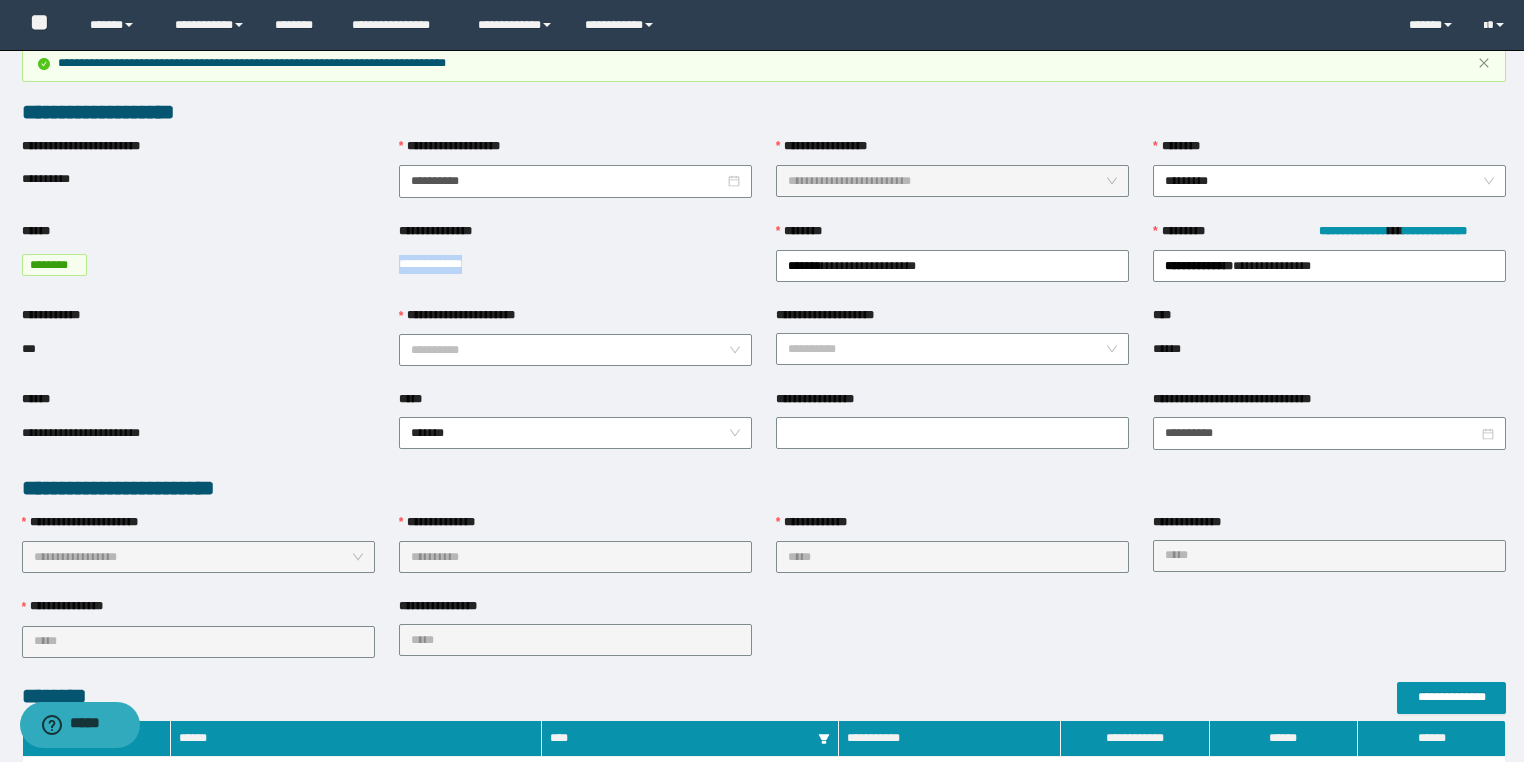 copy on "**********" 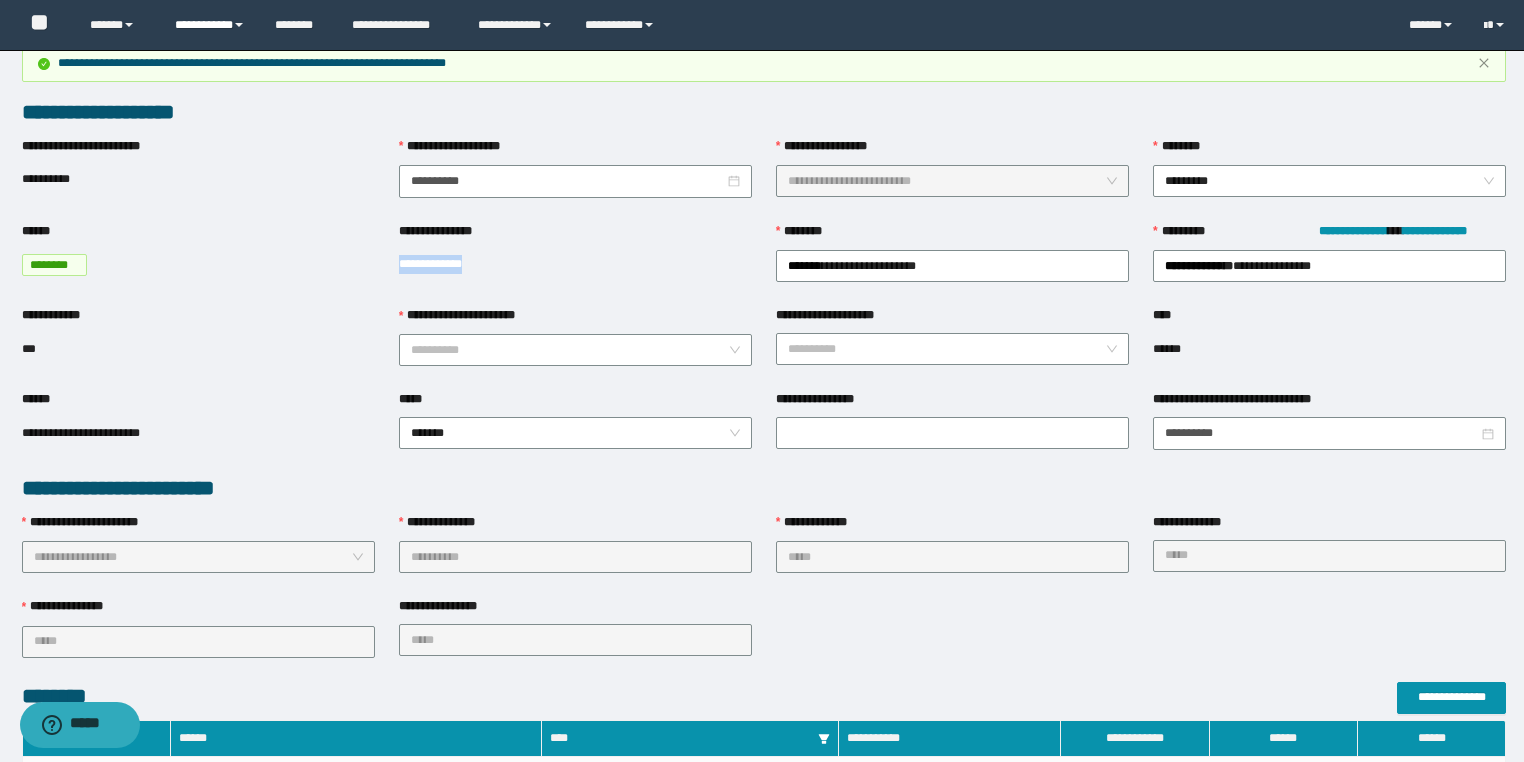 click on "**********" at bounding box center [210, 25] 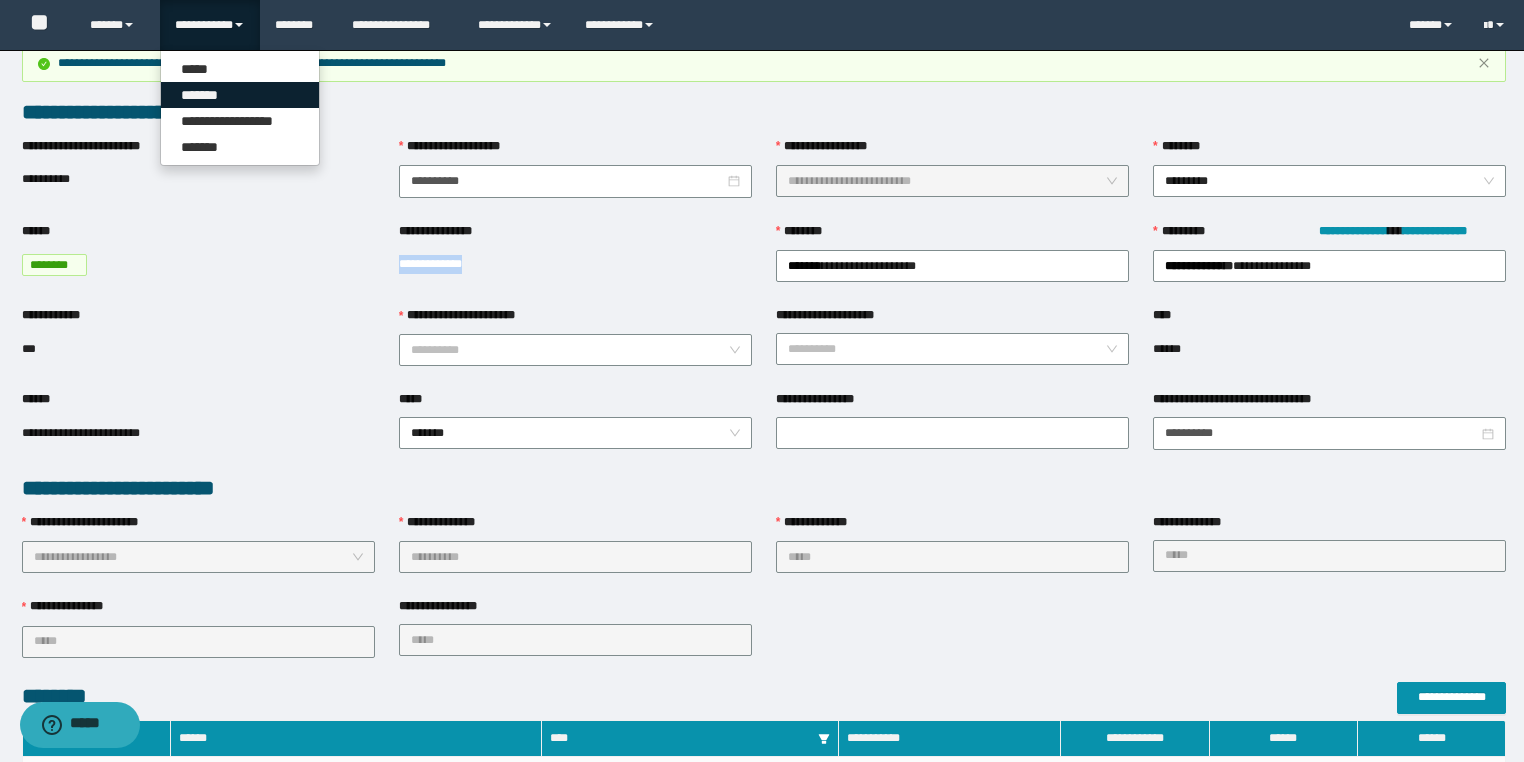 click on "*******" at bounding box center (240, 95) 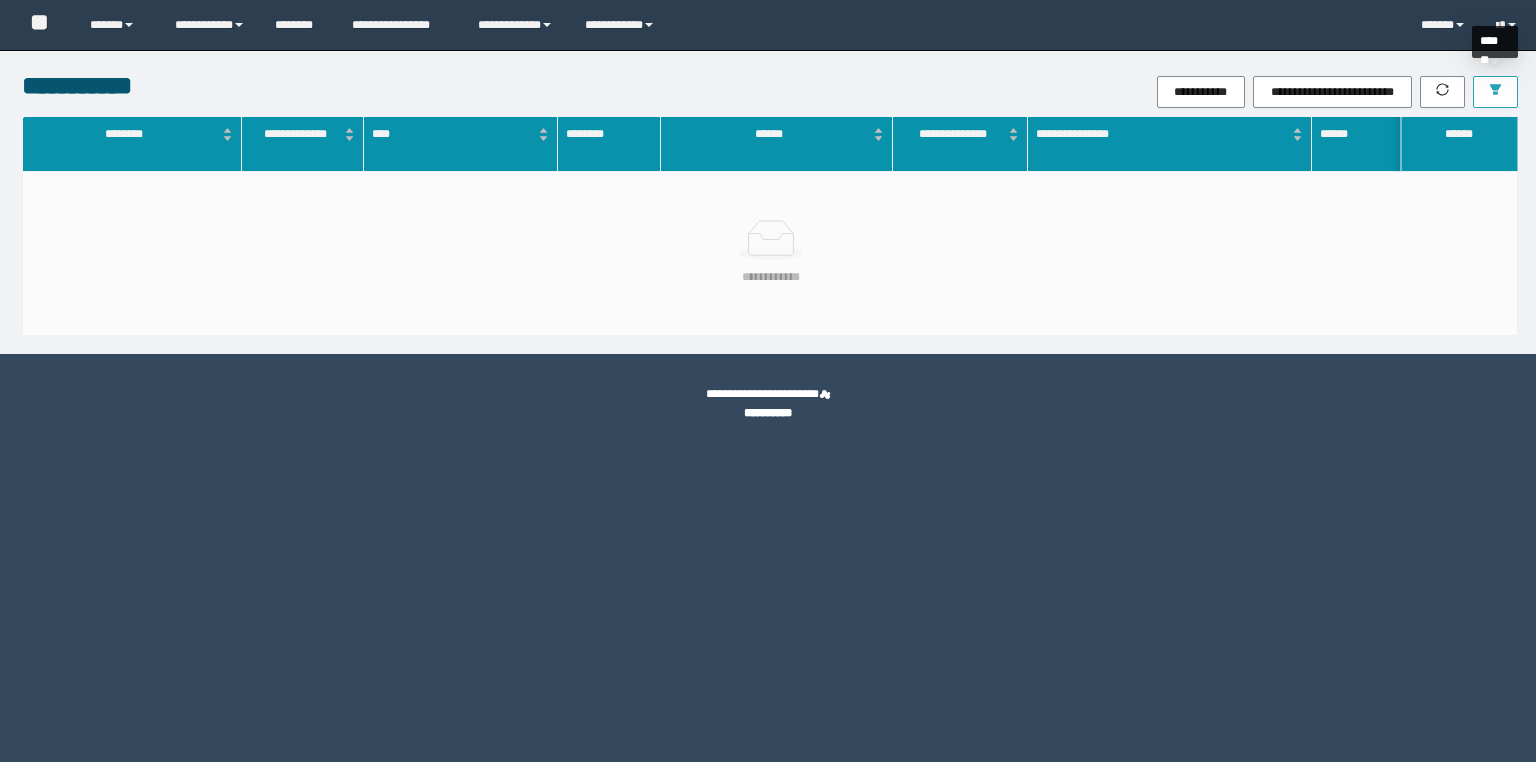 scroll, scrollTop: 0, scrollLeft: 0, axis: both 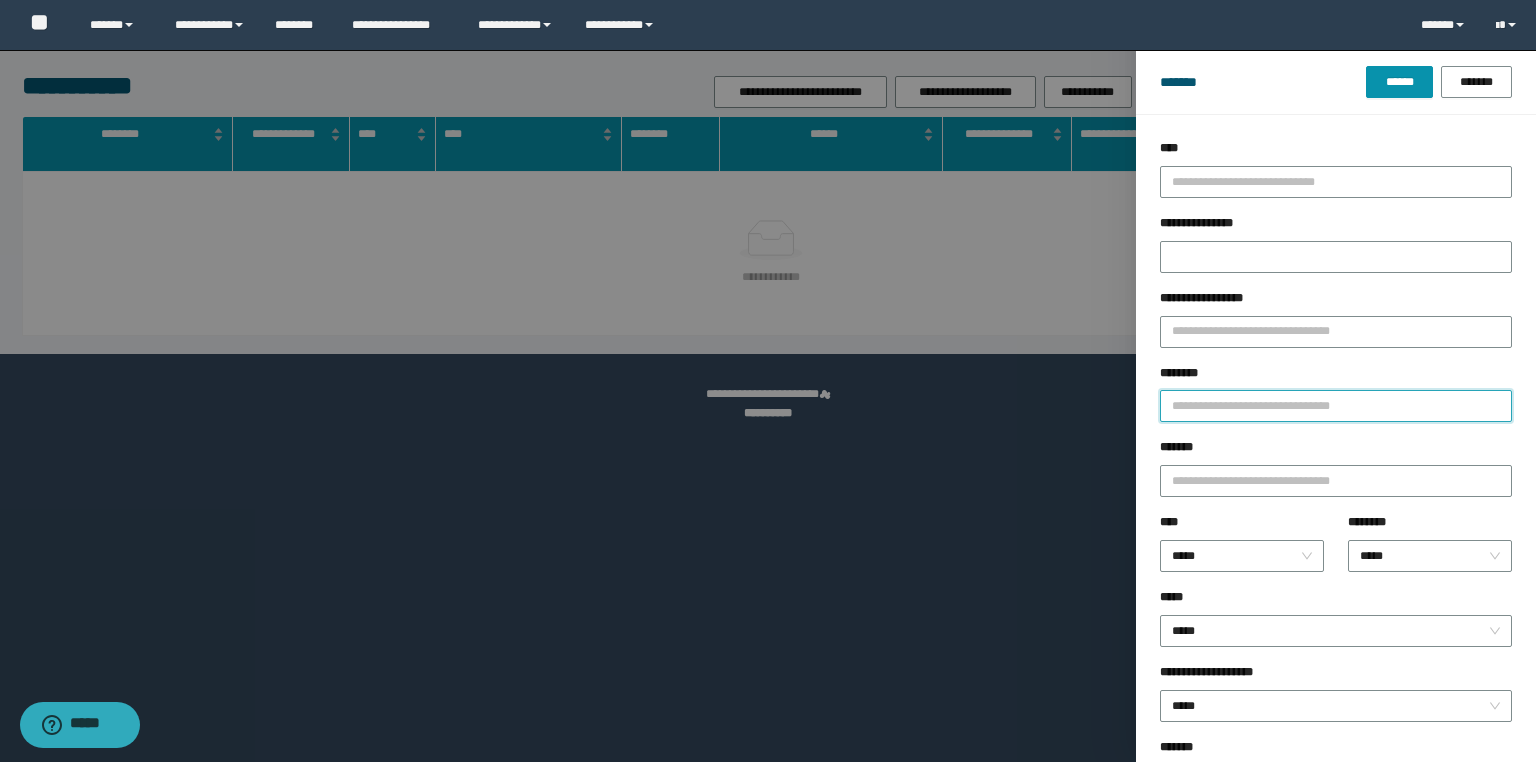 click on "********" at bounding box center (1336, 406) 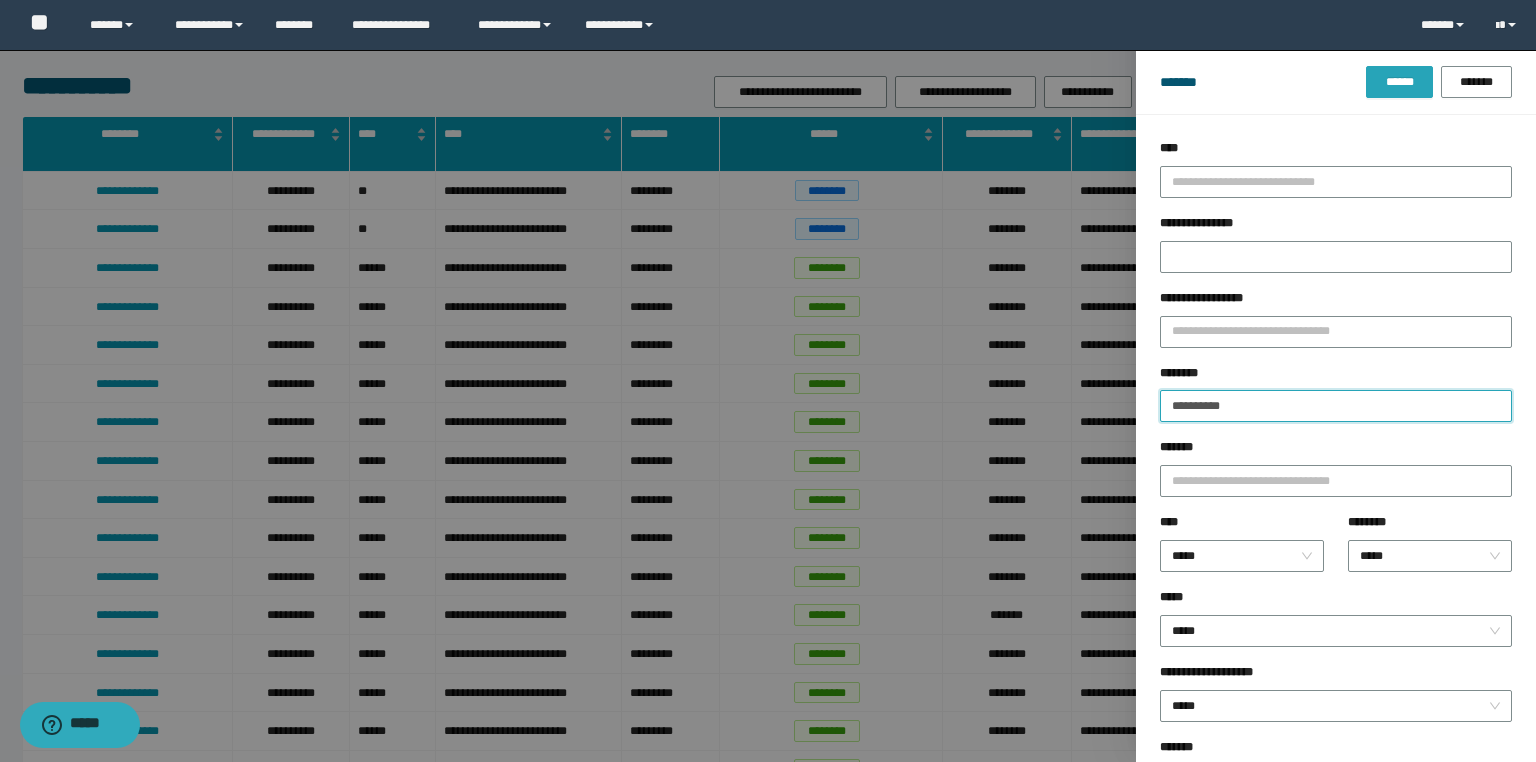 type on "**********" 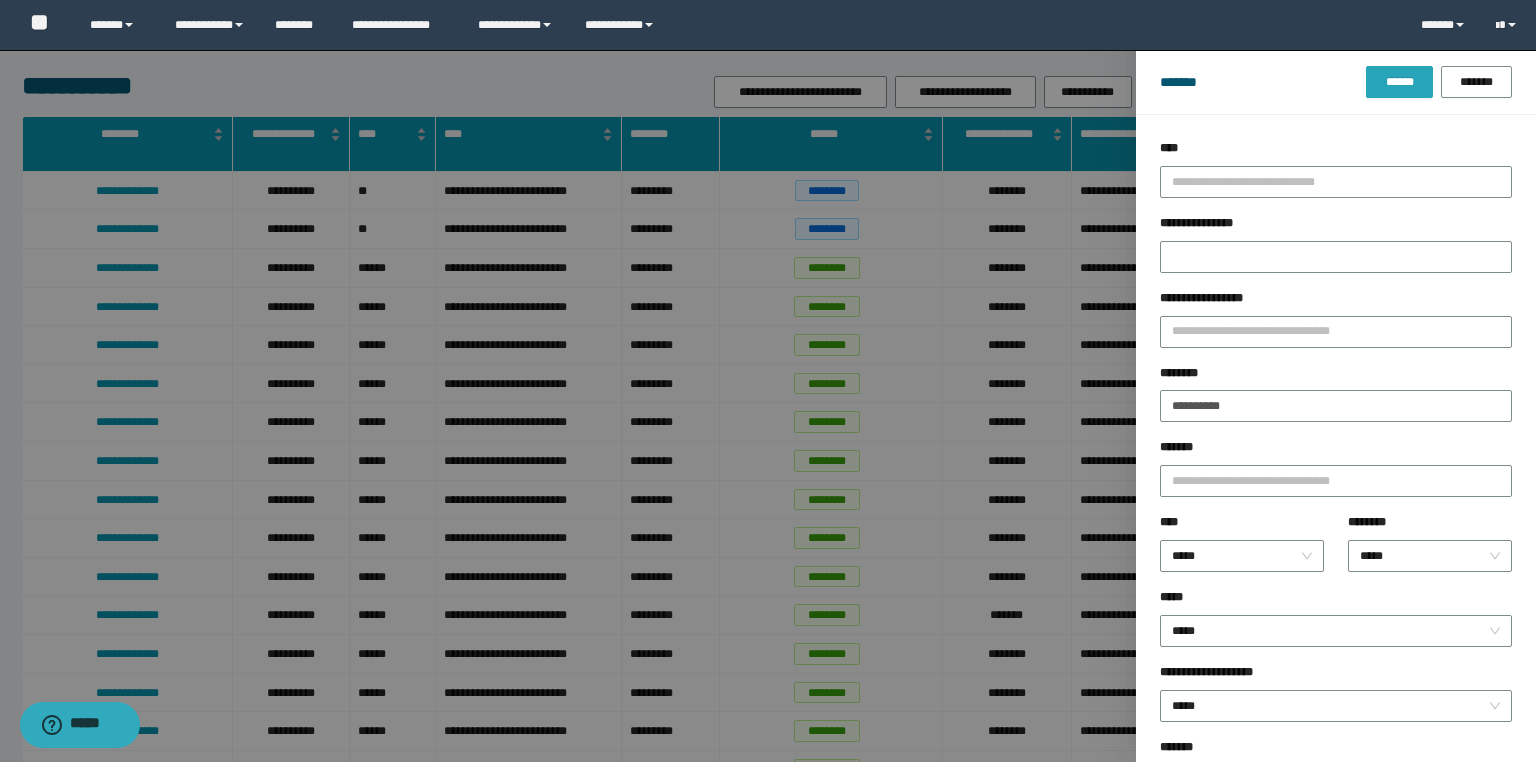 click on "******" at bounding box center [1399, 82] 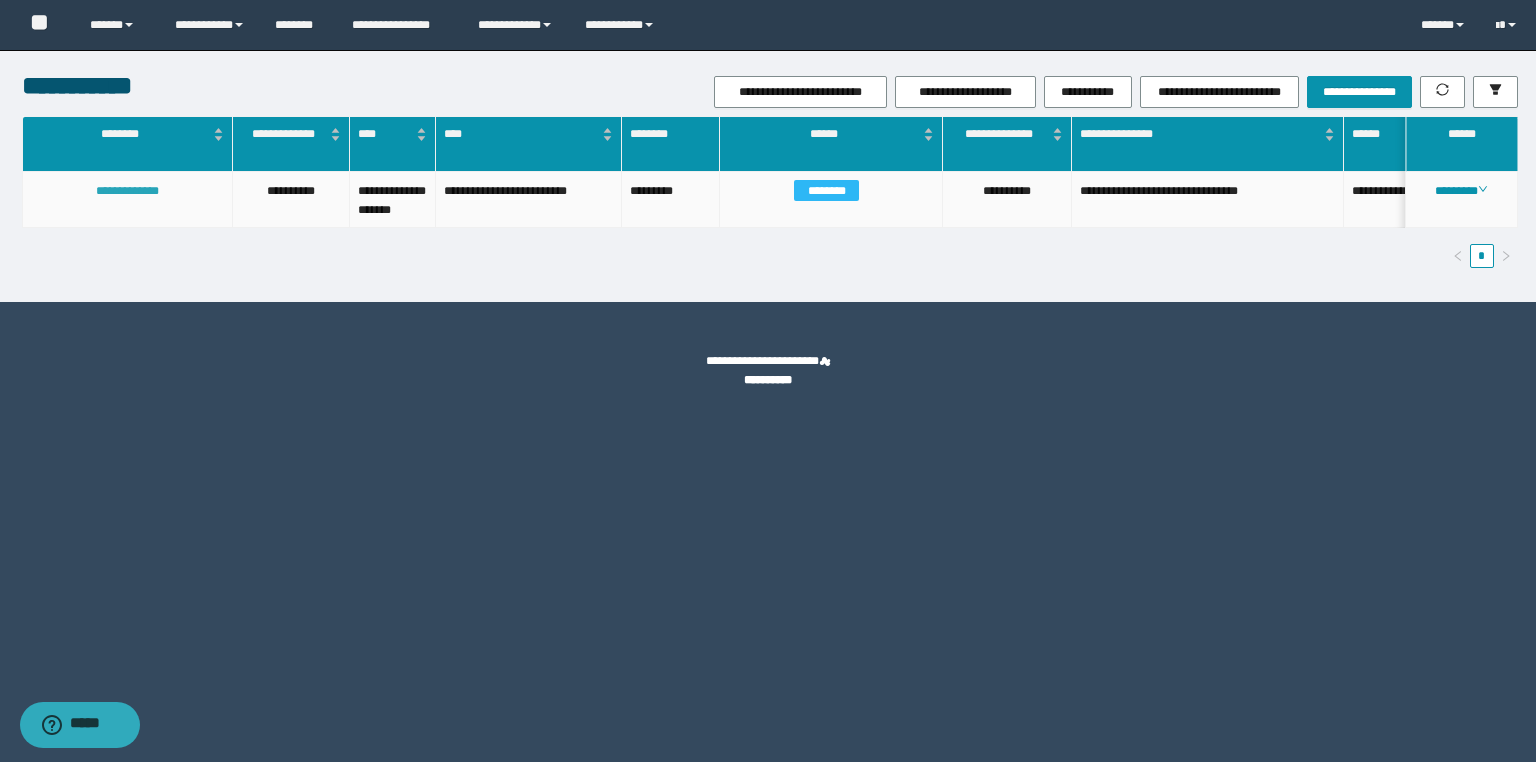 click on "**********" at bounding box center [127, 191] 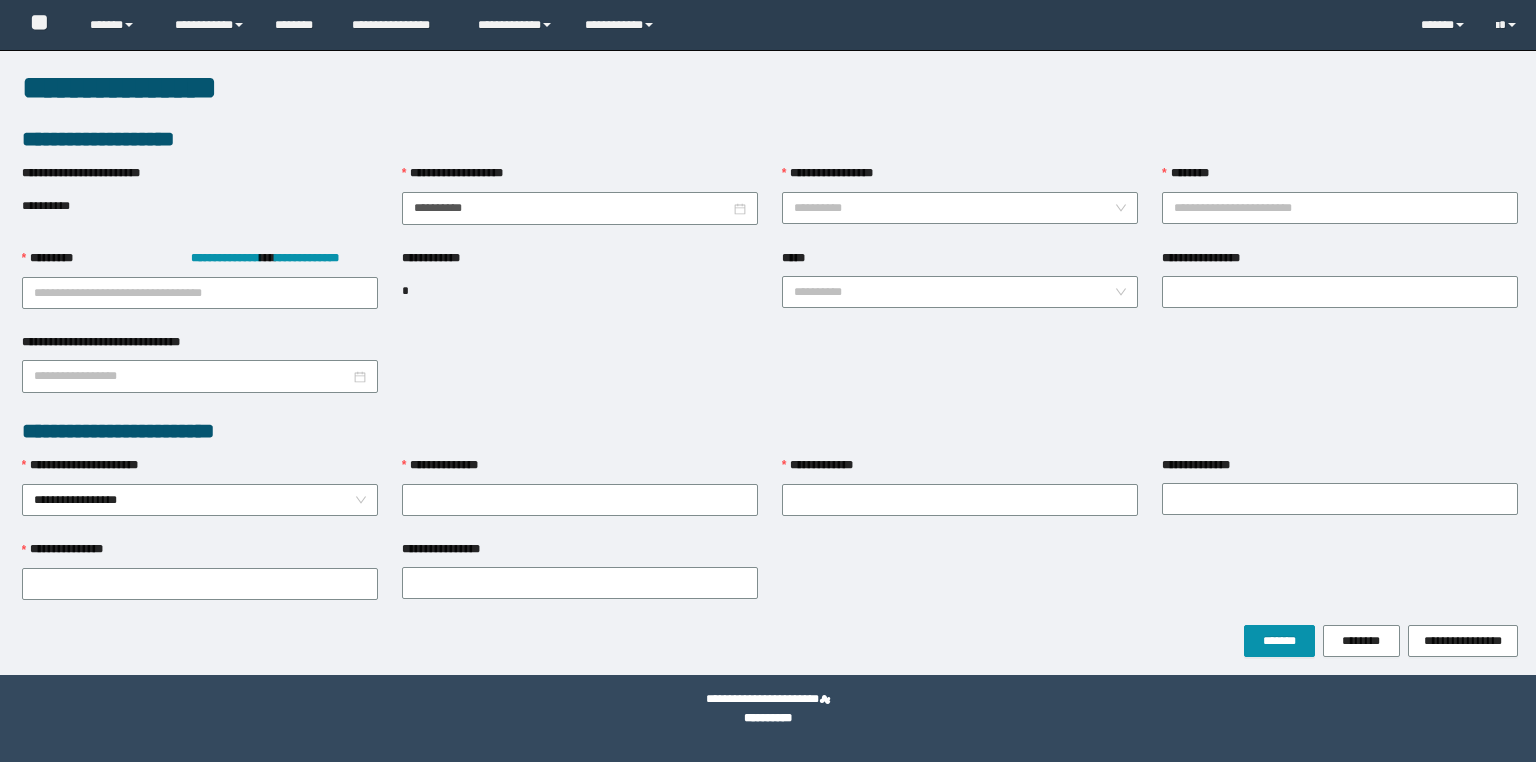 scroll, scrollTop: 0, scrollLeft: 0, axis: both 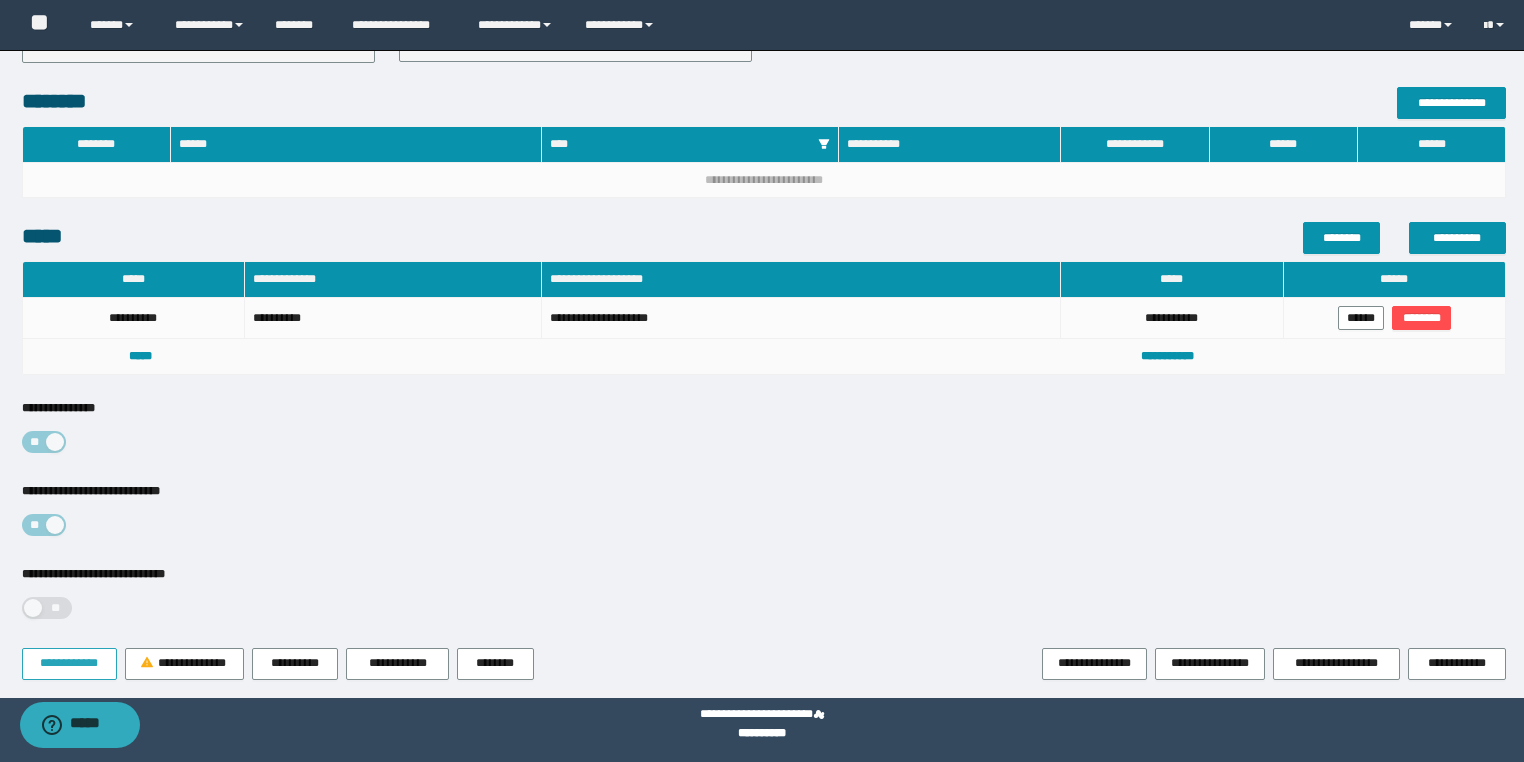 click on "**********" at bounding box center [69, 663] 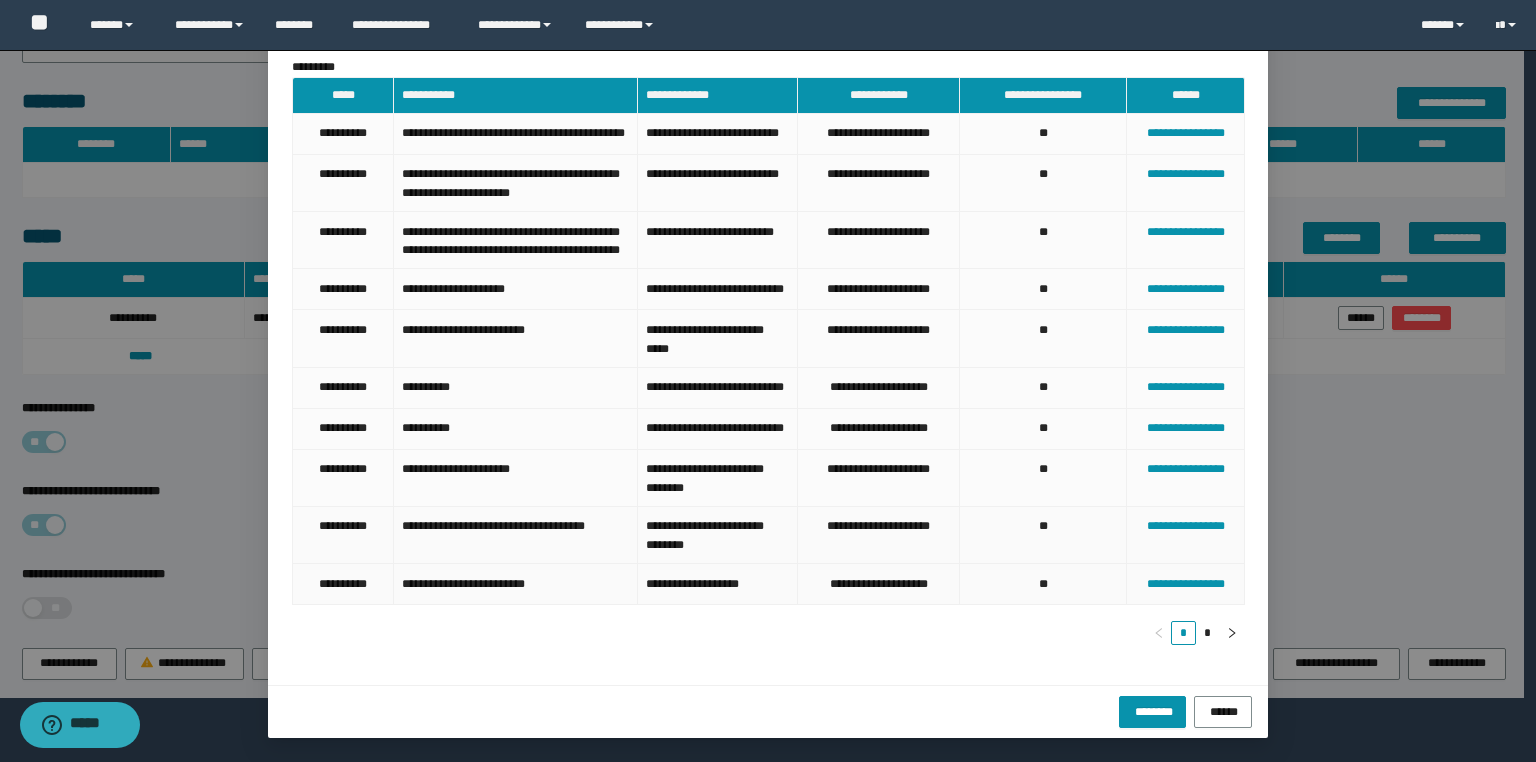 scroll, scrollTop: 201, scrollLeft: 0, axis: vertical 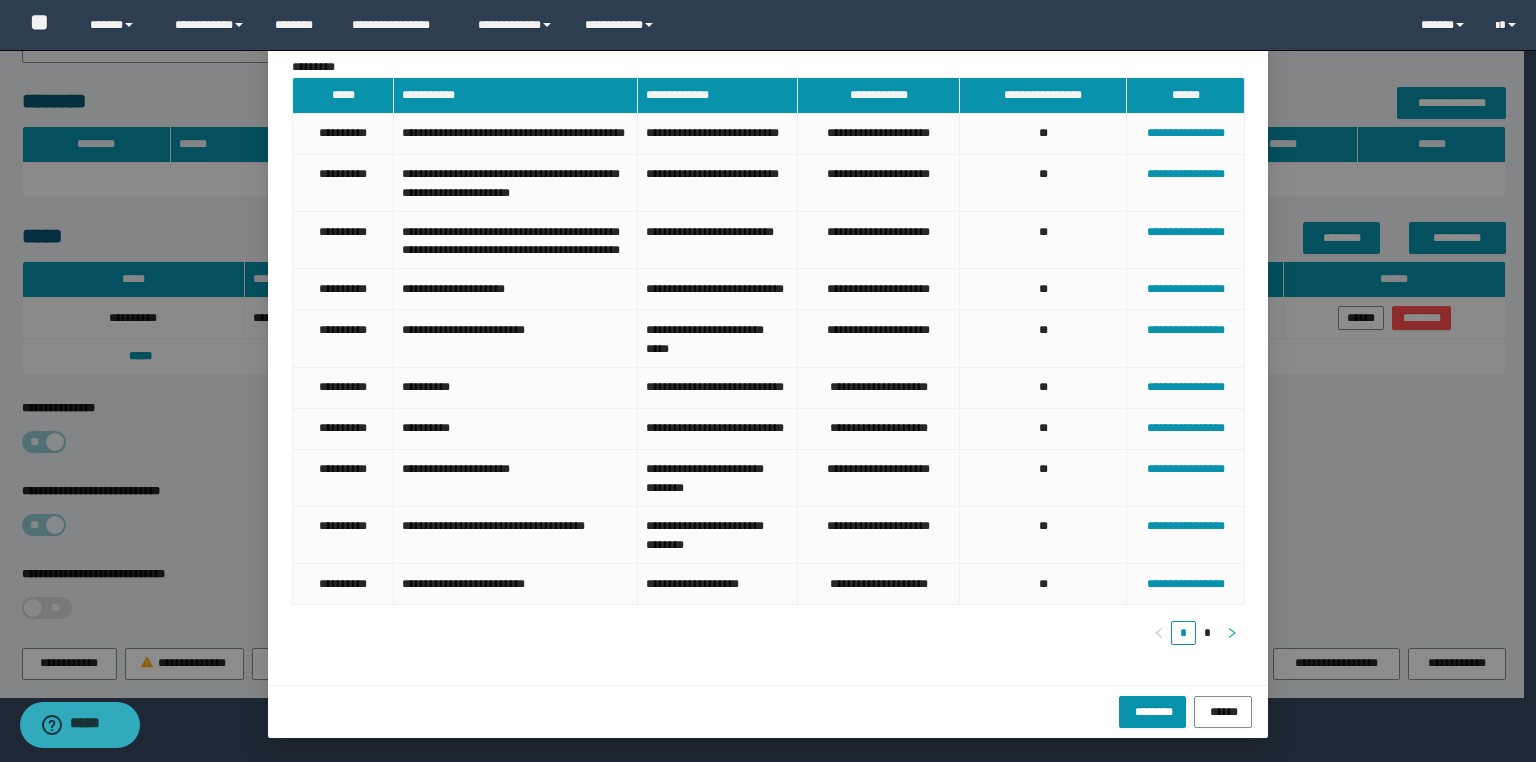 click 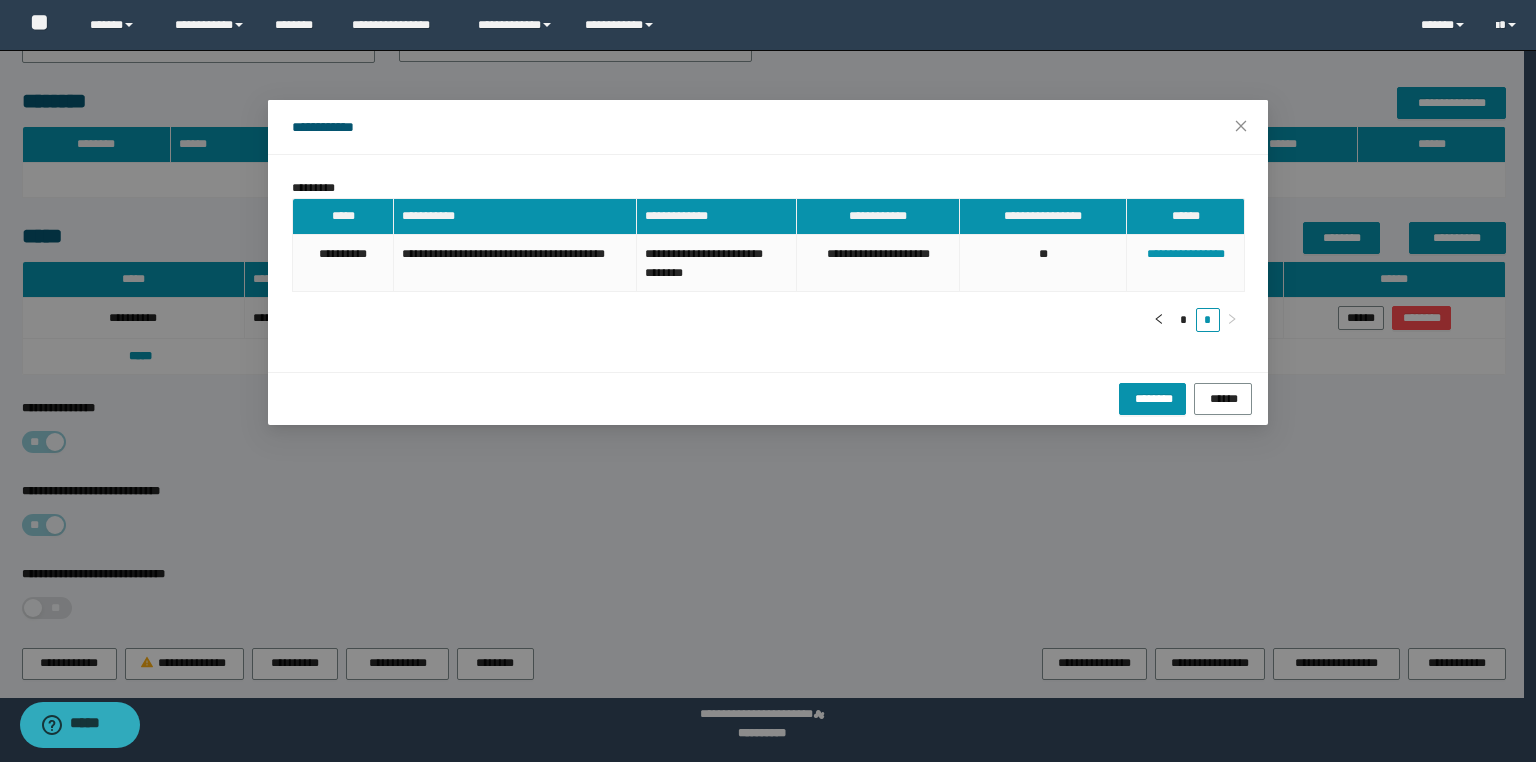 scroll, scrollTop: 0, scrollLeft: 0, axis: both 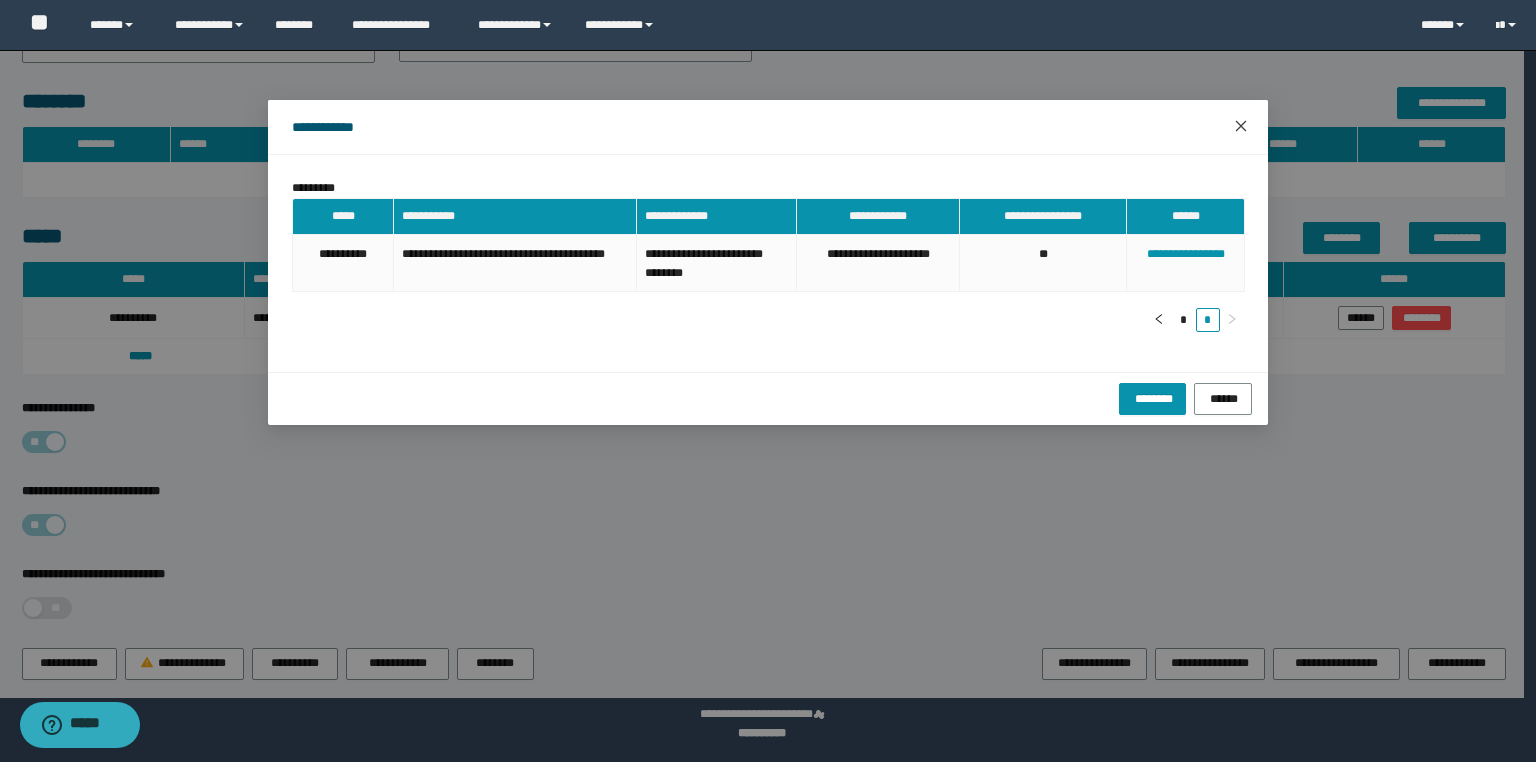 click at bounding box center (1241, 127) 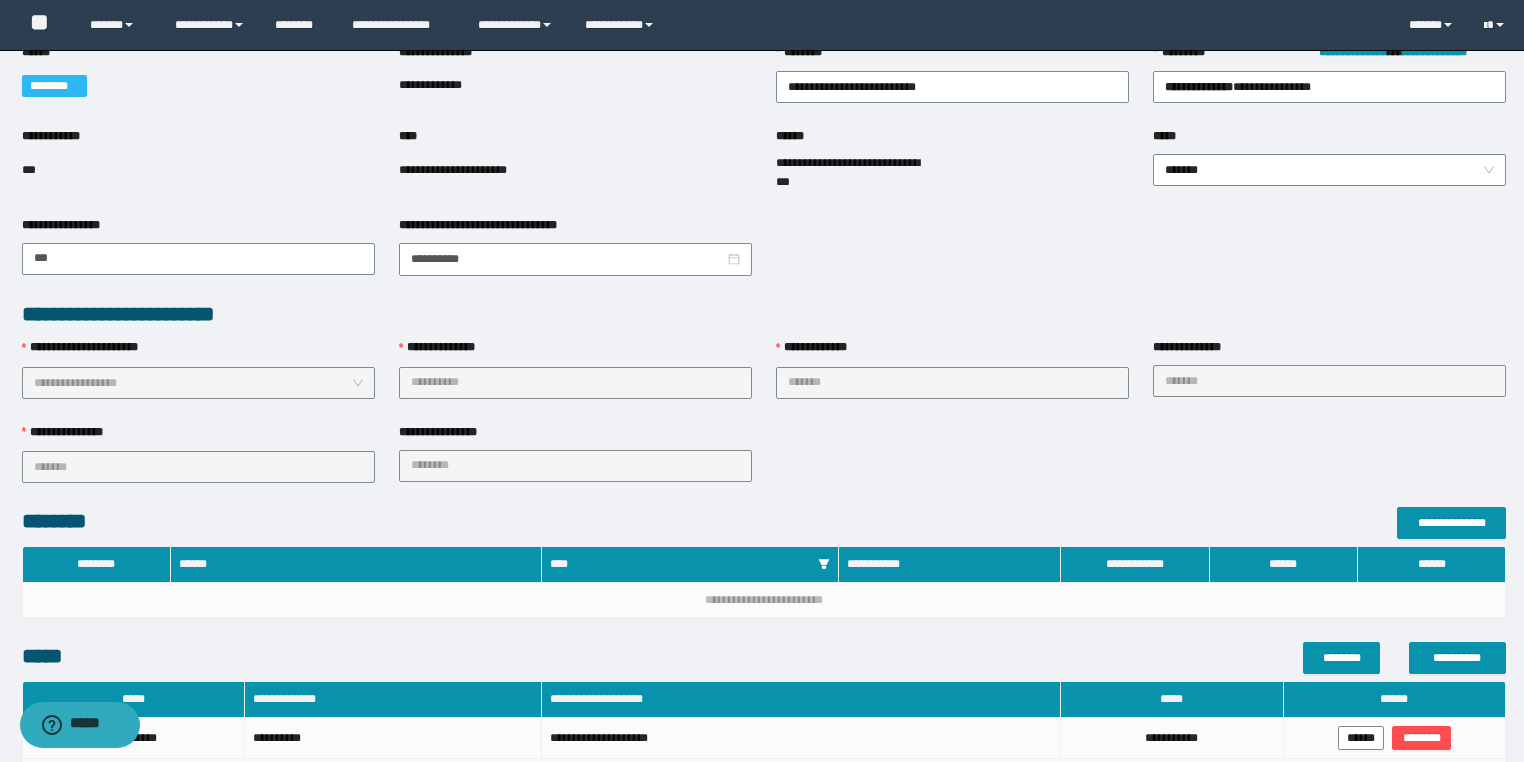 scroll, scrollTop: 0, scrollLeft: 0, axis: both 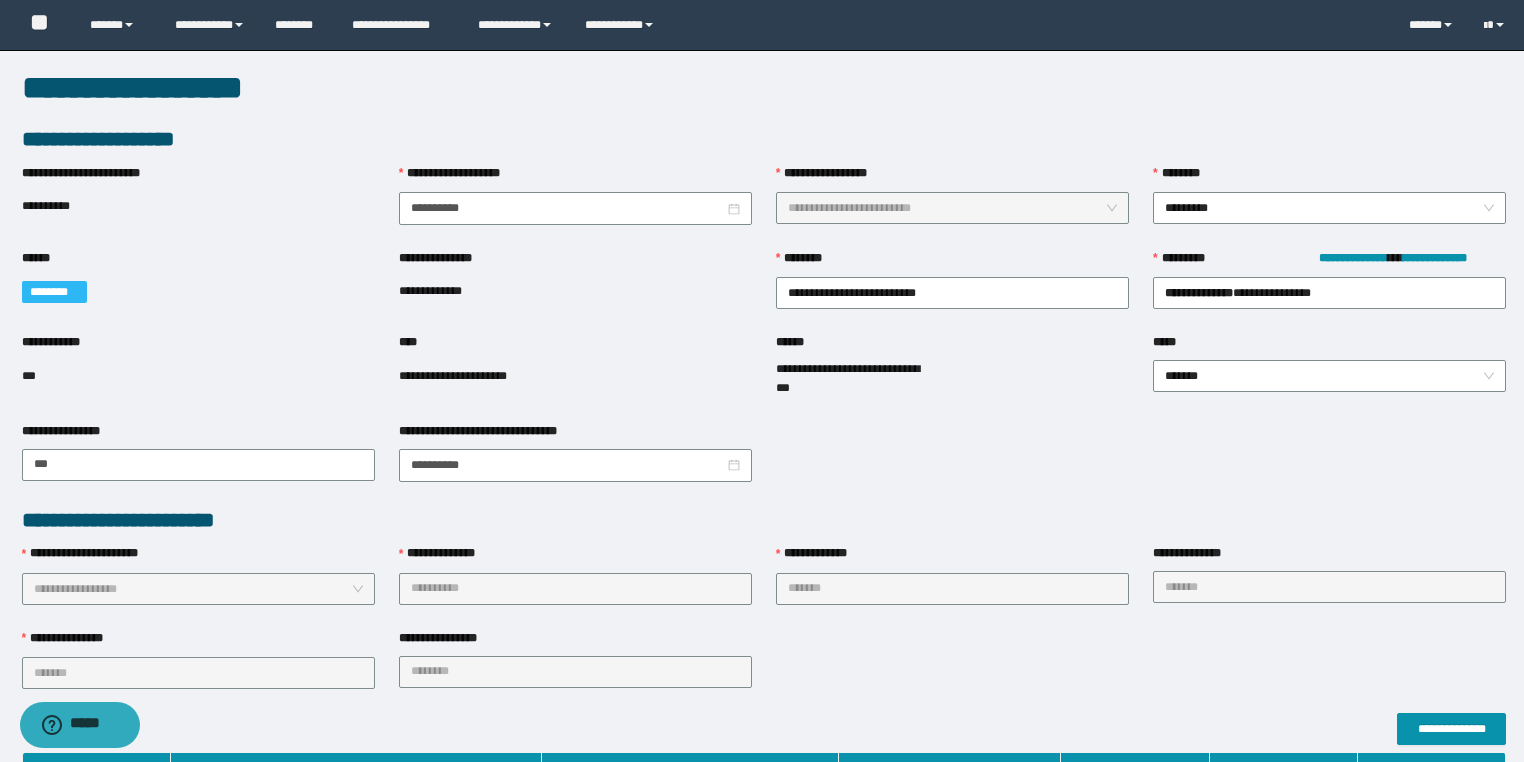 click on "**********" at bounding box center [764, 586] 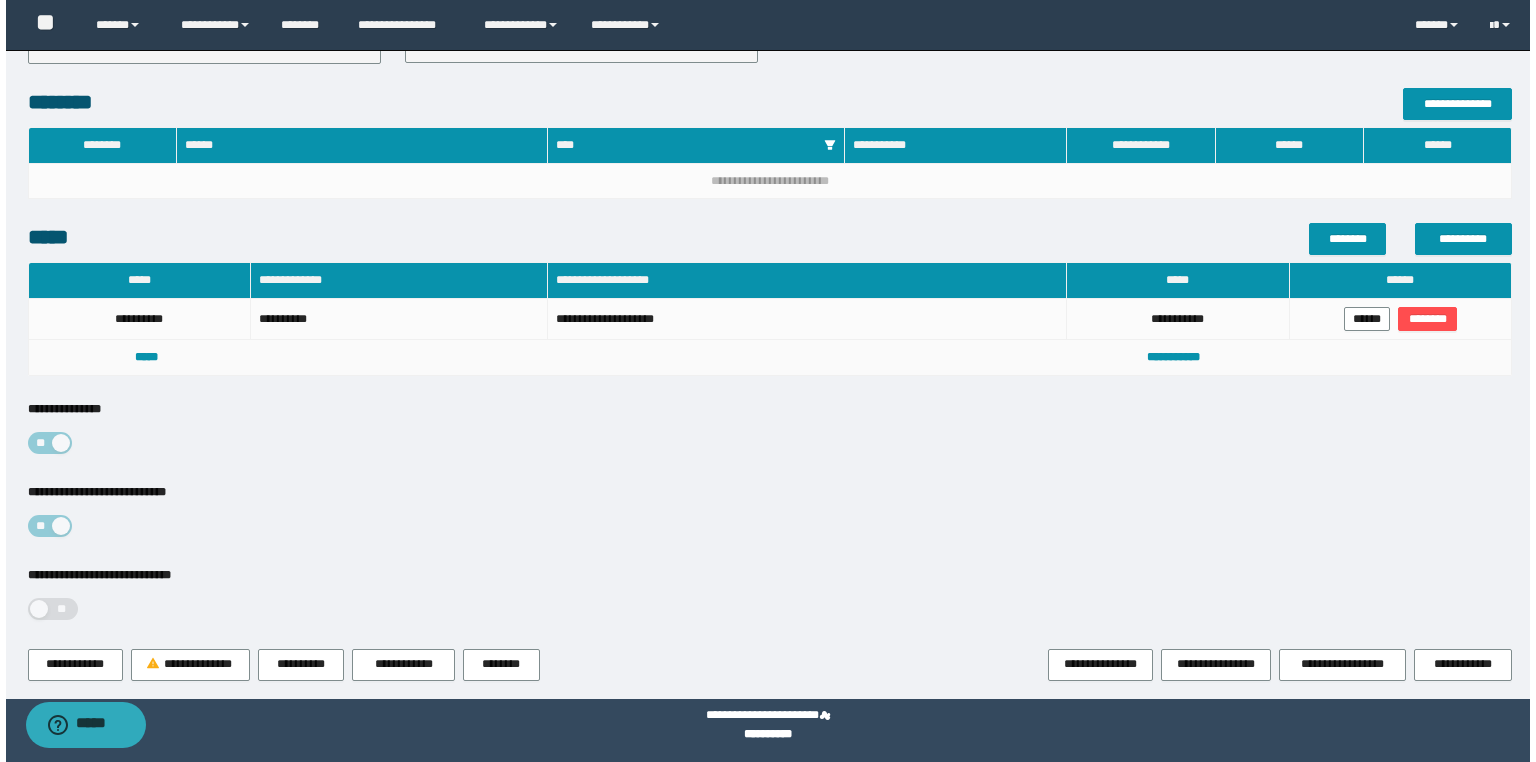 scroll, scrollTop: 626, scrollLeft: 0, axis: vertical 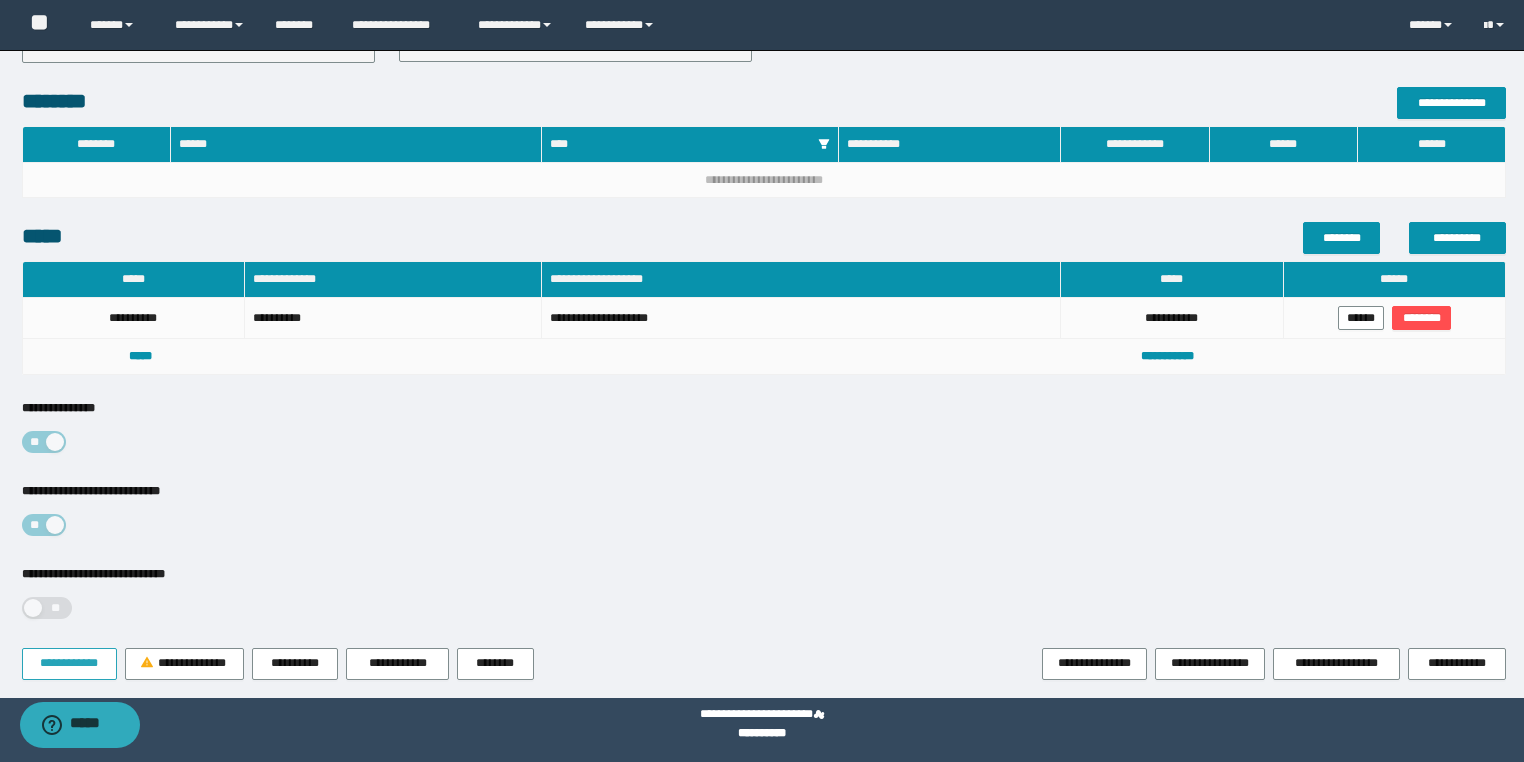 click on "**********" at bounding box center (69, 663) 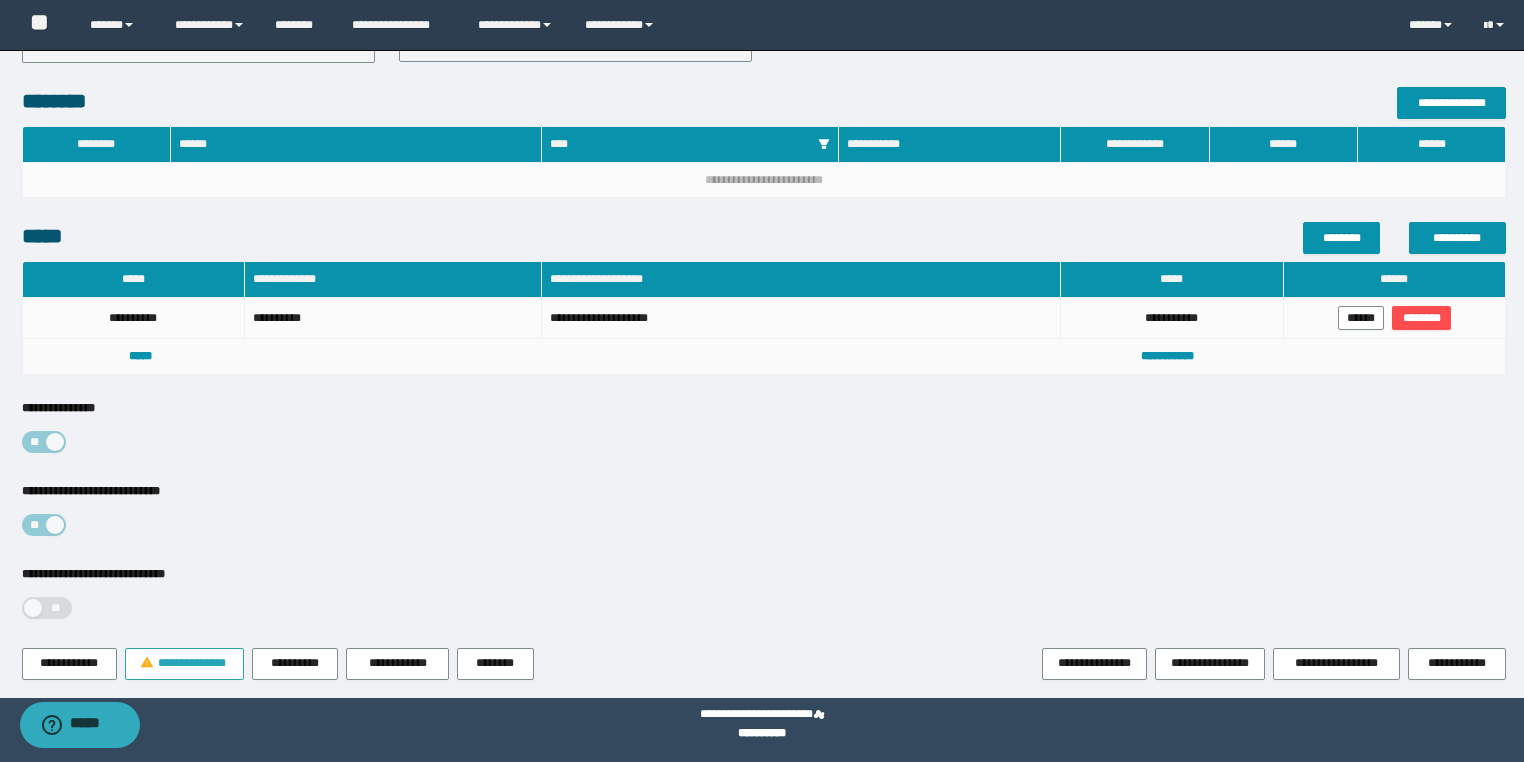 click on "**********" at bounding box center (192, 663) 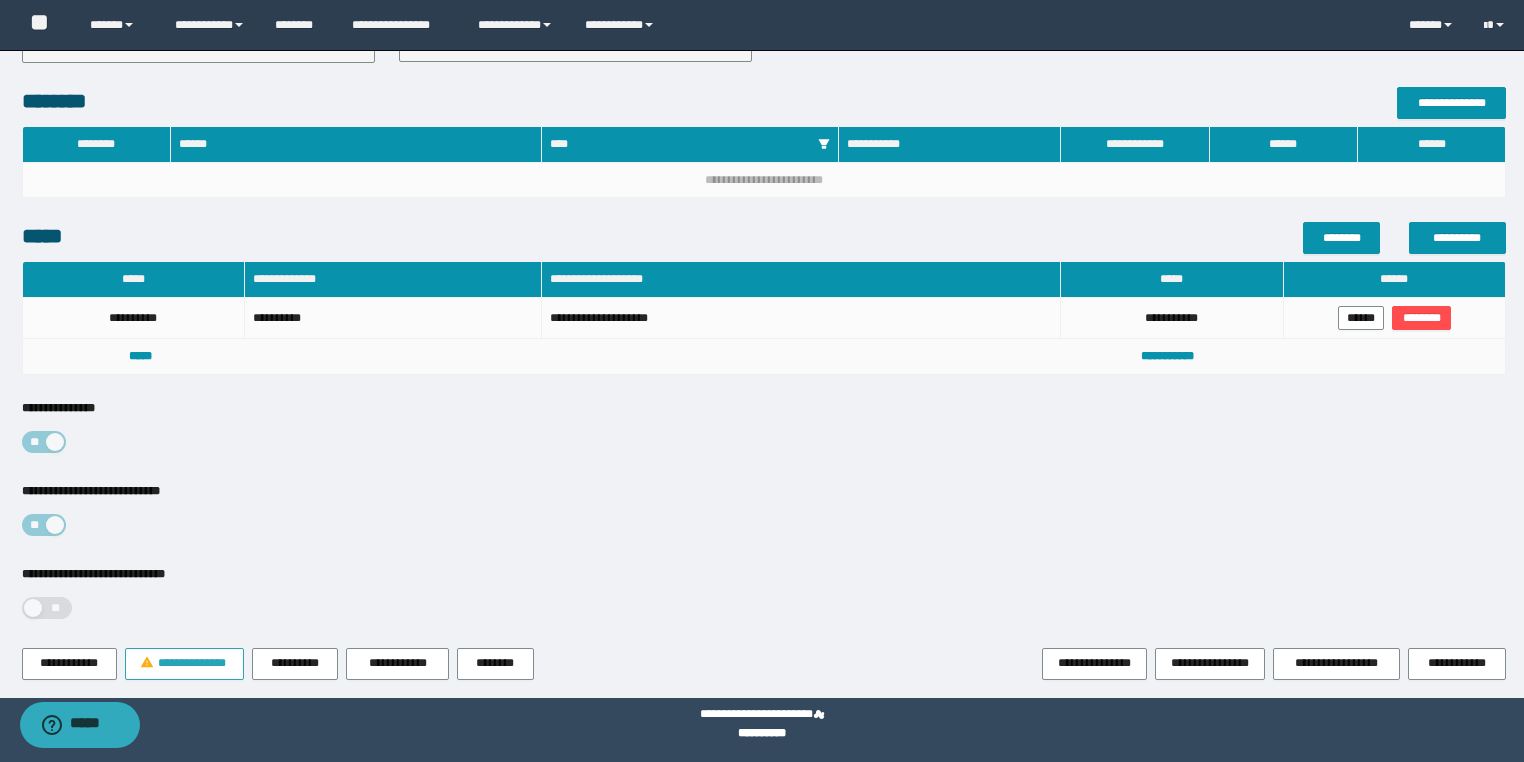 click on "**********" at bounding box center [192, 663] 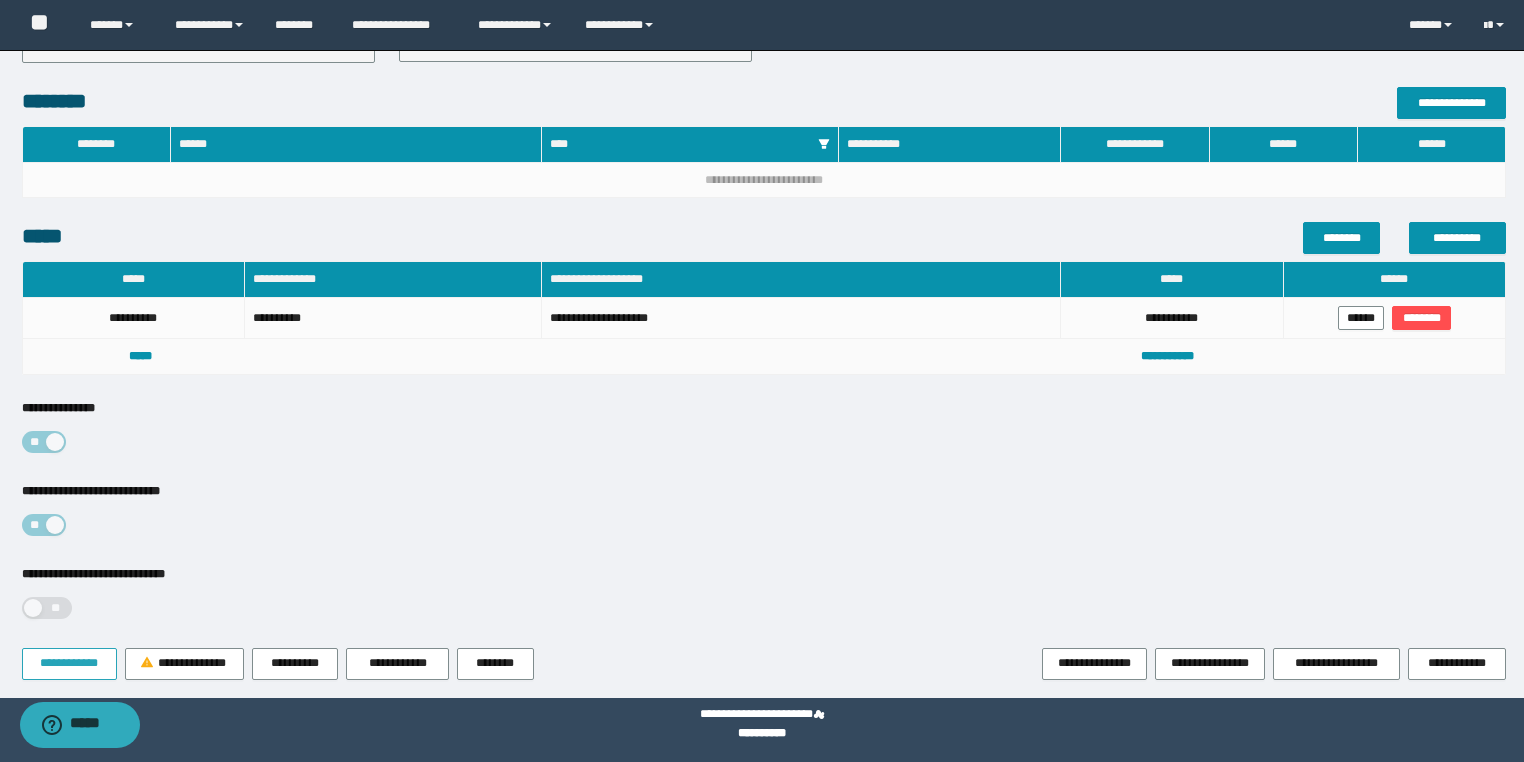 click on "**********" at bounding box center [69, 663] 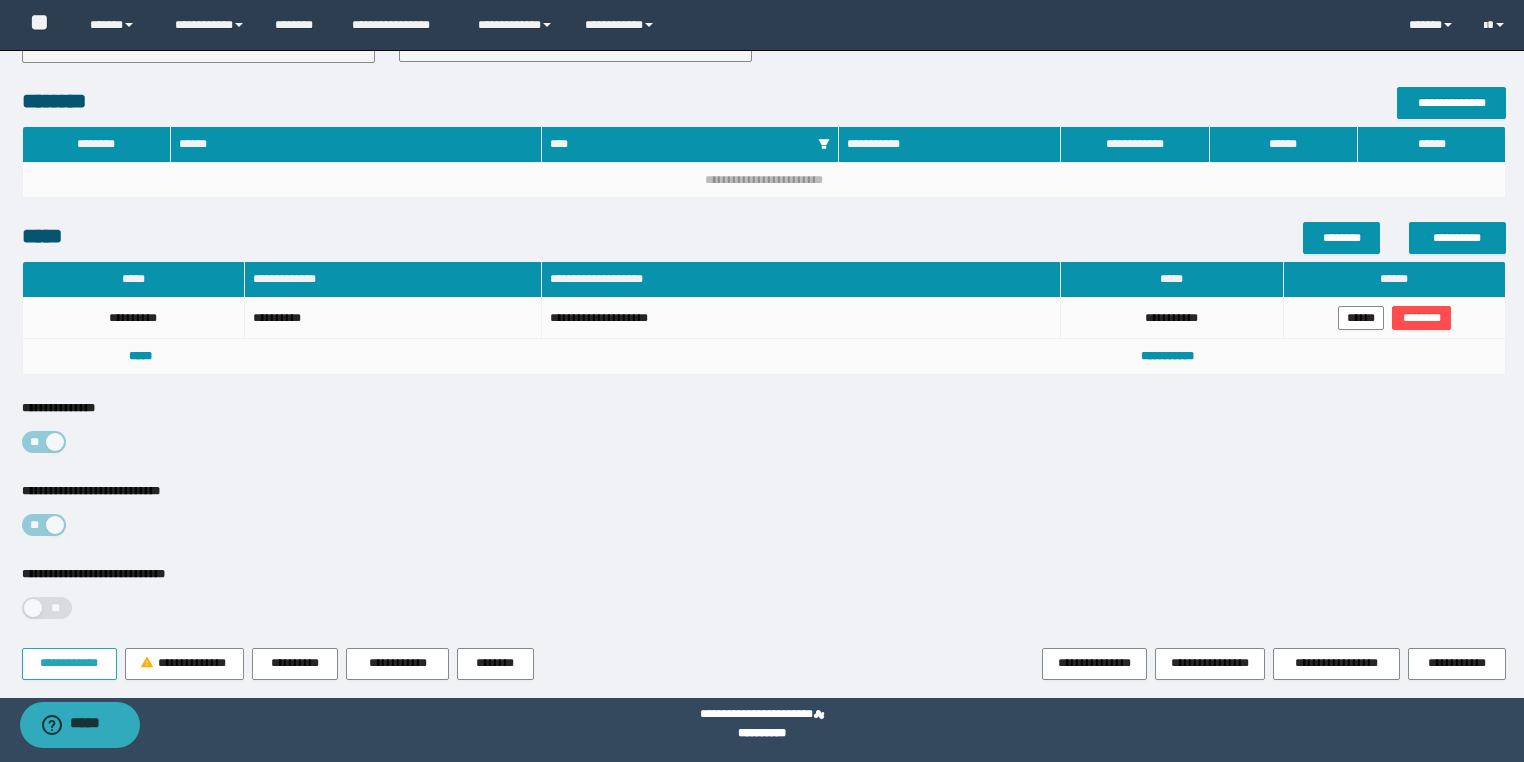 click on "**********" at bounding box center (69, 663) 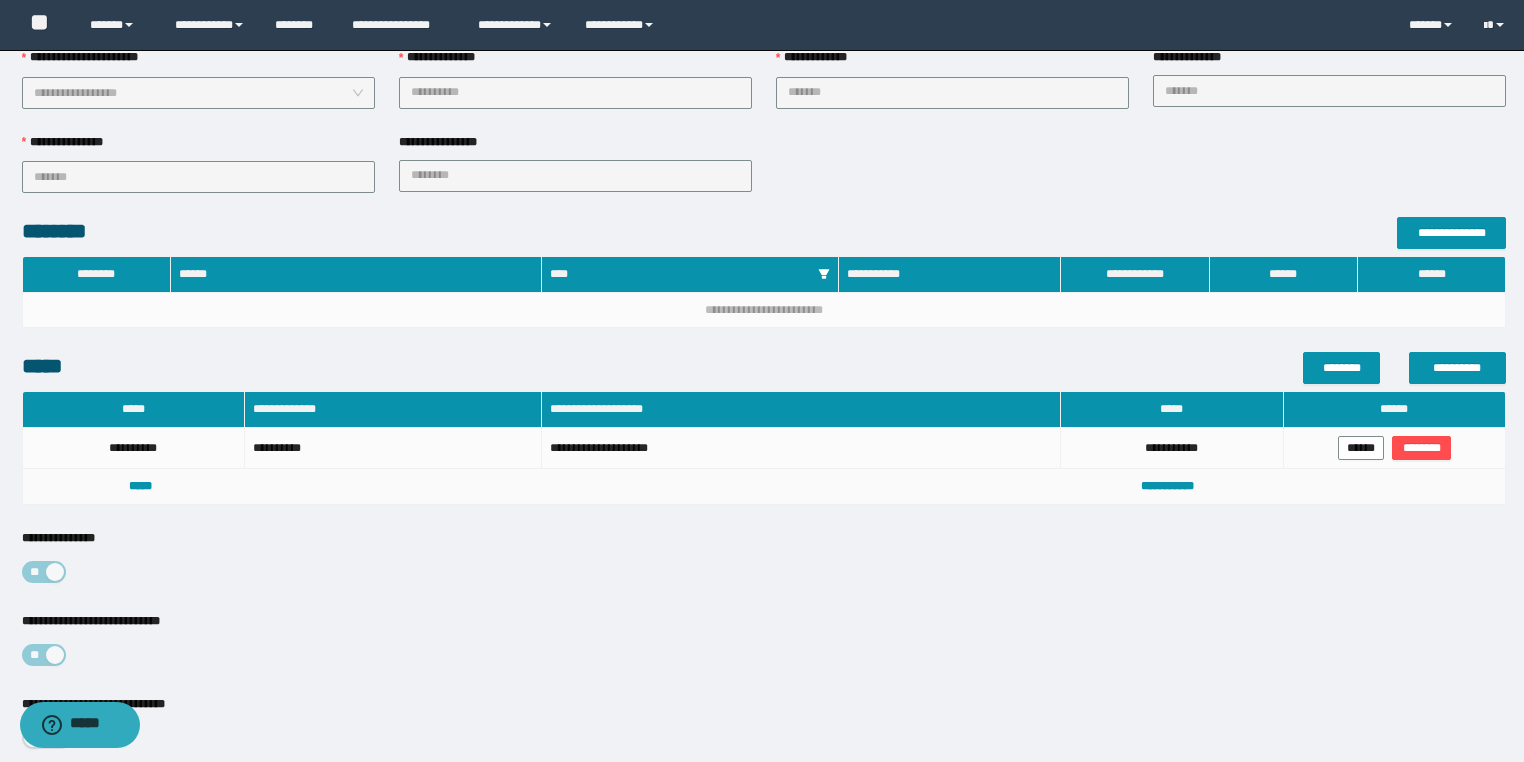 scroll, scrollTop: 626, scrollLeft: 0, axis: vertical 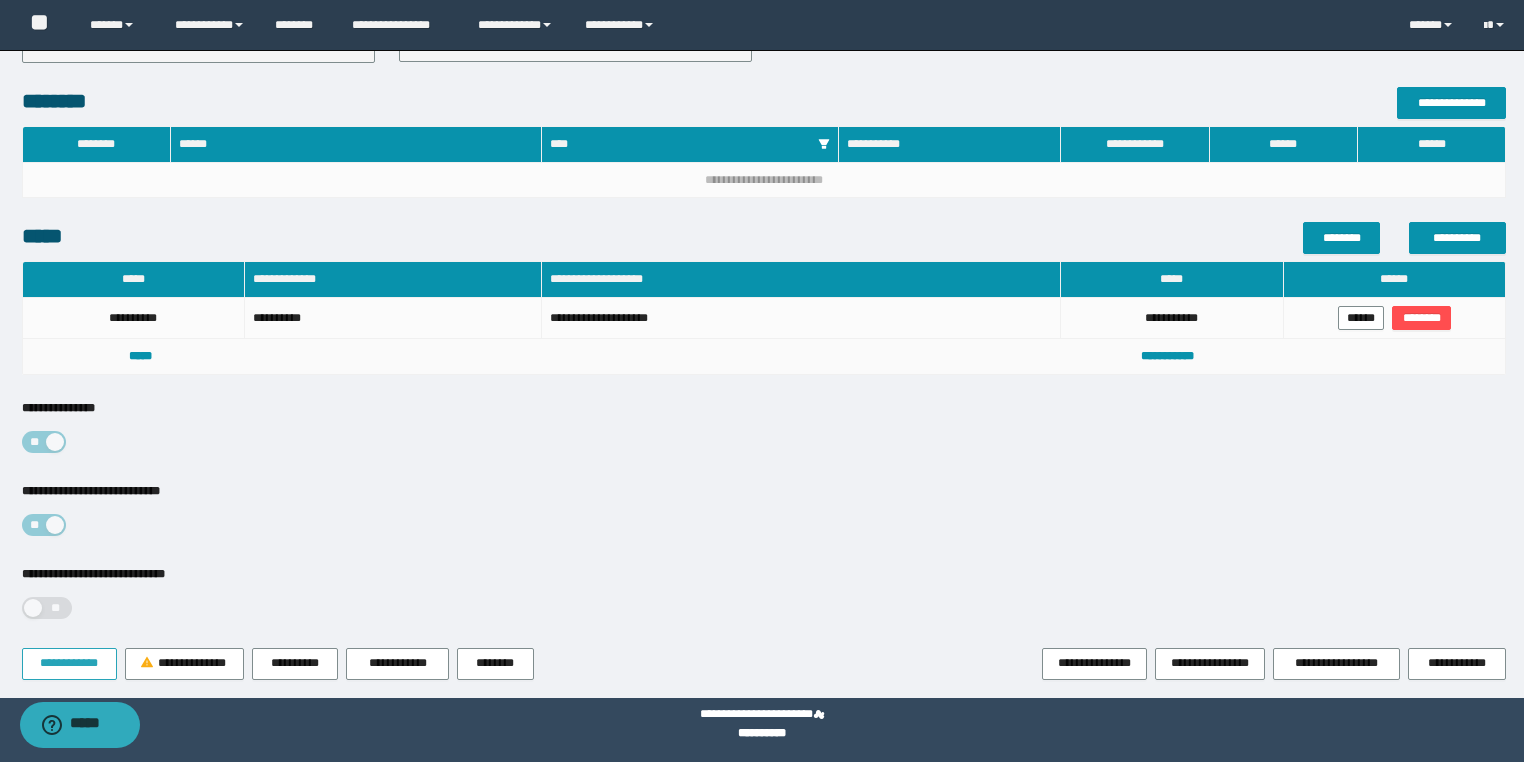 click on "**********" at bounding box center (69, 663) 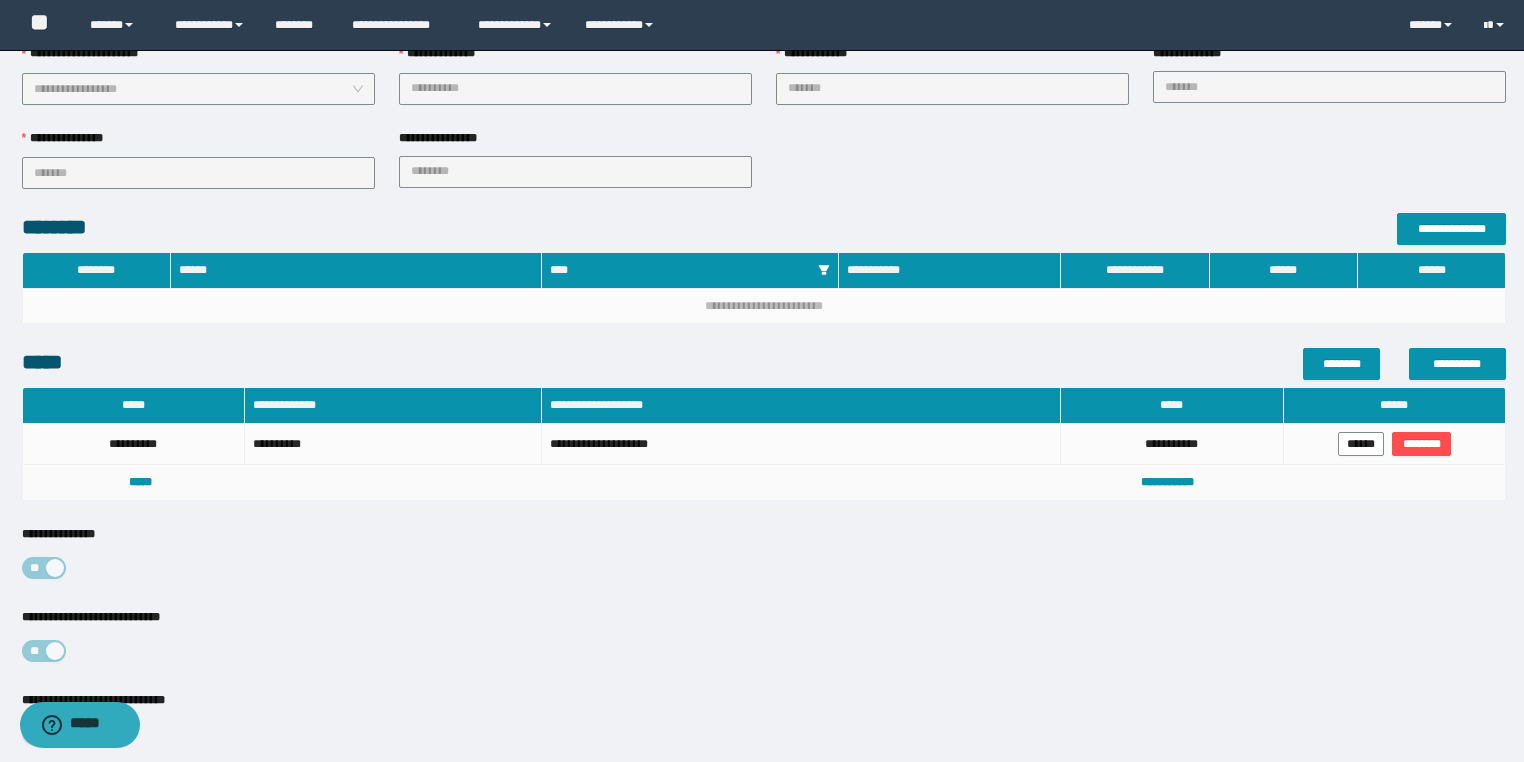 scroll, scrollTop: 626, scrollLeft: 0, axis: vertical 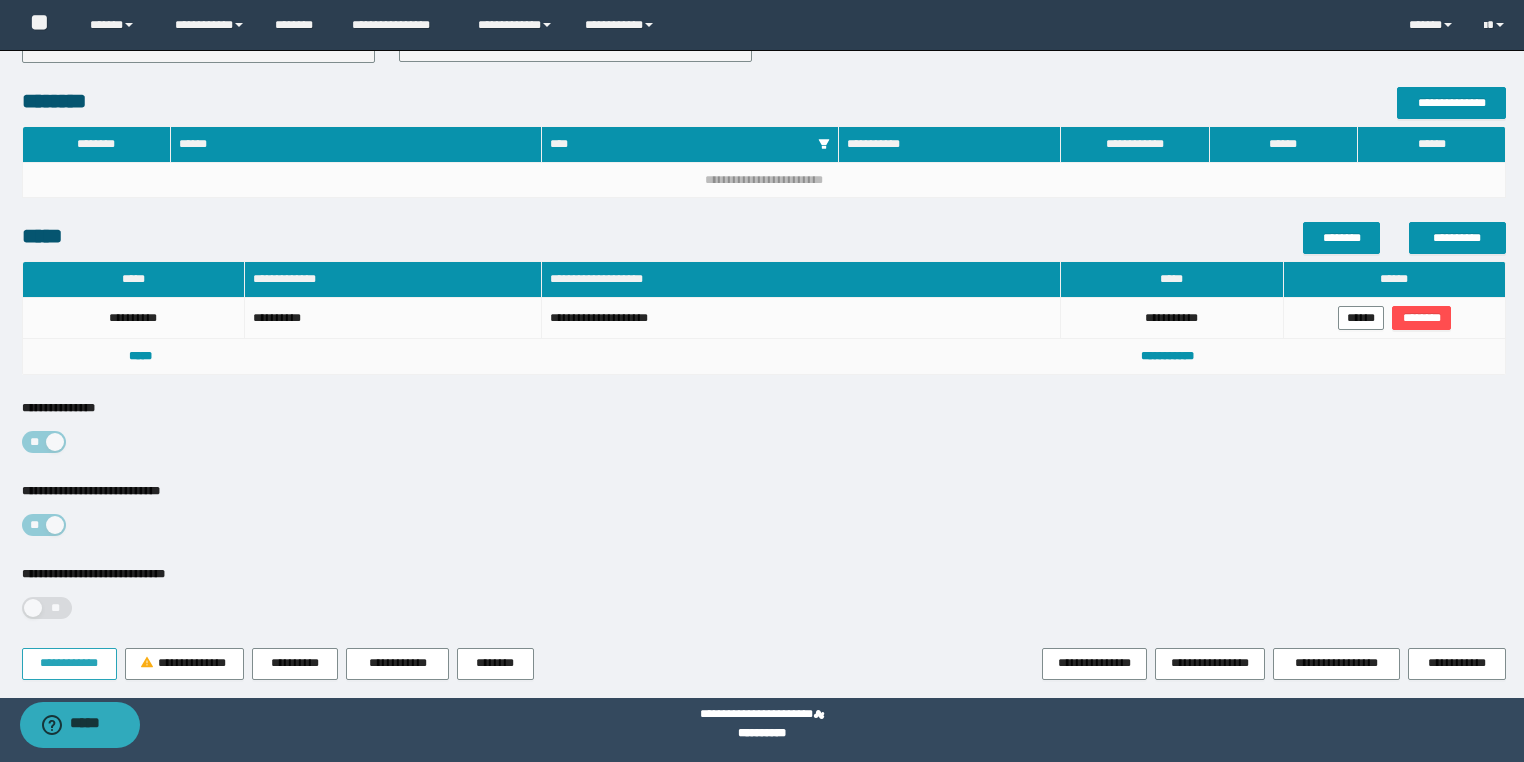 click on "**********" at bounding box center (69, 664) 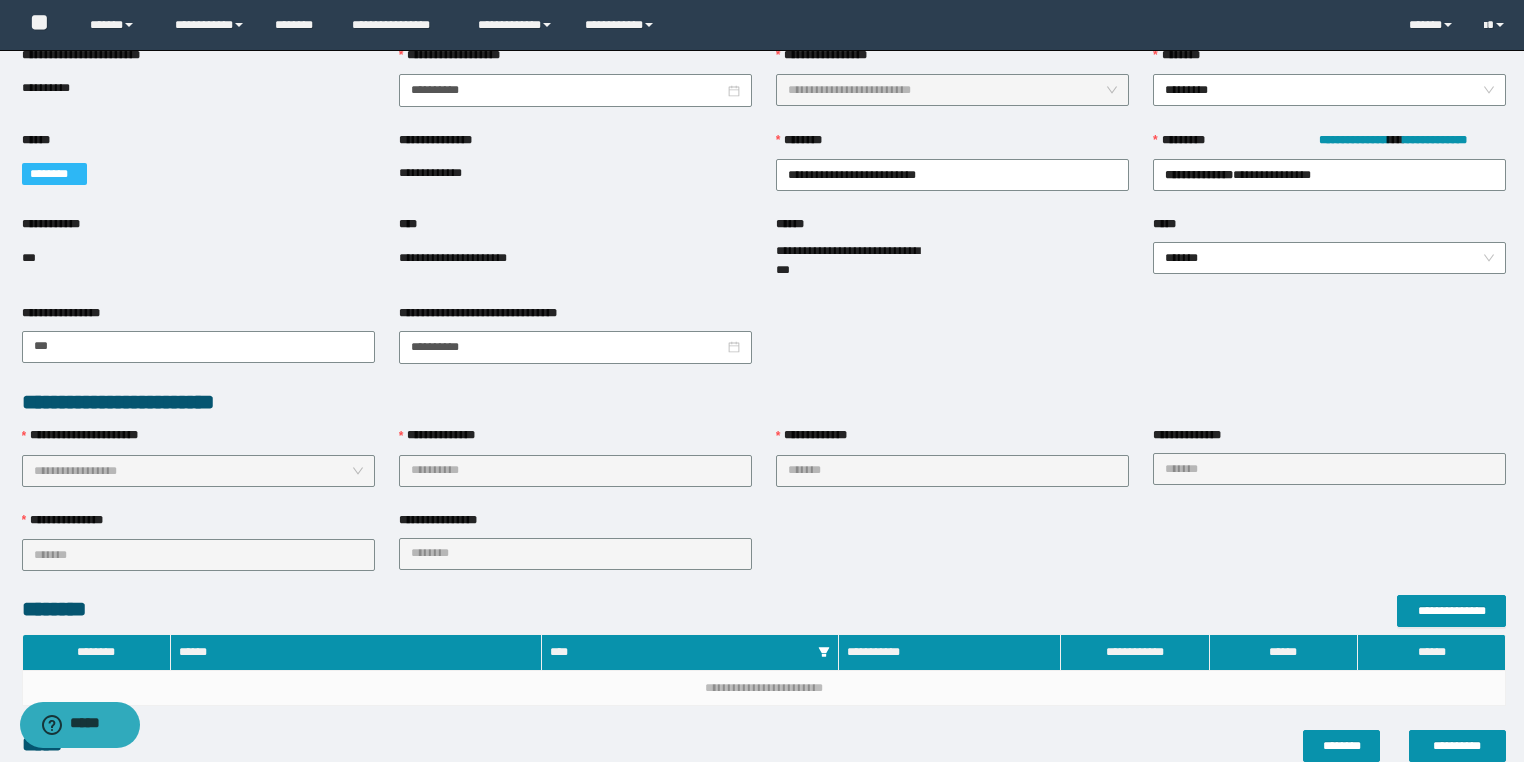 scroll, scrollTop: 0, scrollLeft: 0, axis: both 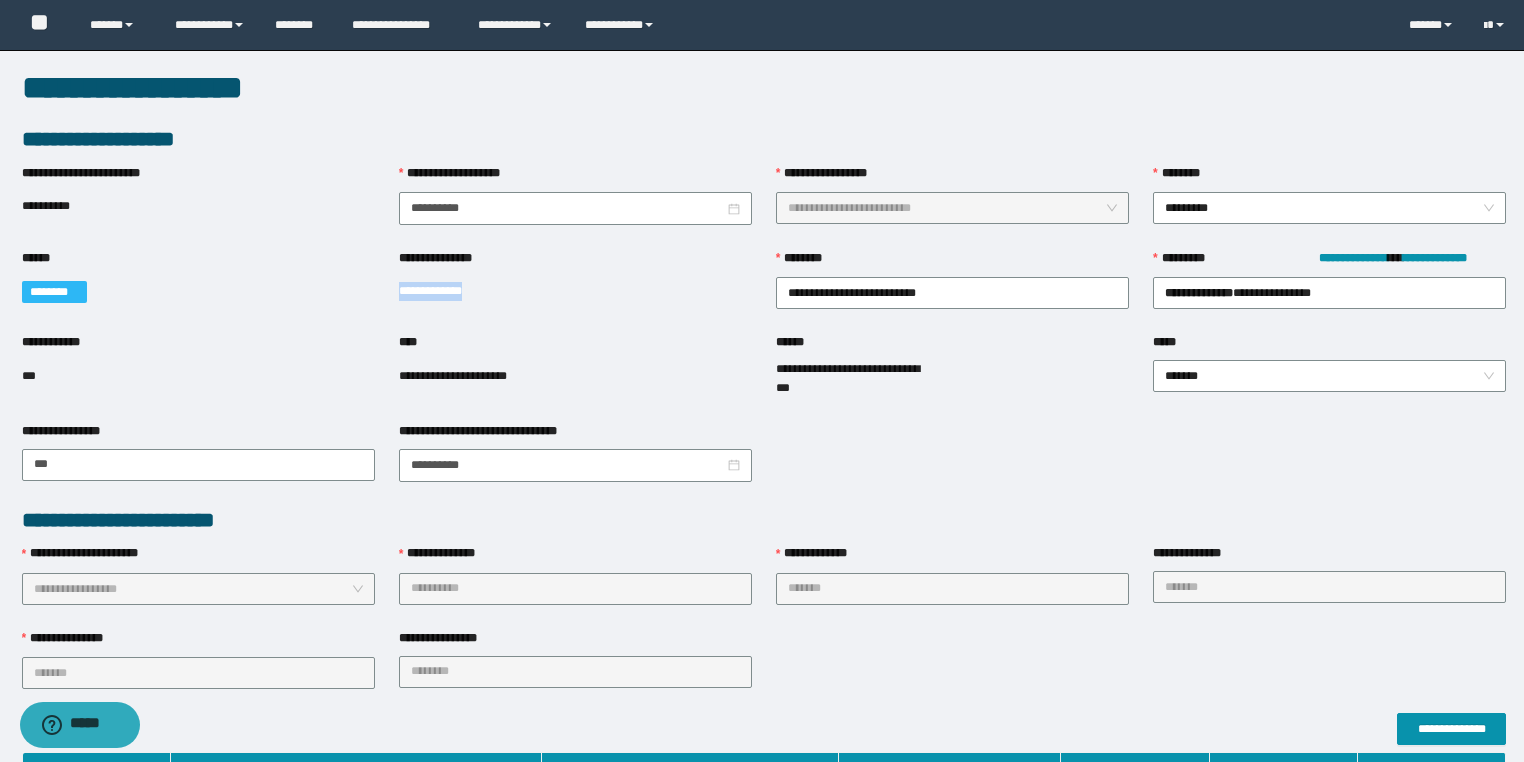 drag, startPoint x: 500, startPoint y: 294, endPoint x: 395, endPoint y: 304, distance: 105.47511 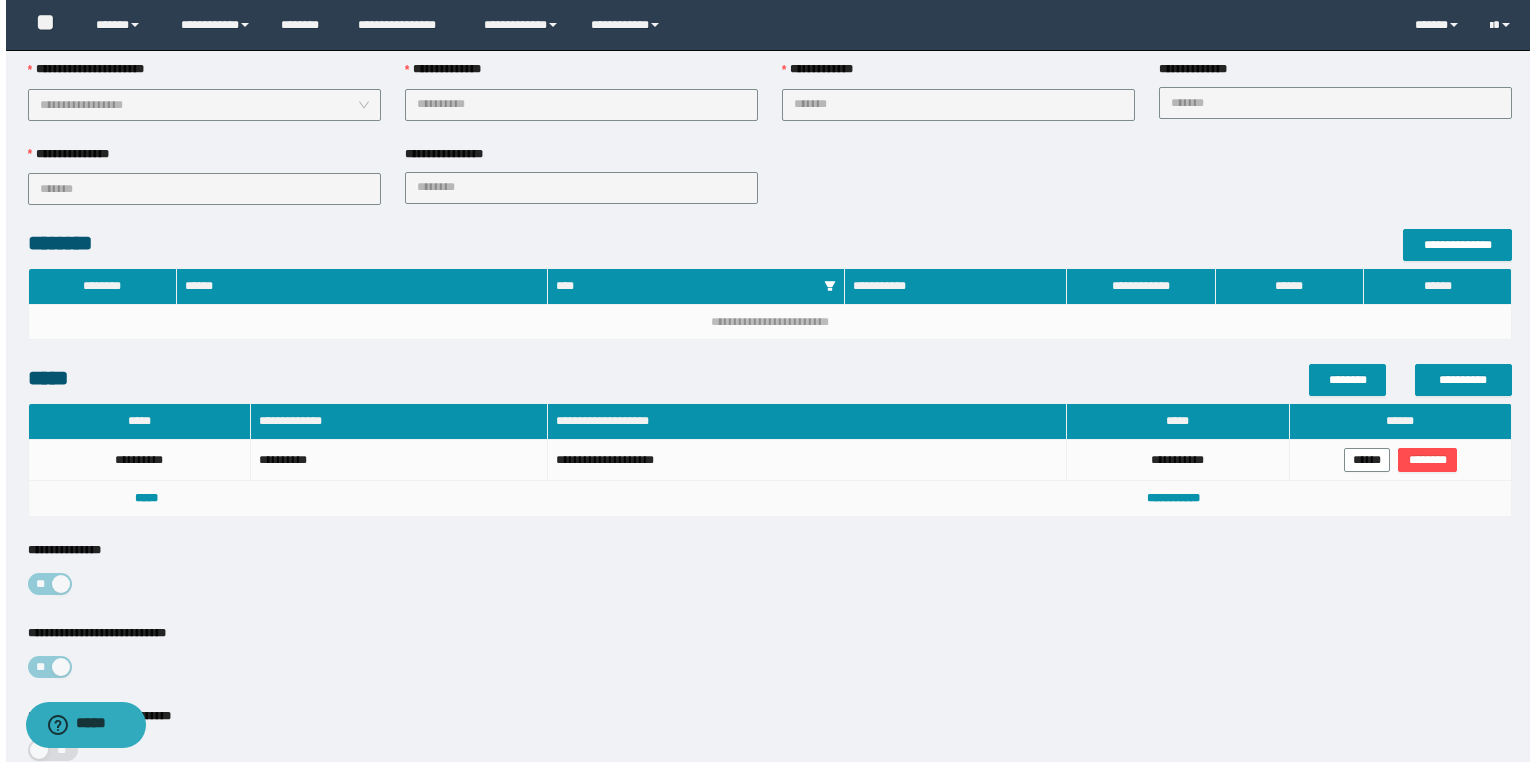 scroll, scrollTop: 626, scrollLeft: 0, axis: vertical 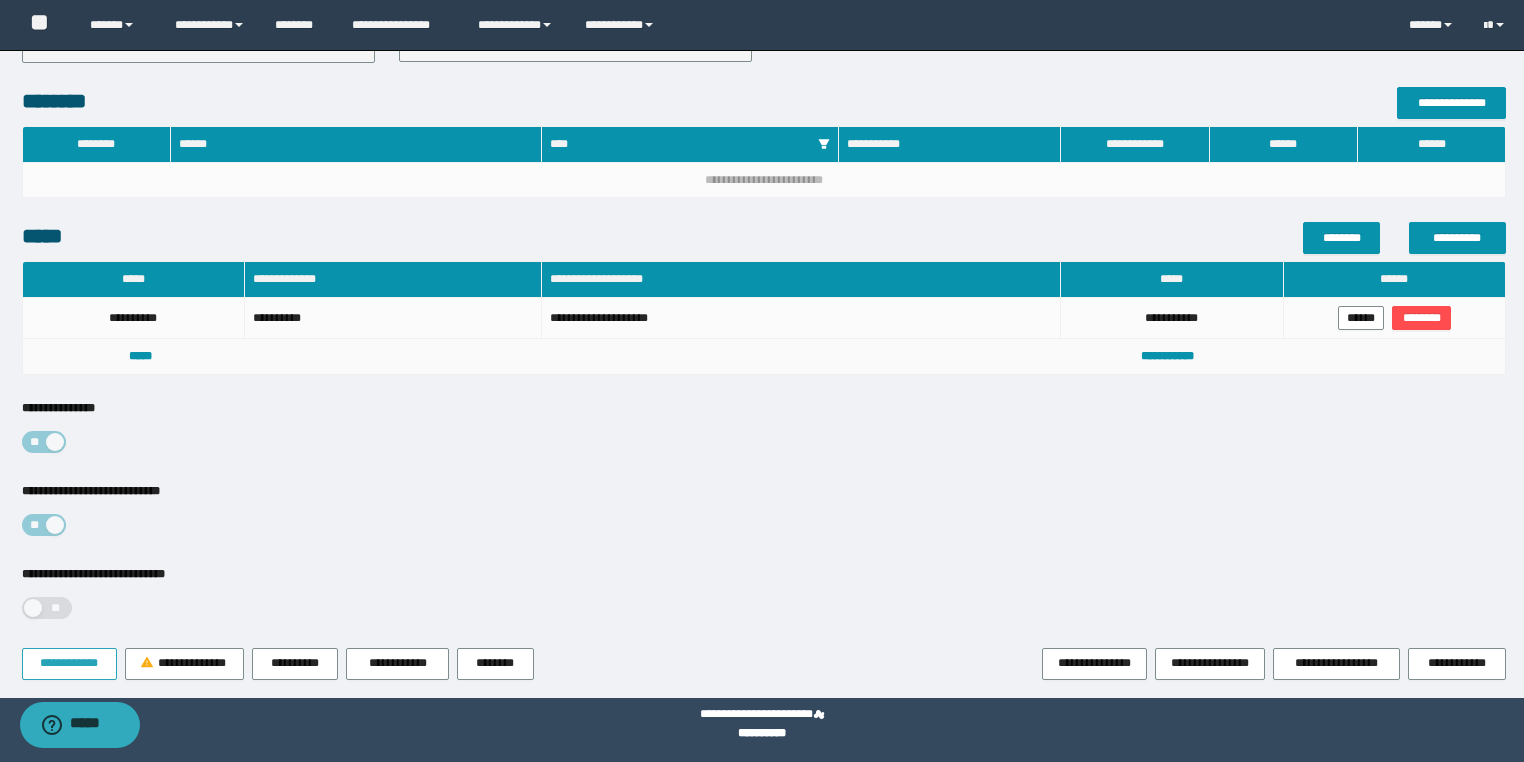 click on "**********" at bounding box center [69, 664] 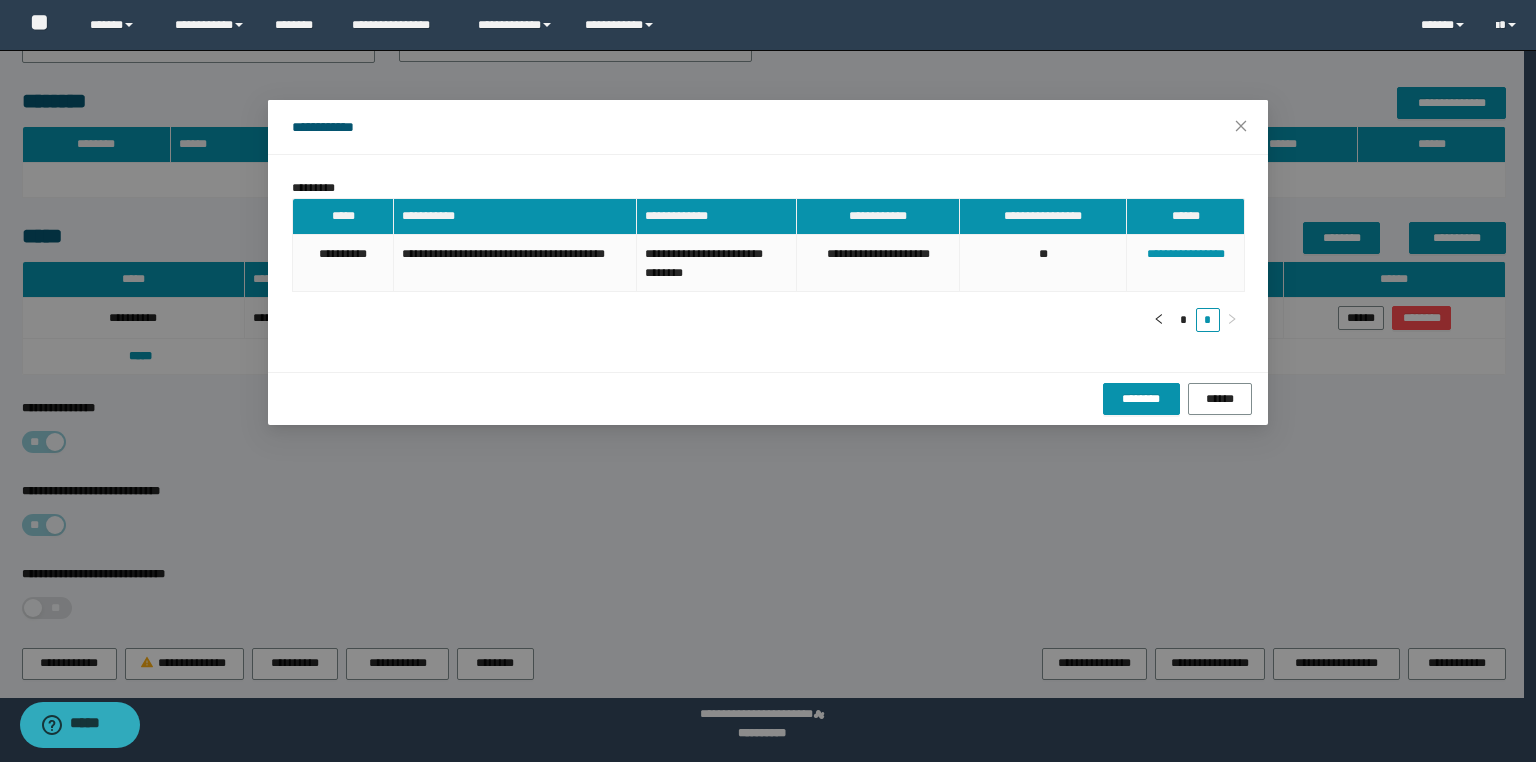 click on "**********" at bounding box center (768, 381) 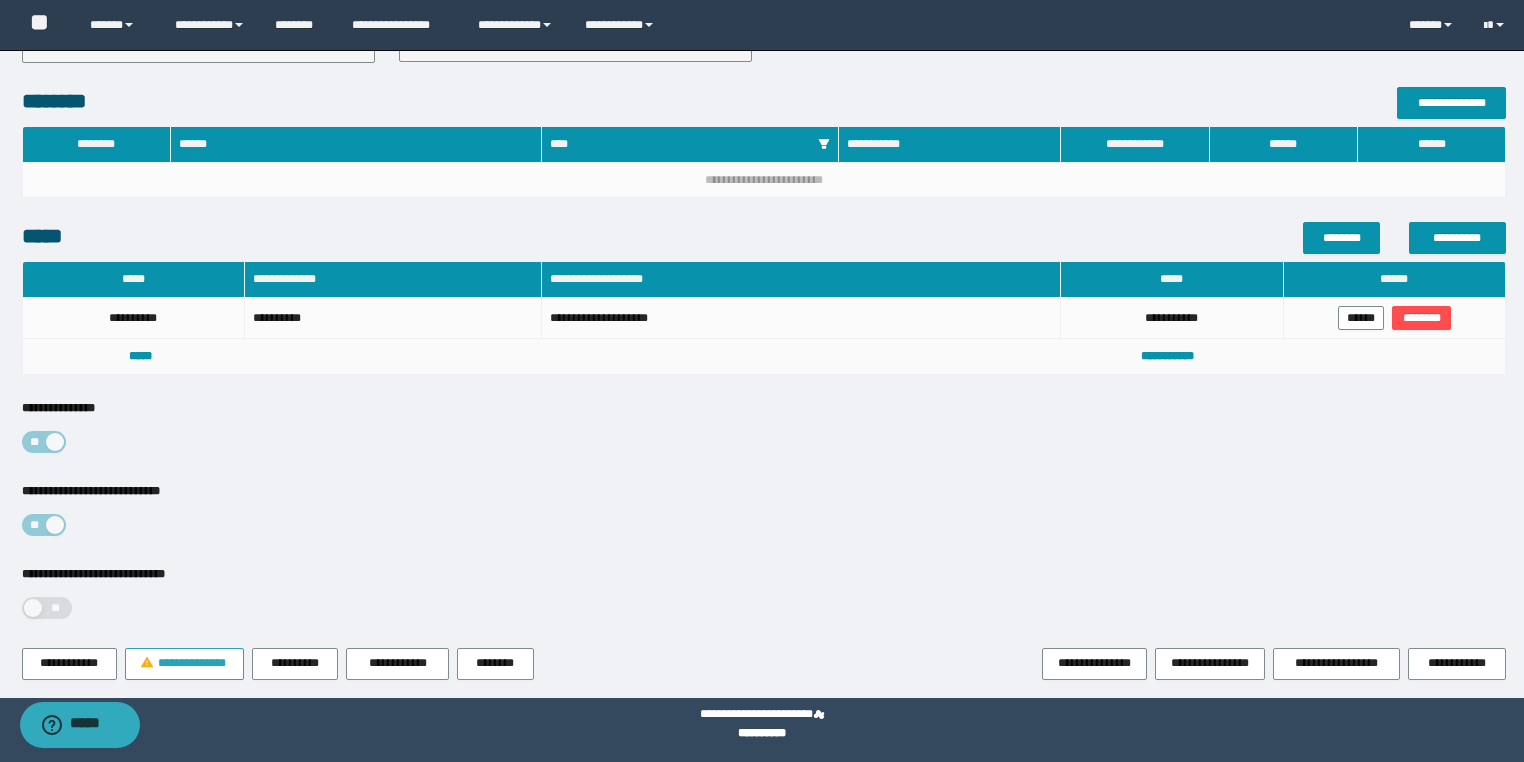click on "**********" at bounding box center (192, 663) 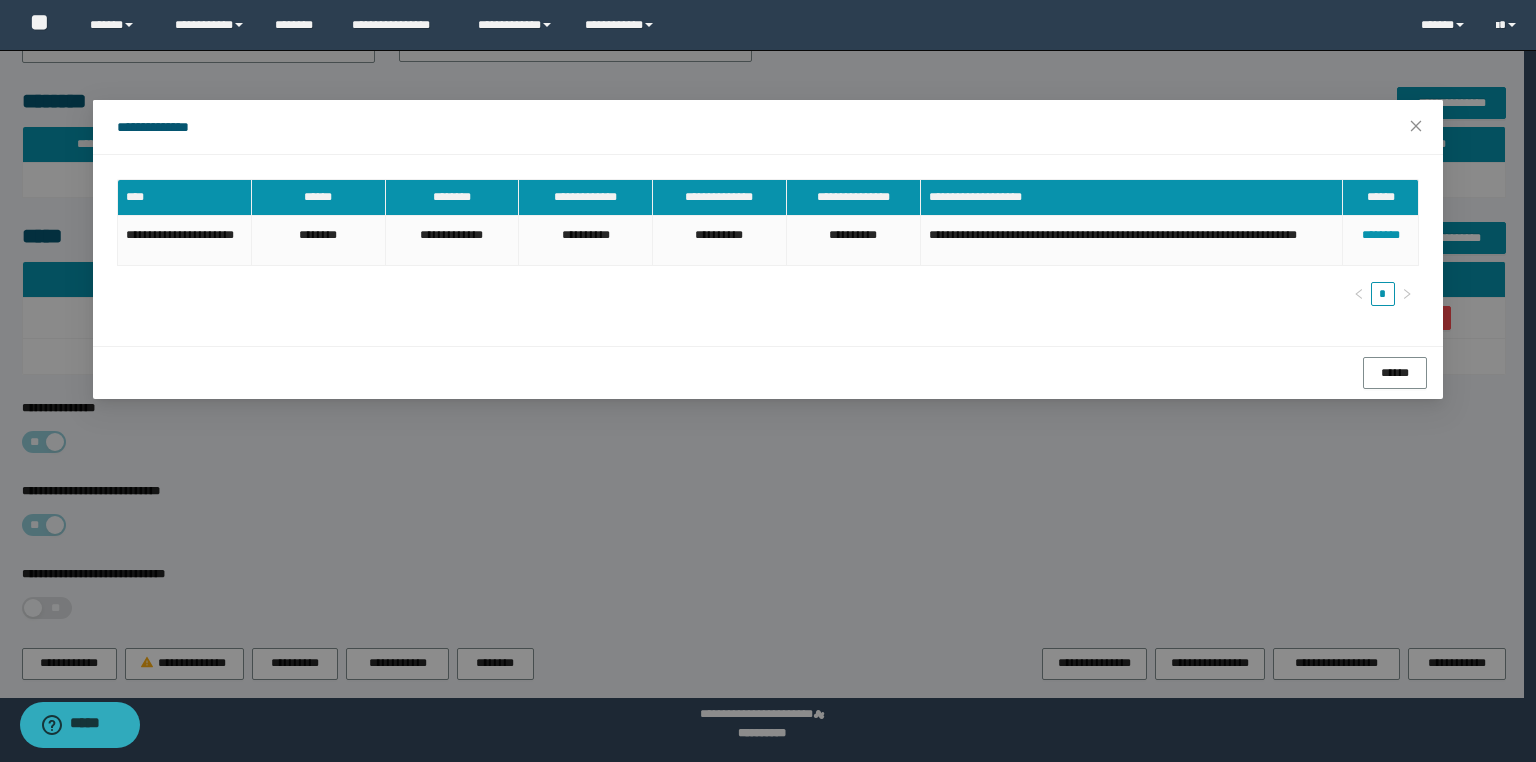 click on "**********" at bounding box center (768, 381) 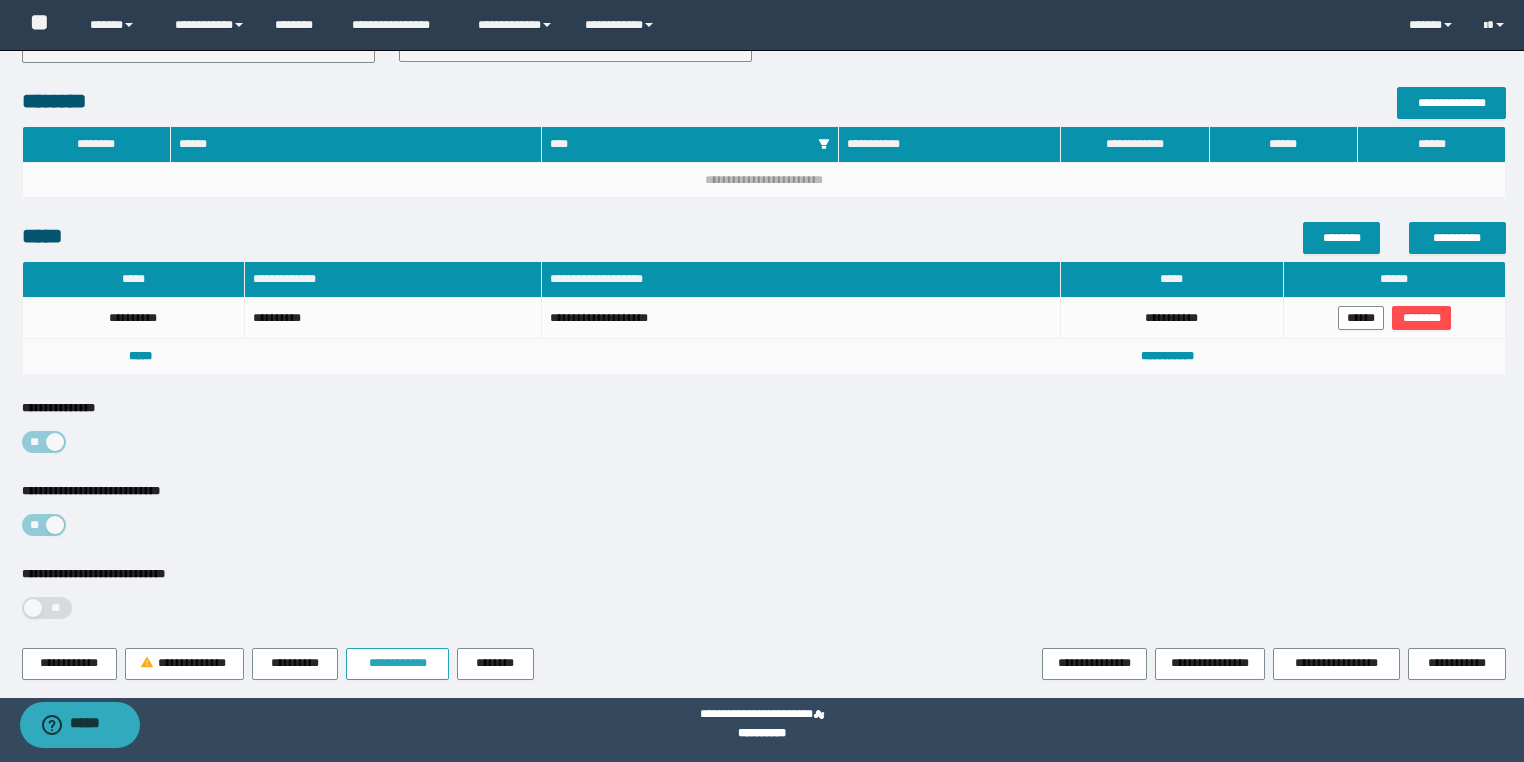 click on "**********" at bounding box center [397, 663] 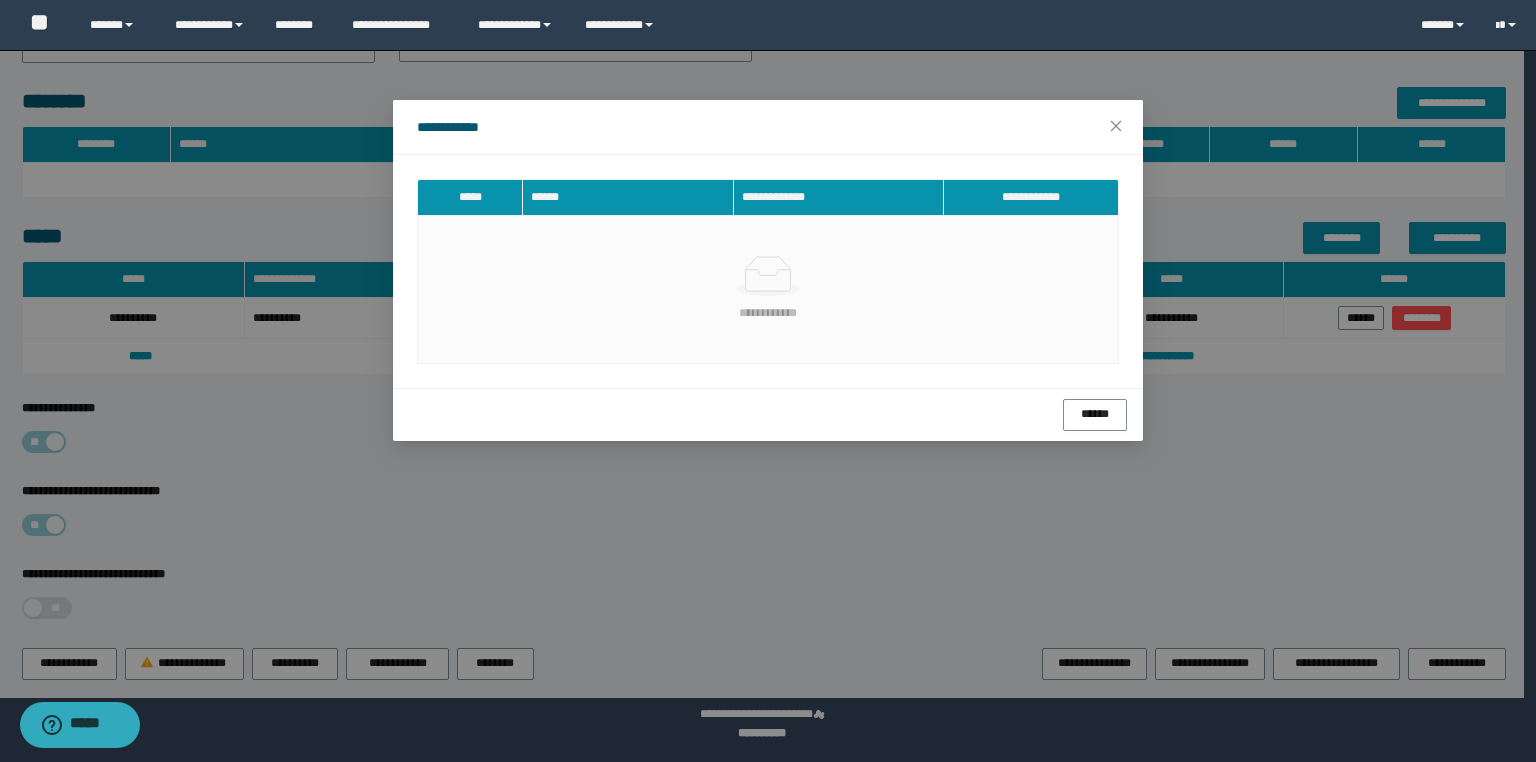 click on "**********" at bounding box center [768, 381] 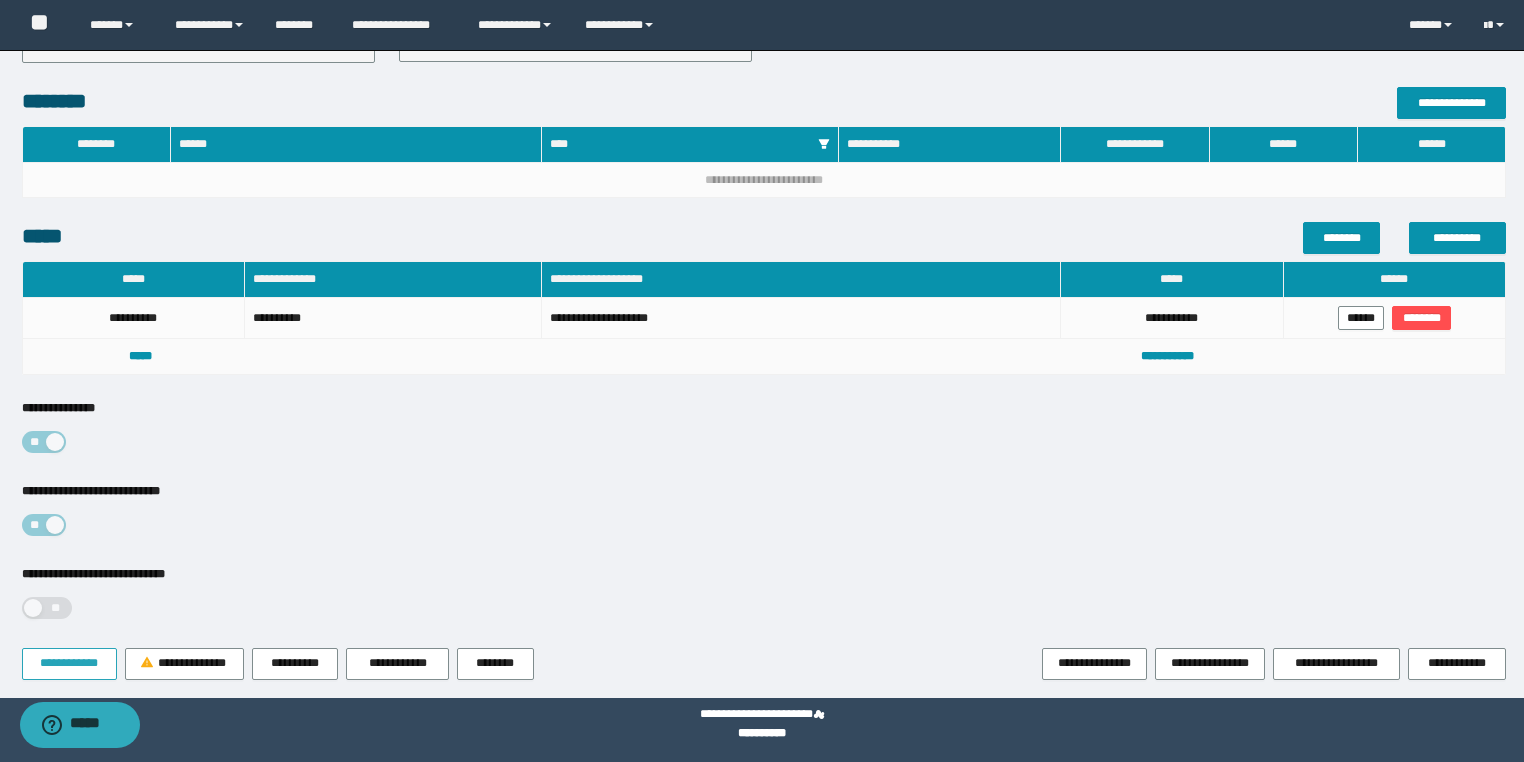 click on "**********" at bounding box center (69, 663) 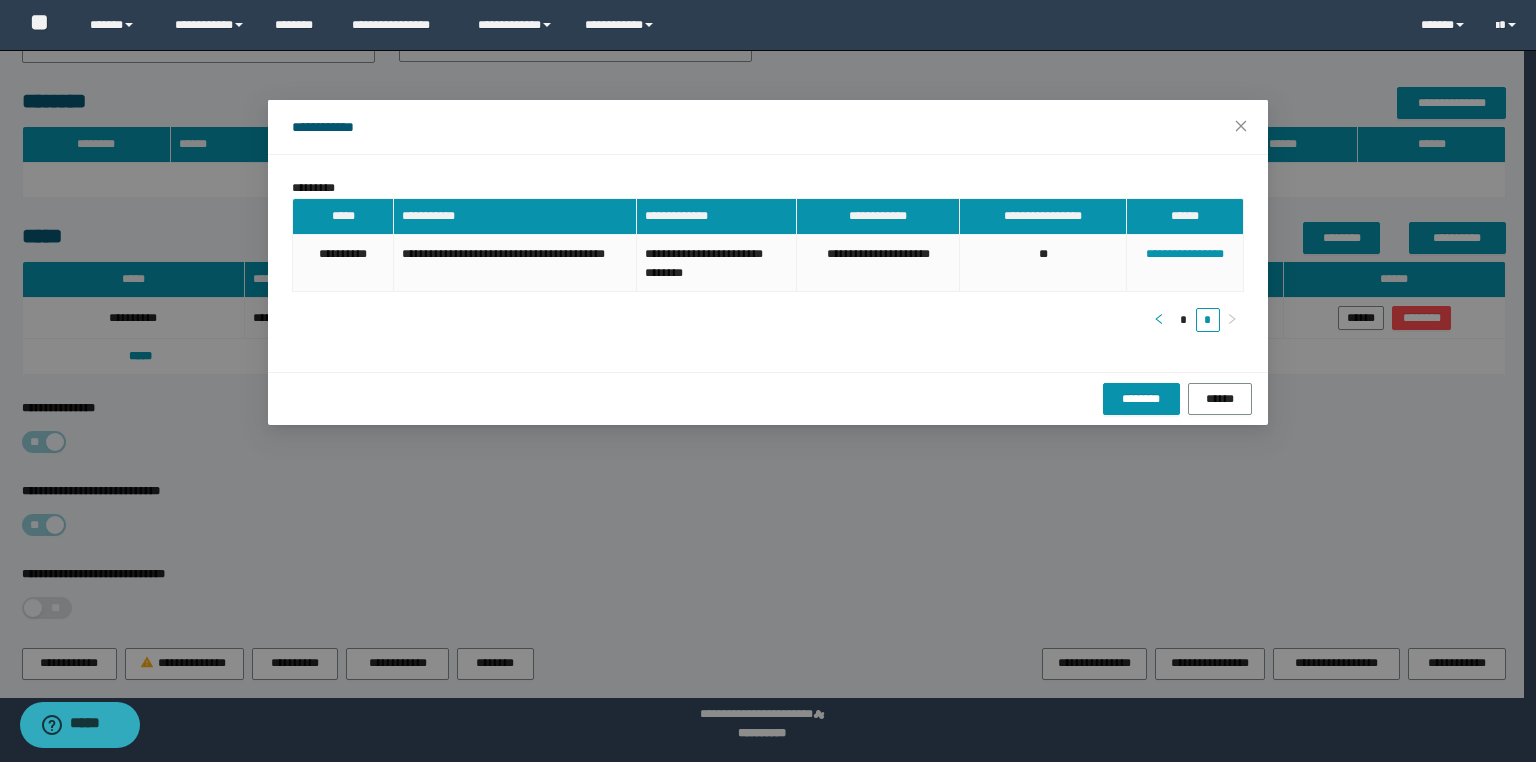 click 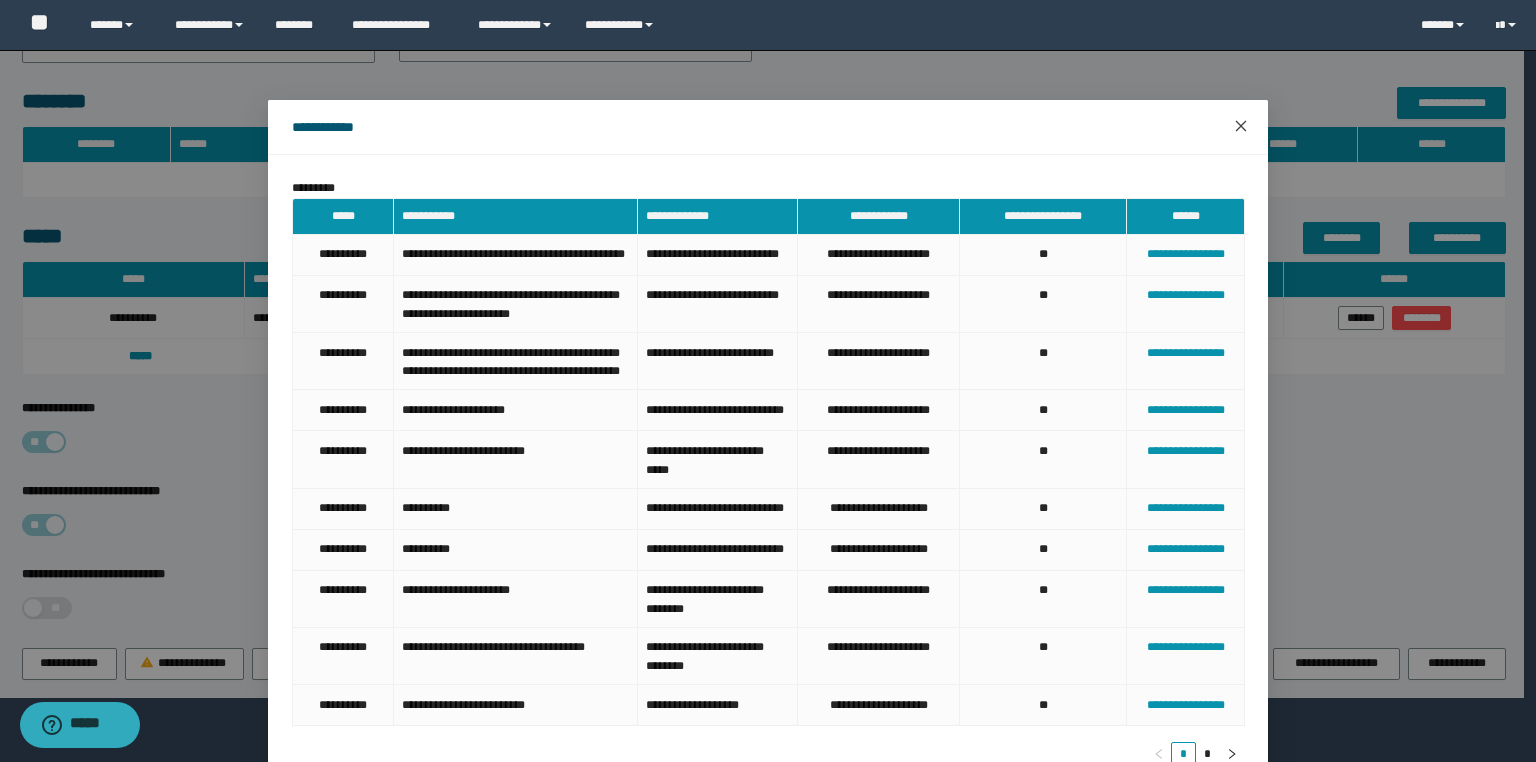 click 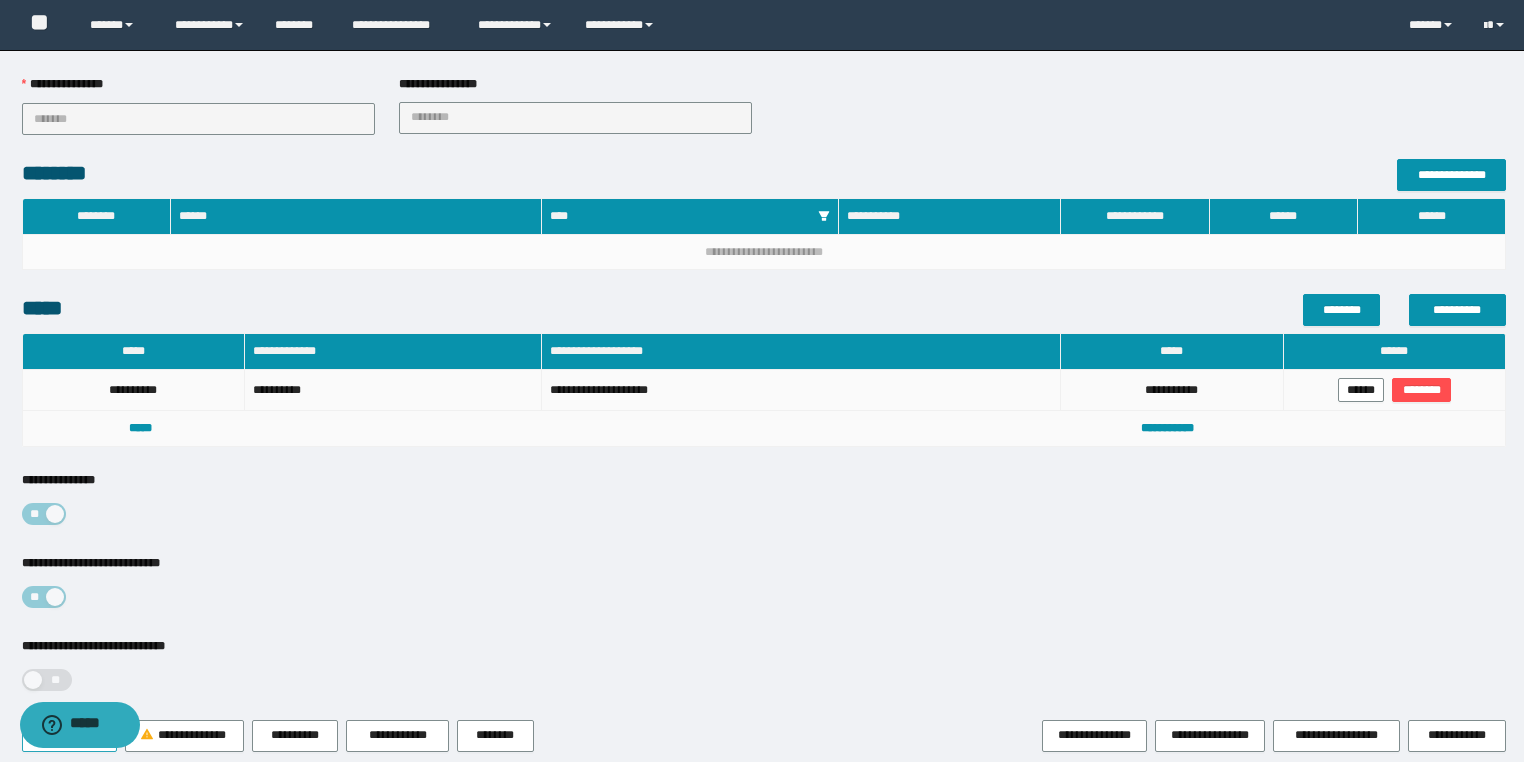 scroll, scrollTop: 306, scrollLeft: 0, axis: vertical 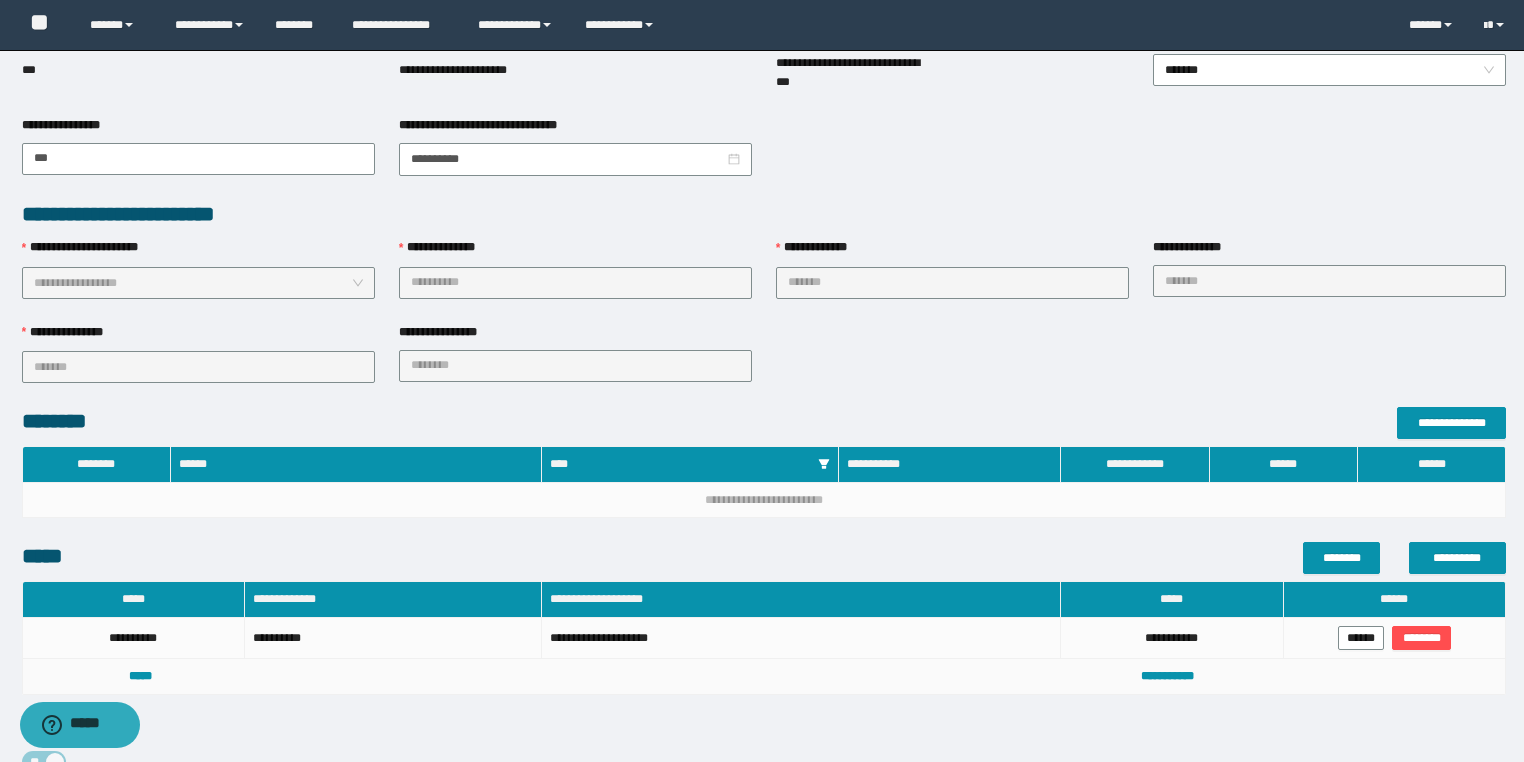 click on "**********" at bounding box center (764, 409) 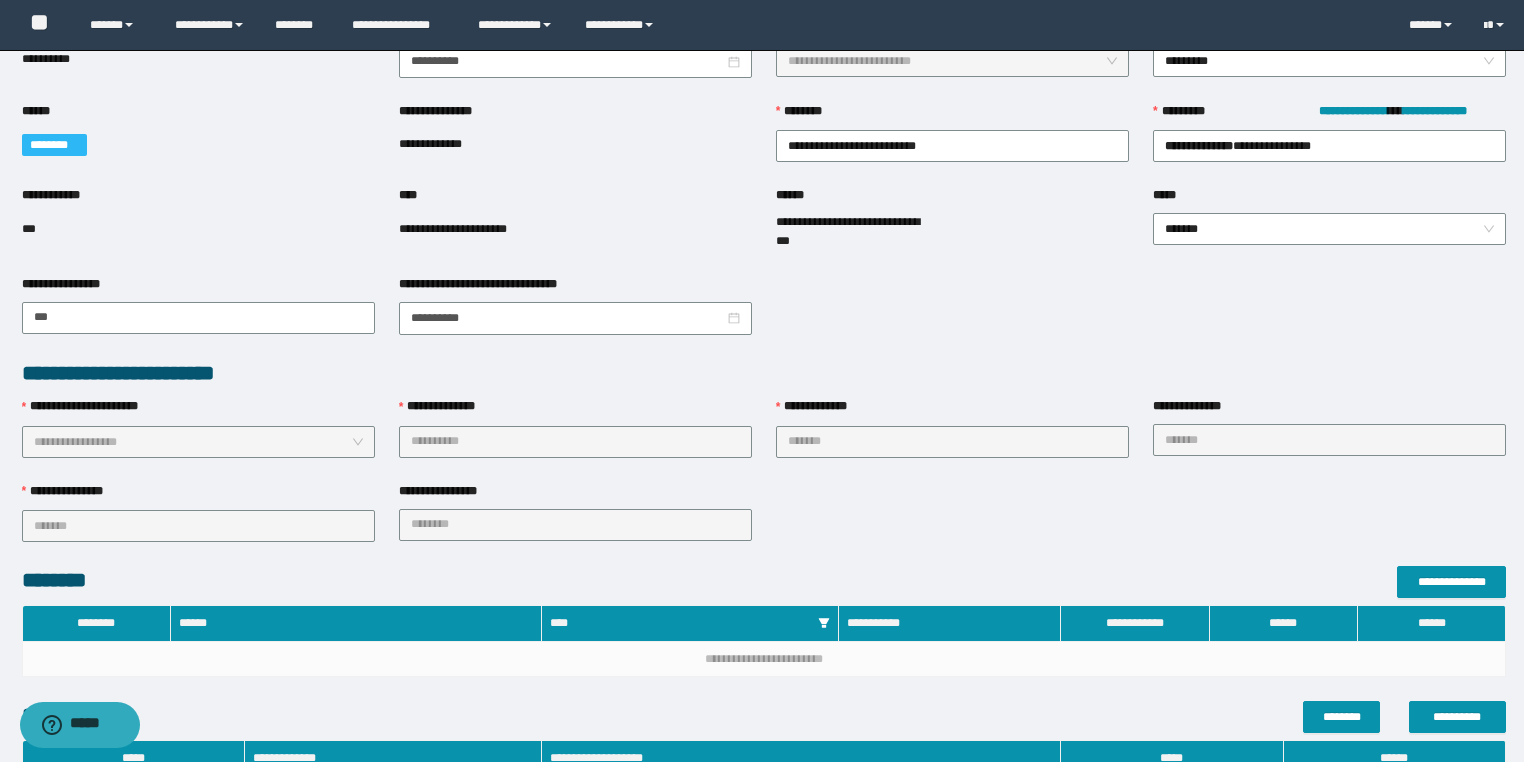 scroll, scrollTop: 146, scrollLeft: 0, axis: vertical 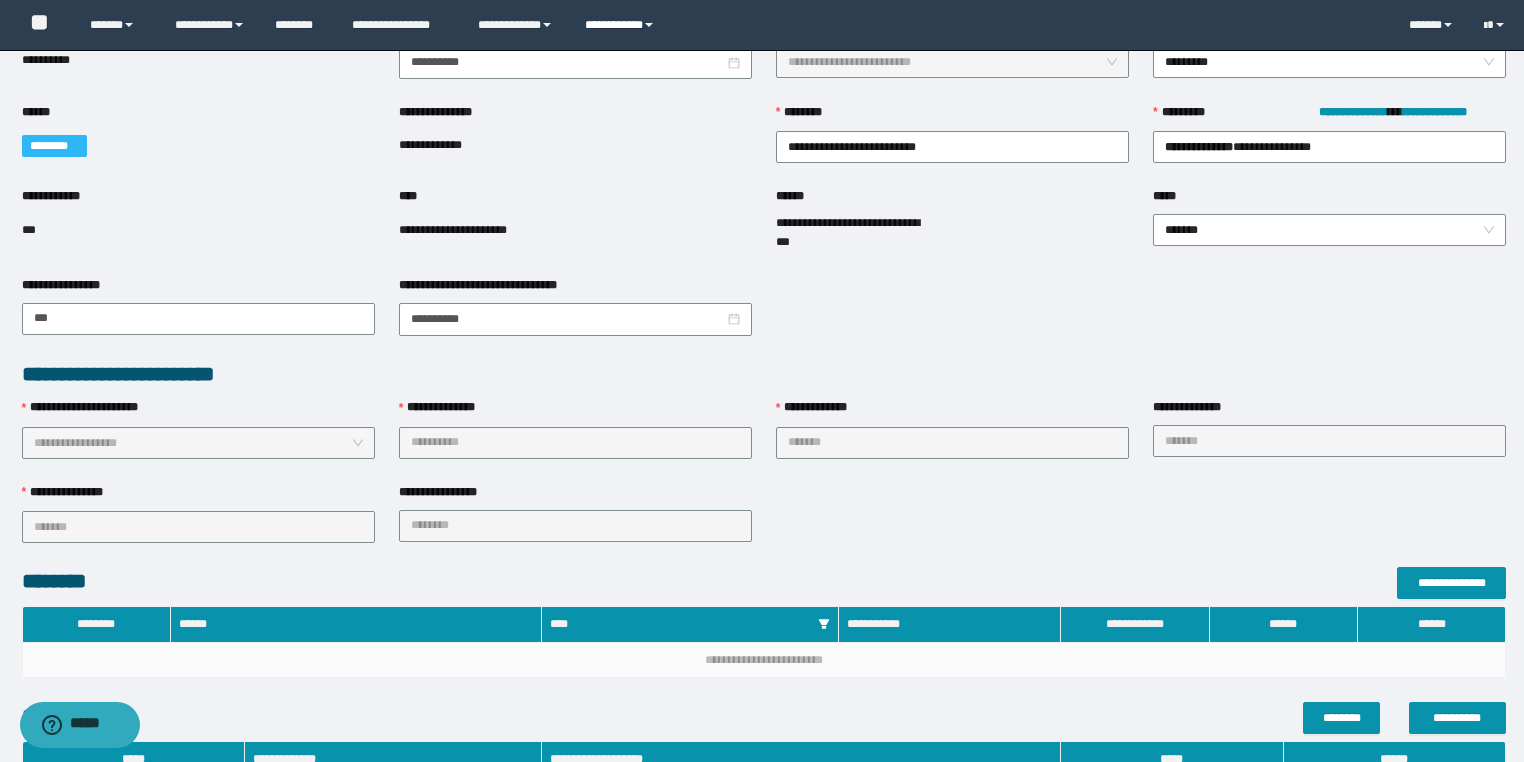 click on "**********" at bounding box center [622, 25] 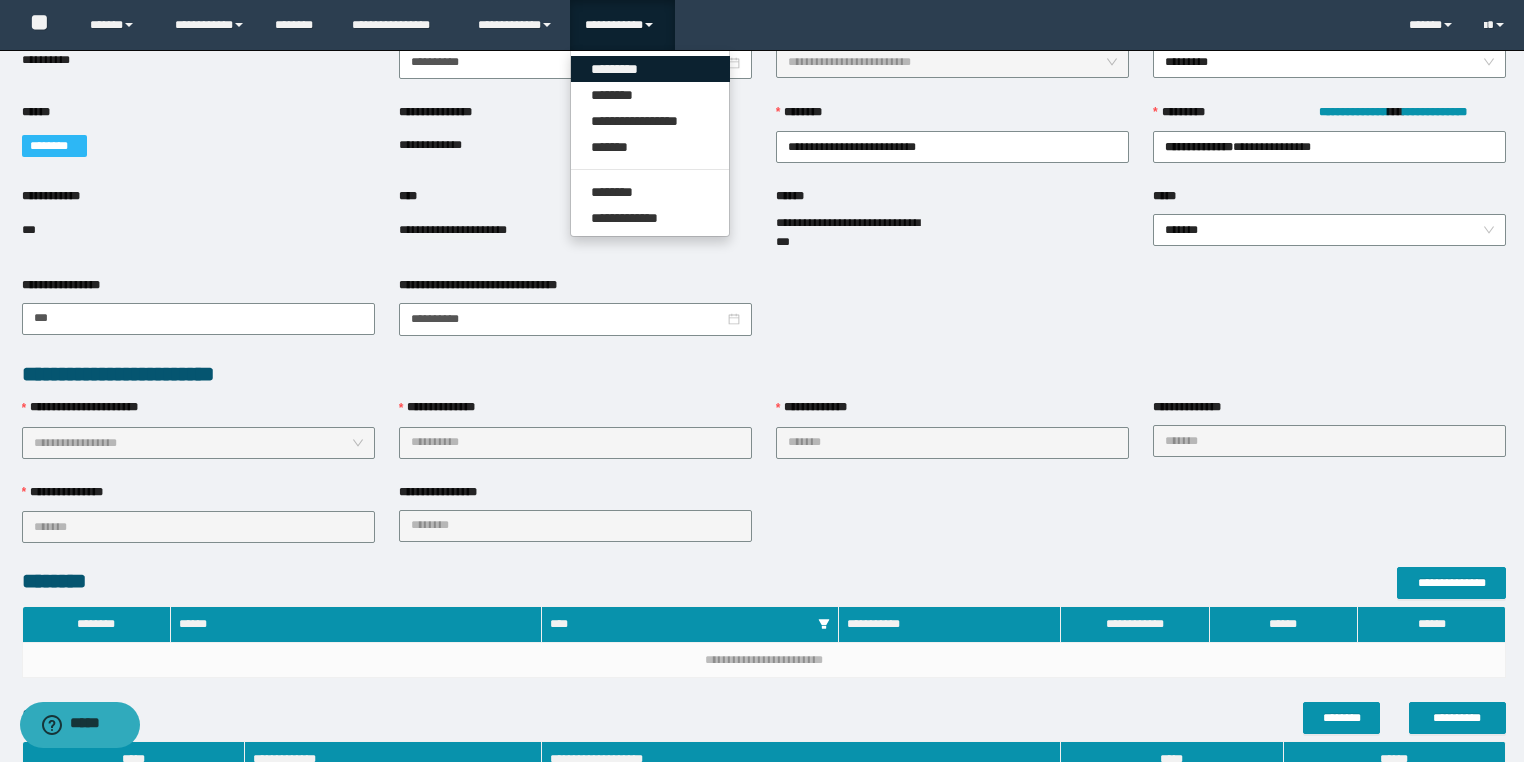 click on "*********" at bounding box center [650, 69] 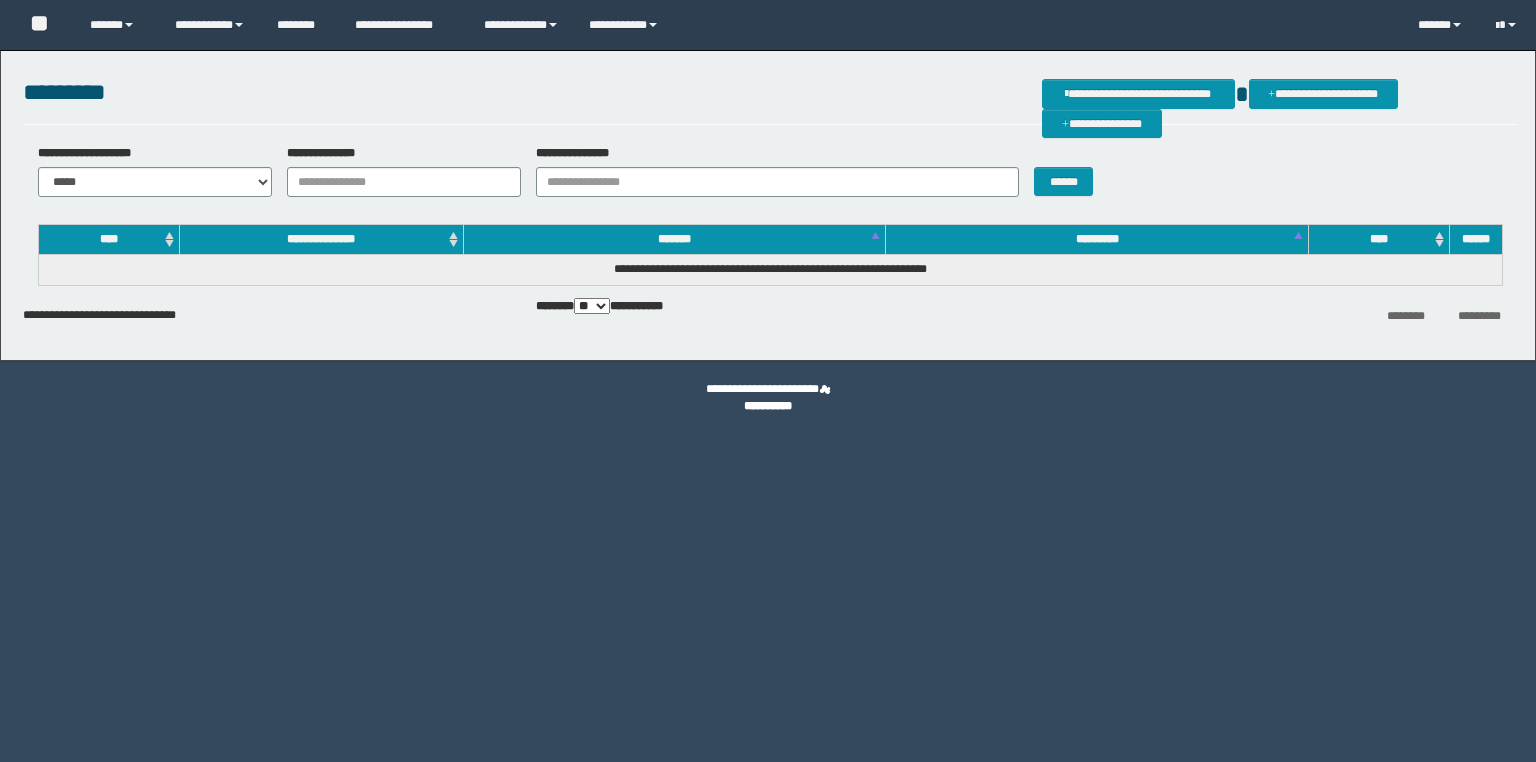 scroll, scrollTop: 0, scrollLeft: 0, axis: both 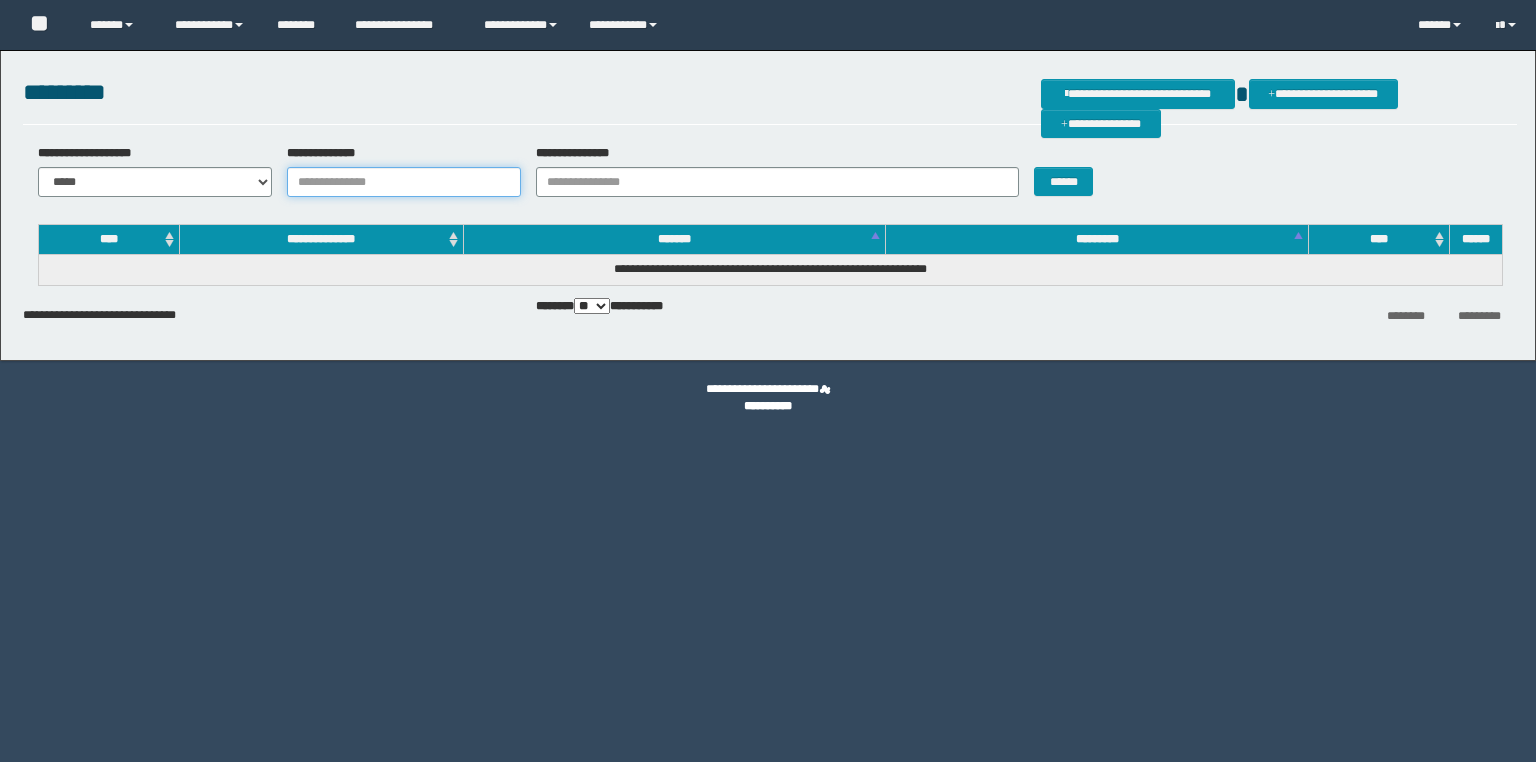 click on "**********" at bounding box center [404, 182] 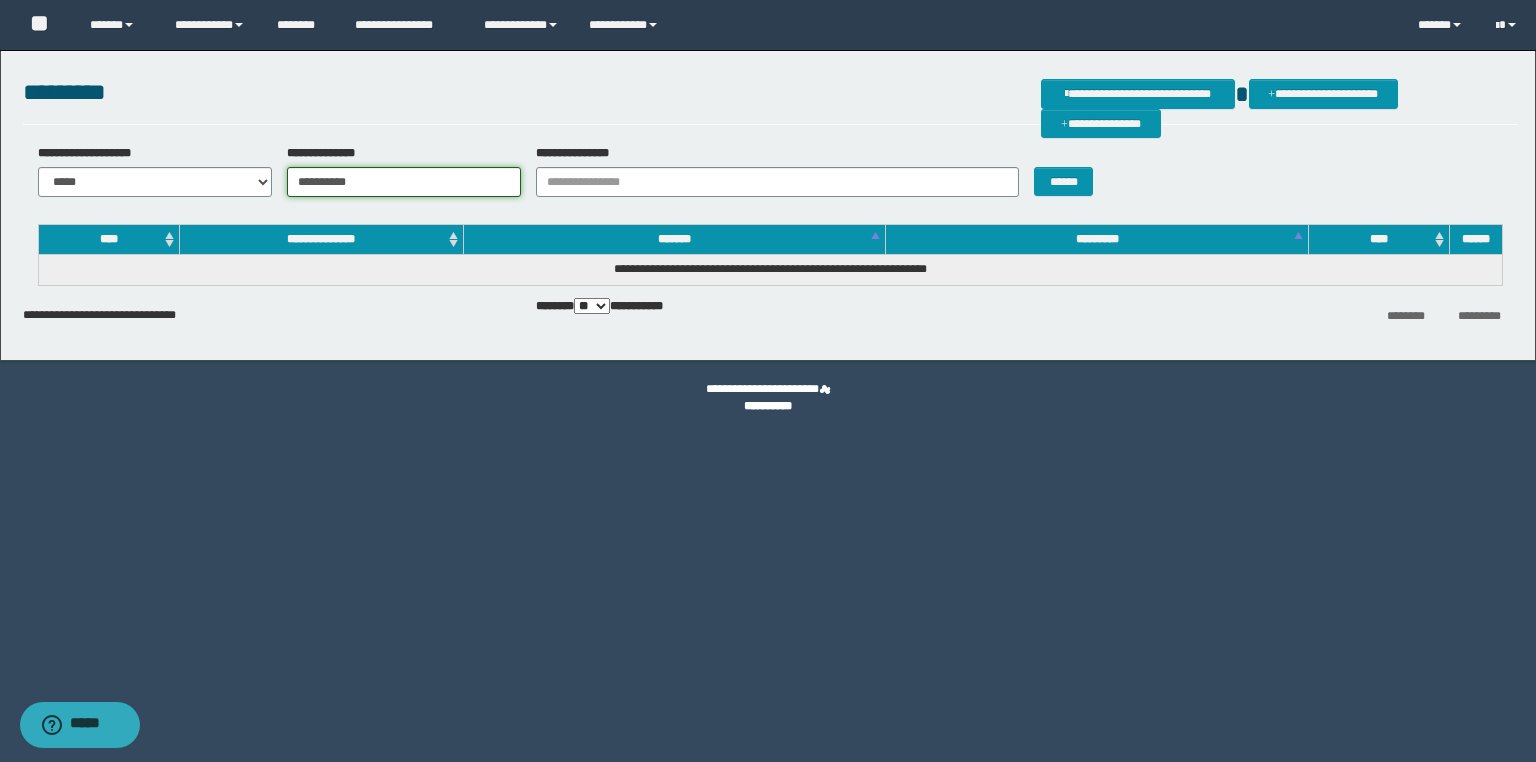 type on "**********" 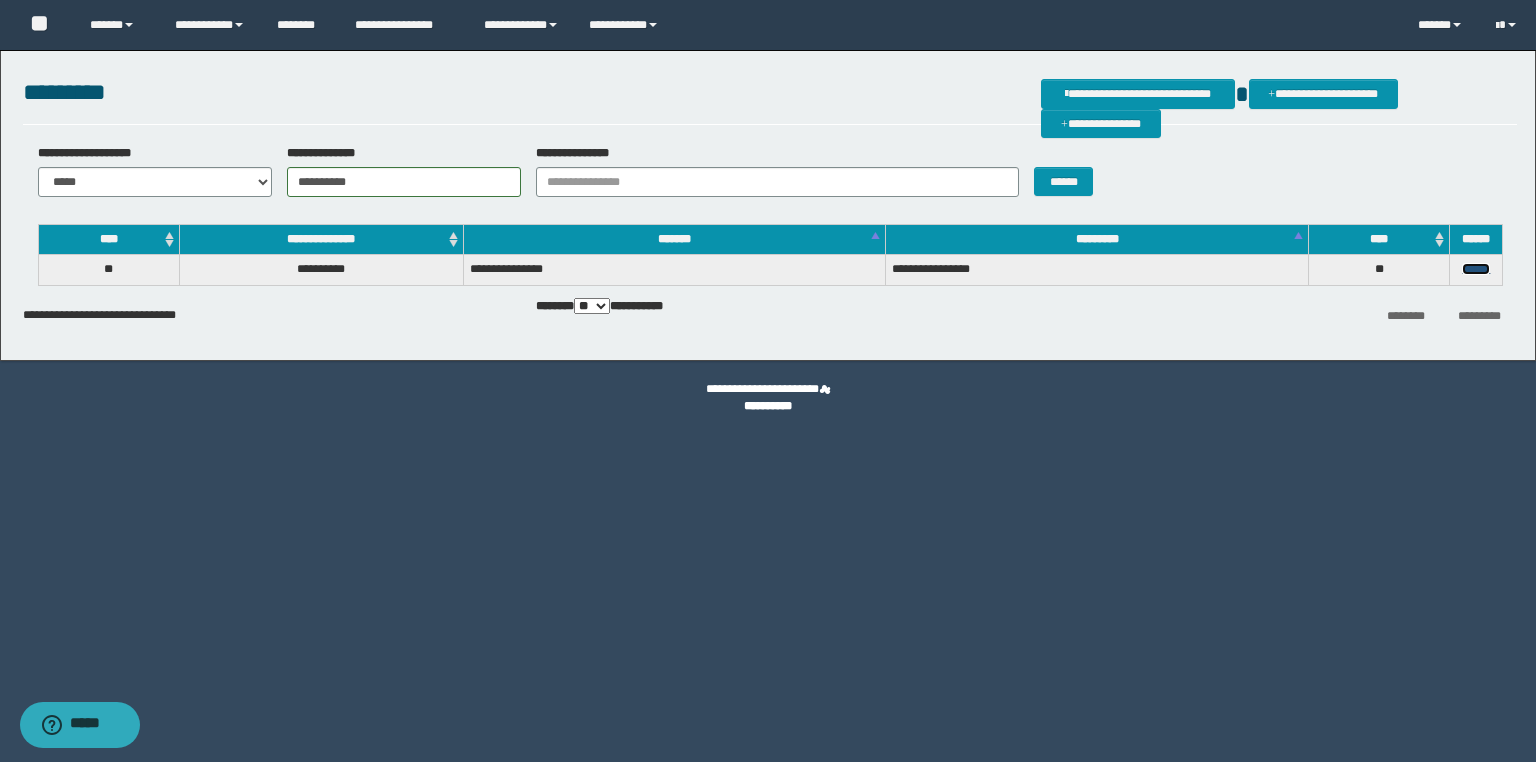 click on "******" at bounding box center (1476, 269) 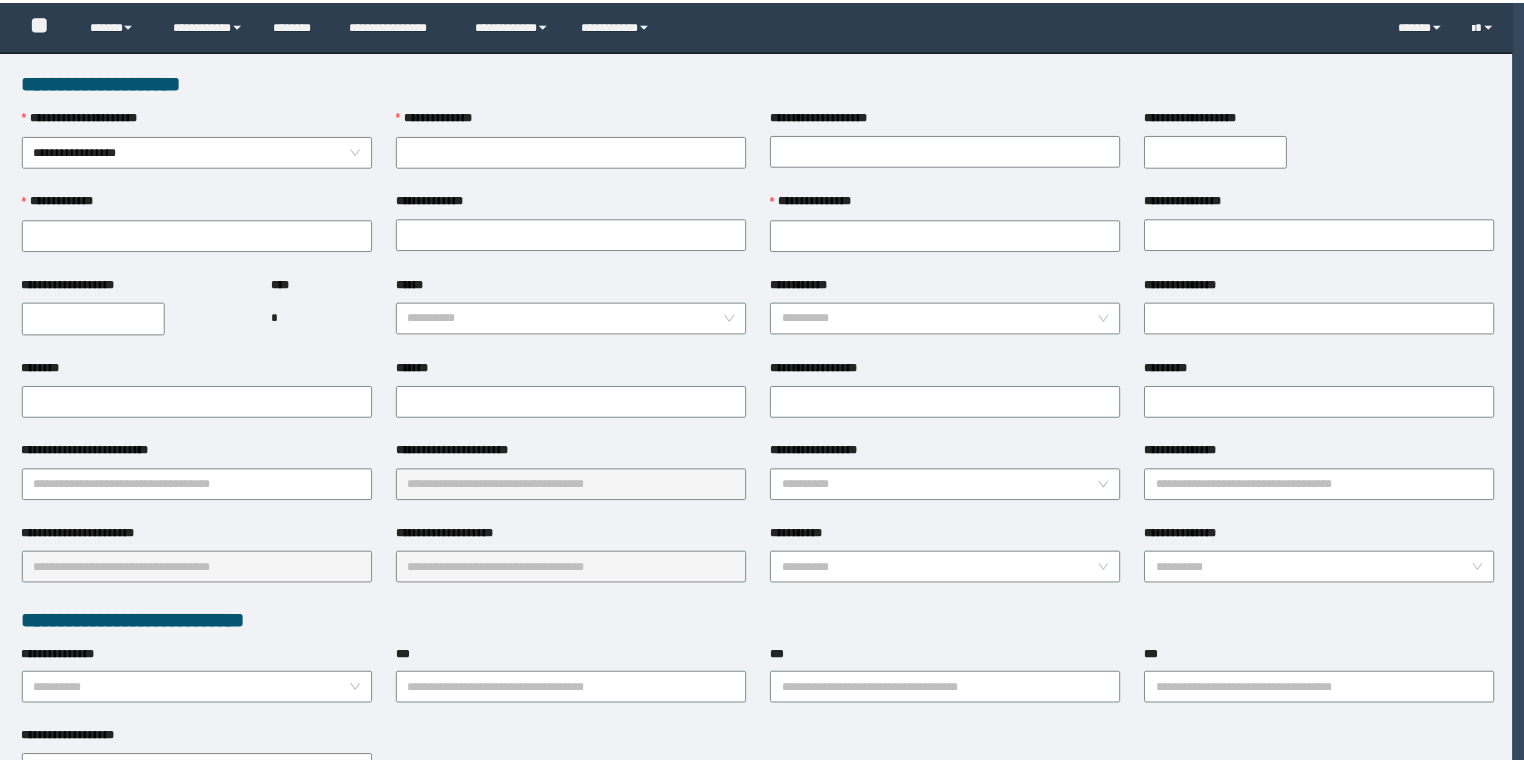 scroll, scrollTop: 0, scrollLeft: 0, axis: both 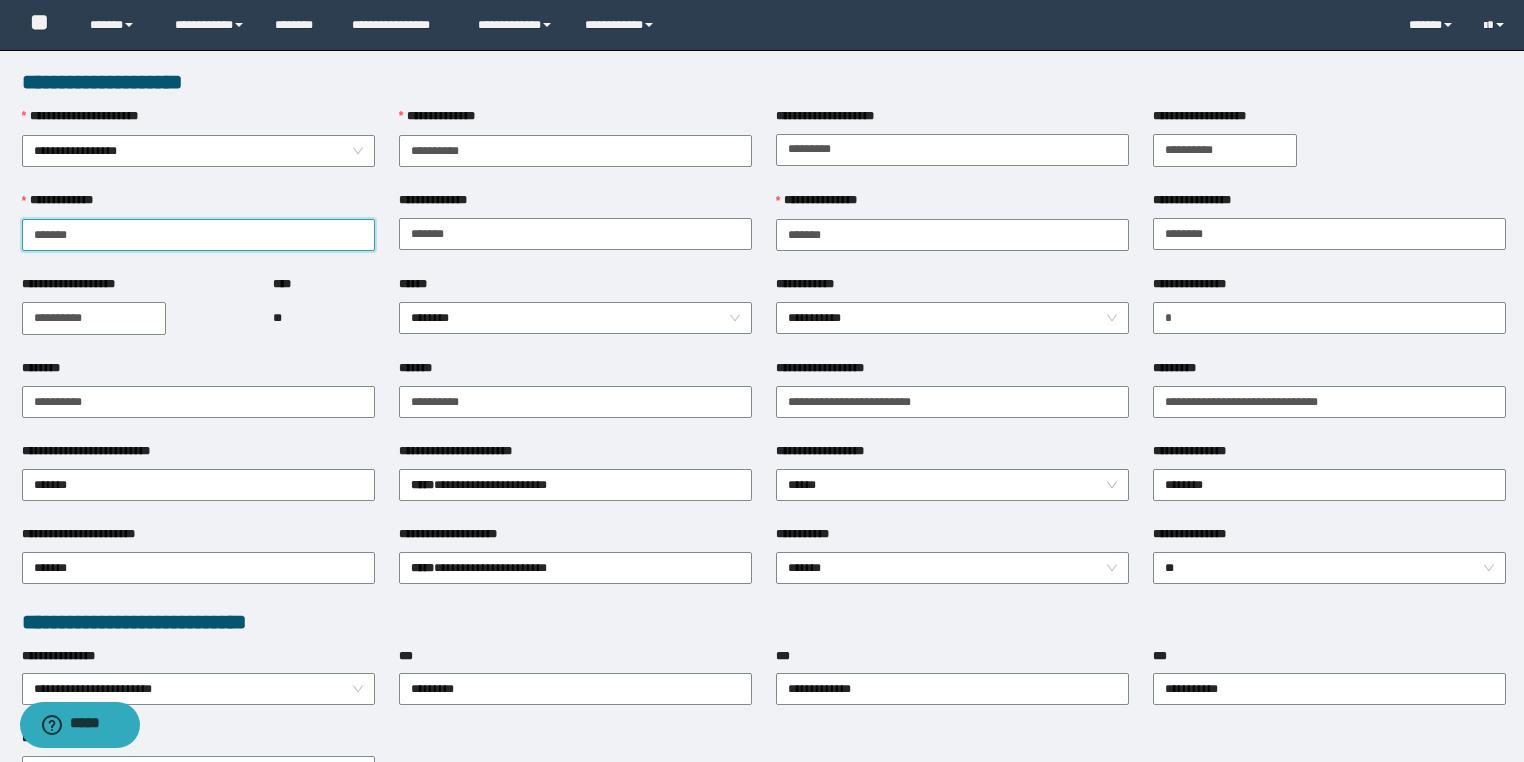 drag, startPoint x: 136, startPoint y: 234, endPoint x: 0, endPoint y: 222, distance: 136.52838 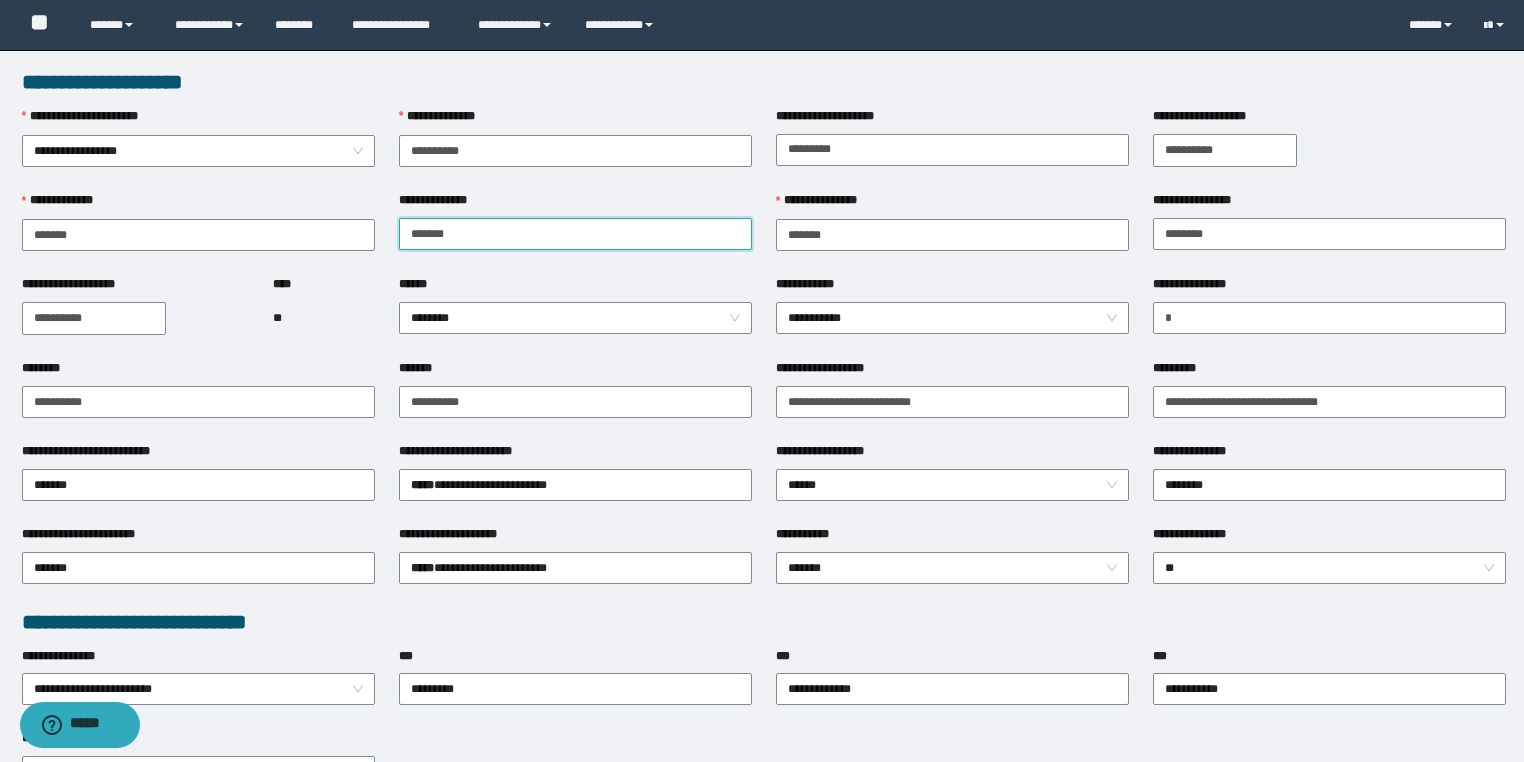 type on "*******" 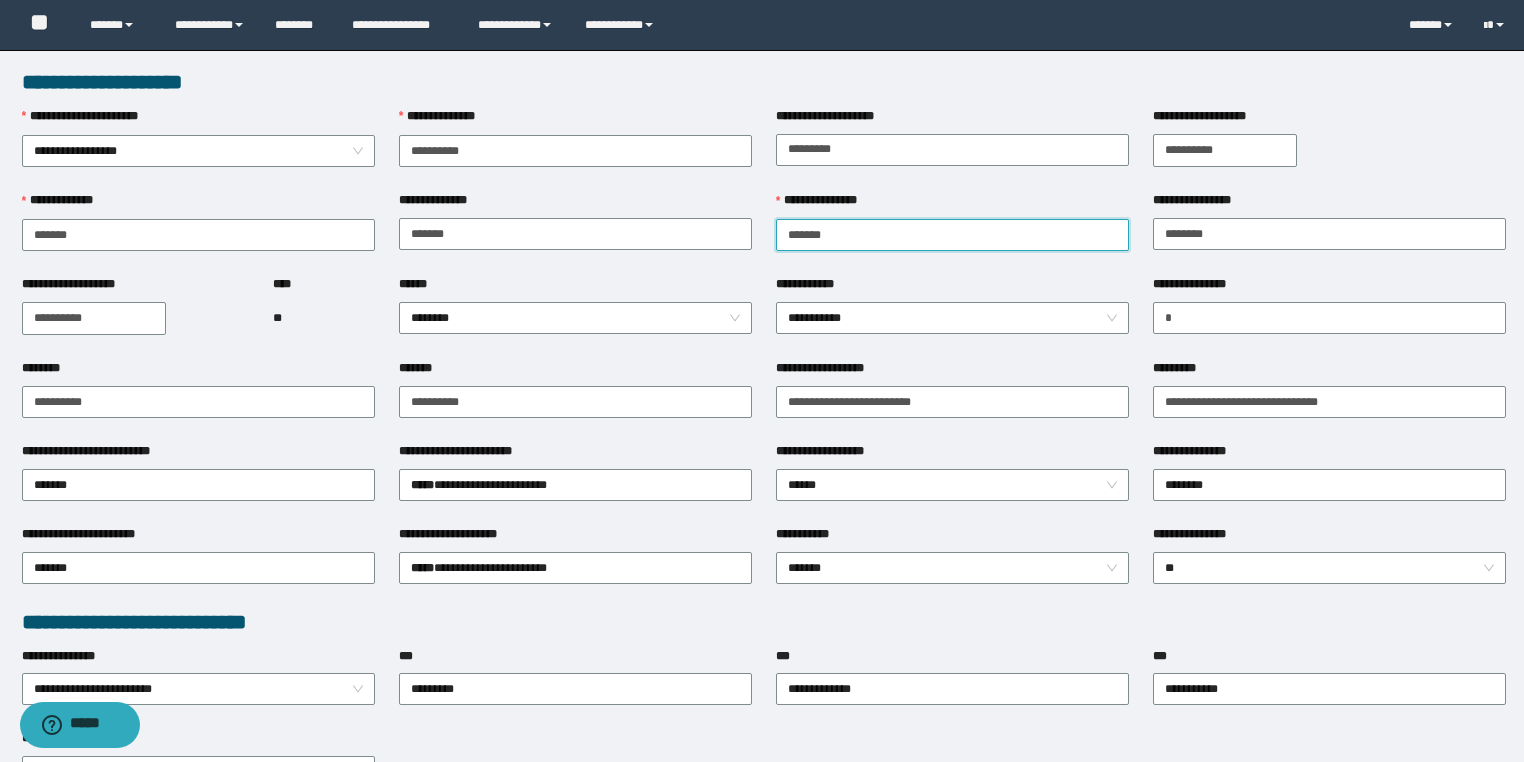 type on "*******" 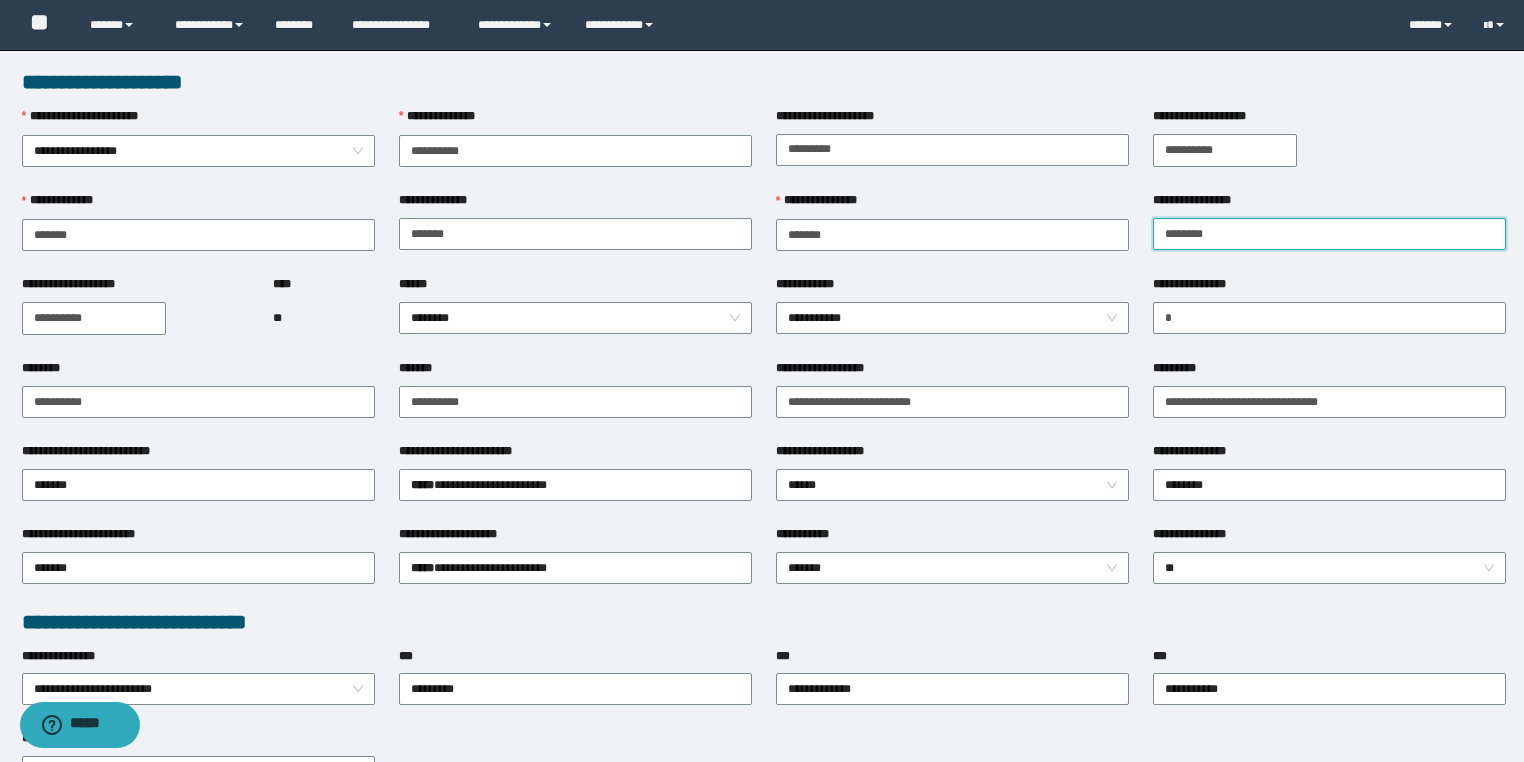 type on "********" 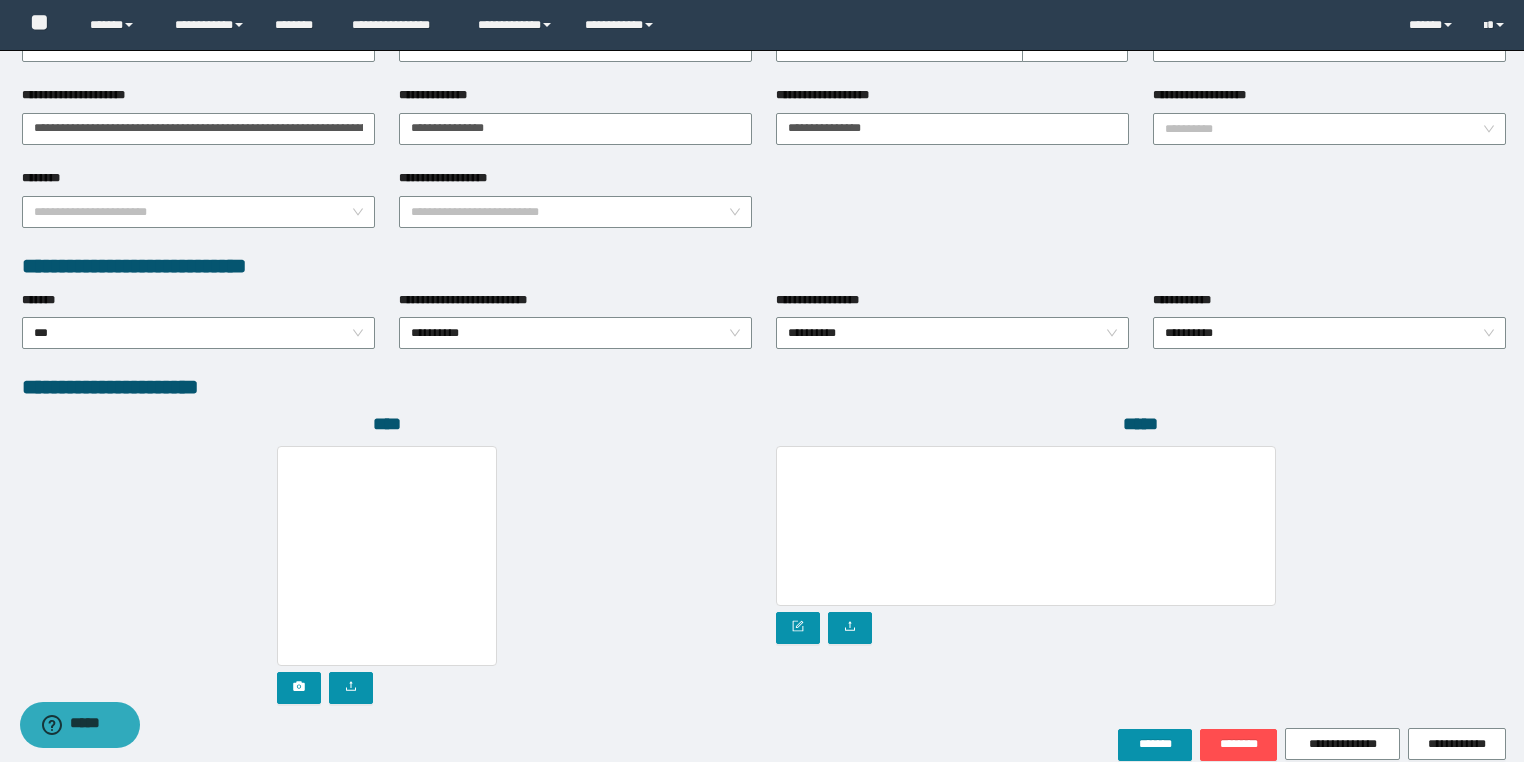 scroll, scrollTop: 939, scrollLeft: 0, axis: vertical 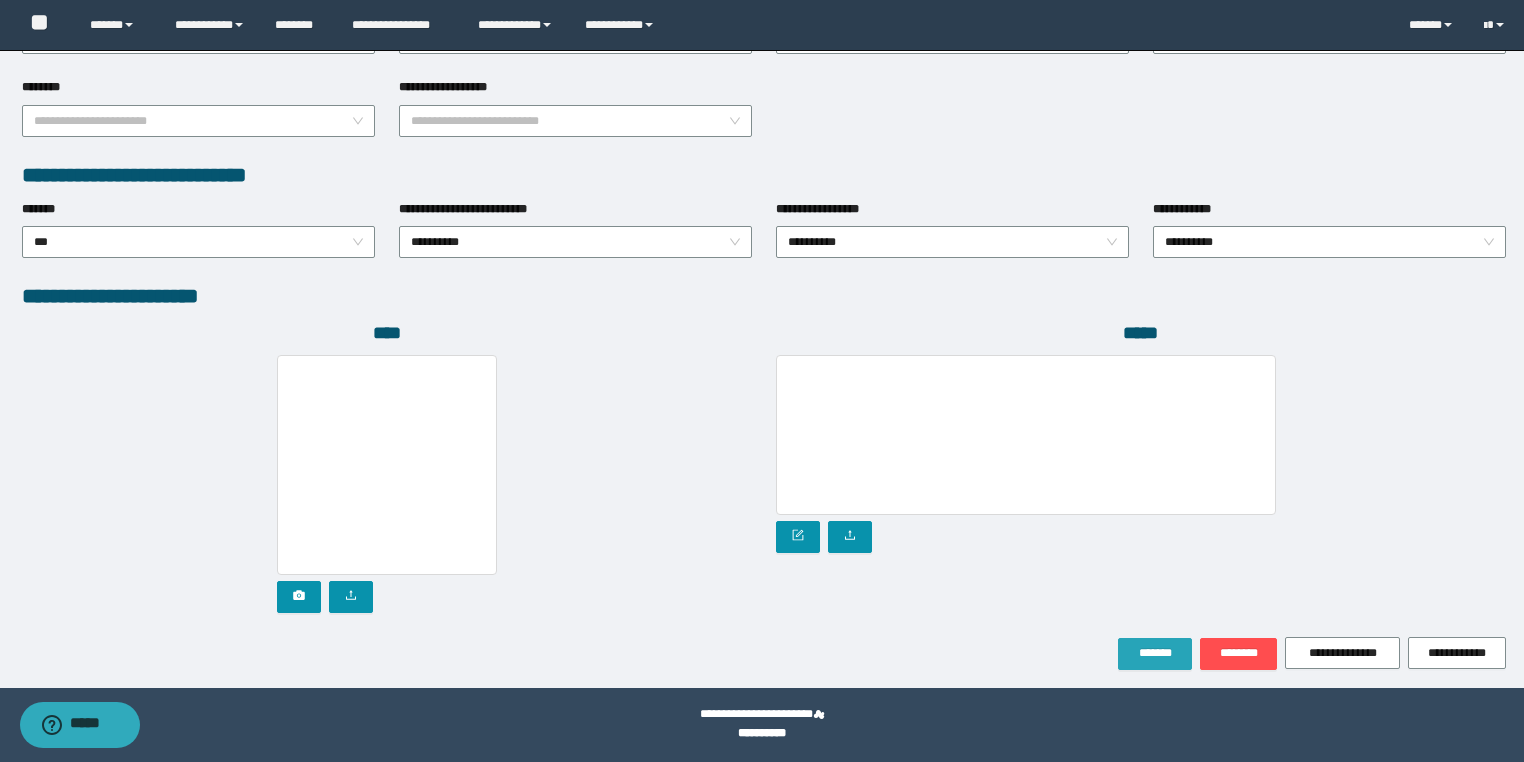 click on "*******" at bounding box center [1155, 653] 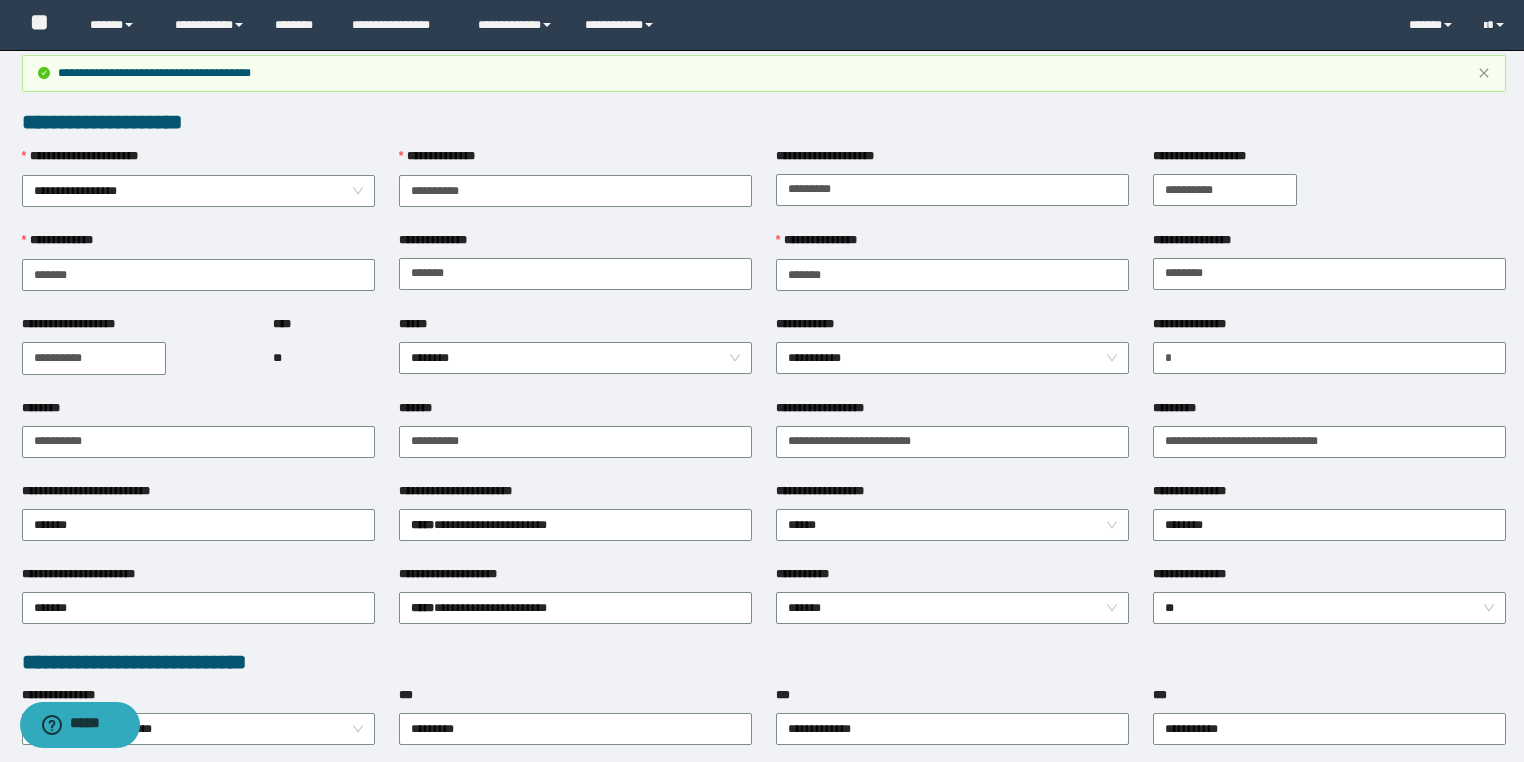 scroll, scrollTop: 0, scrollLeft: 0, axis: both 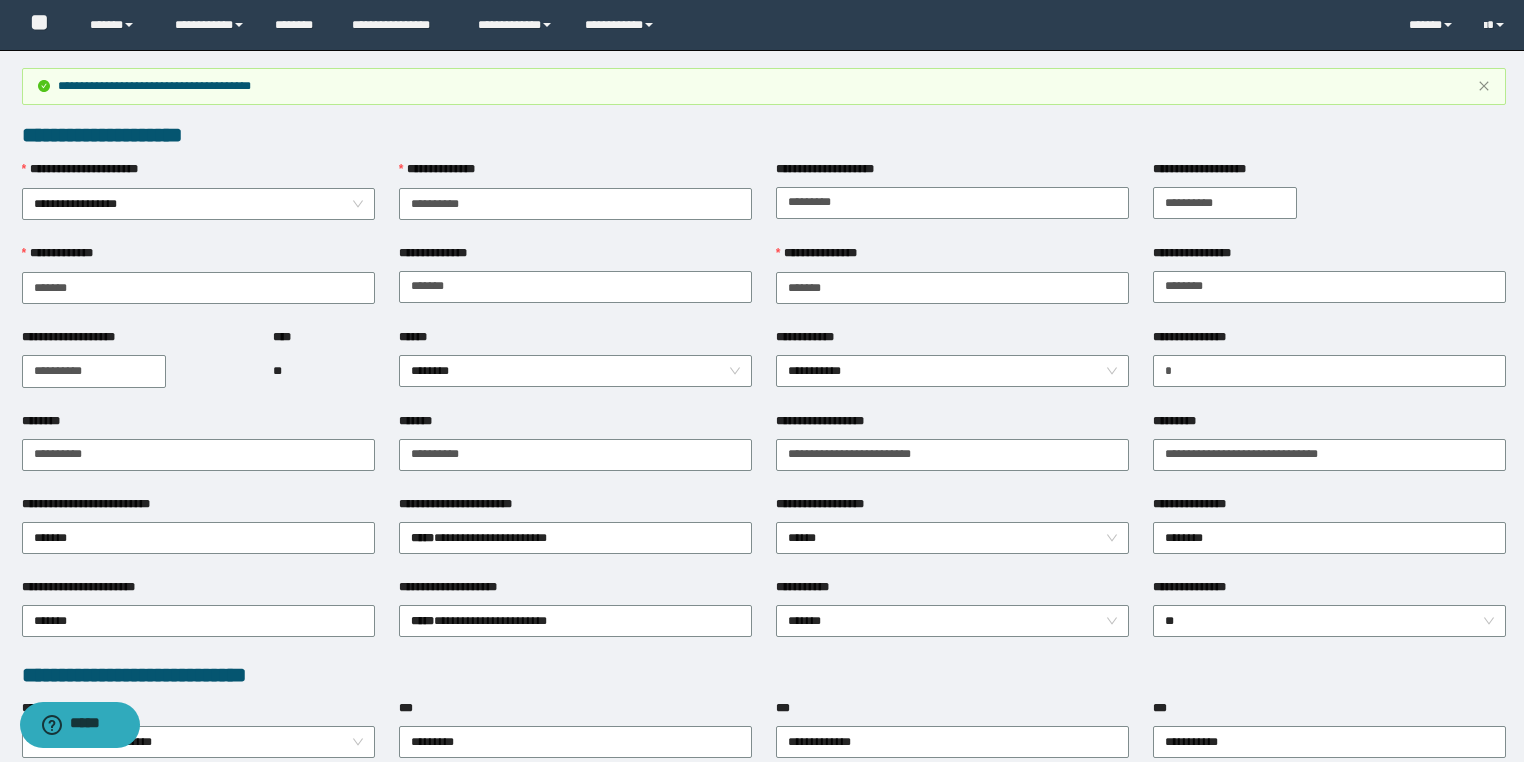type 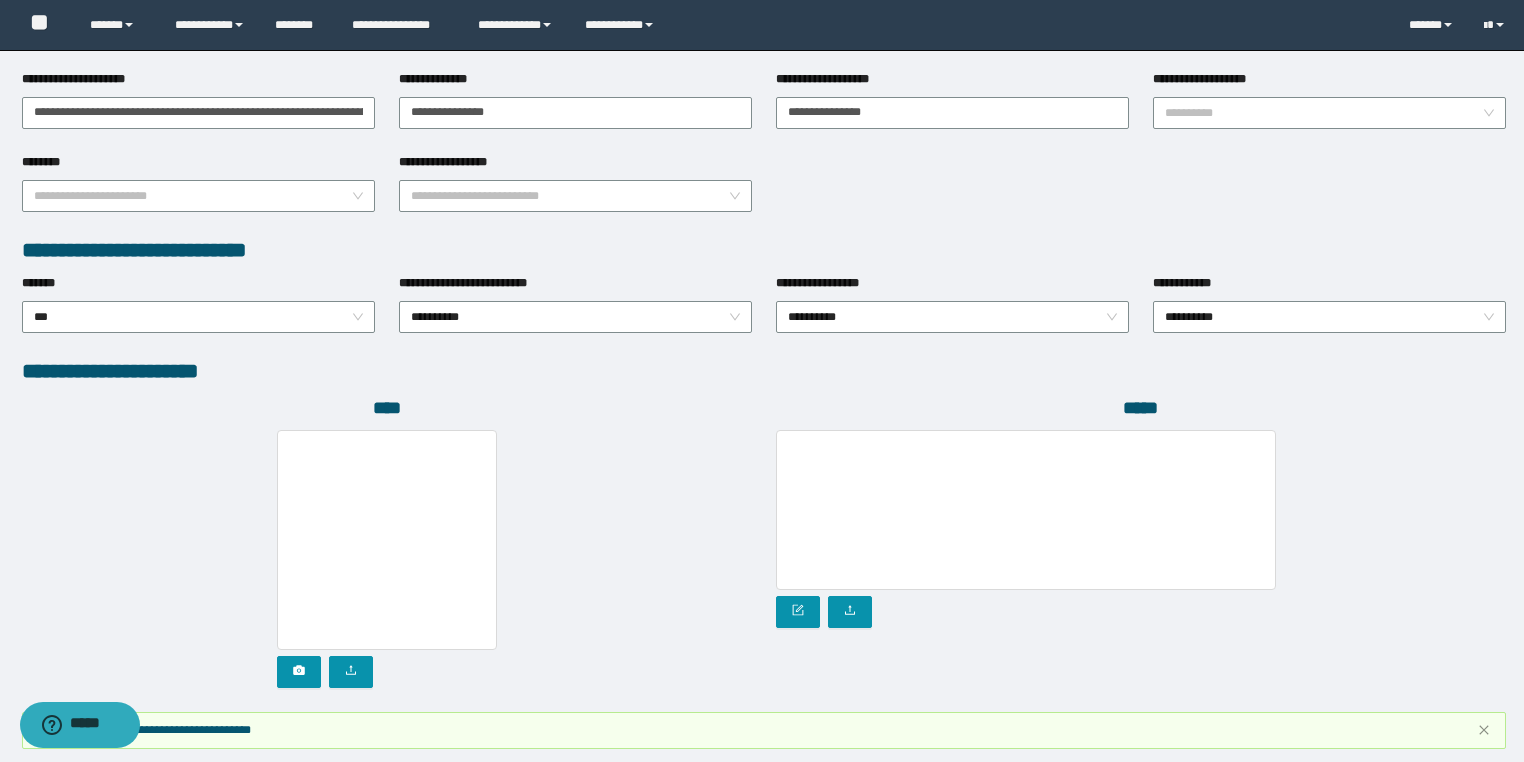 scroll, scrollTop: 1044, scrollLeft: 0, axis: vertical 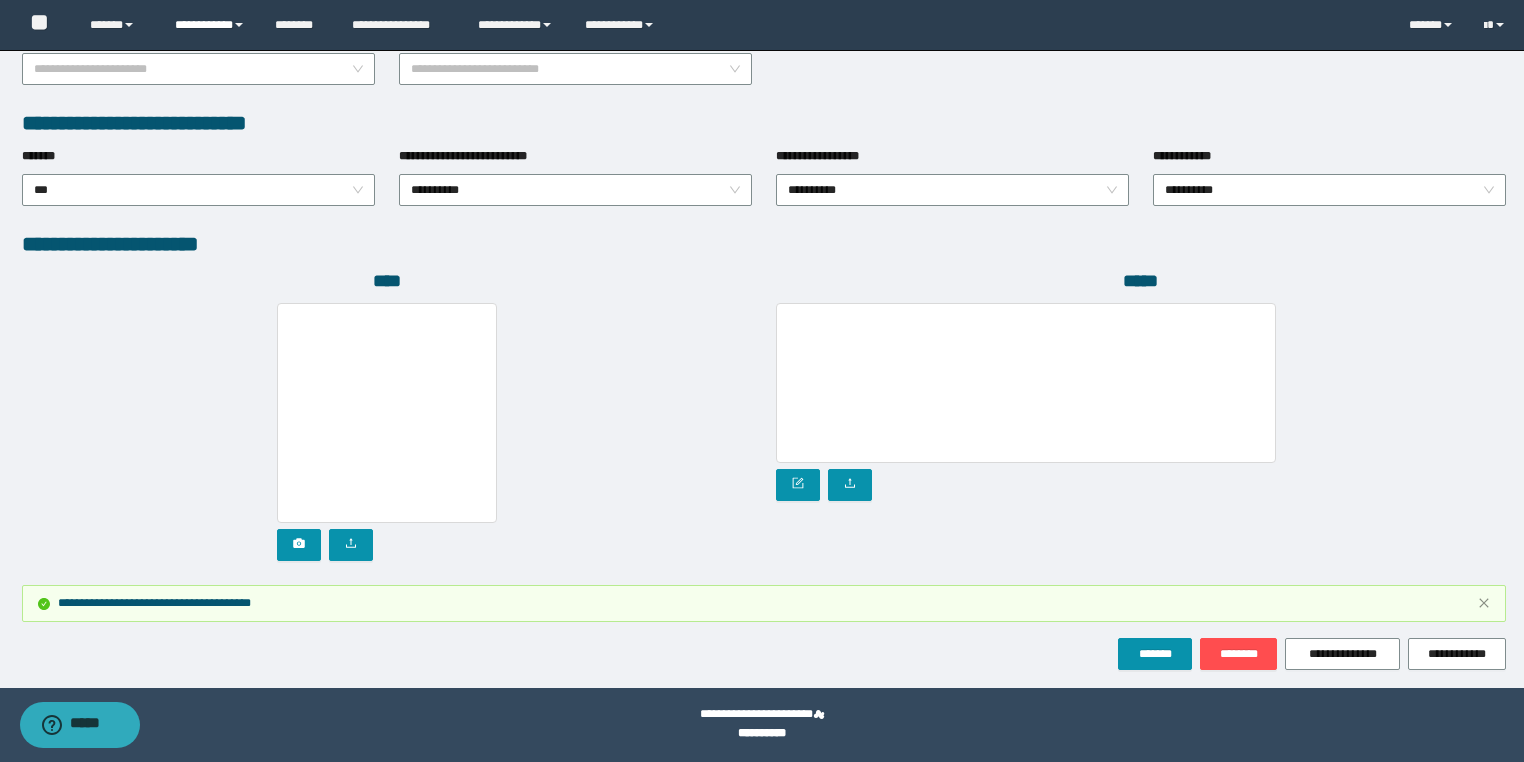 drag, startPoint x: 232, startPoint y: 19, endPoint x: 235, endPoint y: 82, distance: 63.07139 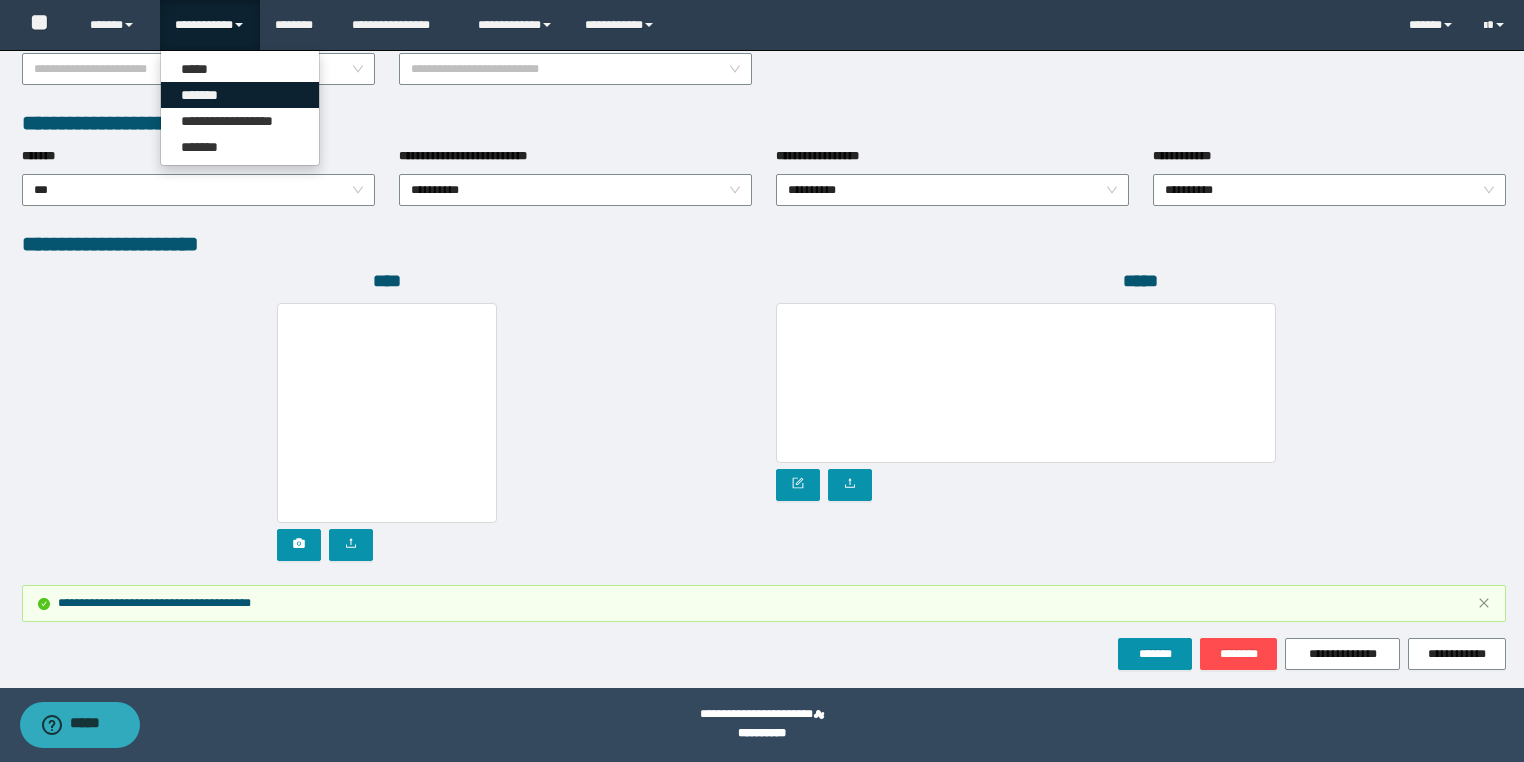 click on "*******" at bounding box center [240, 95] 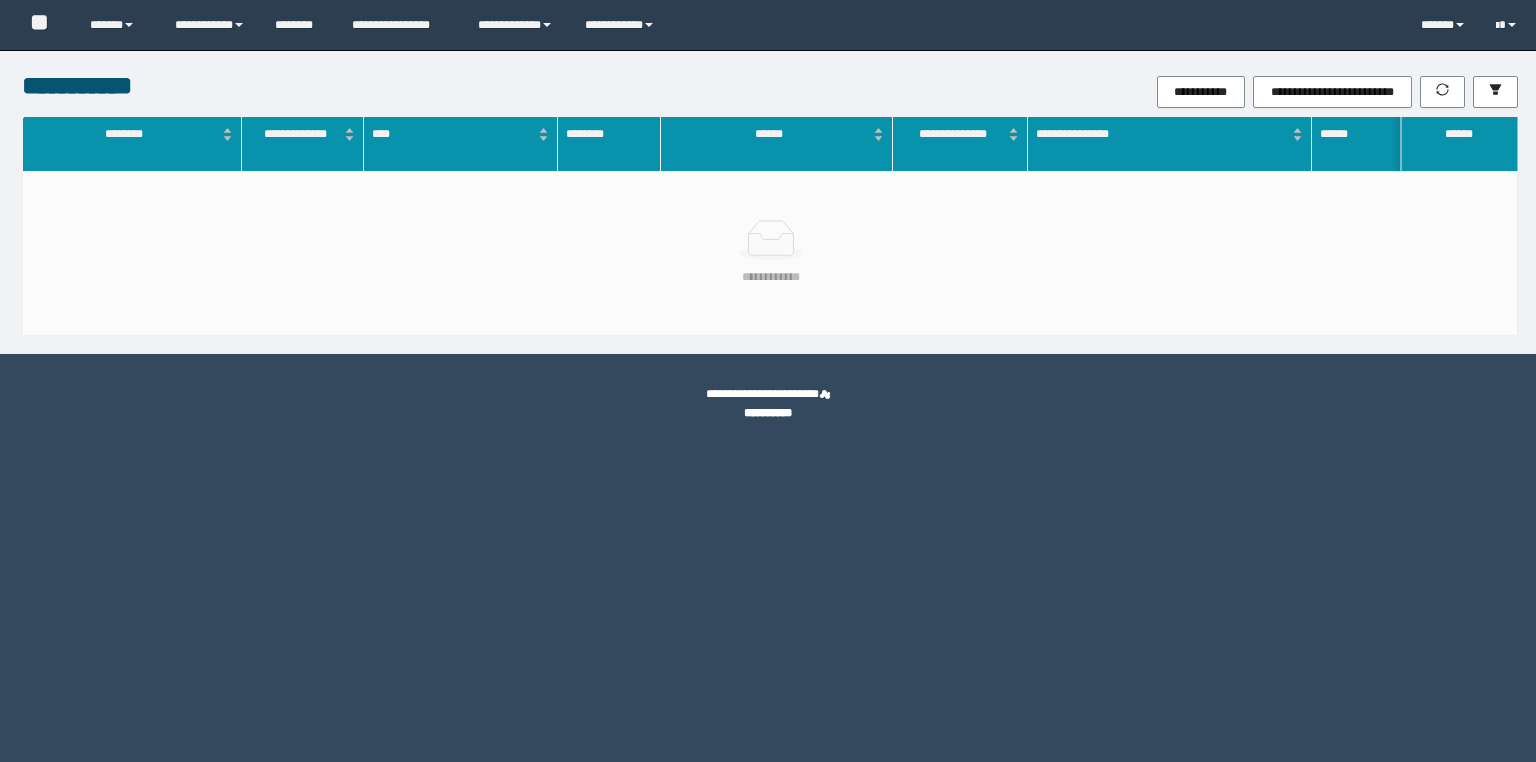 scroll, scrollTop: 0, scrollLeft: 0, axis: both 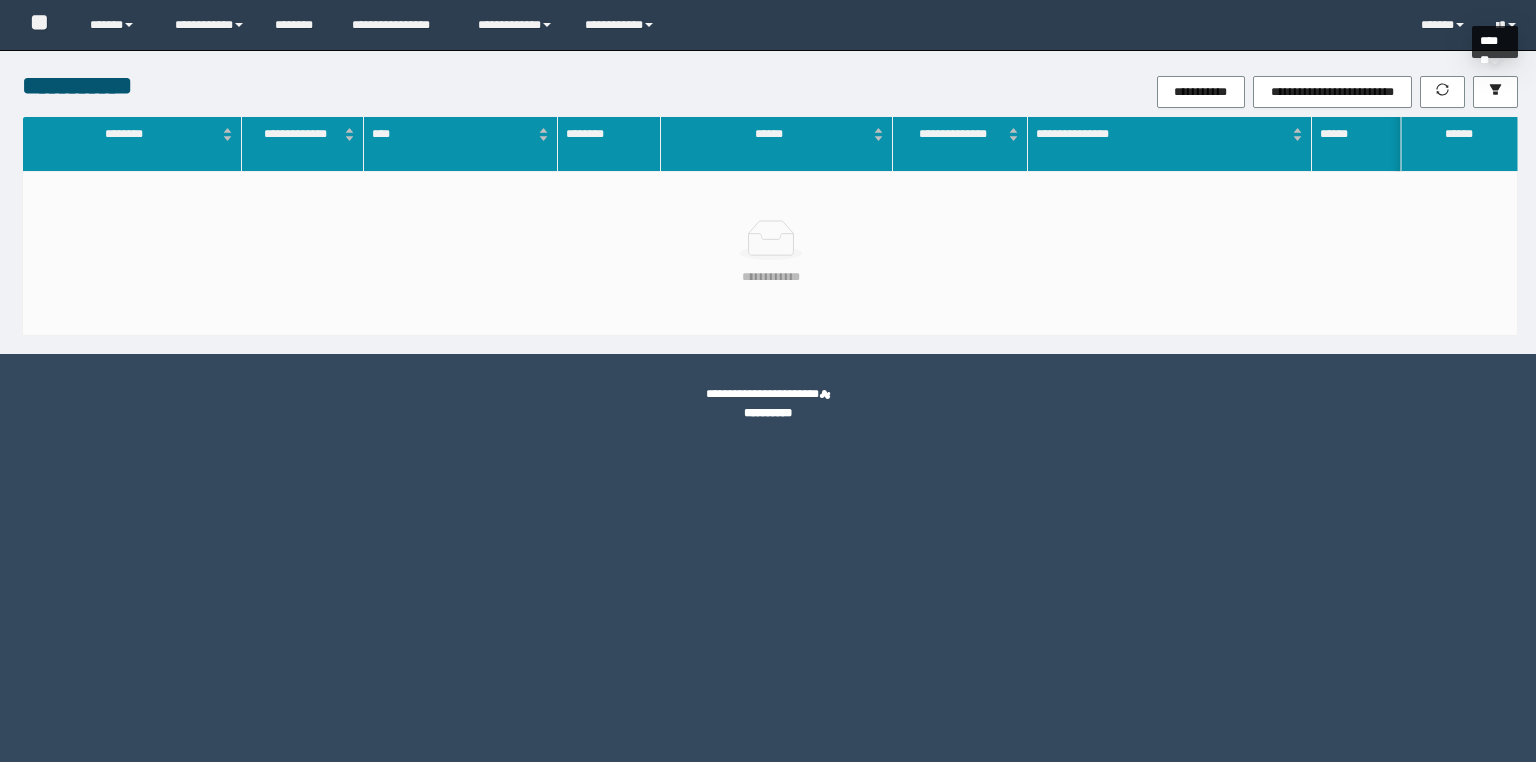 click on "**********" at bounding box center [1019, 92] 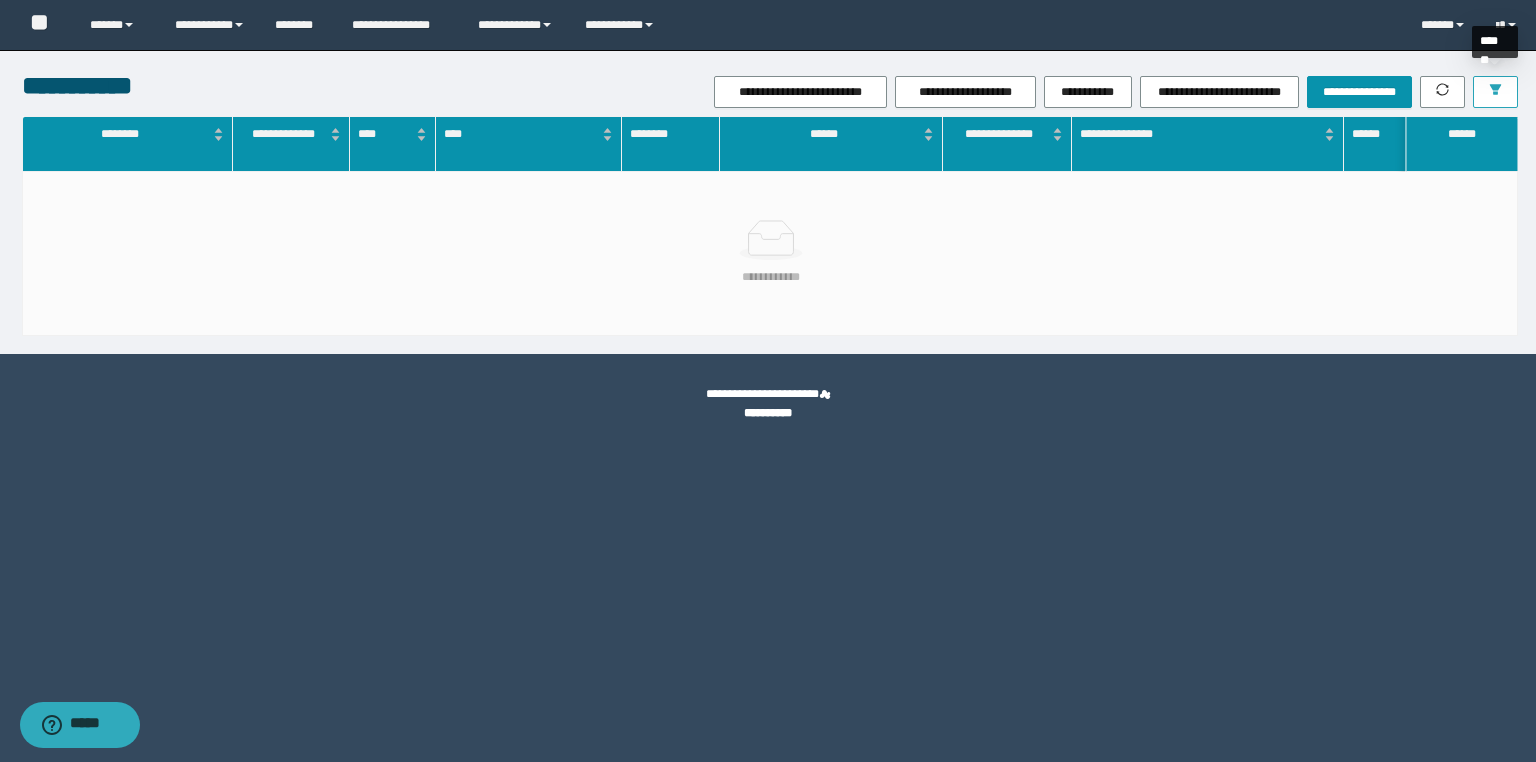 click 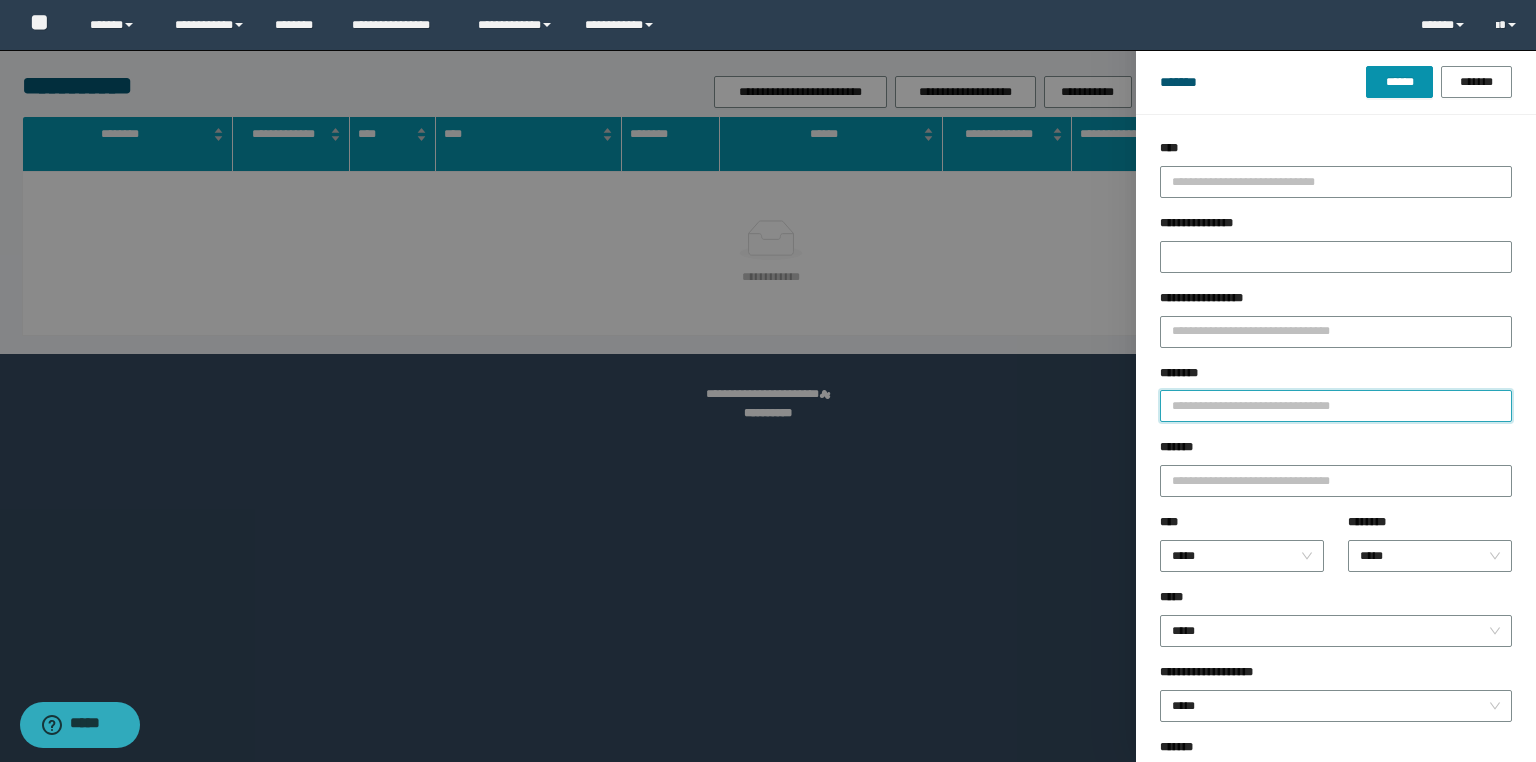 click on "********" at bounding box center (1336, 406) 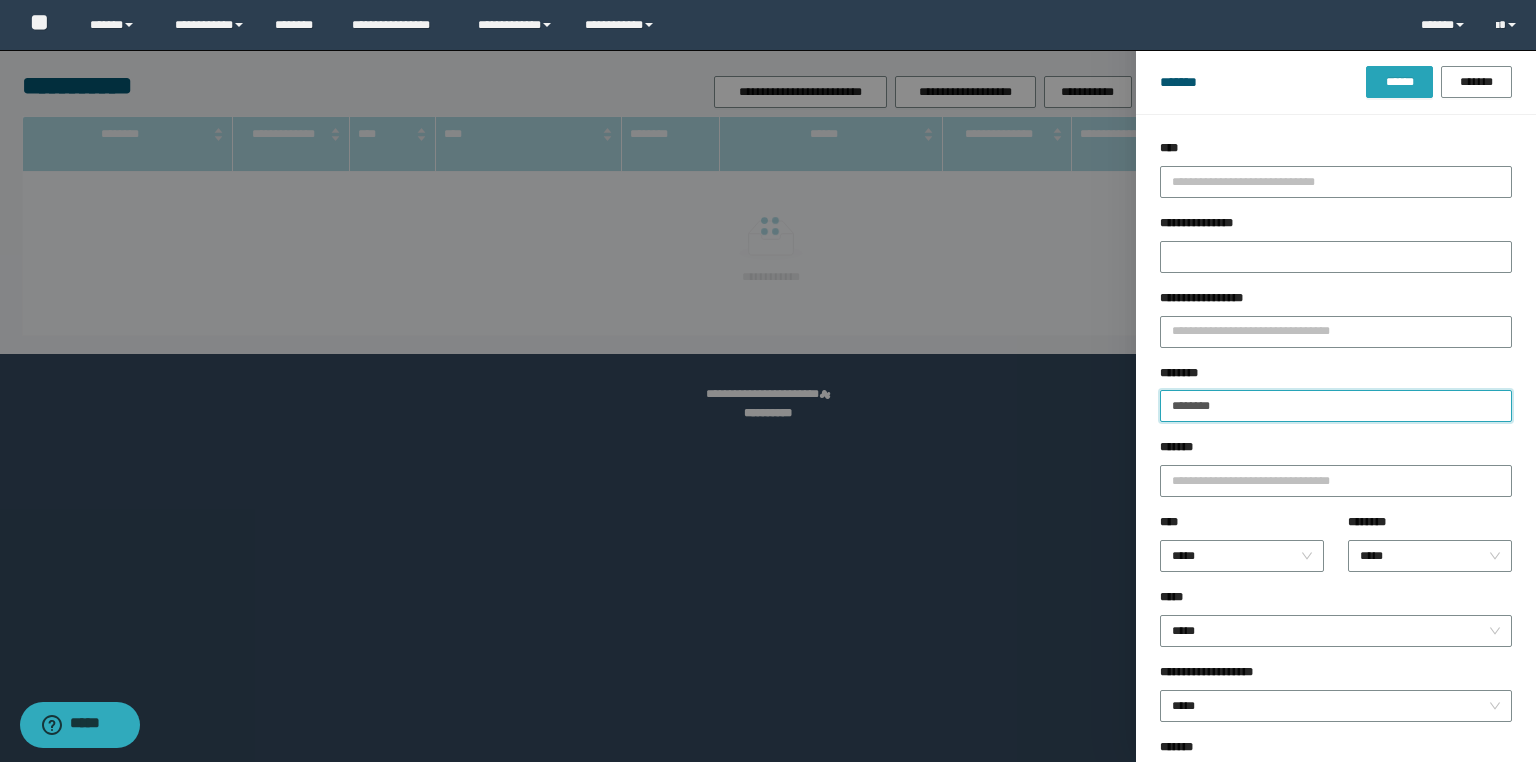 type on "********" 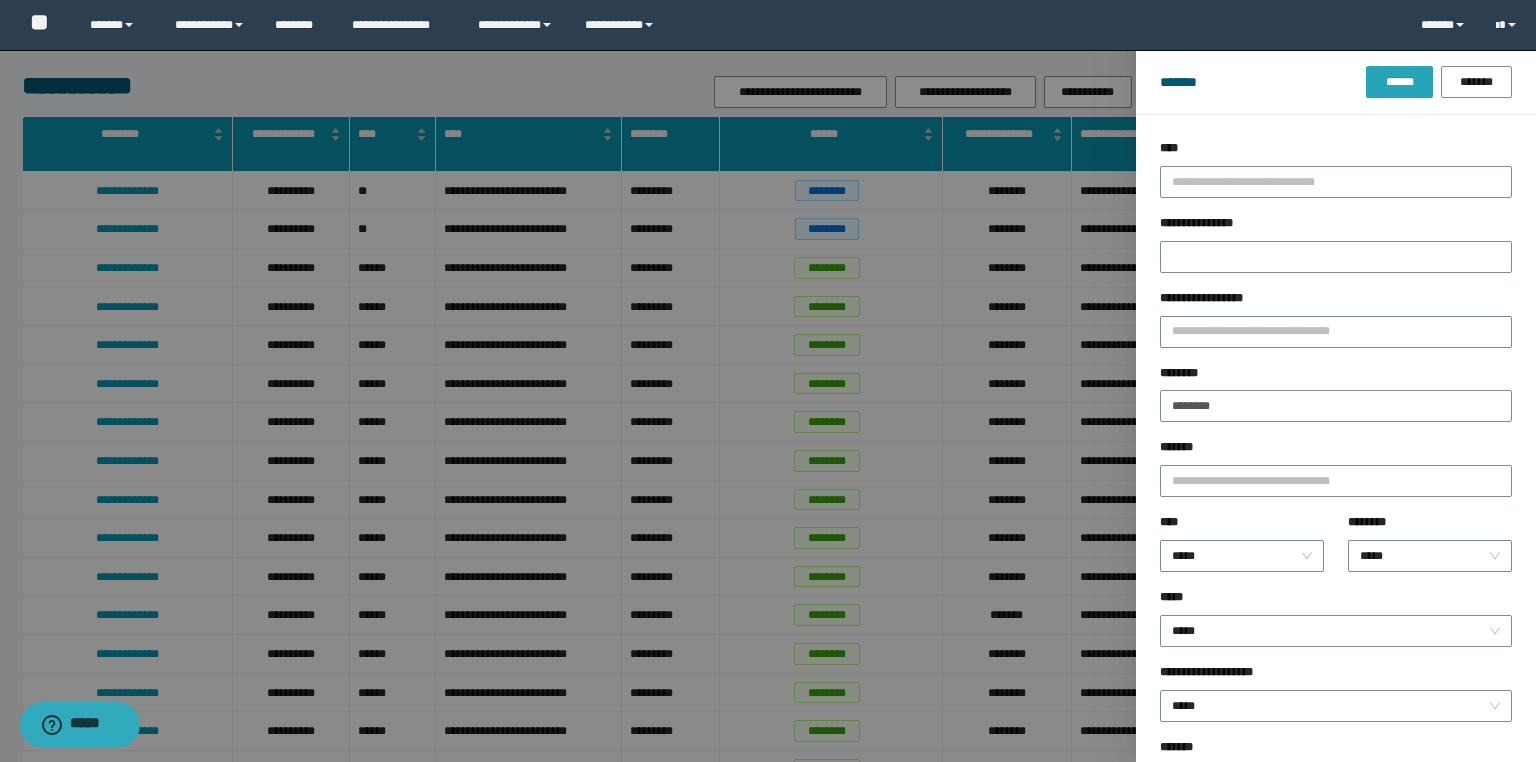 click on "******" at bounding box center [1399, 82] 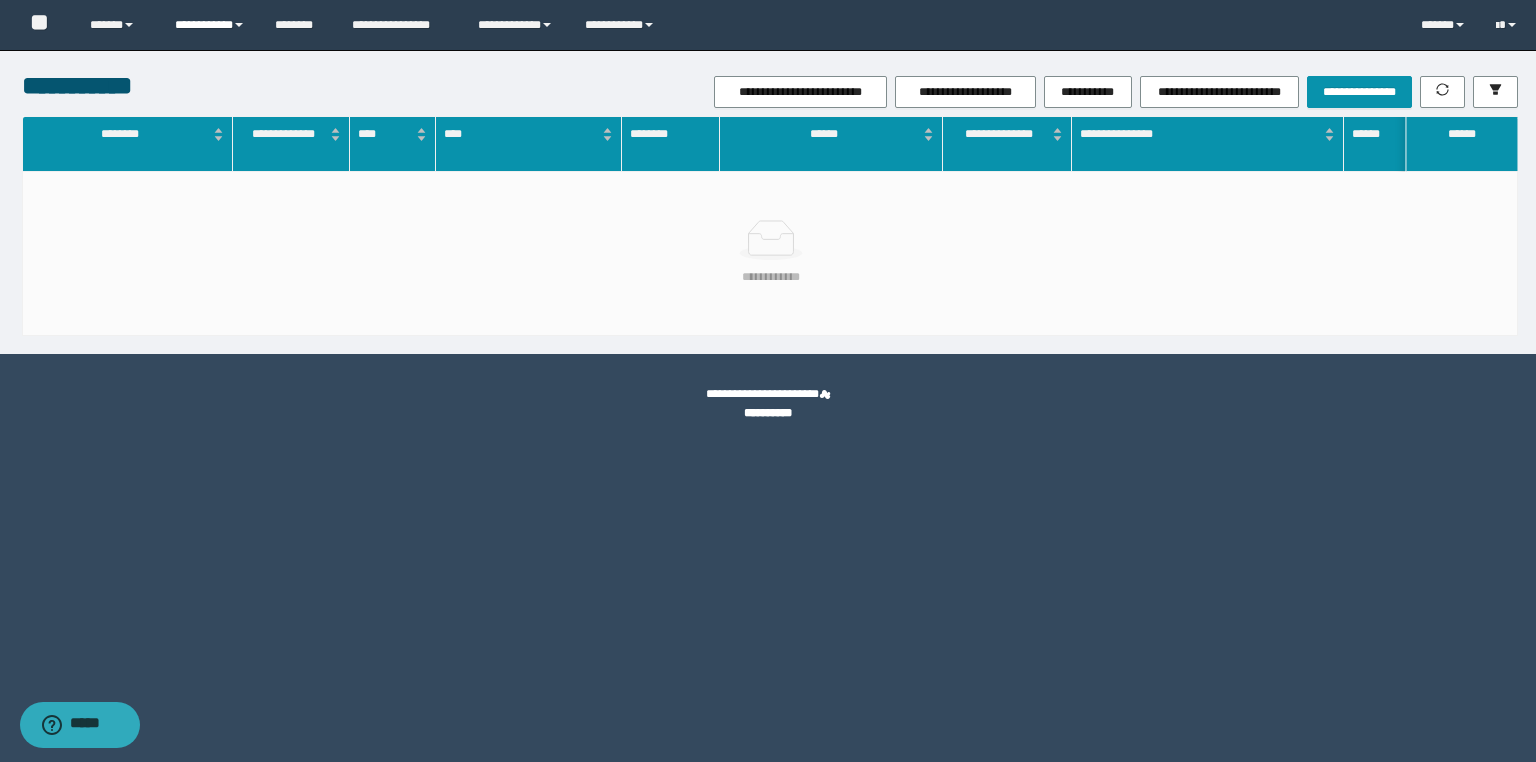 click on "**********" at bounding box center [210, 25] 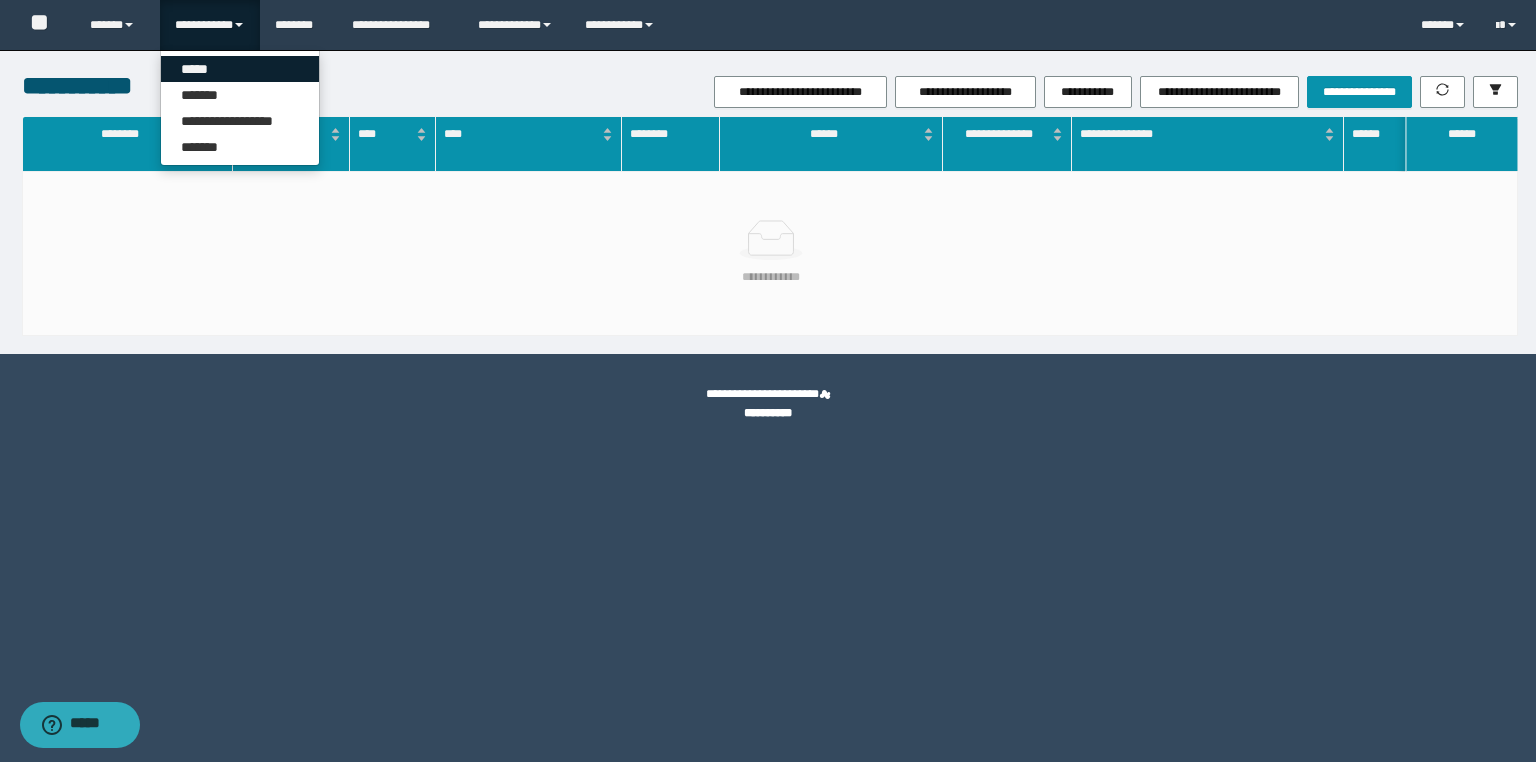 click on "*****" at bounding box center [240, 69] 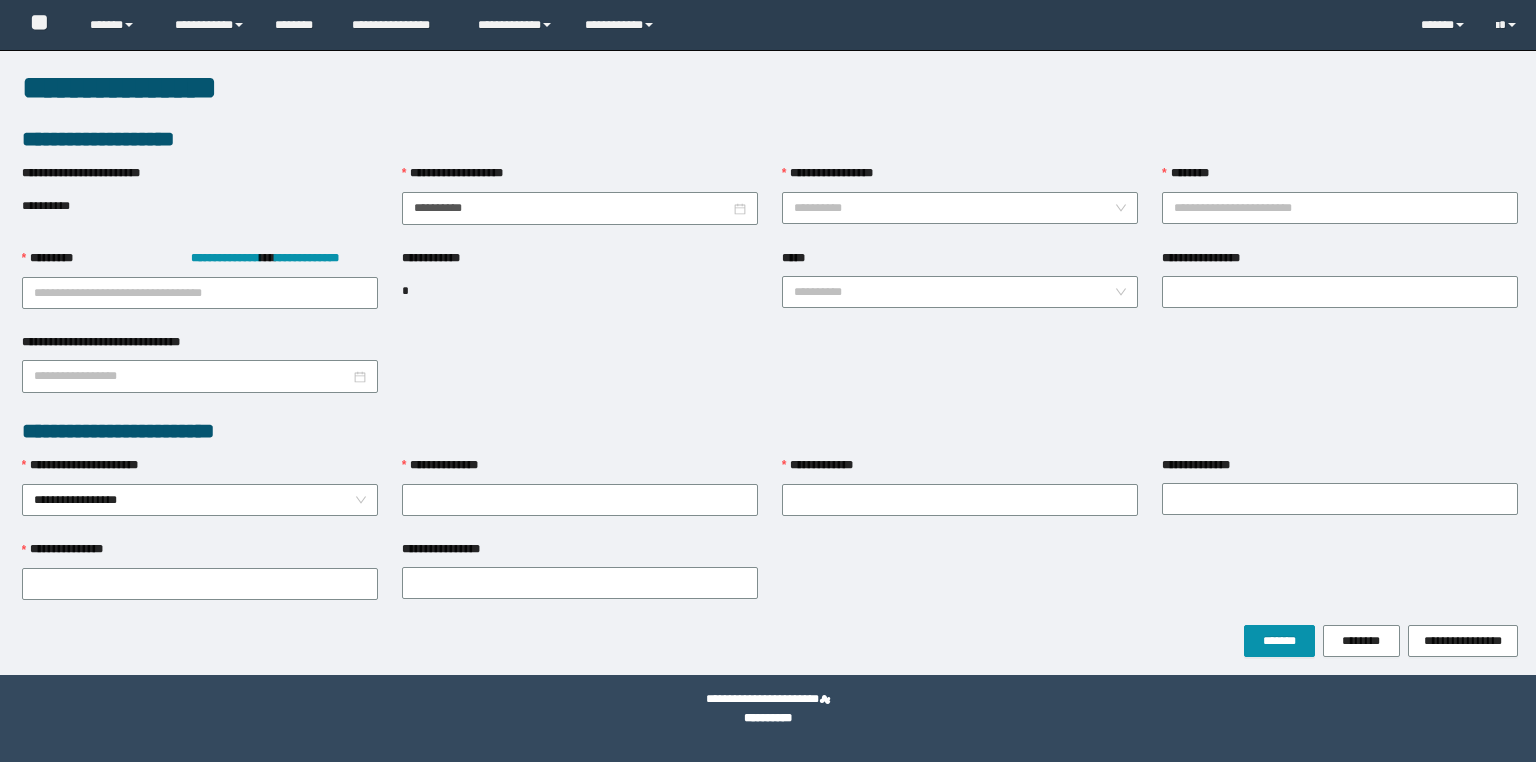 scroll, scrollTop: 0, scrollLeft: 0, axis: both 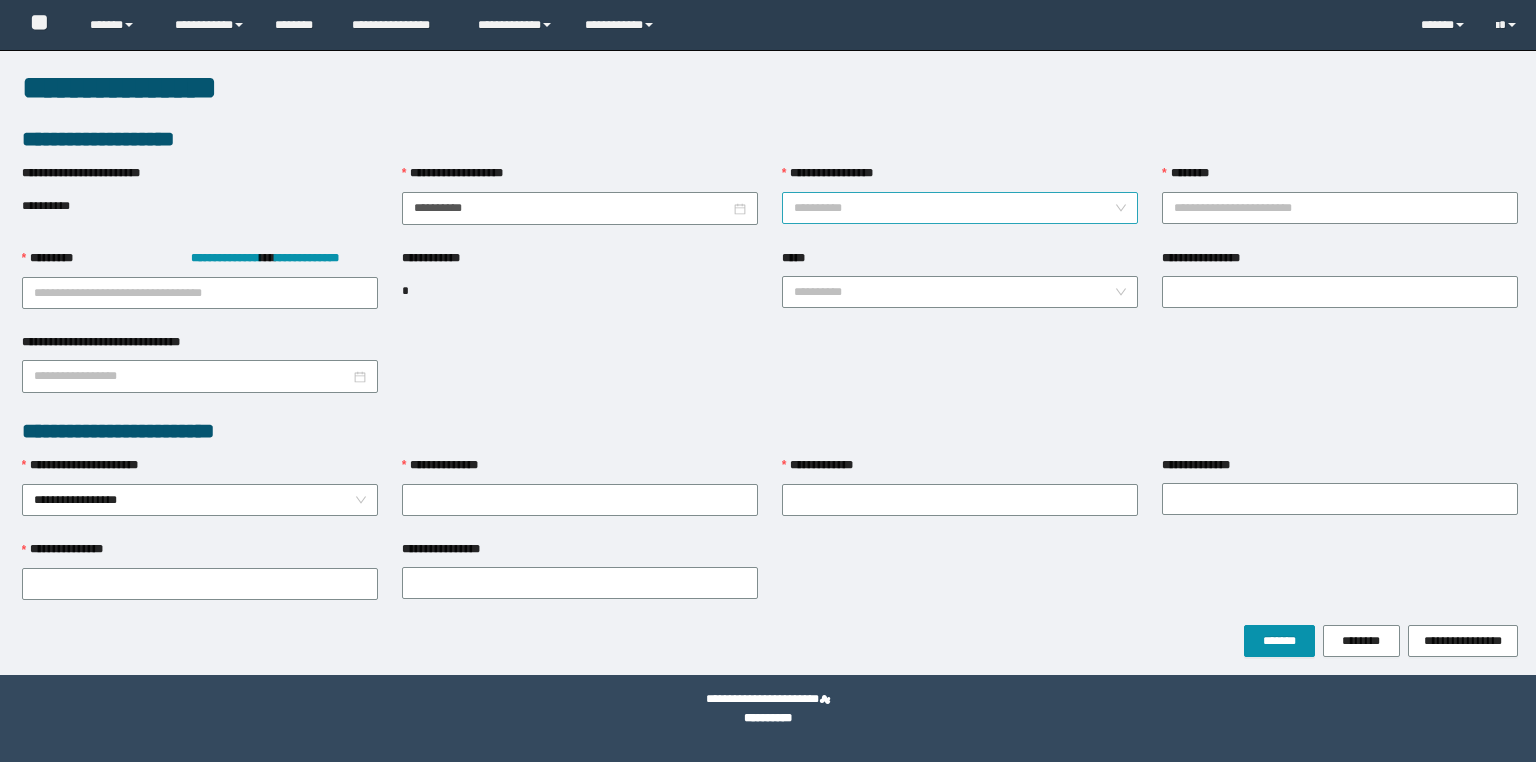 click on "**********" at bounding box center (954, 208) 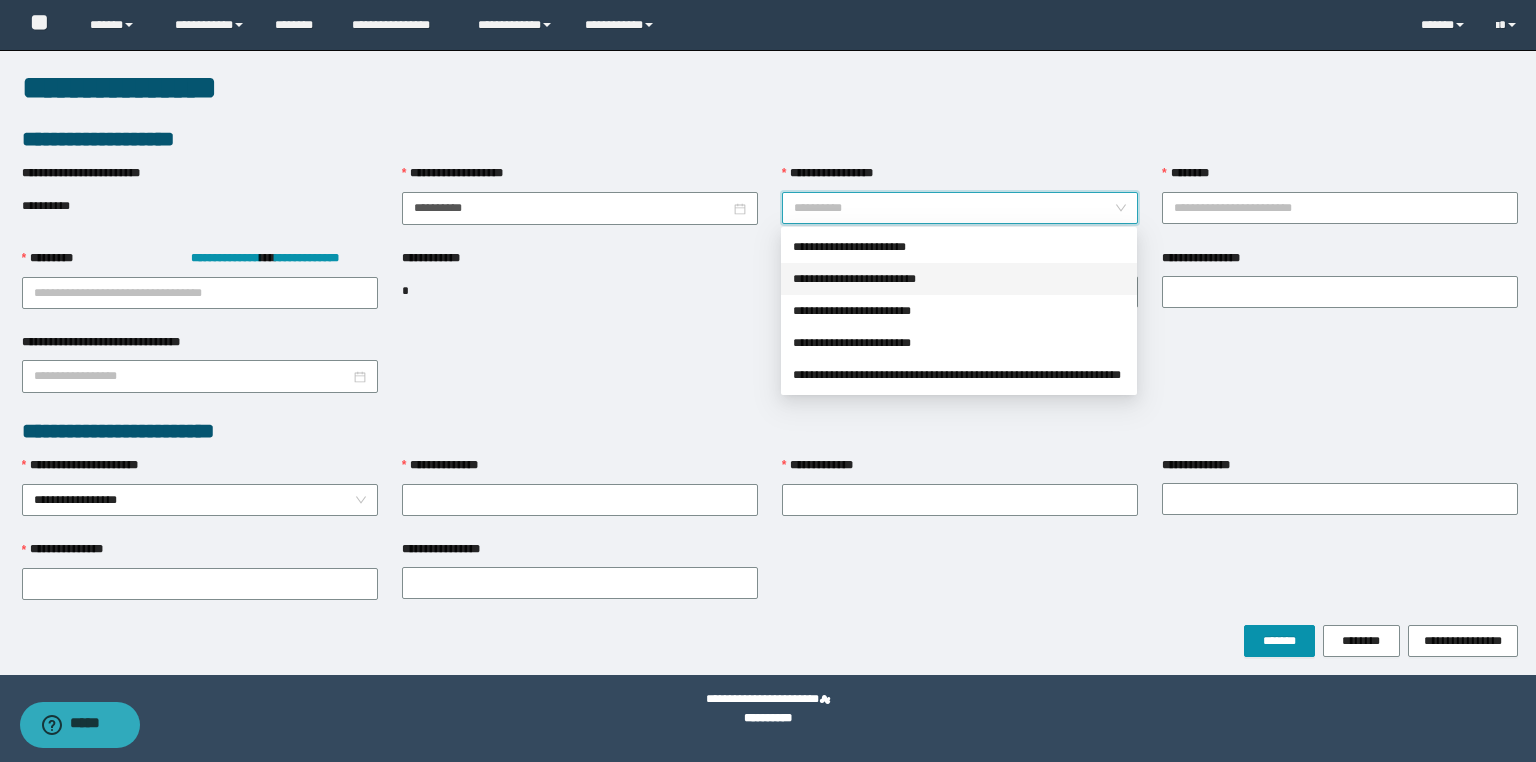 click on "**********" at bounding box center (959, 279) 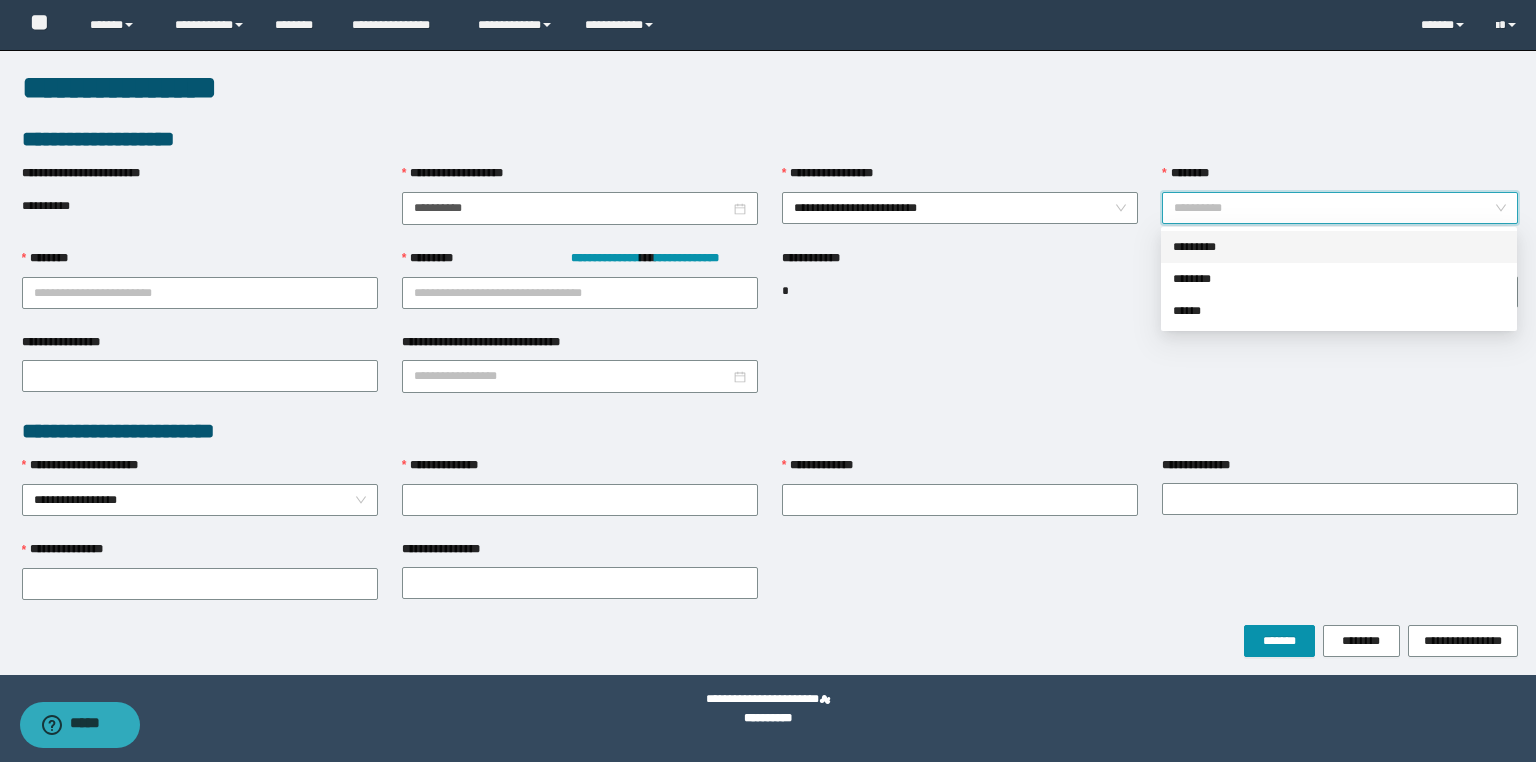 drag, startPoint x: 1218, startPoint y: 215, endPoint x: 1200, endPoint y: 245, distance: 34.98571 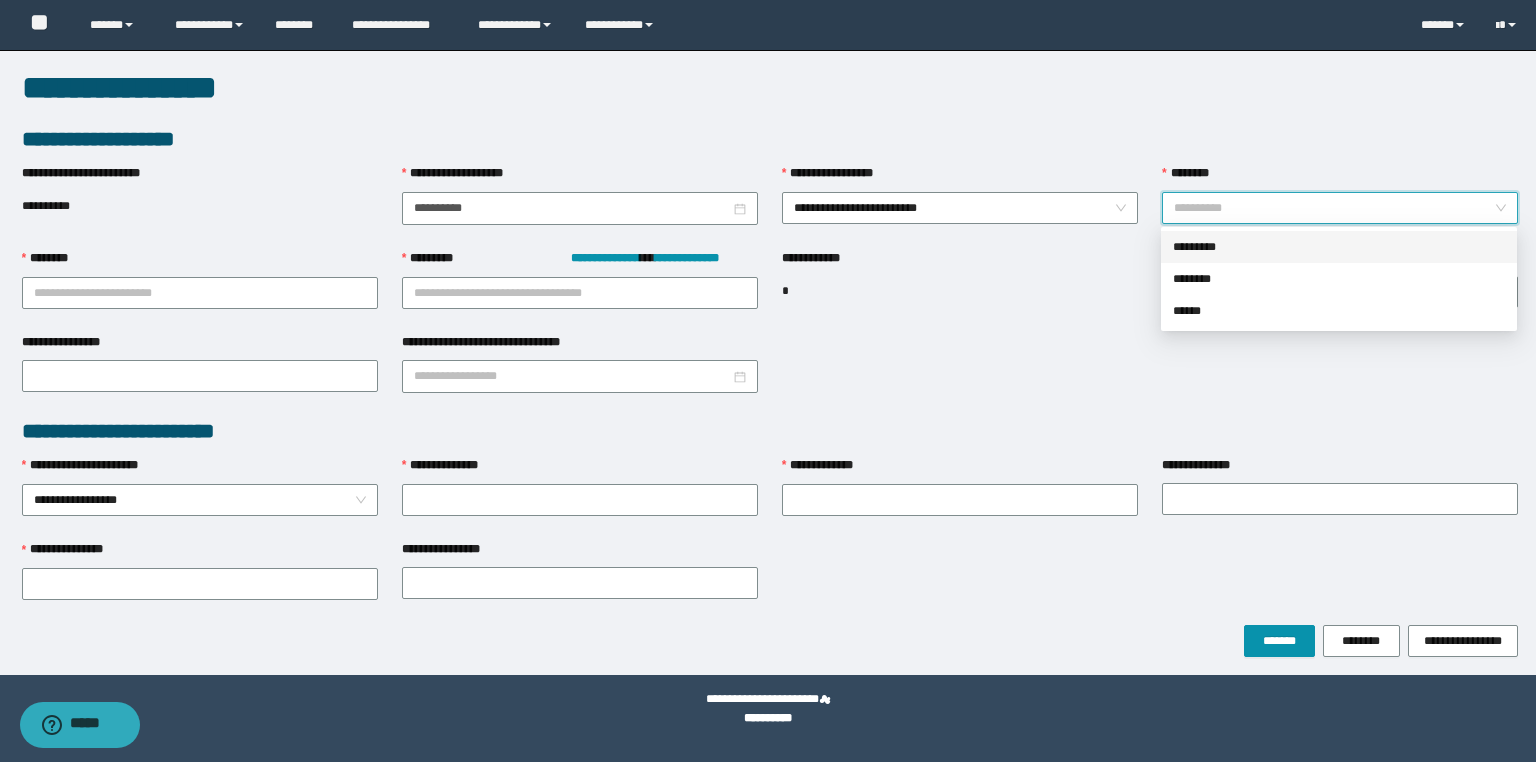 click on "*********" at bounding box center (1339, 247) 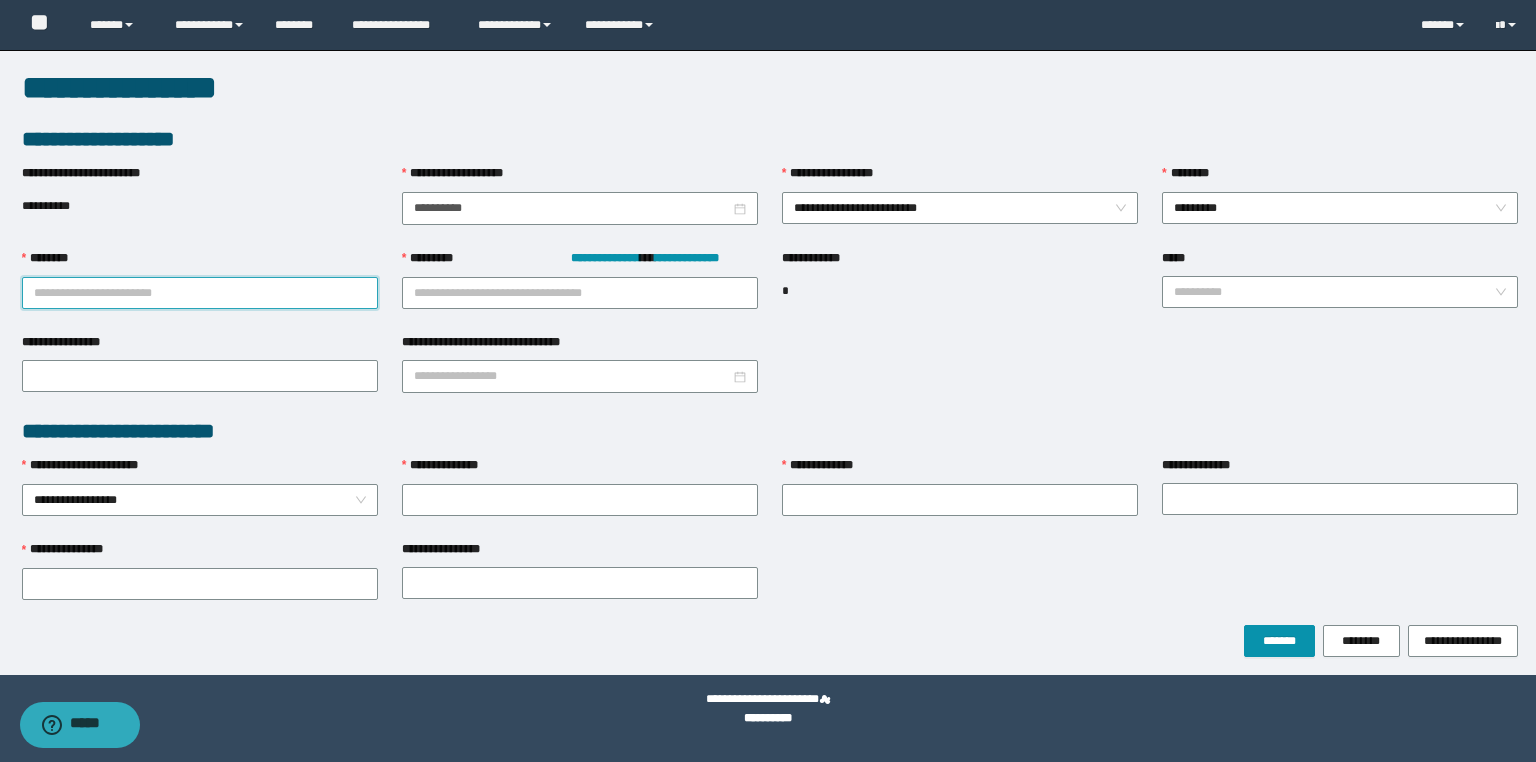 click on "********" at bounding box center (200, 293) 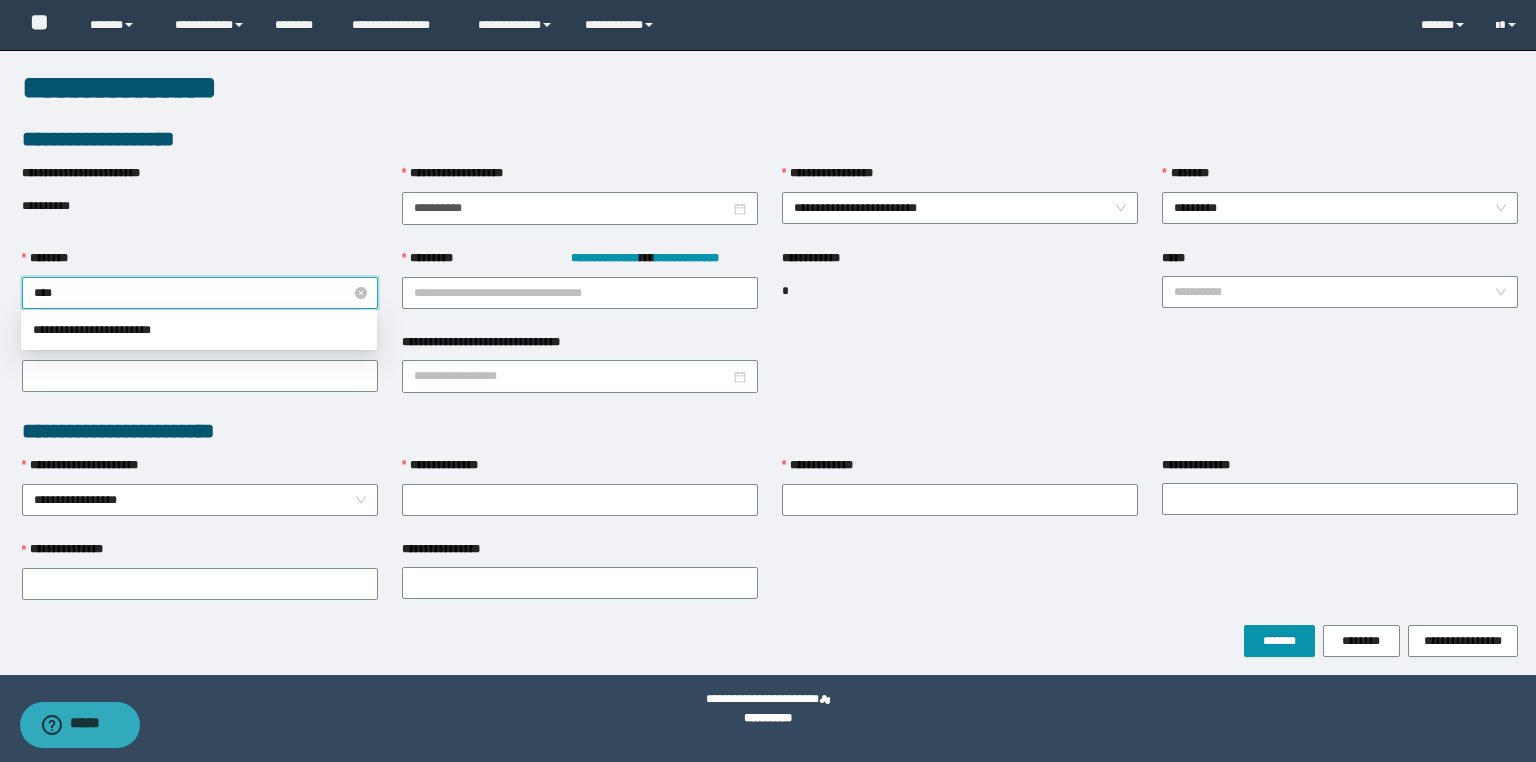 type on "*****" 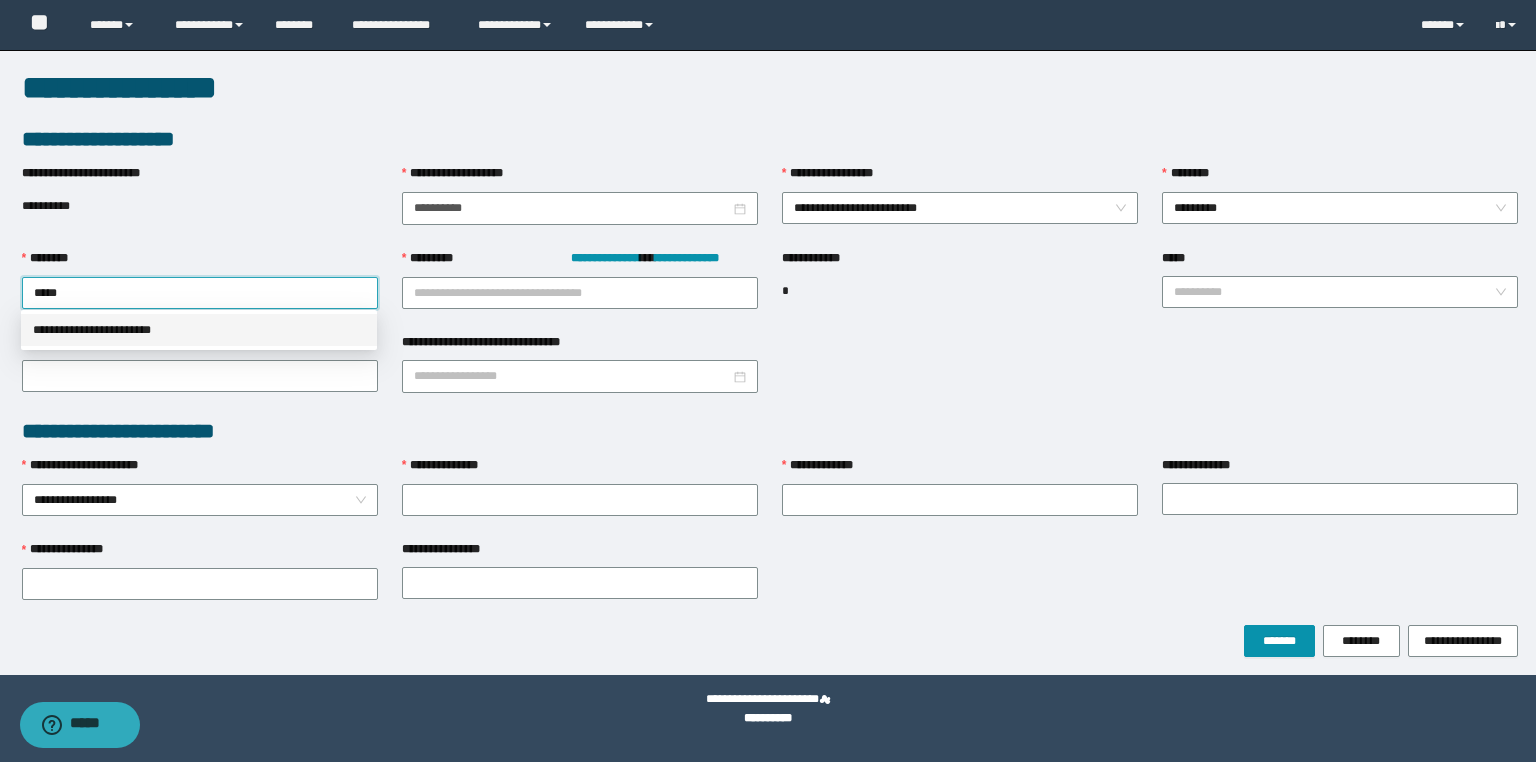 click on "**********" at bounding box center (199, 330) 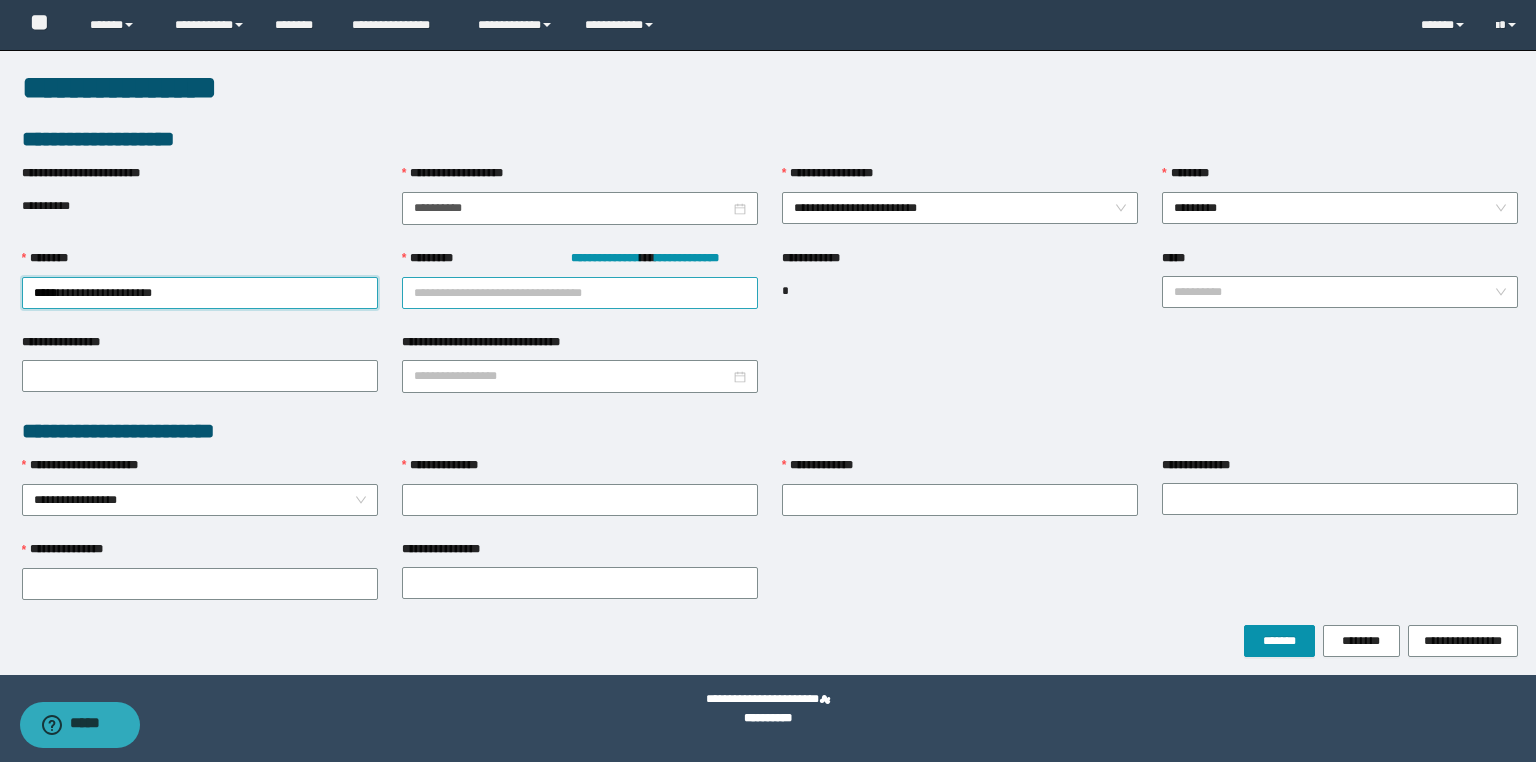 click on "**********" at bounding box center (580, 293) 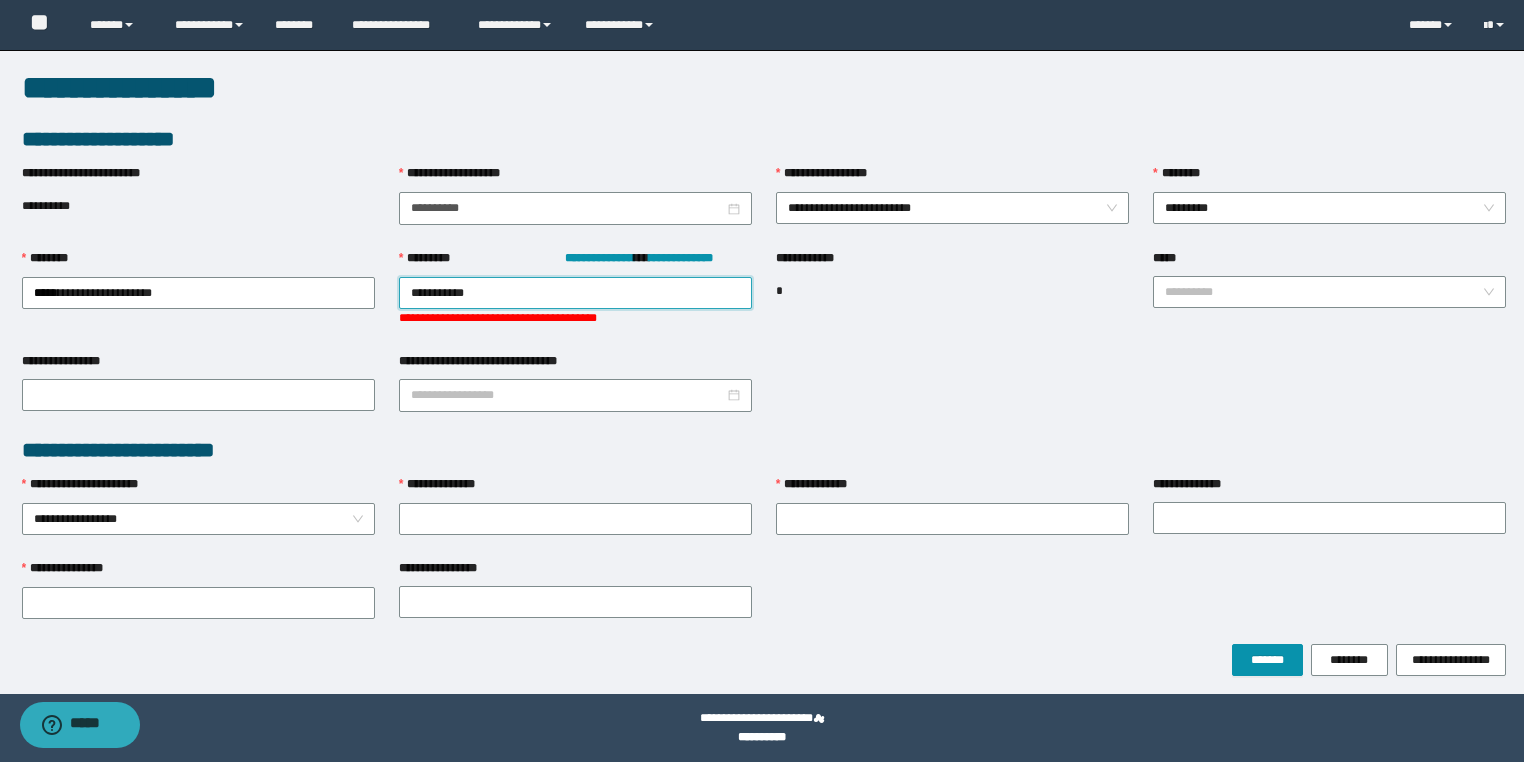 type on "**********" 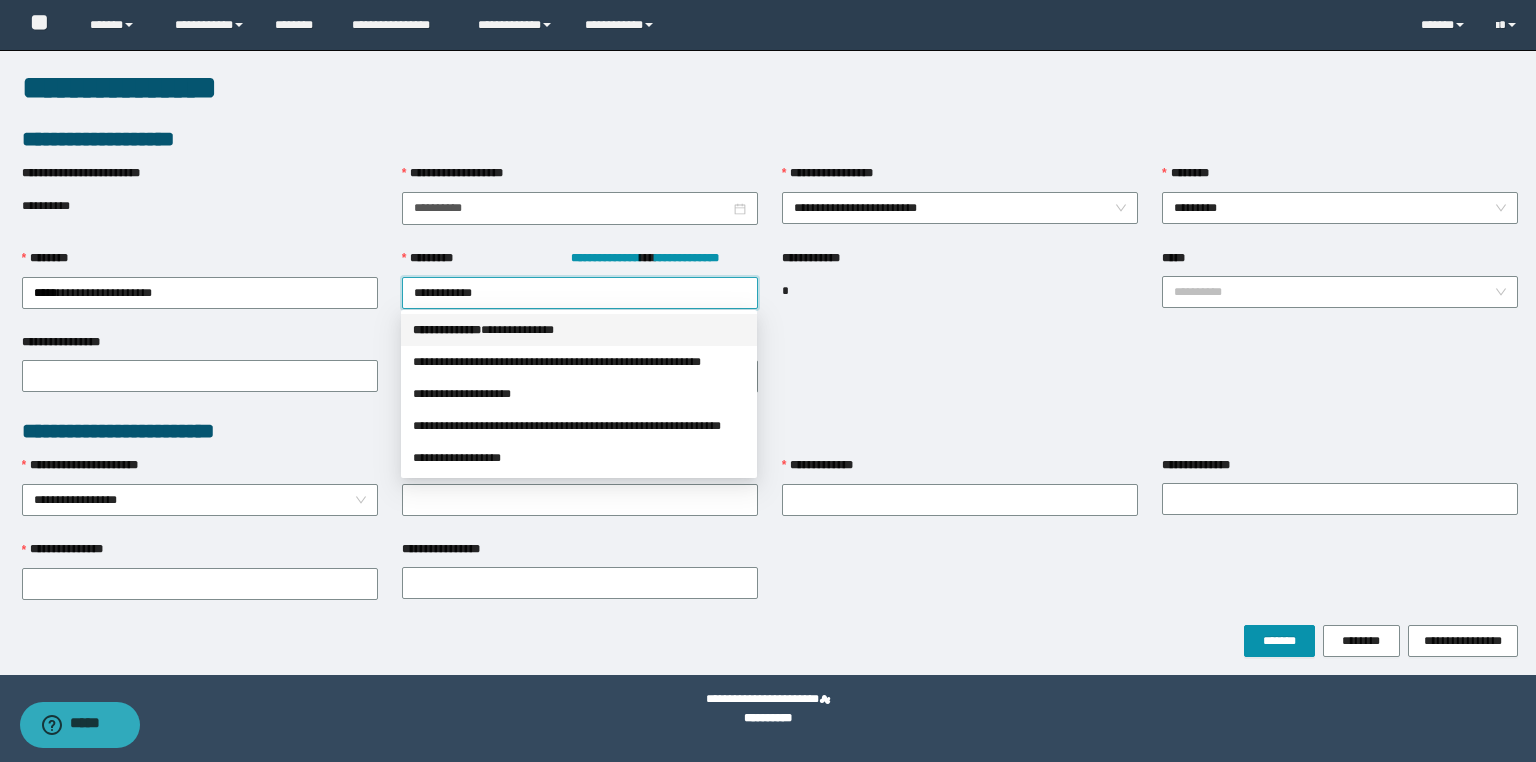 click on "**********" at bounding box center (579, 330) 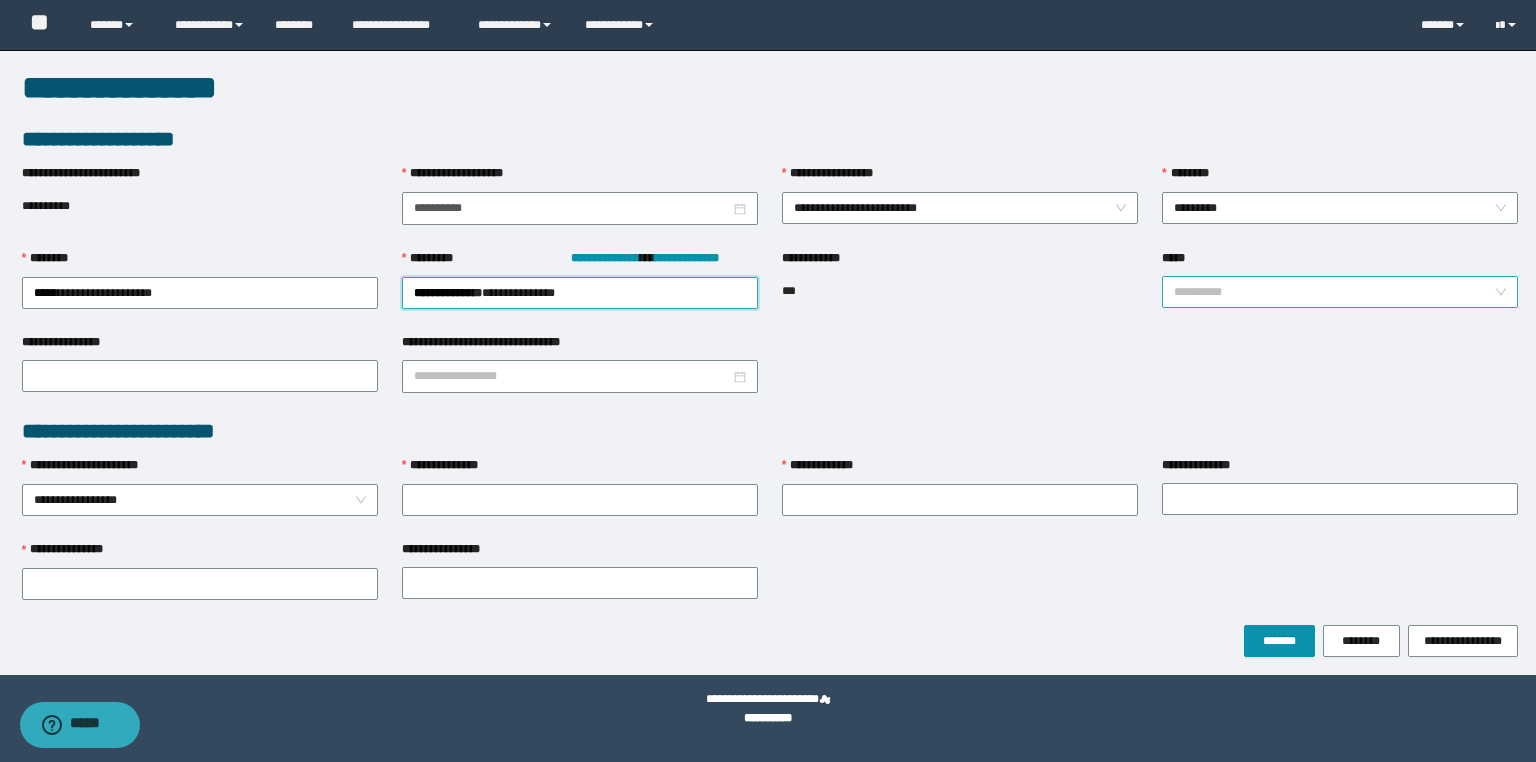 click on "**********" at bounding box center (1340, 292) 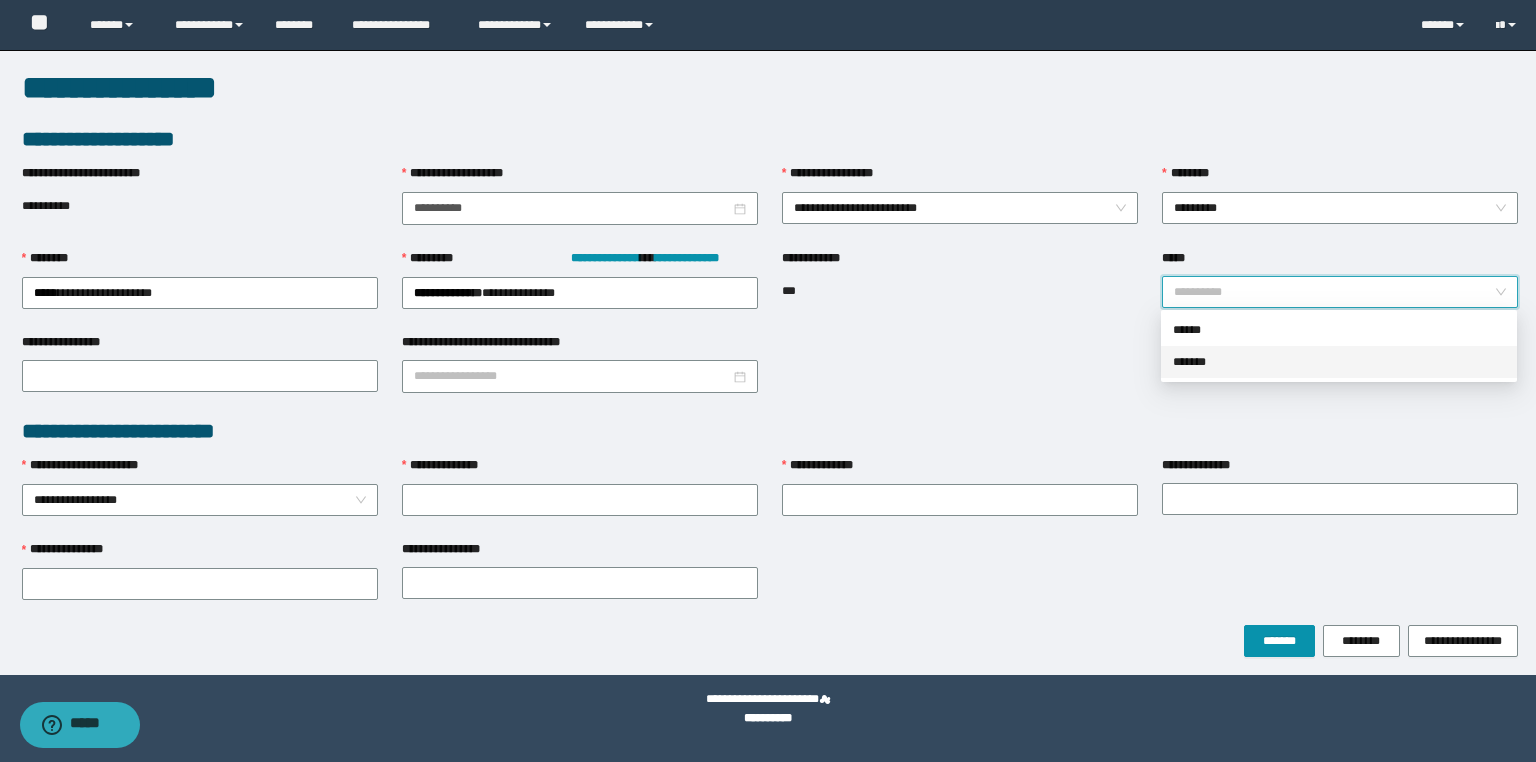 click on "*******" at bounding box center (1339, 362) 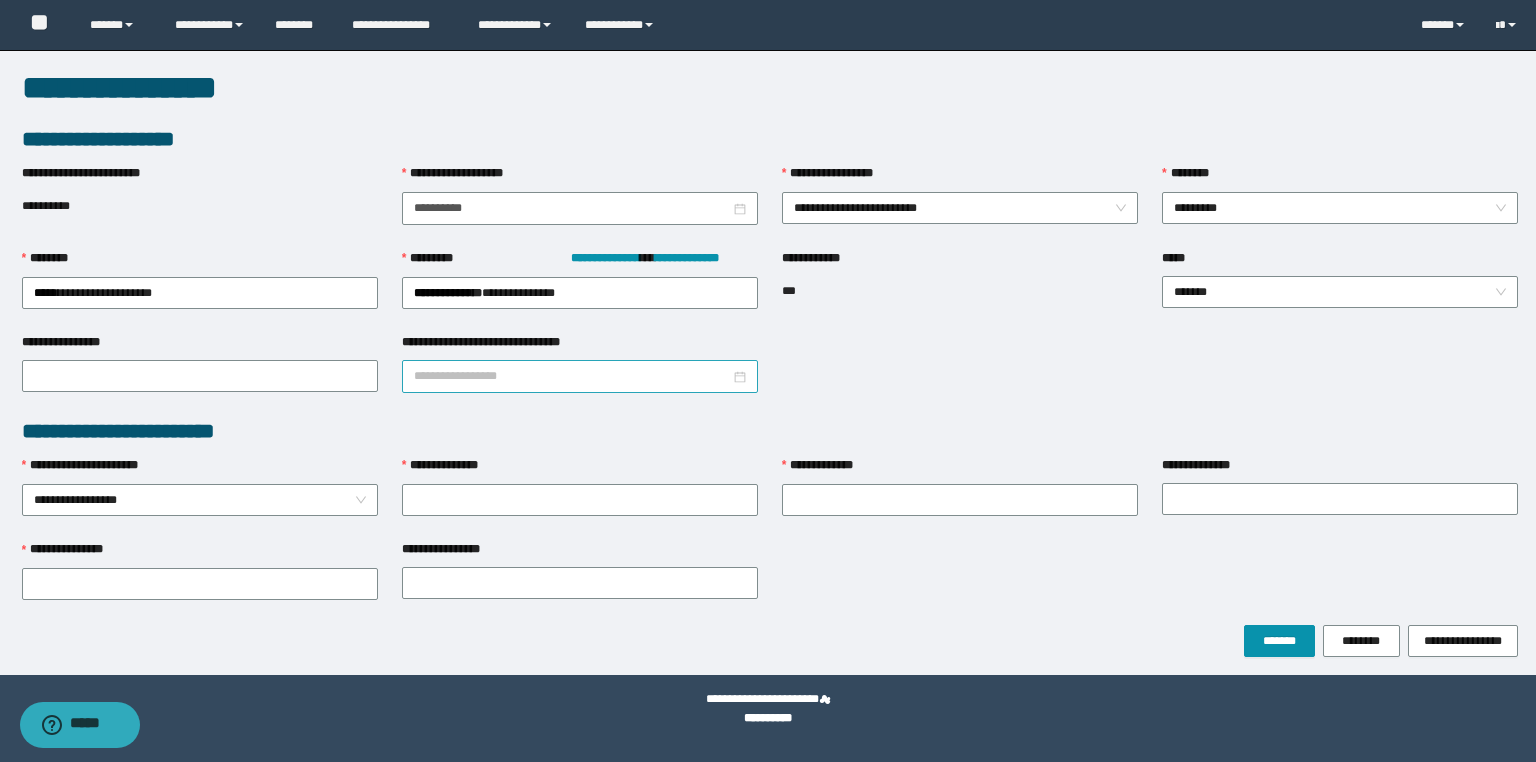 click at bounding box center [580, 376] 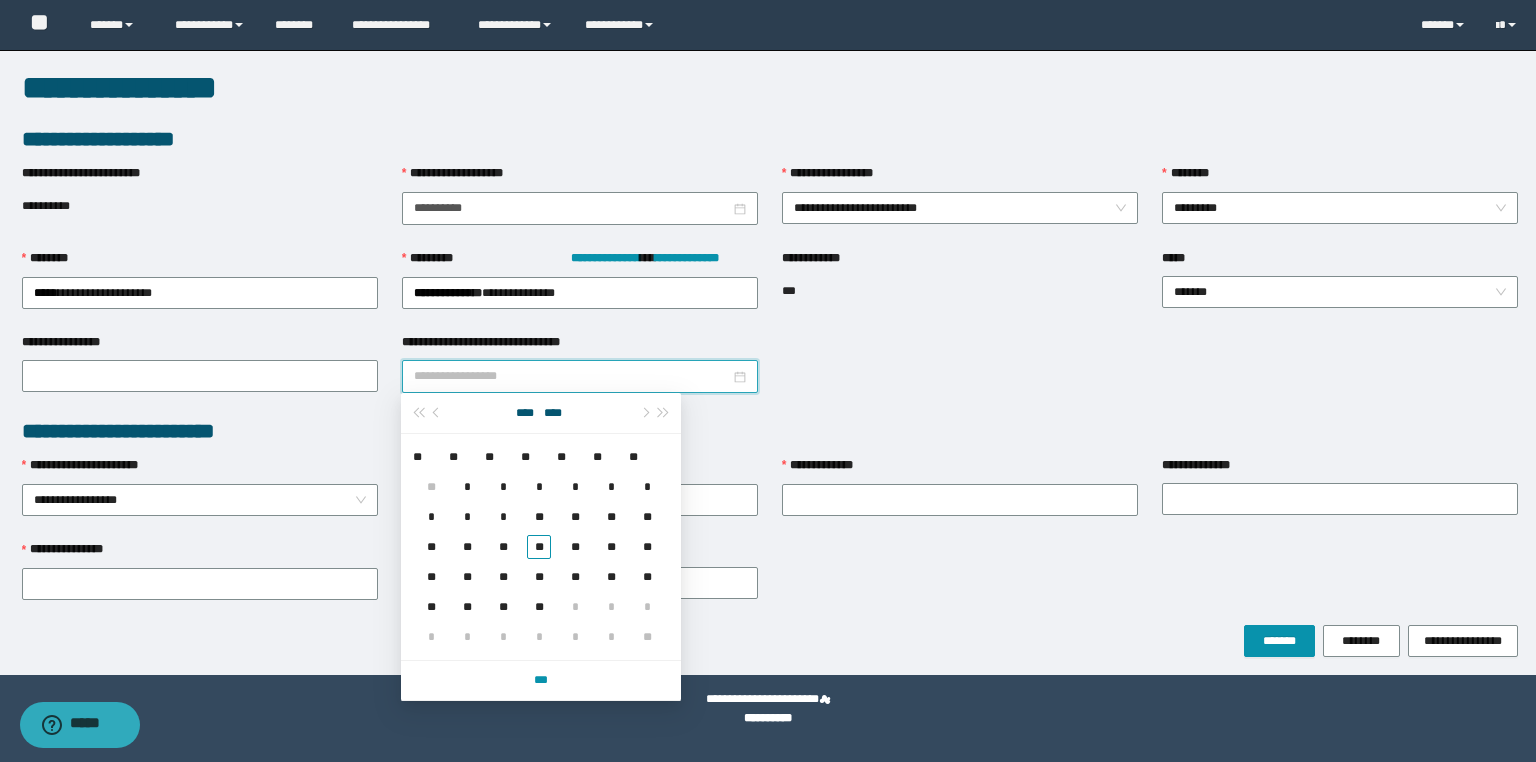 click at bounding box center [580, 376] 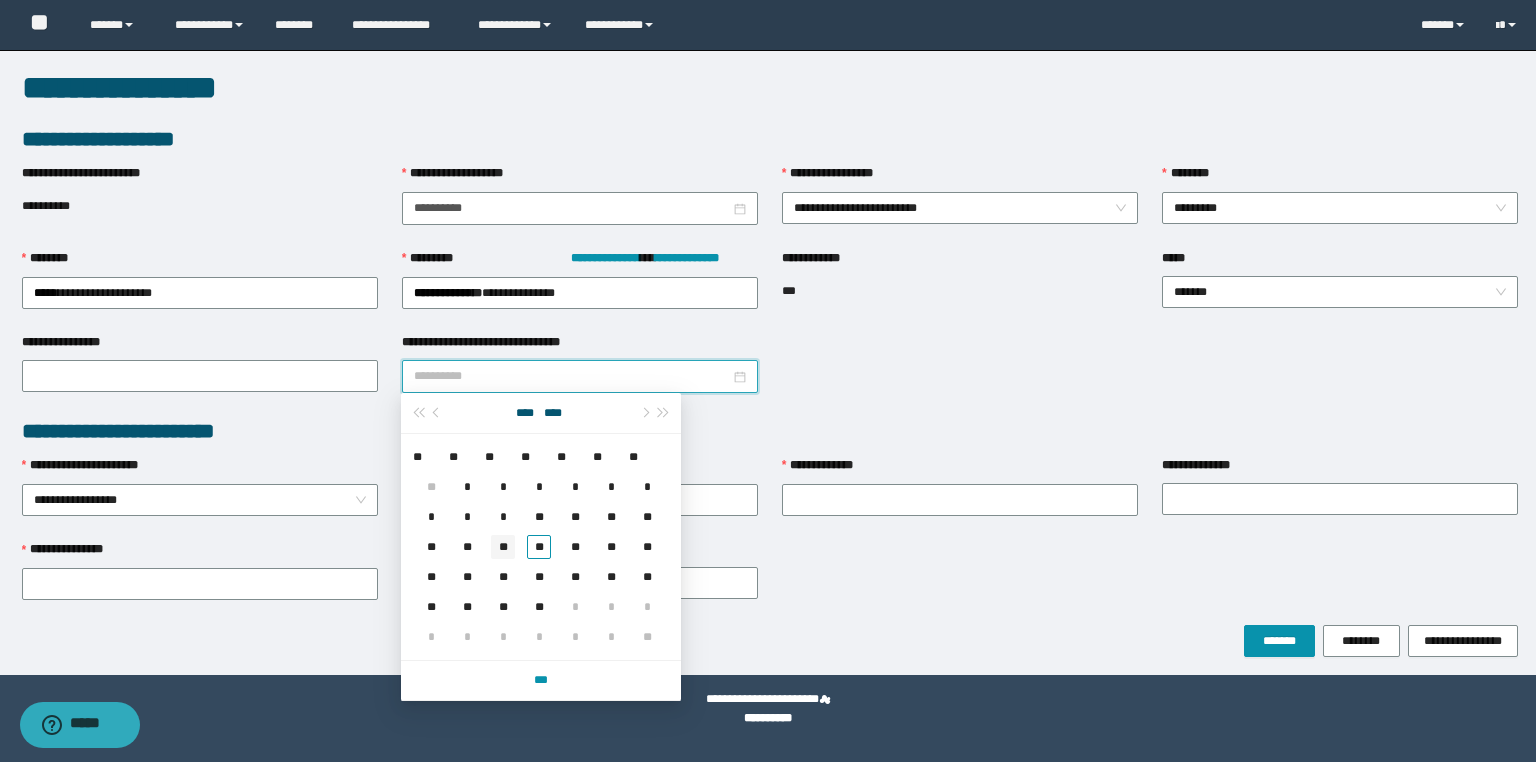 click on "**" at bounding box center (503, 547) 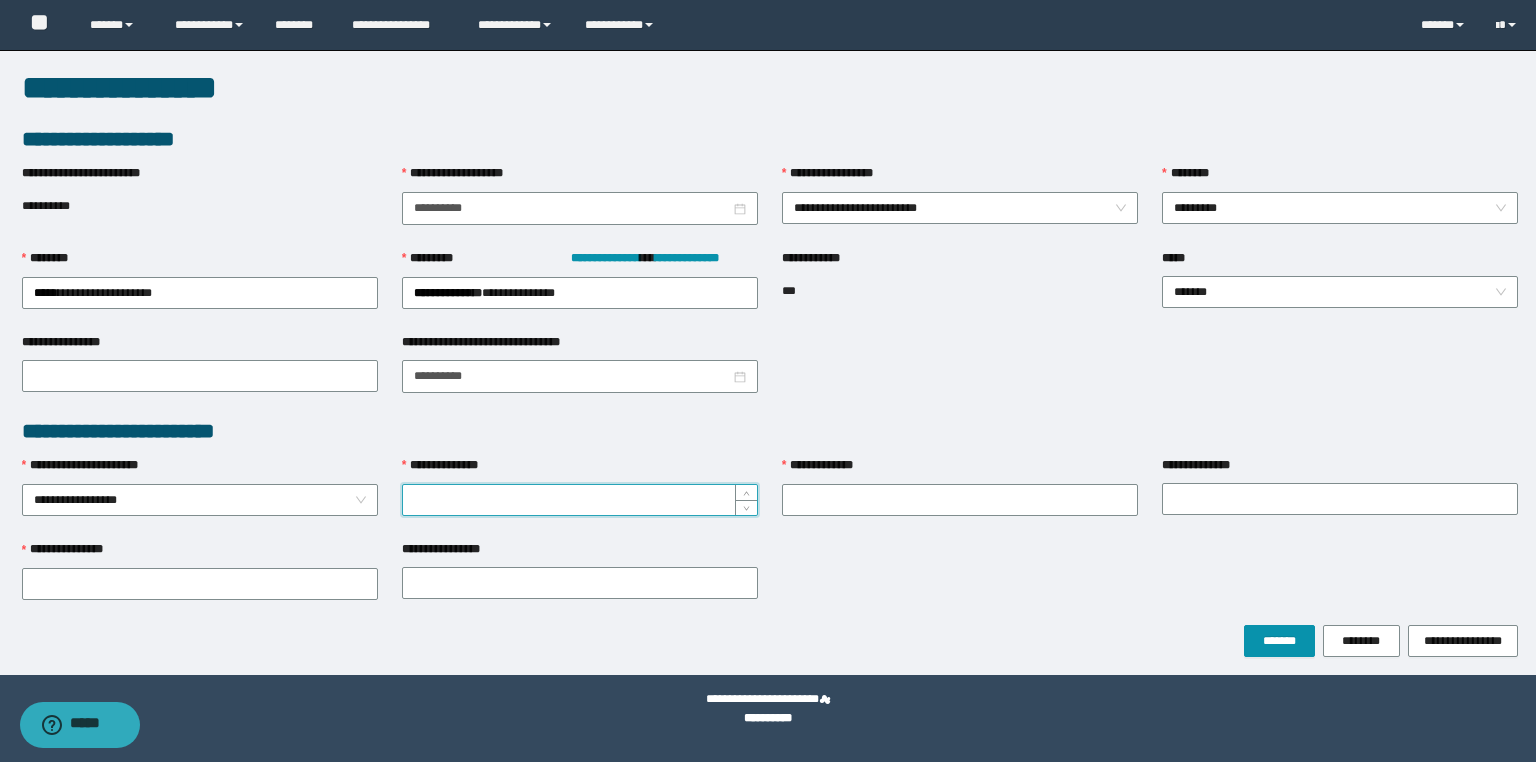 click on "**********" at bounding box center (580, 500) 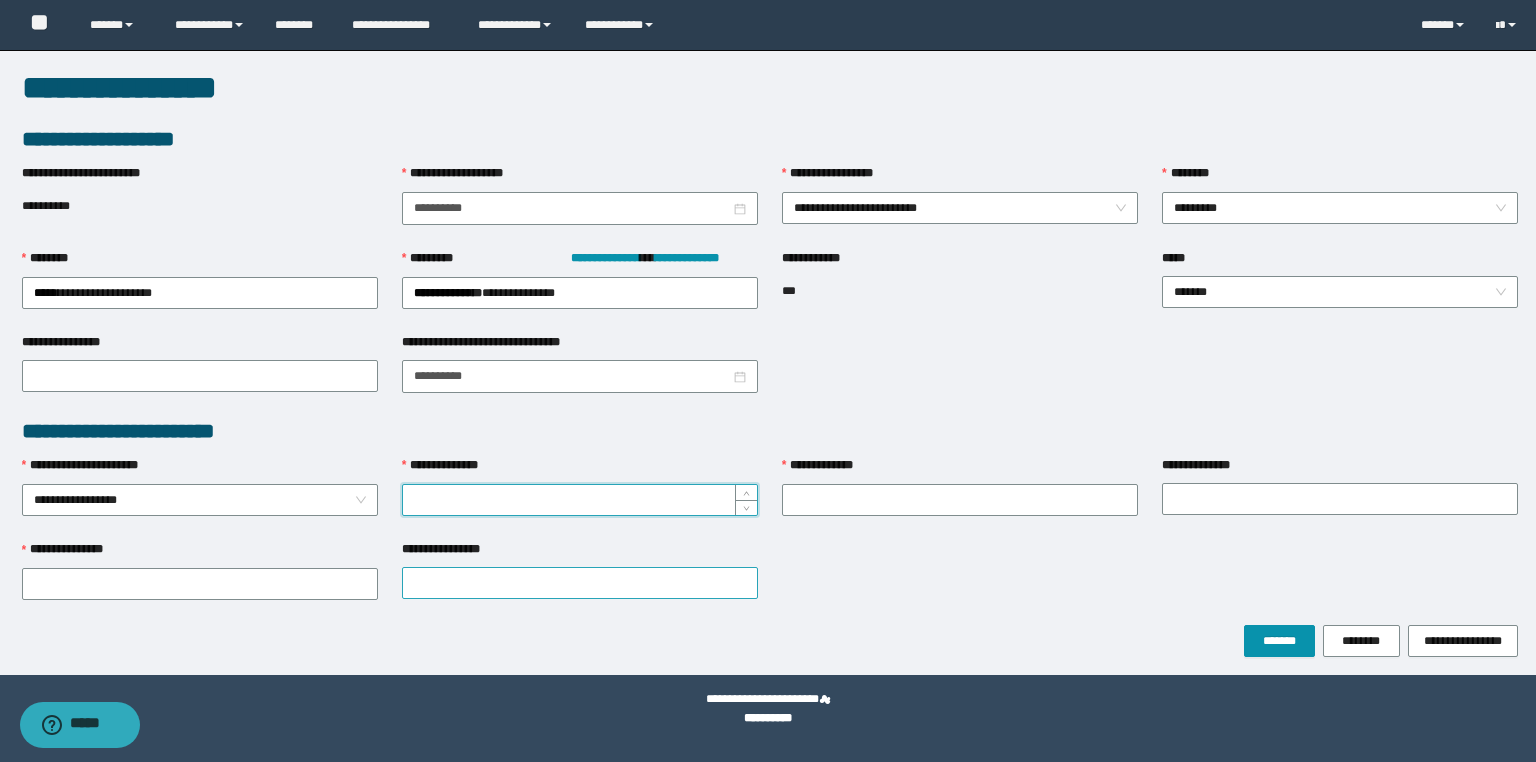 paste on "********" 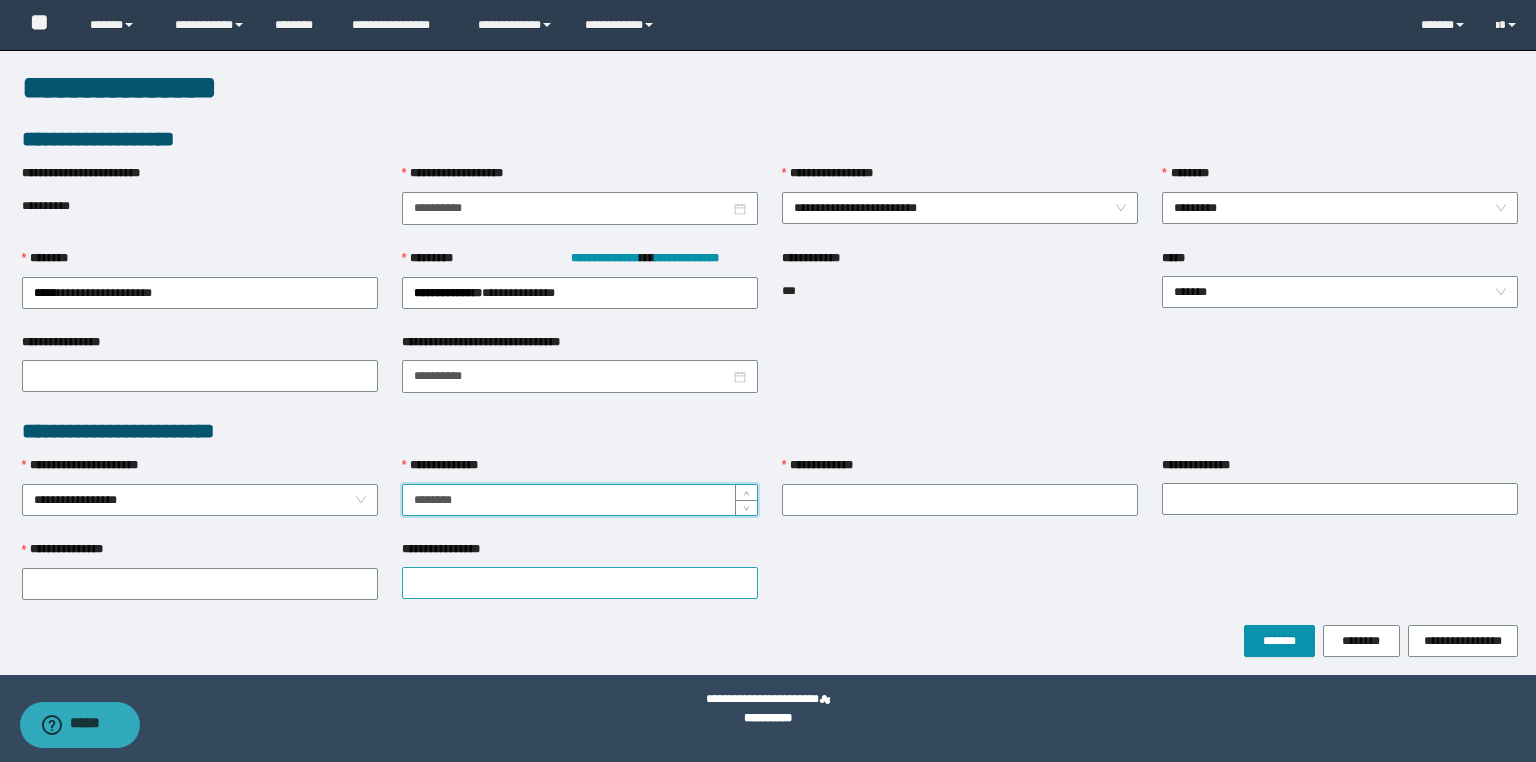 type on "********" 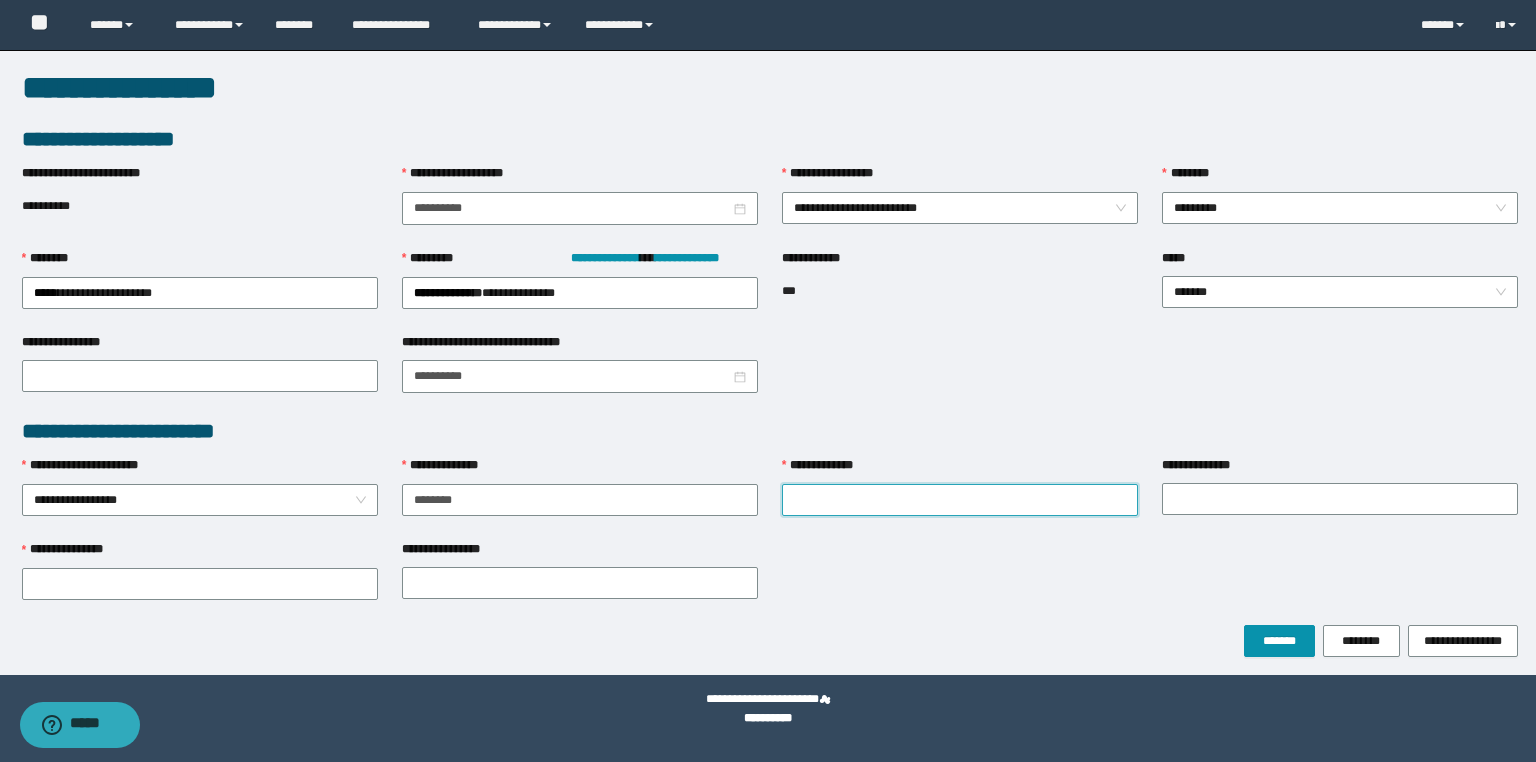 paste on "**********" 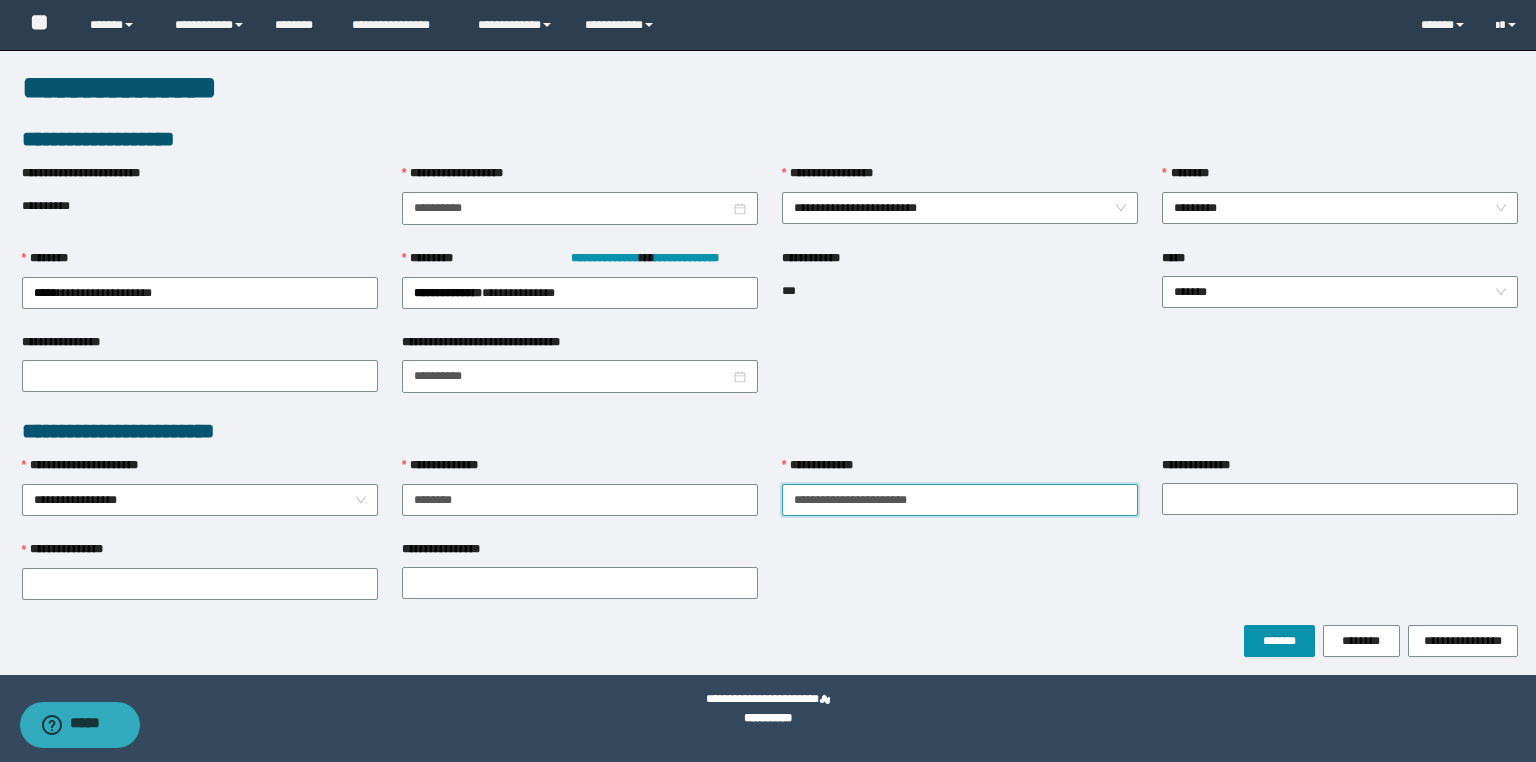 drag, startPoint x: 1028, startPoint y: 484, endPoint x: 874, endPoint y: 493, distance: 154.26276 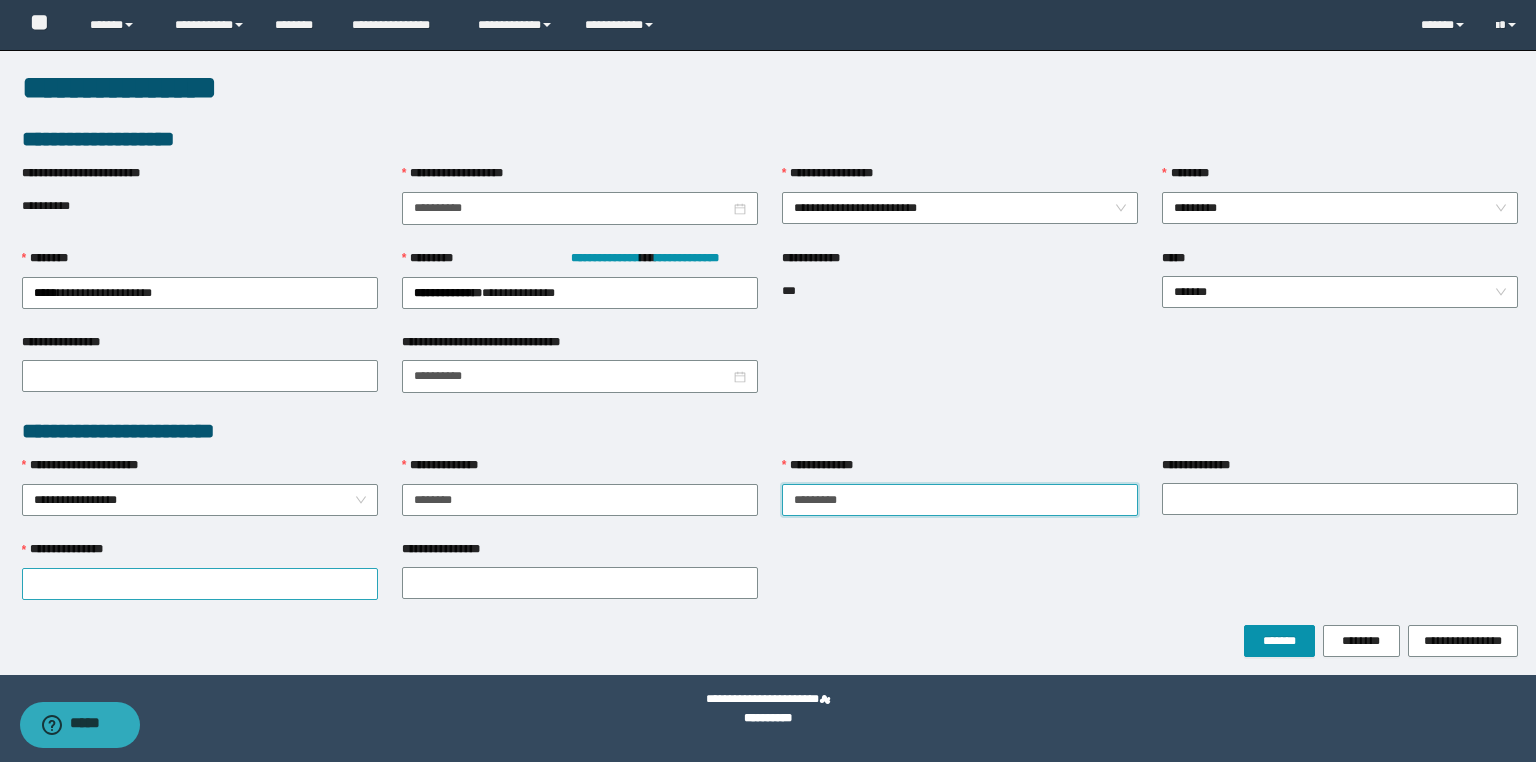 type on "*******" 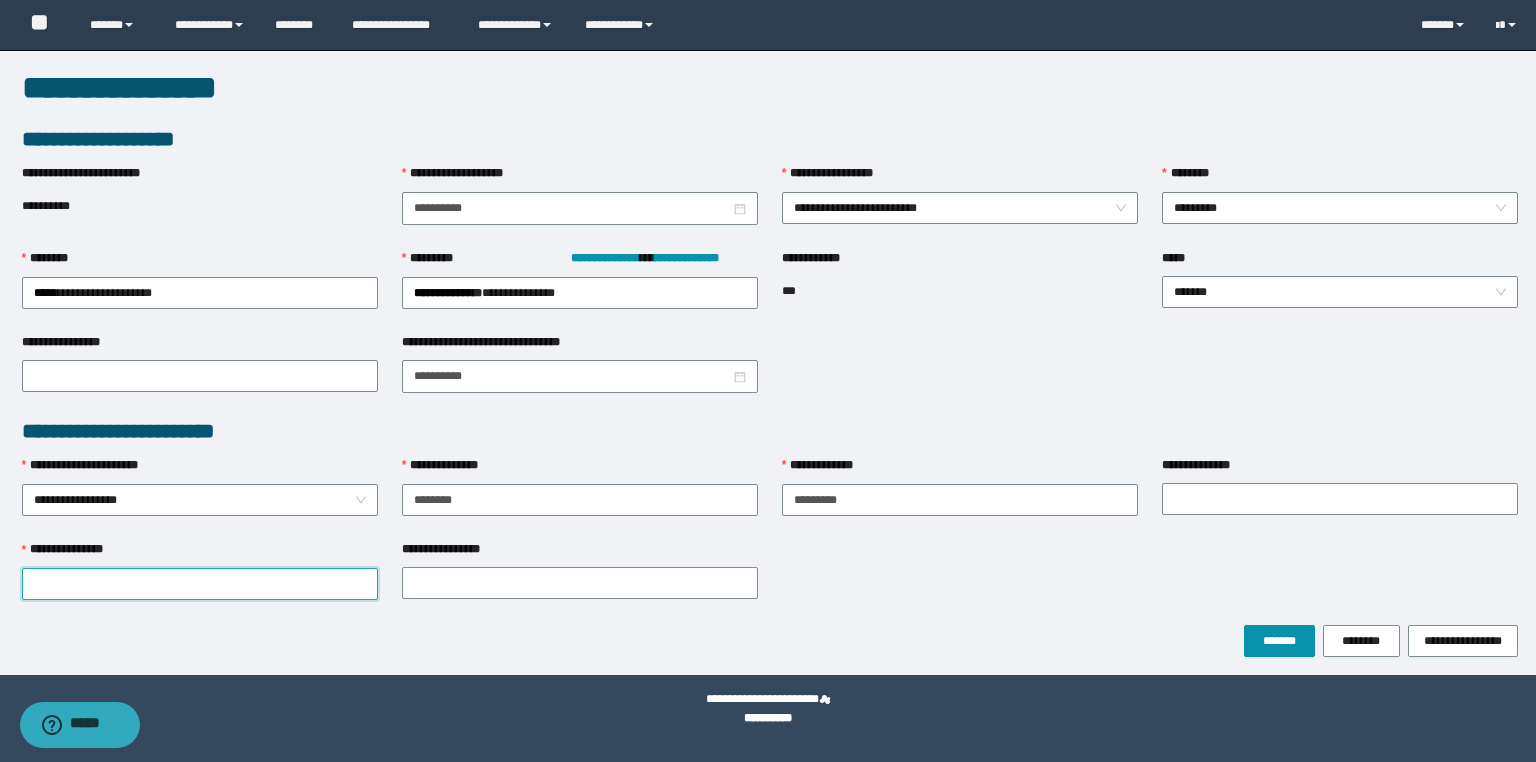 click on "**********" at bounding box center [200, 584] 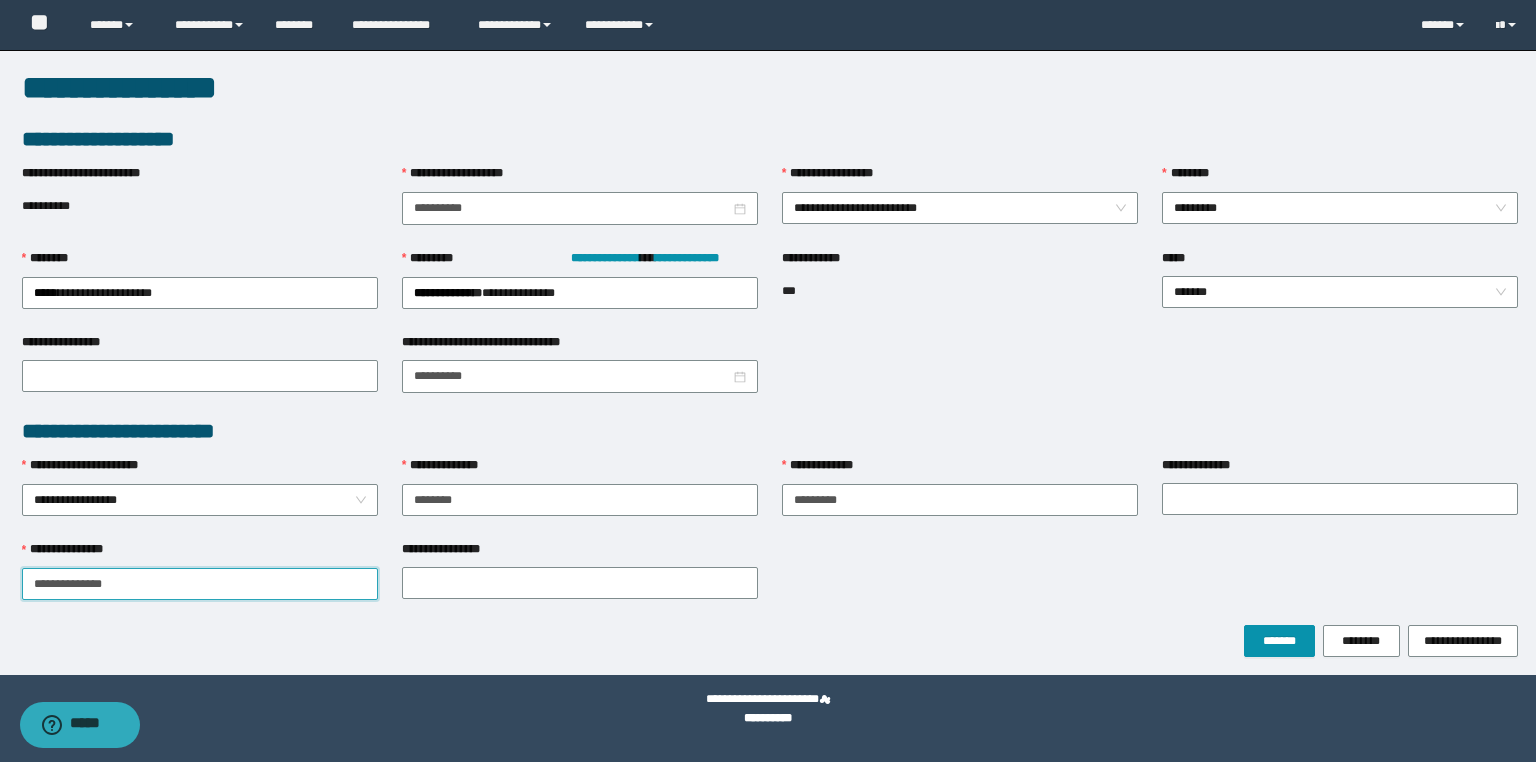 click on "**********" at bounding box center [200, 584] 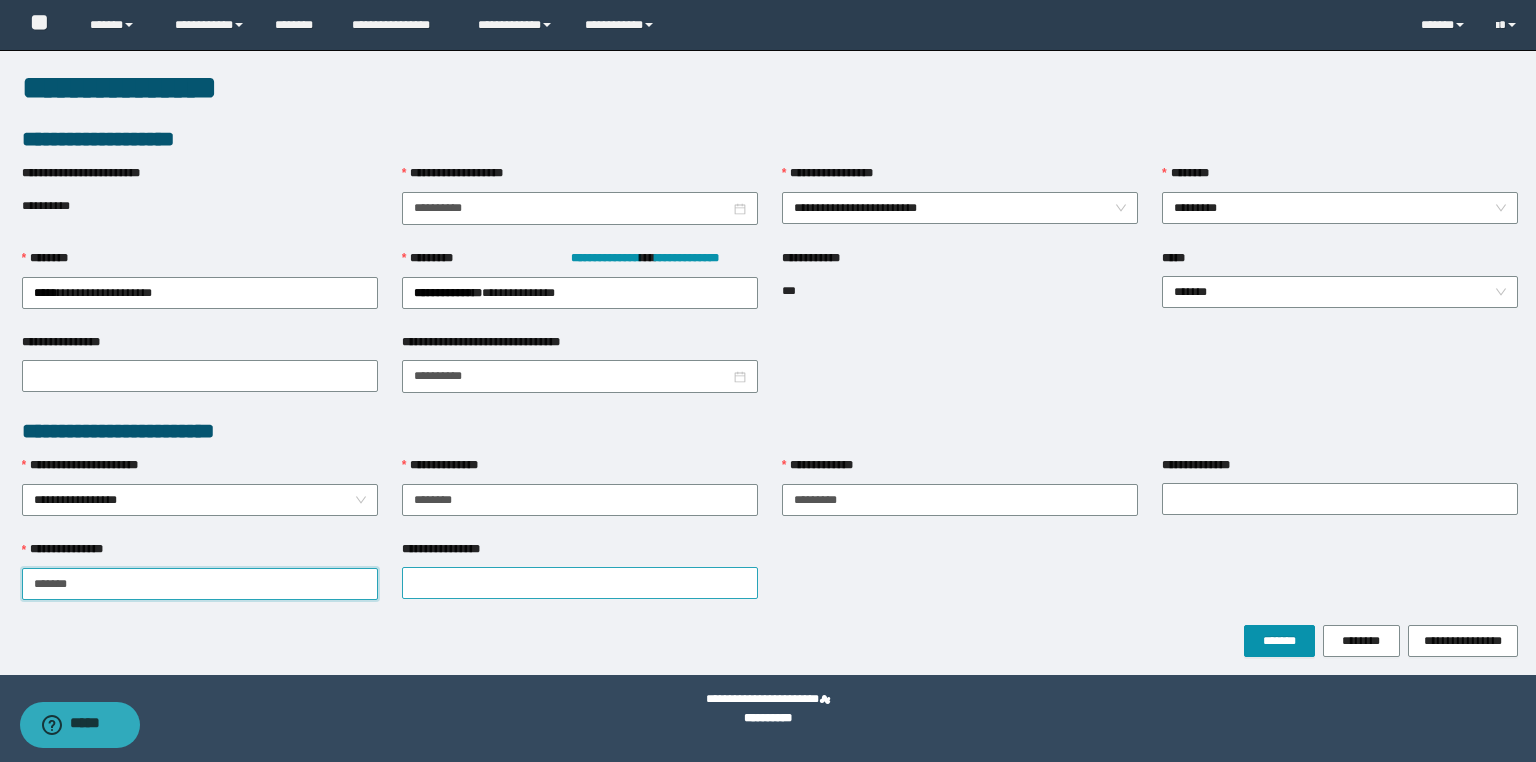 type on "******" 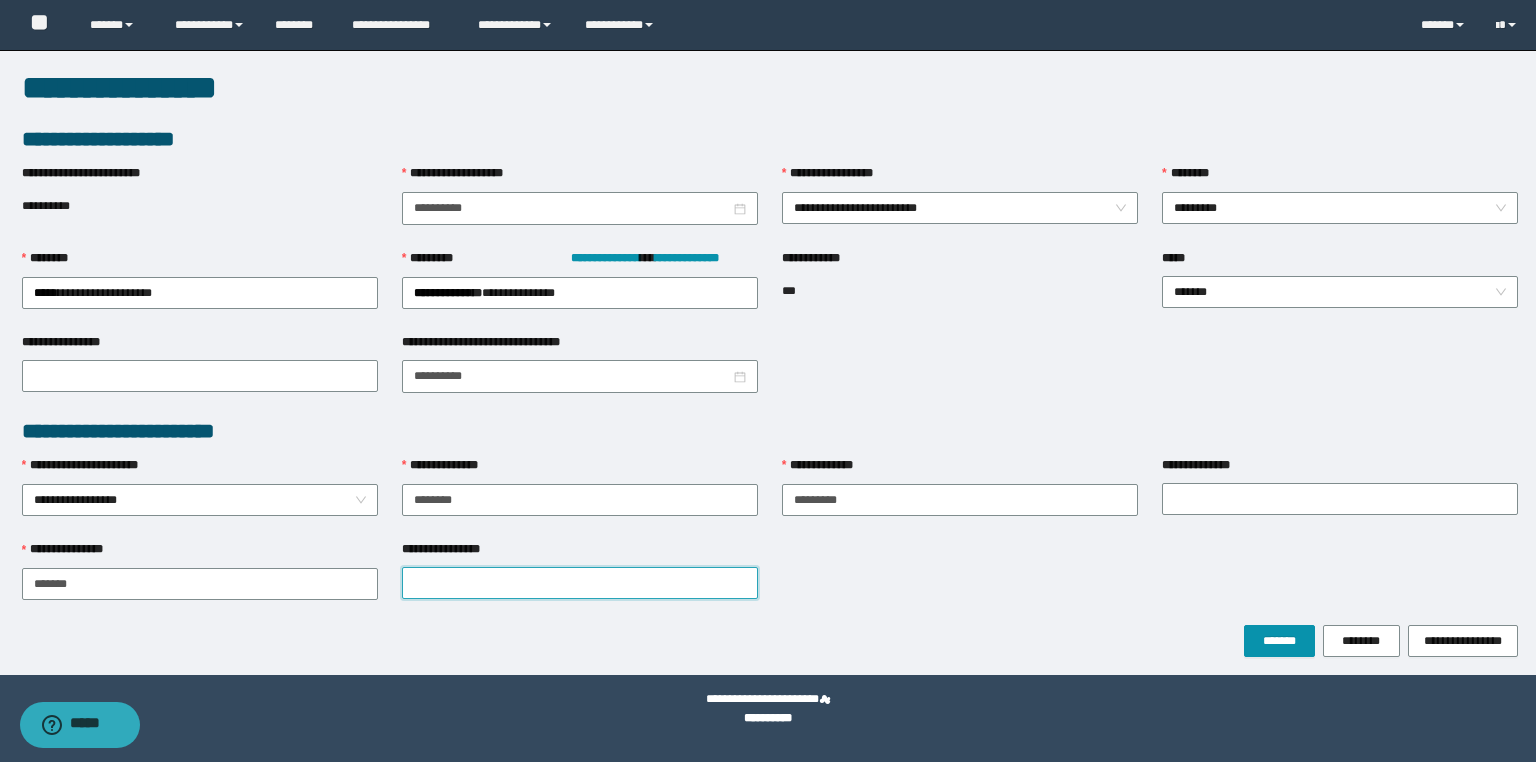 click on "**********" at bounding box center [580, 583] 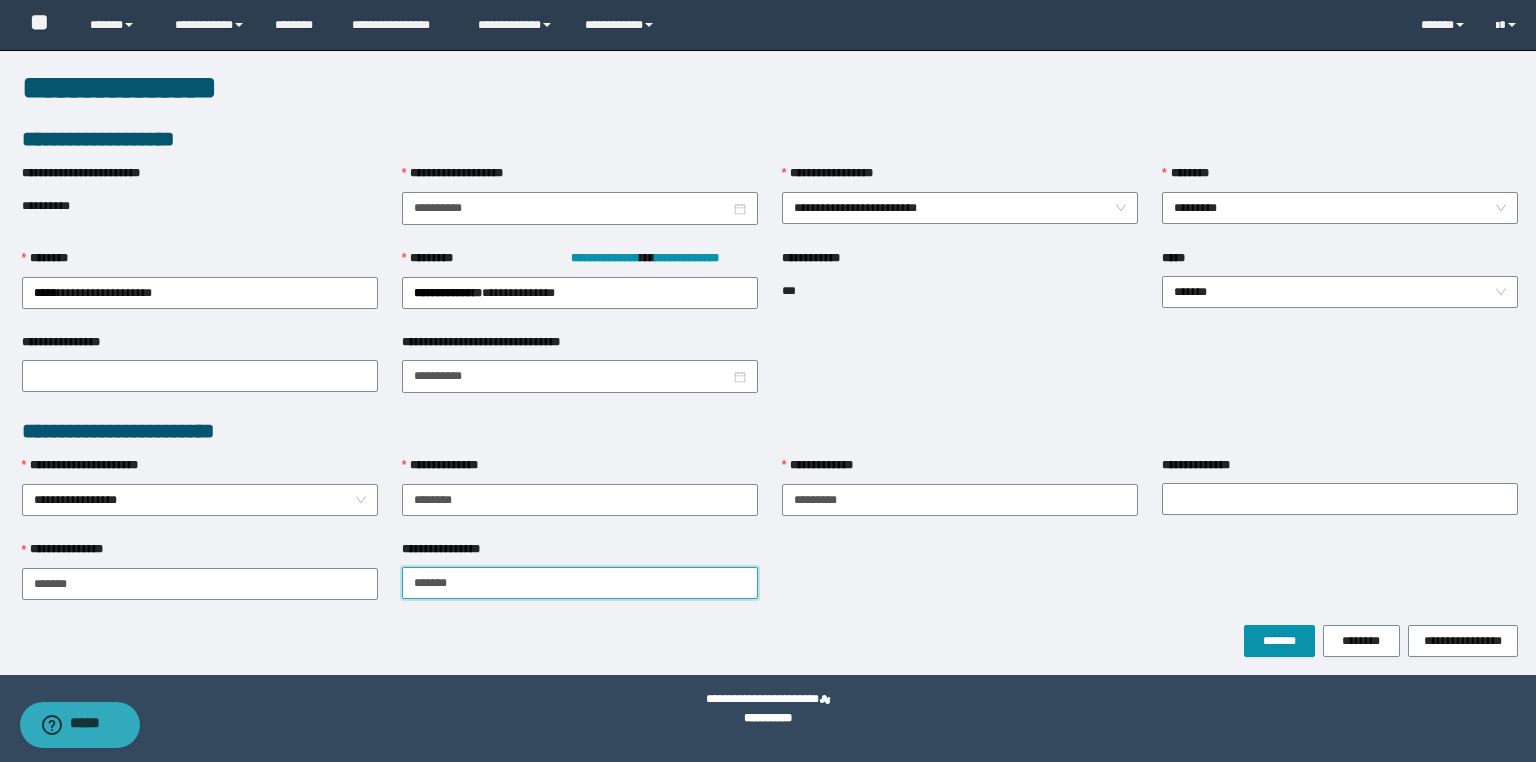 type on "*******" 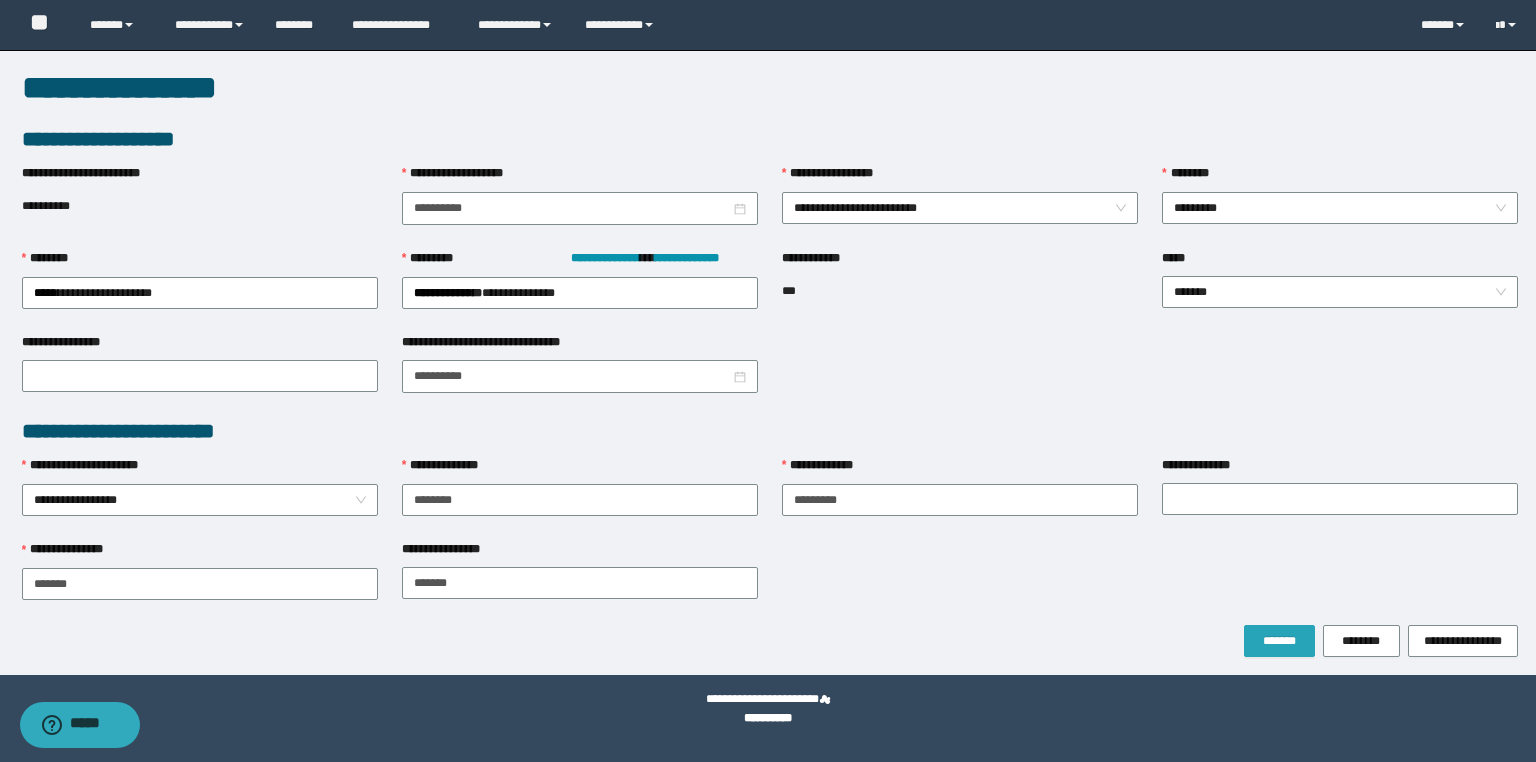 click on "*******" at bounding box center [1279, 641] 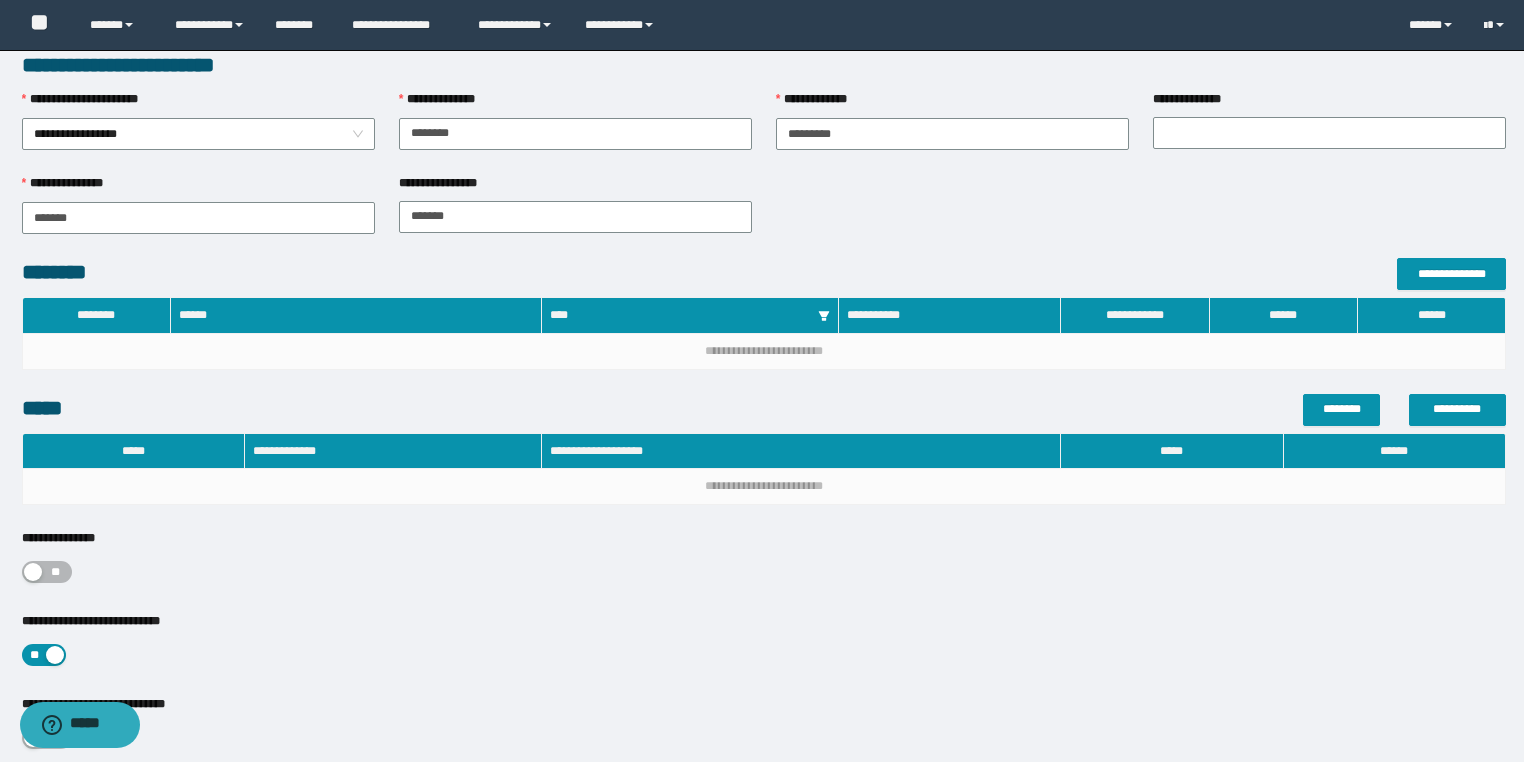 scroll, scrollTop: 555, scrollLeft: 0, axis: vertical 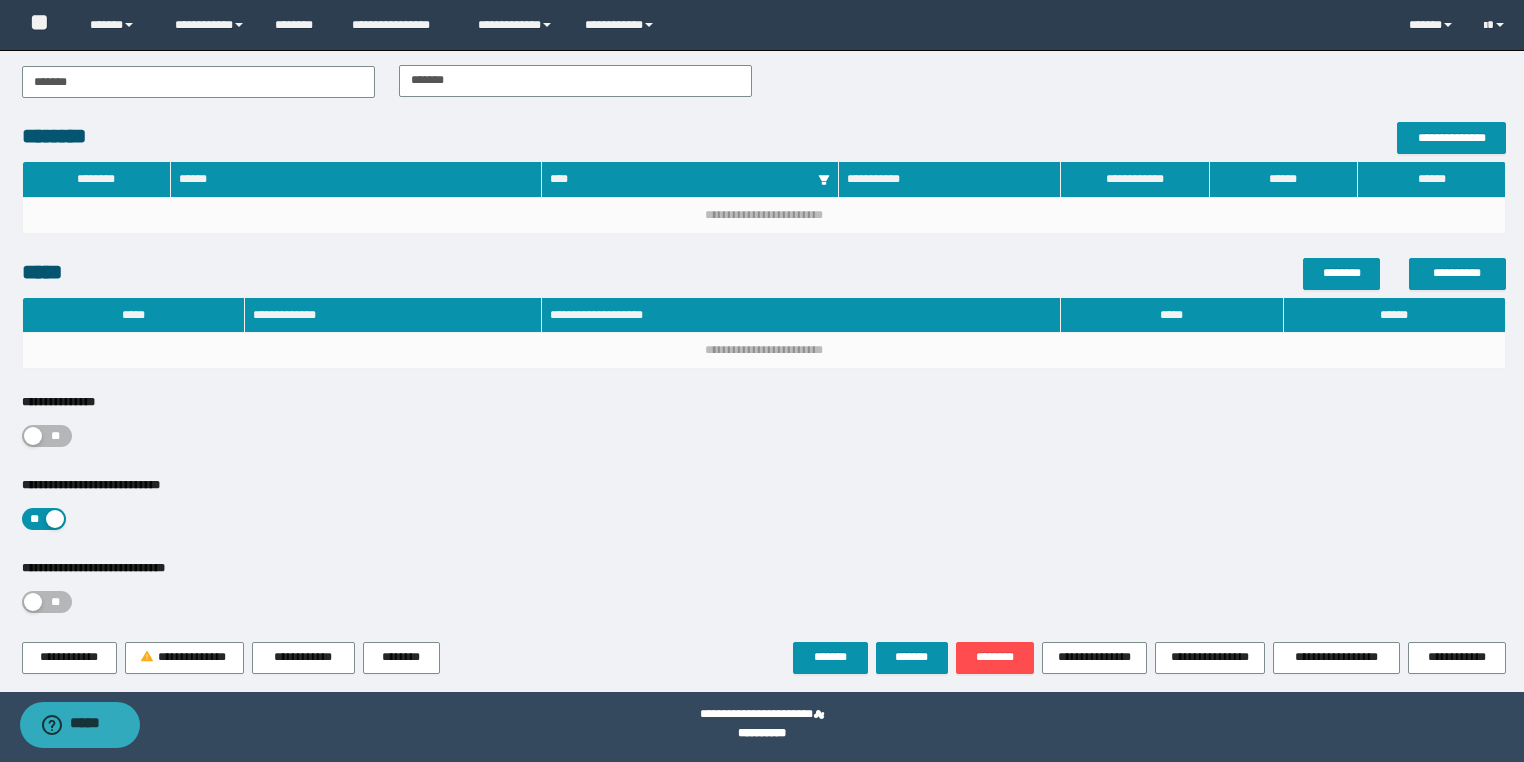 click on "**" at bounding box center (56, 436) 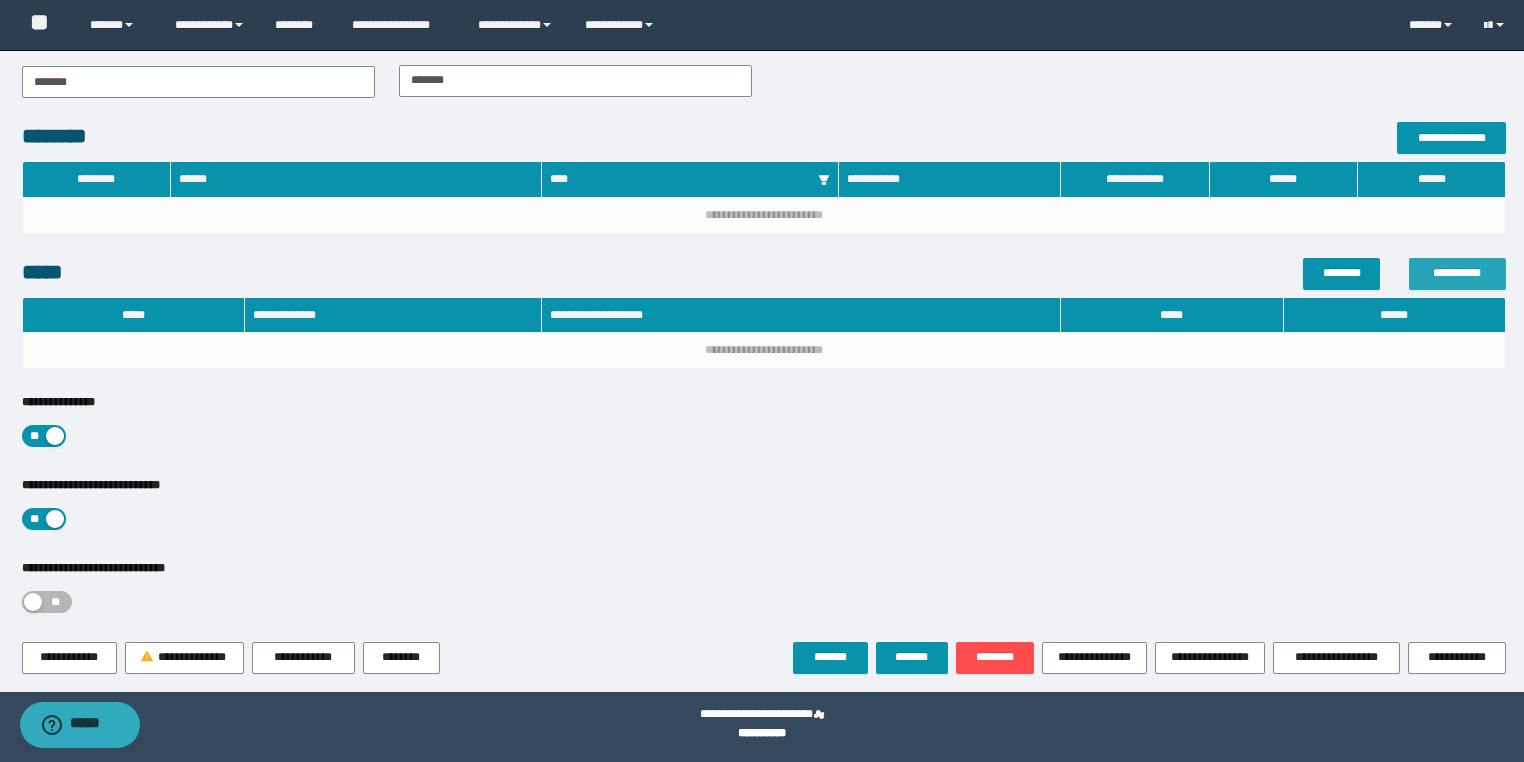 click on "**********" at bounding box center [1457, 273] 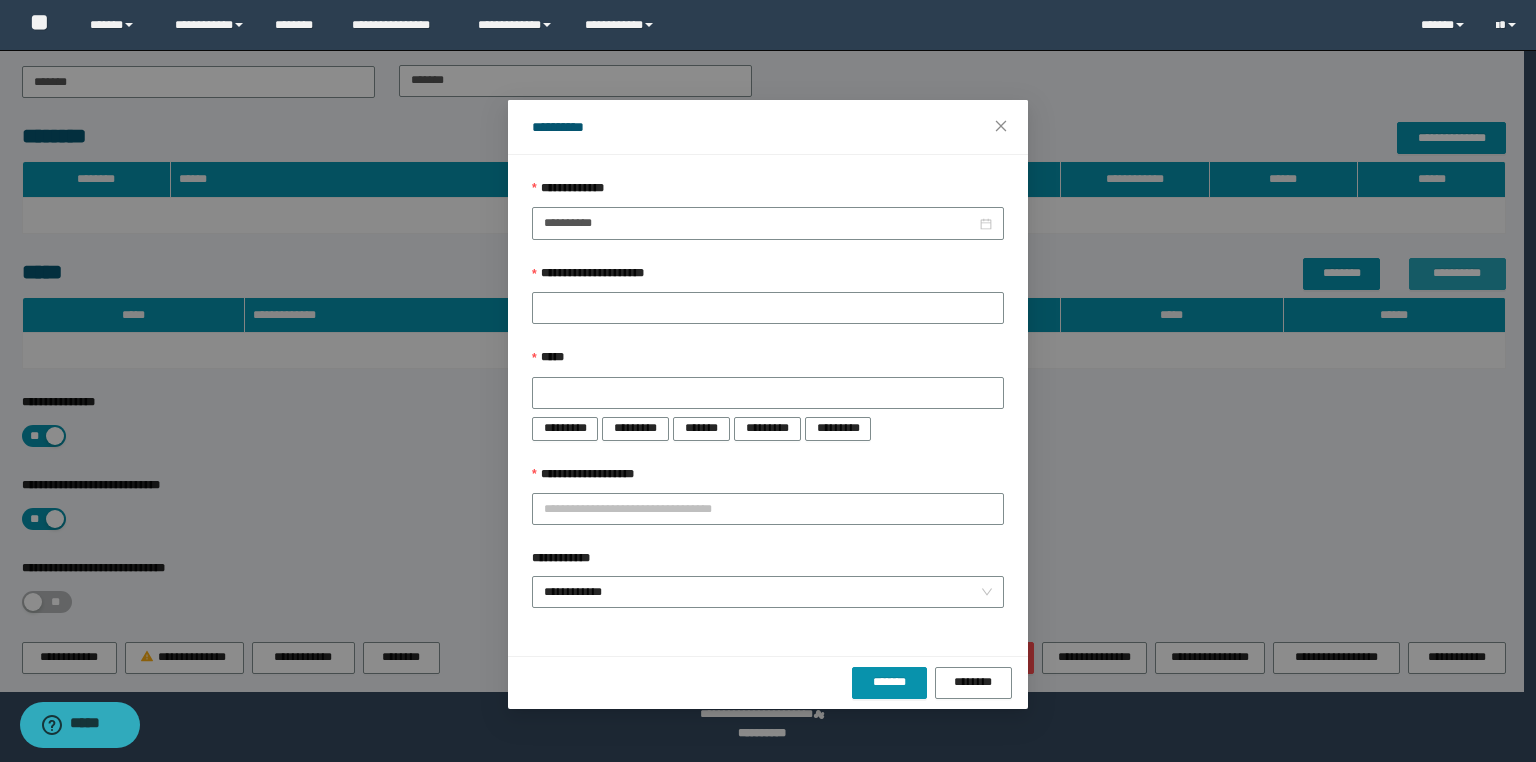 type 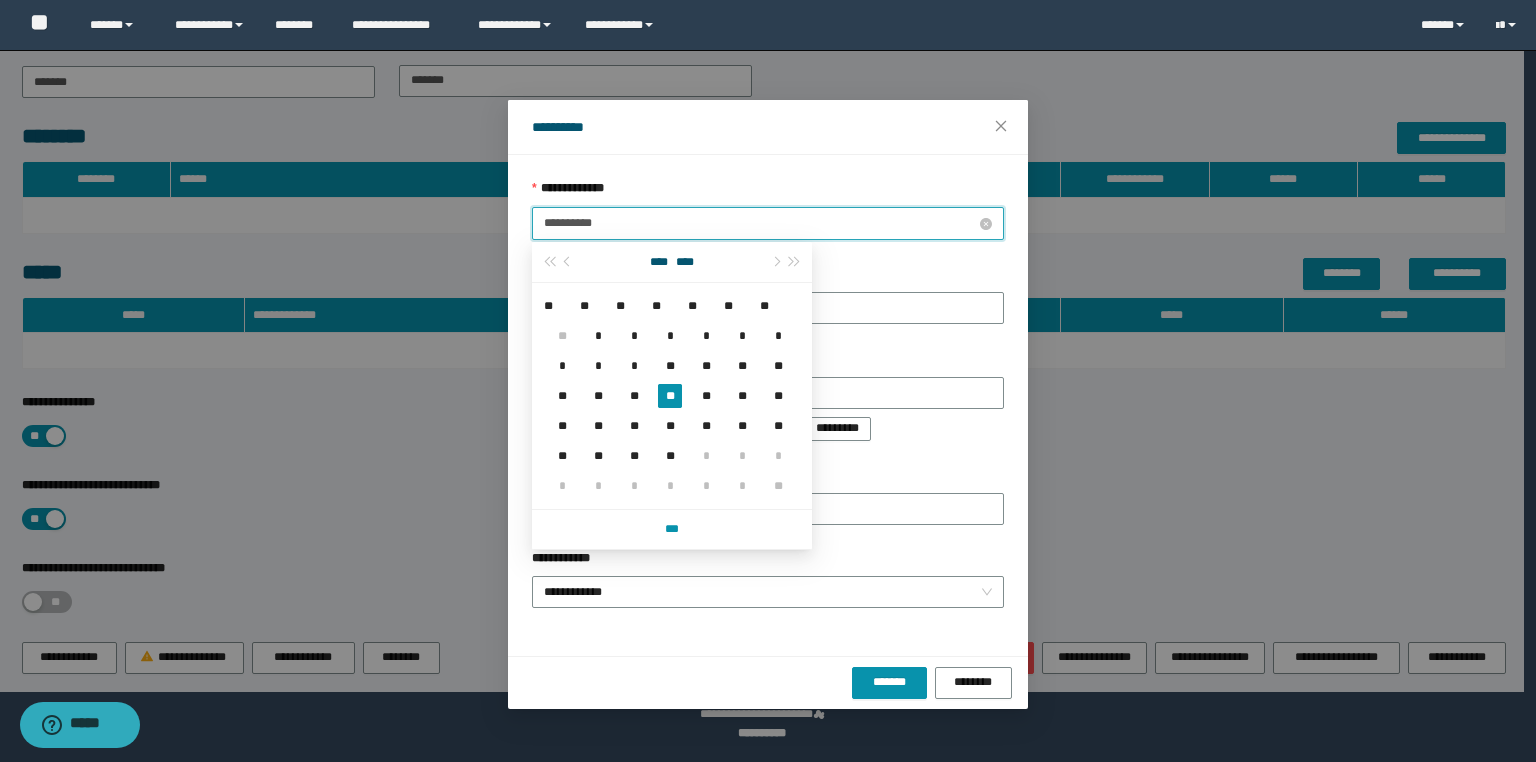 click on "**********" at bounding box center (760, 223) 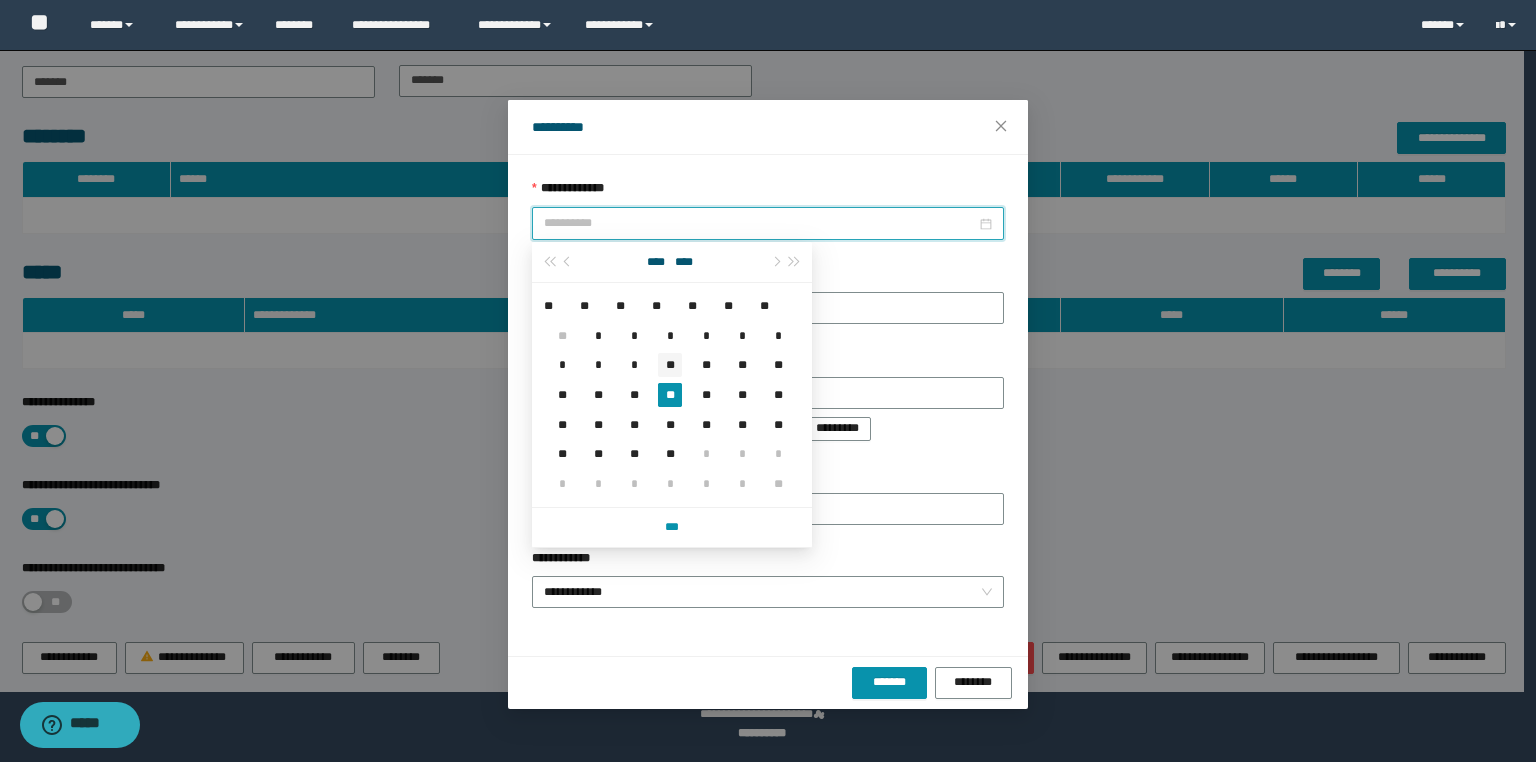 type on "**********" 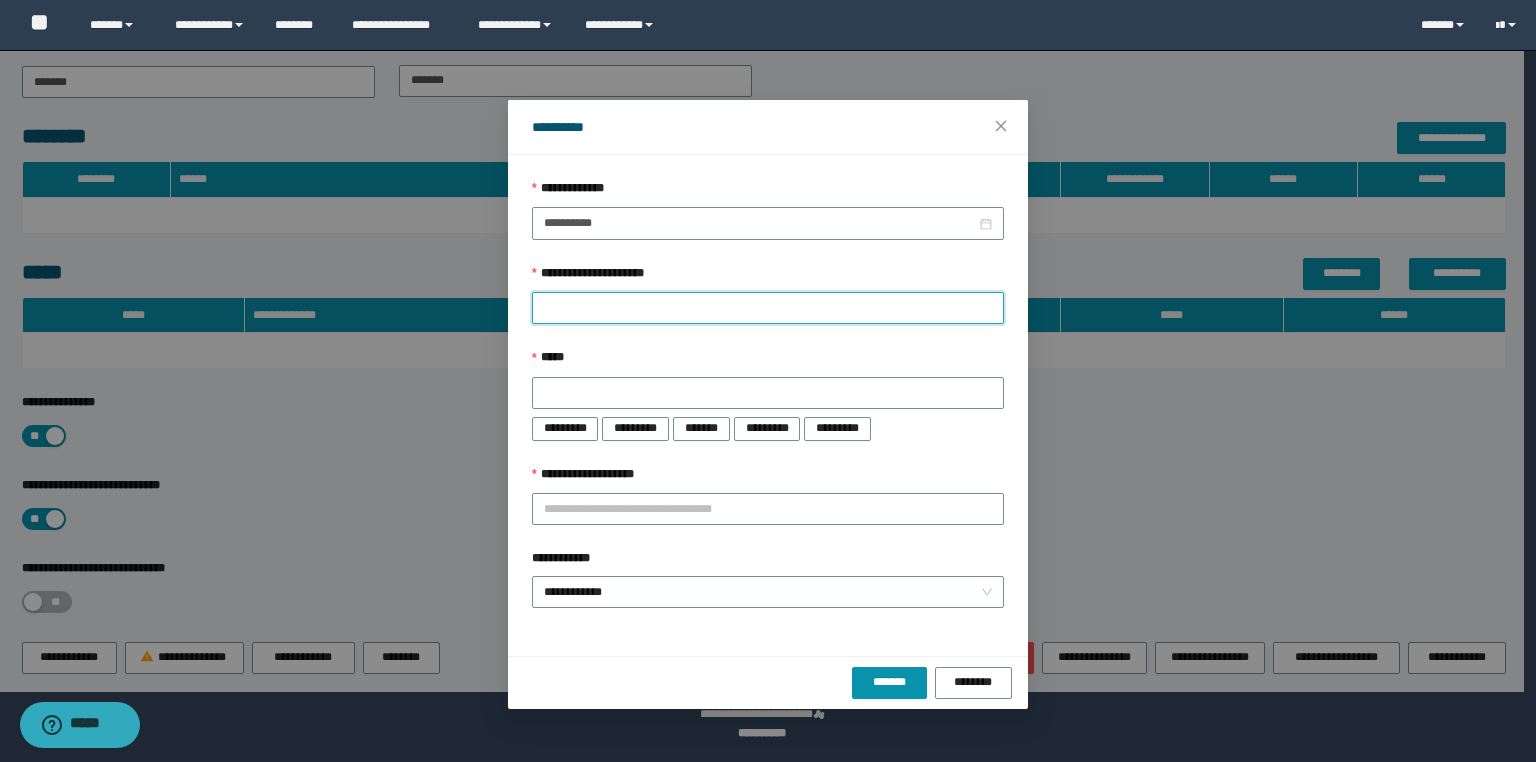 click on "**********" at bounding box center (768, 308) 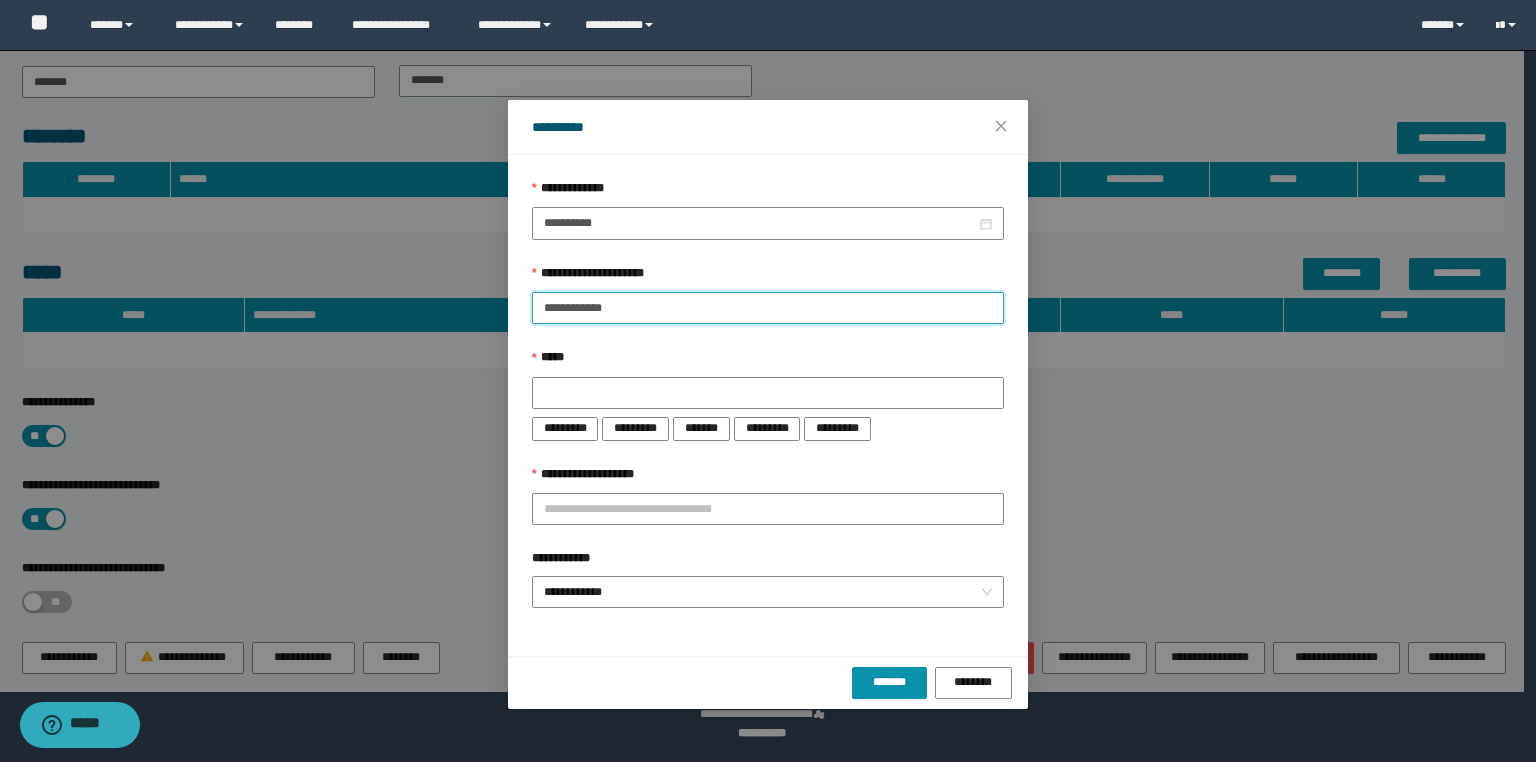 type on "**********" 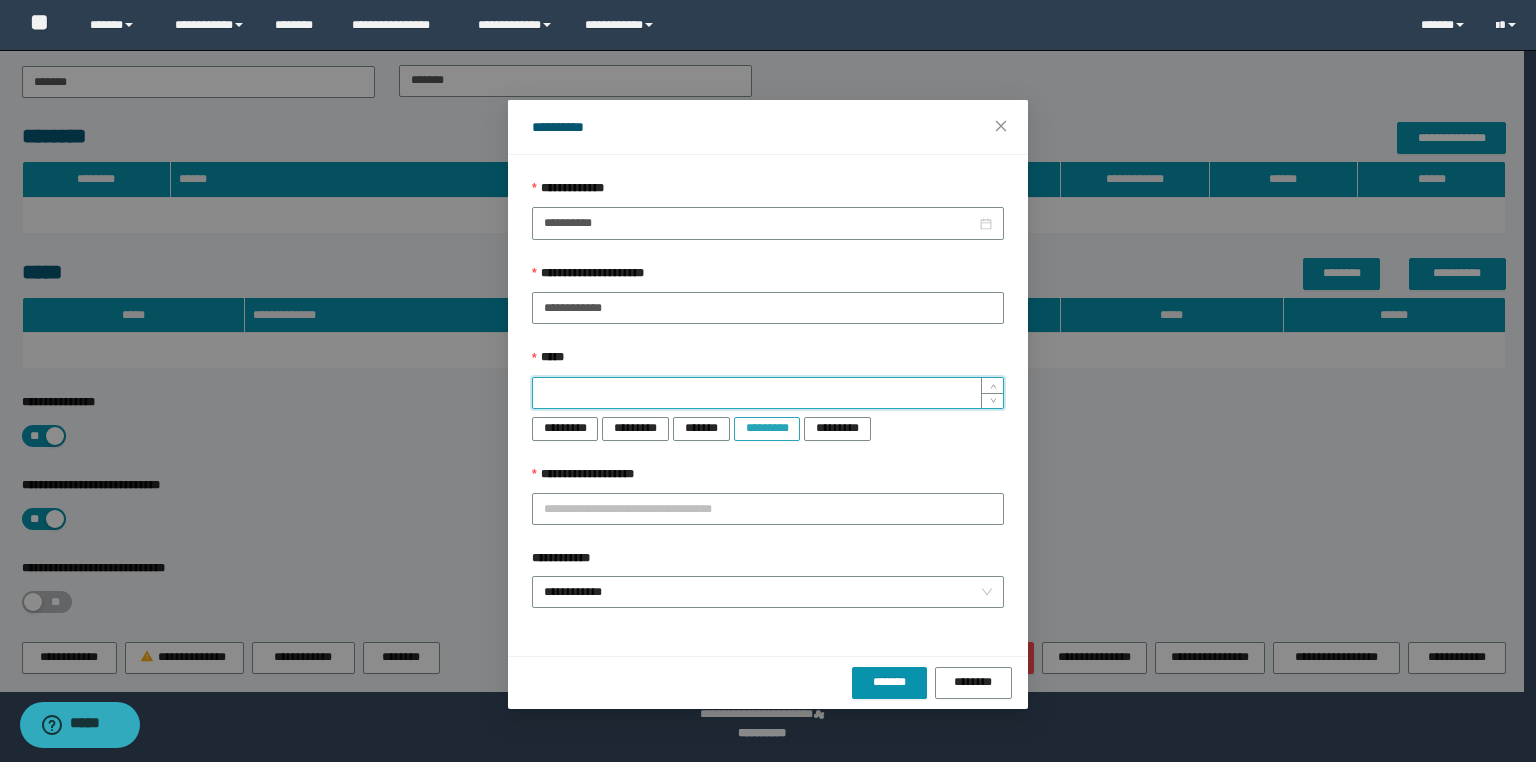 click on "*********" at bounding box center (767, 428) 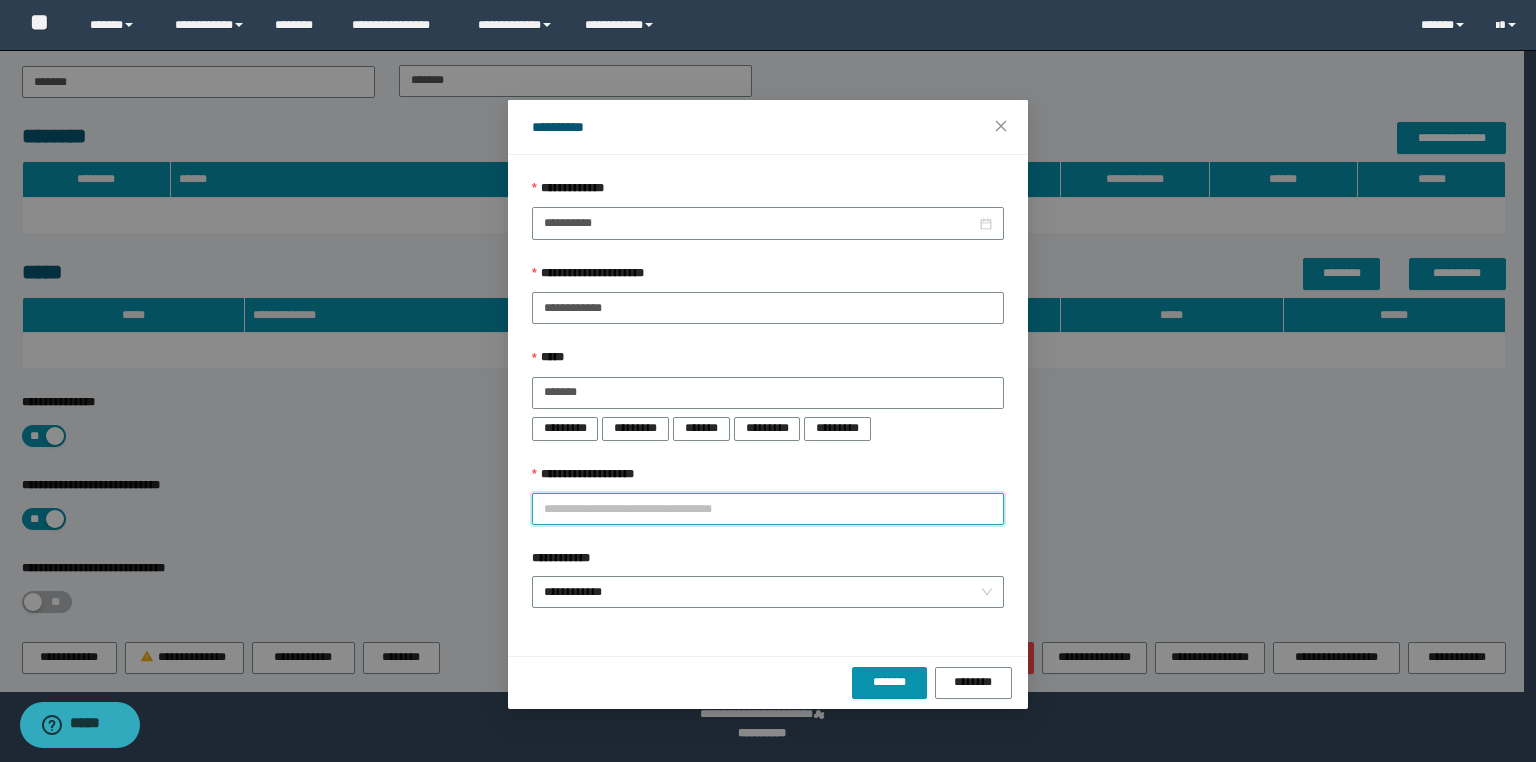 click on "**********" at bounding box center (768, 509) 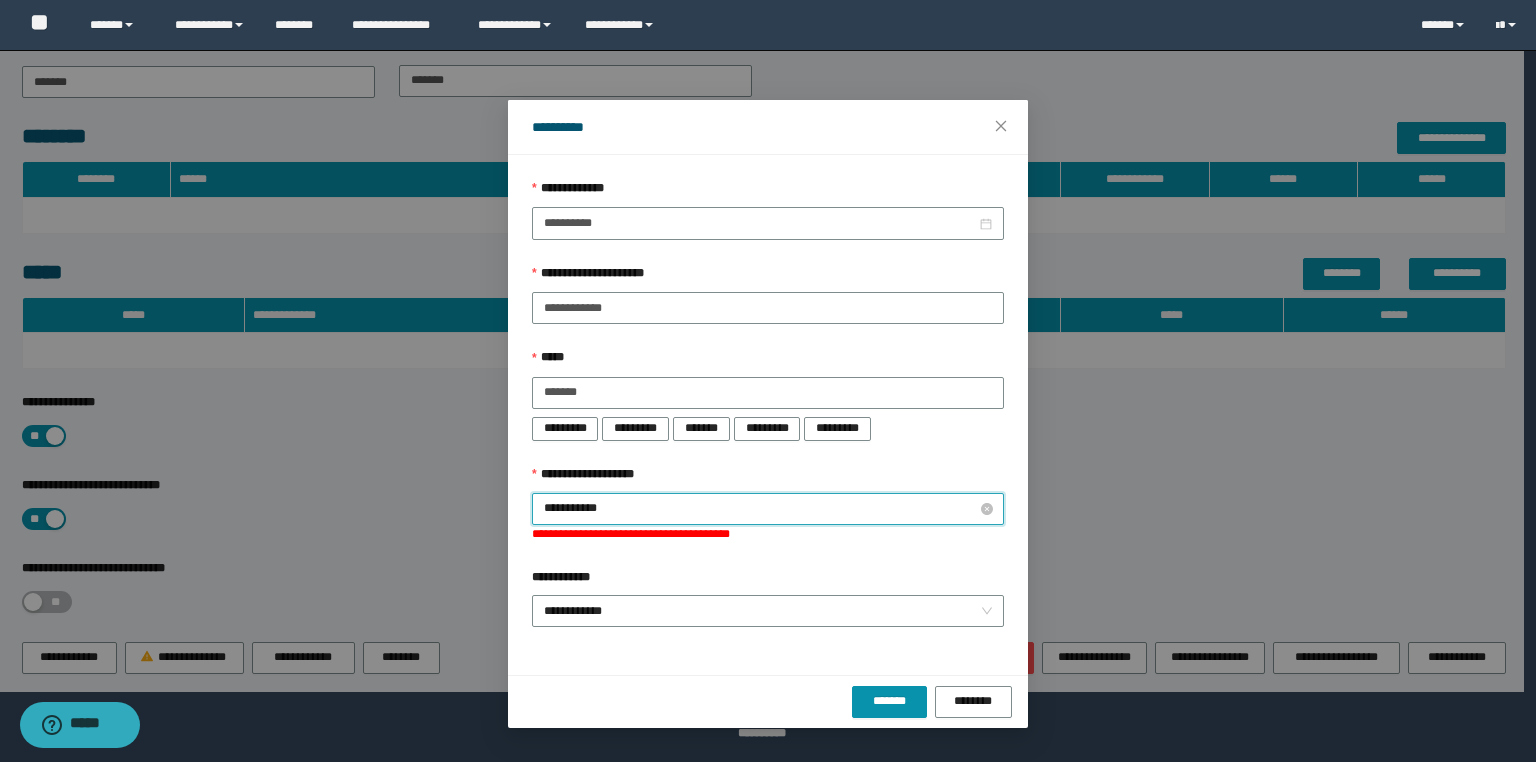 type on "**********" 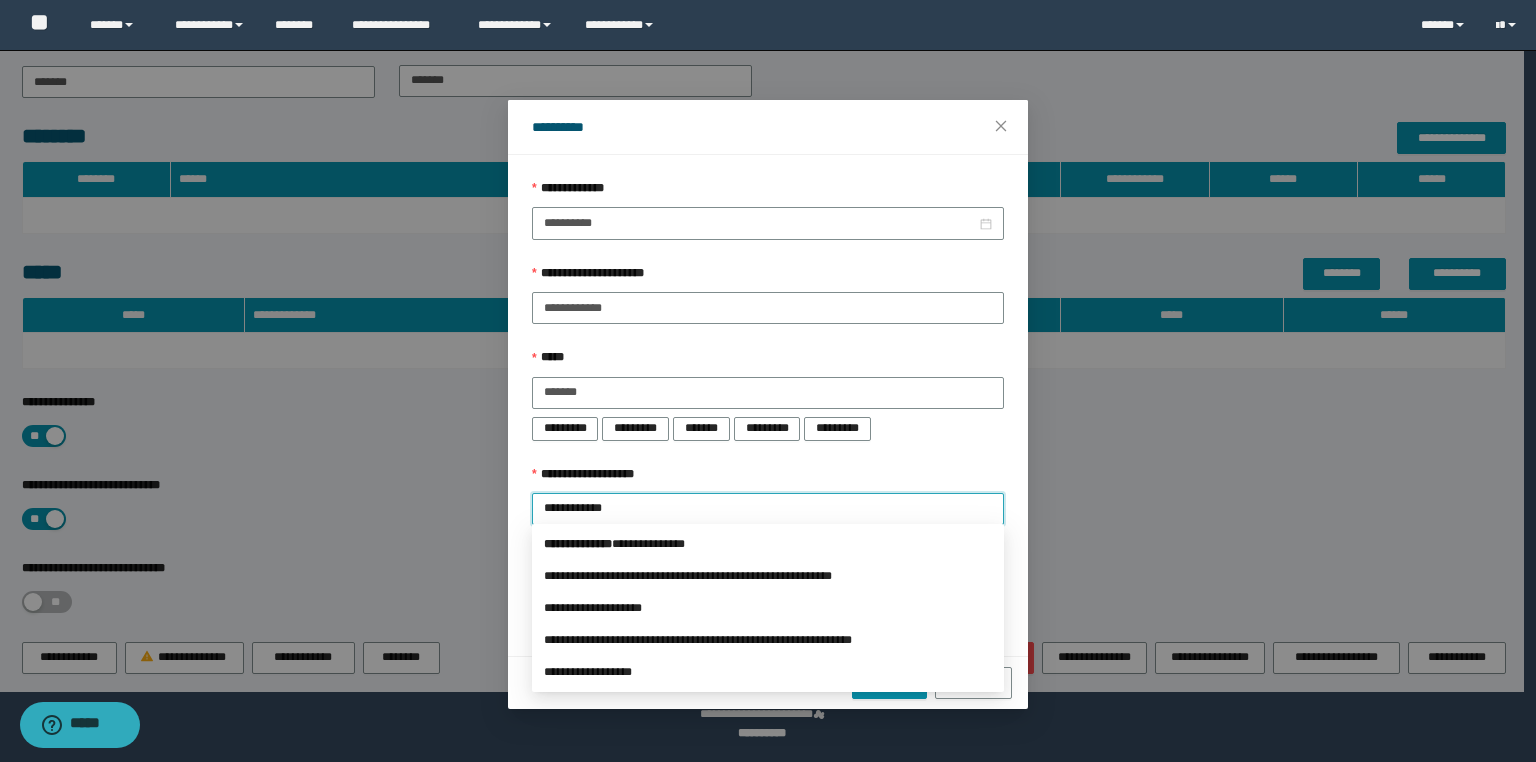 click on "**********" at bounding box center (768, 544) 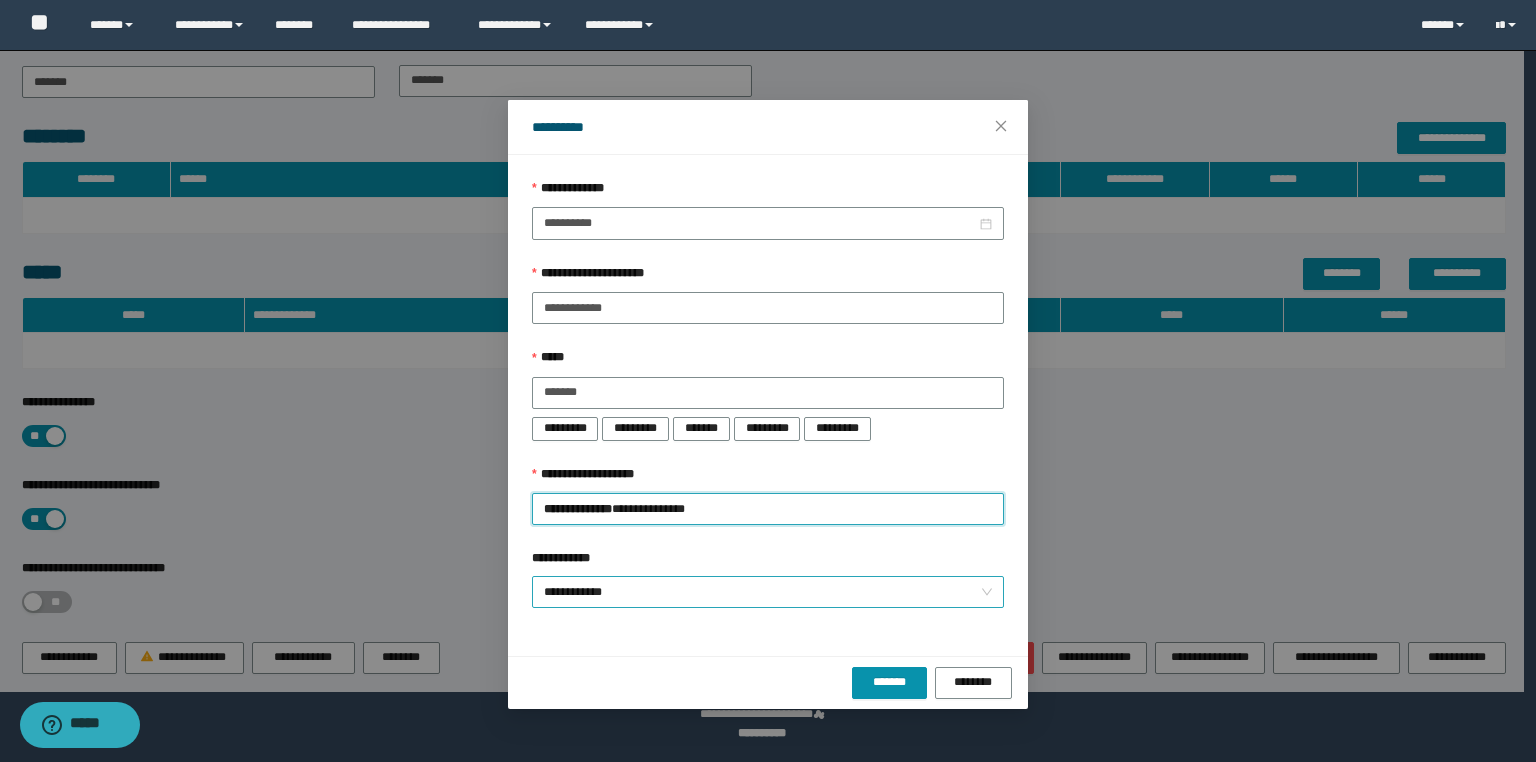 click on "**********" at bounding box center (768, 592) 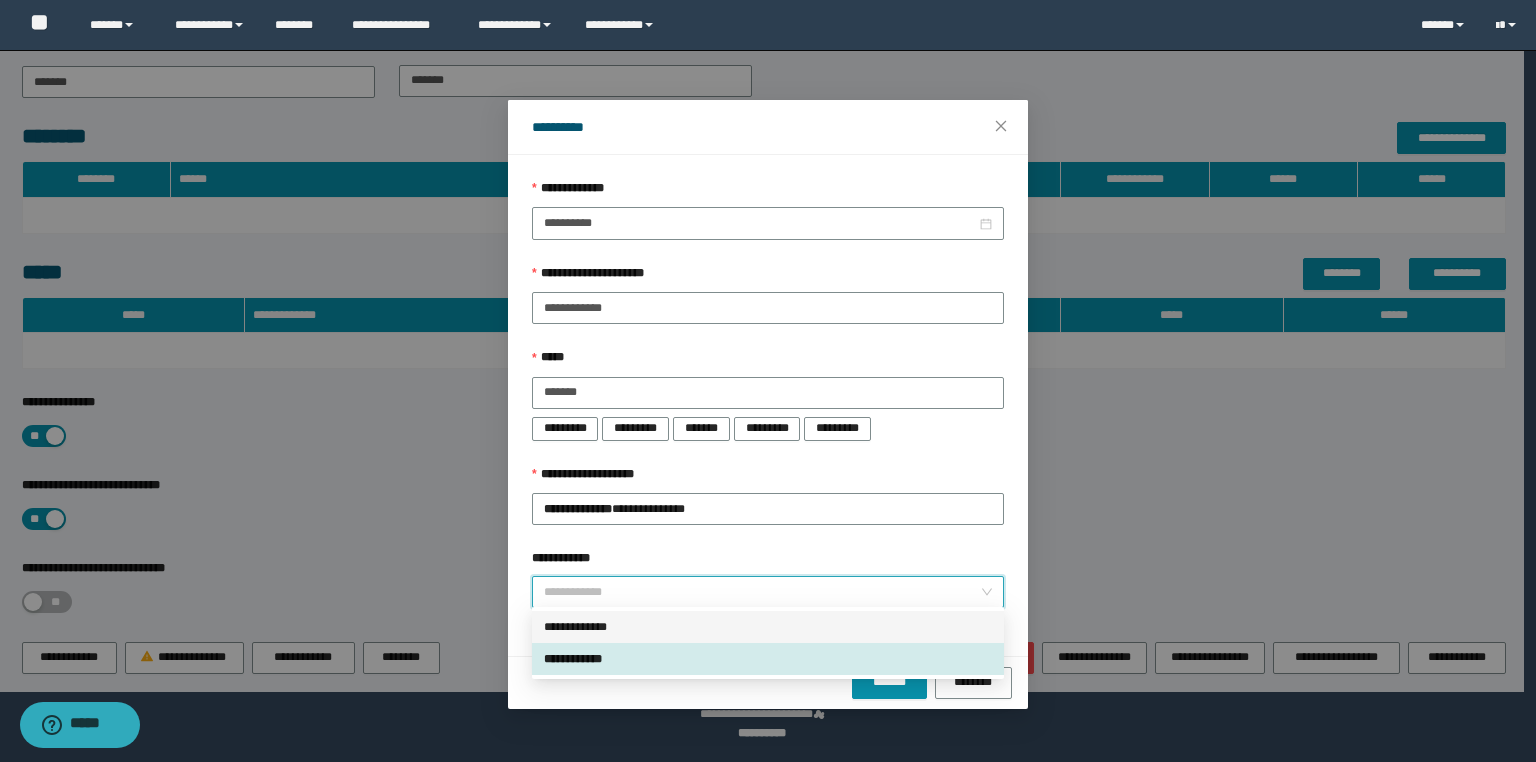 click on "**********" at bounding box center (768, 627) 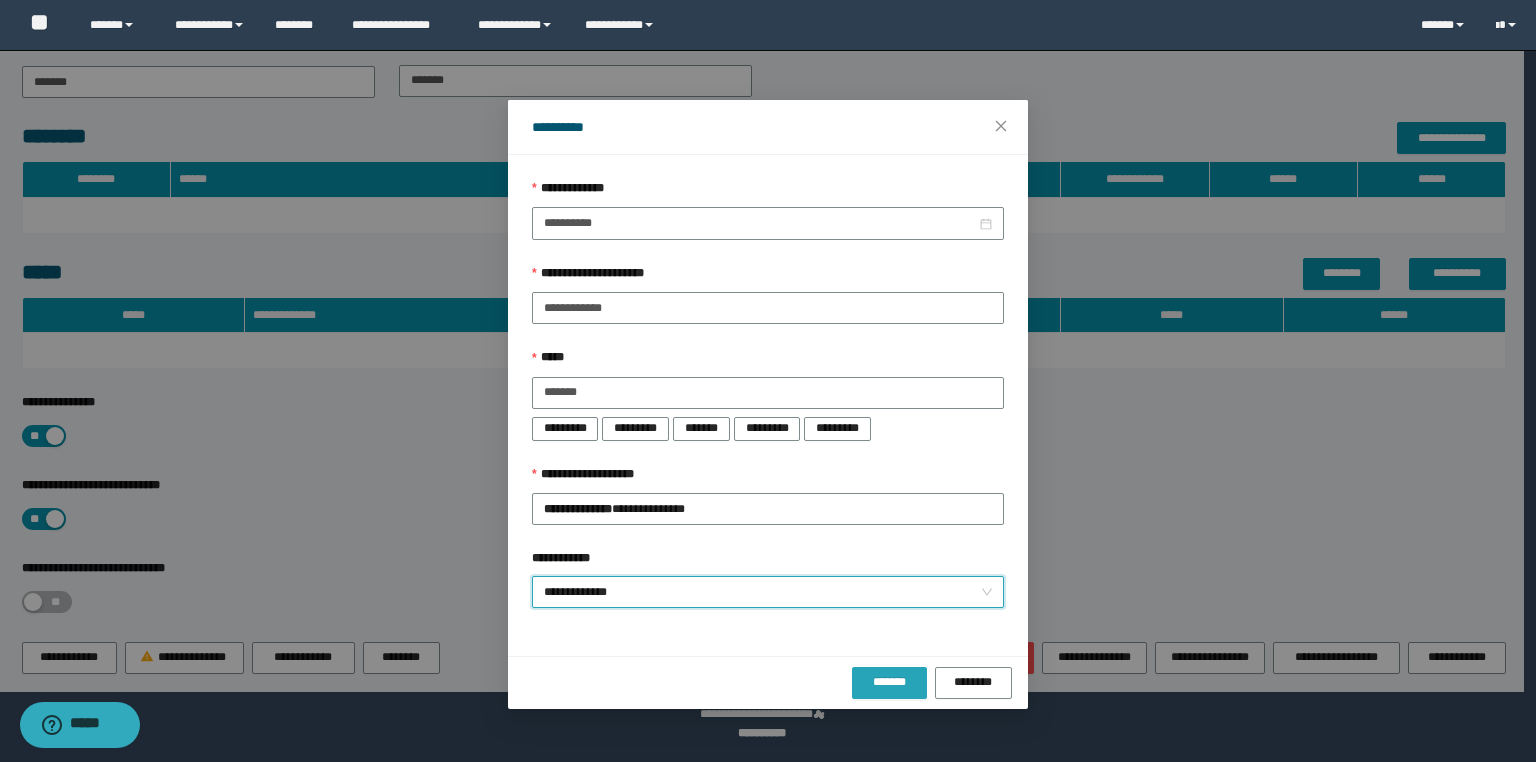 click on "*******" at bounding box center [889, 683] 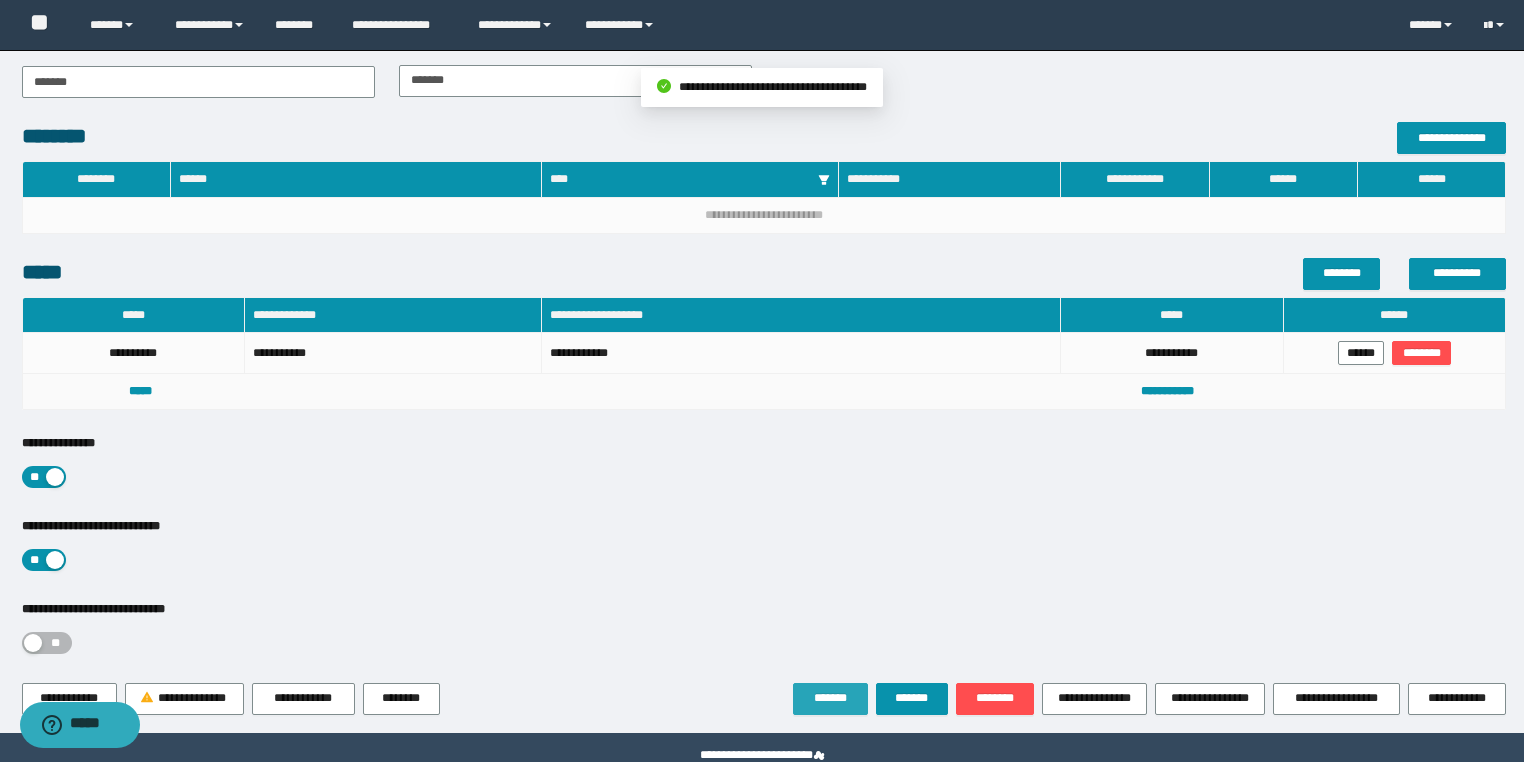 click on "*******" at bounding box center (830, 698) 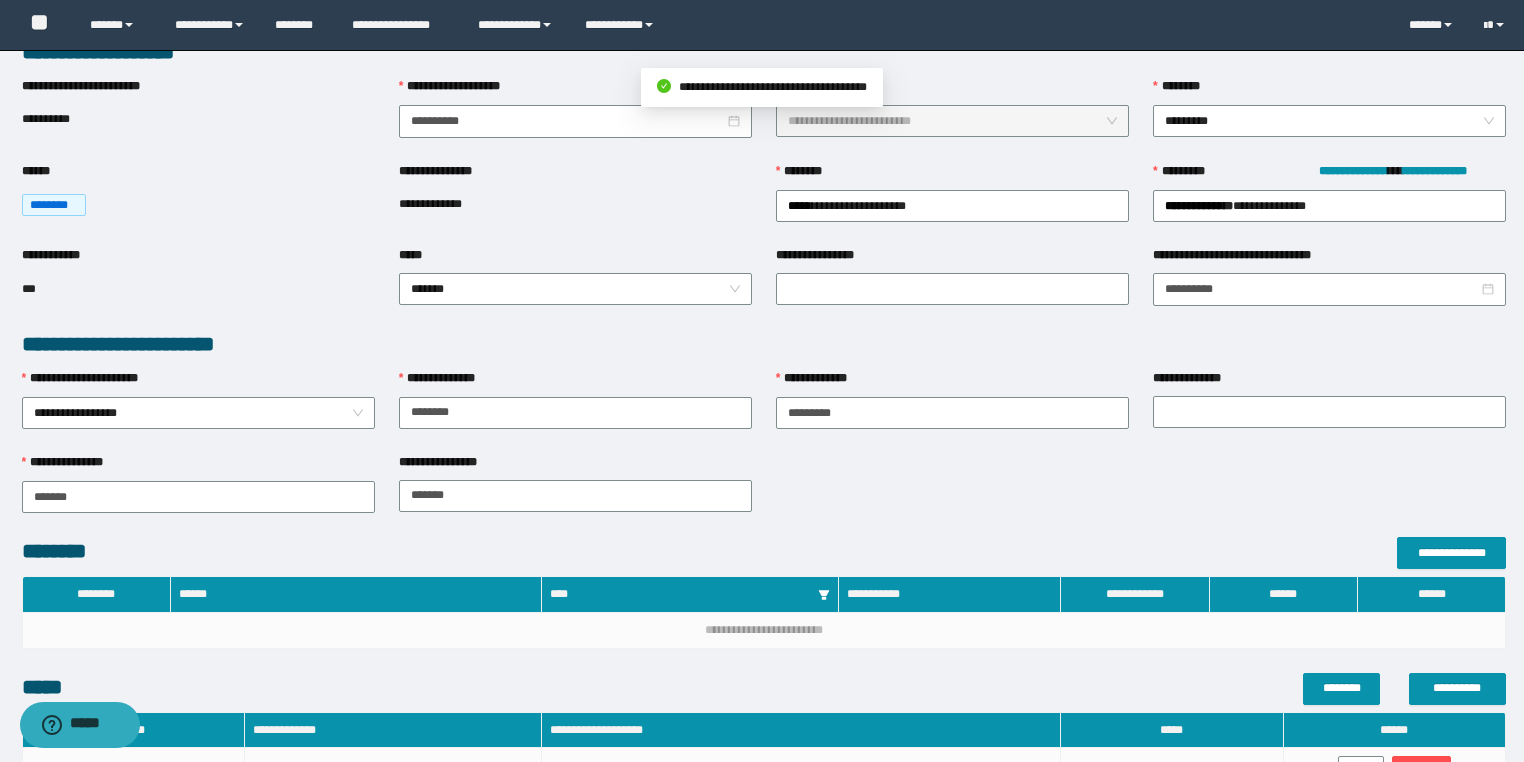 scroll, scrollTop: 0, scrollLeft: 0, axis: both 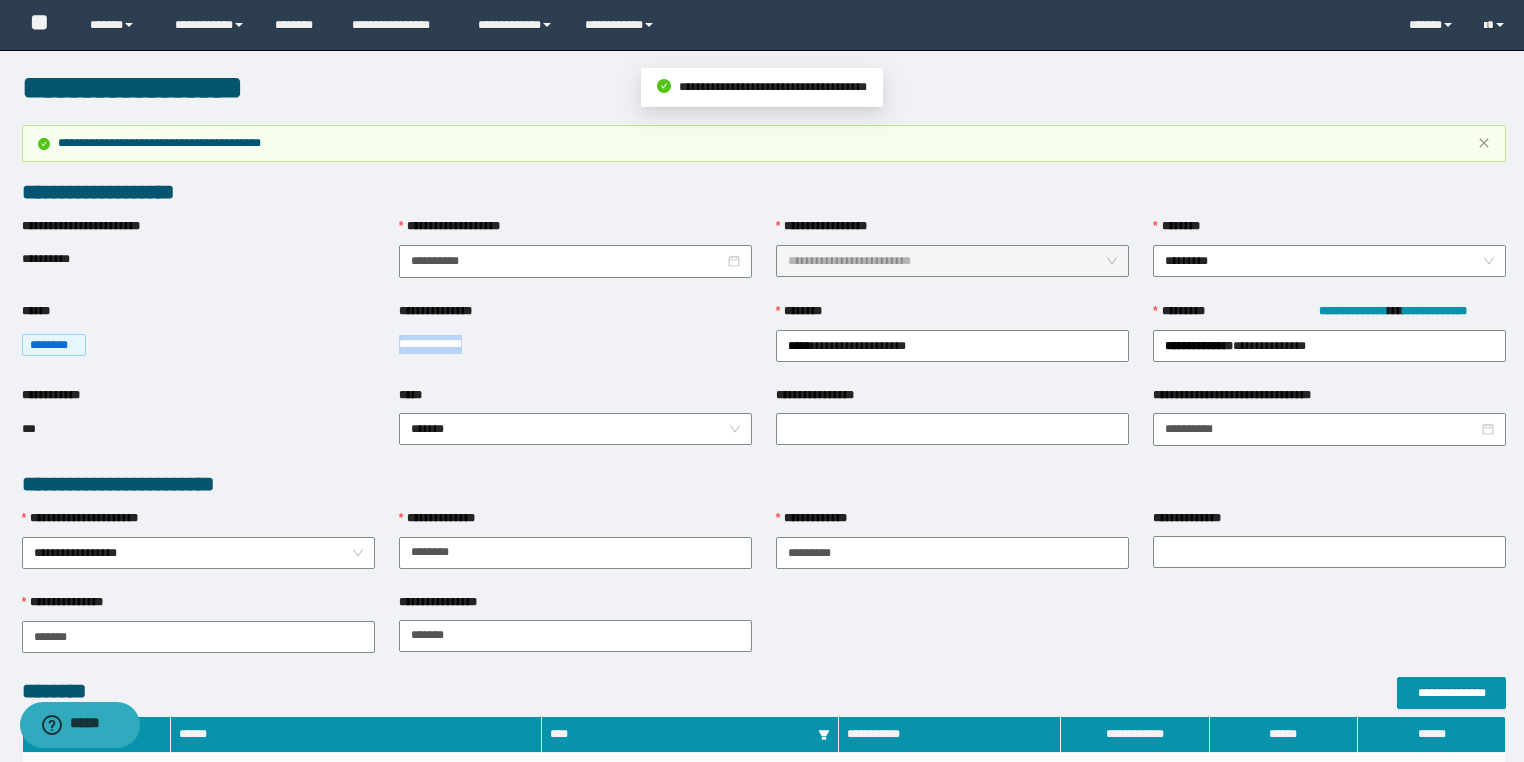 drag, startPoint x: 508, startPoint y: 344, endPoint x: 386, endPoint y: 352, distance: 122.26202 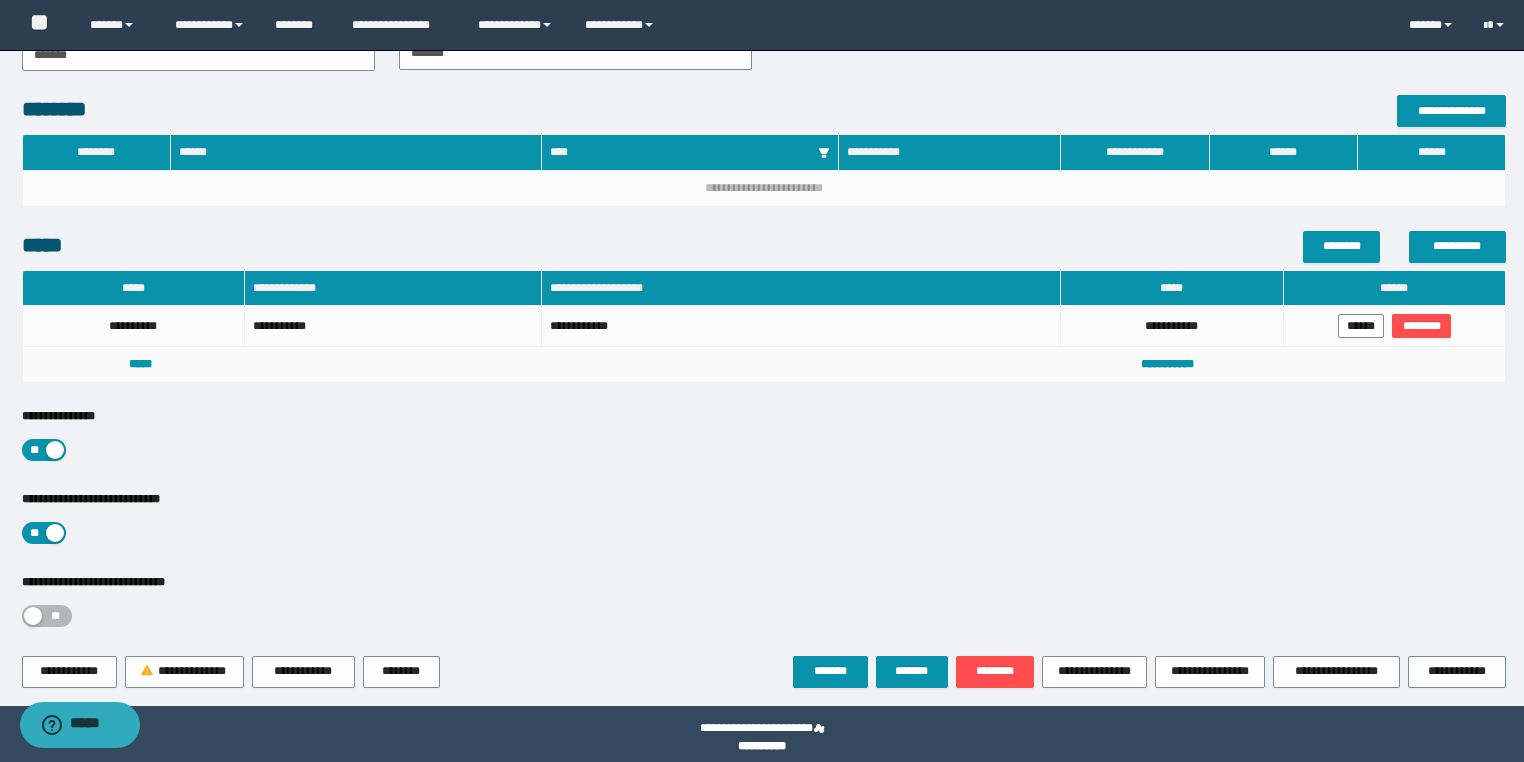 scroll, scrollTop: 596, scrollLeft: 0, axis: vertical 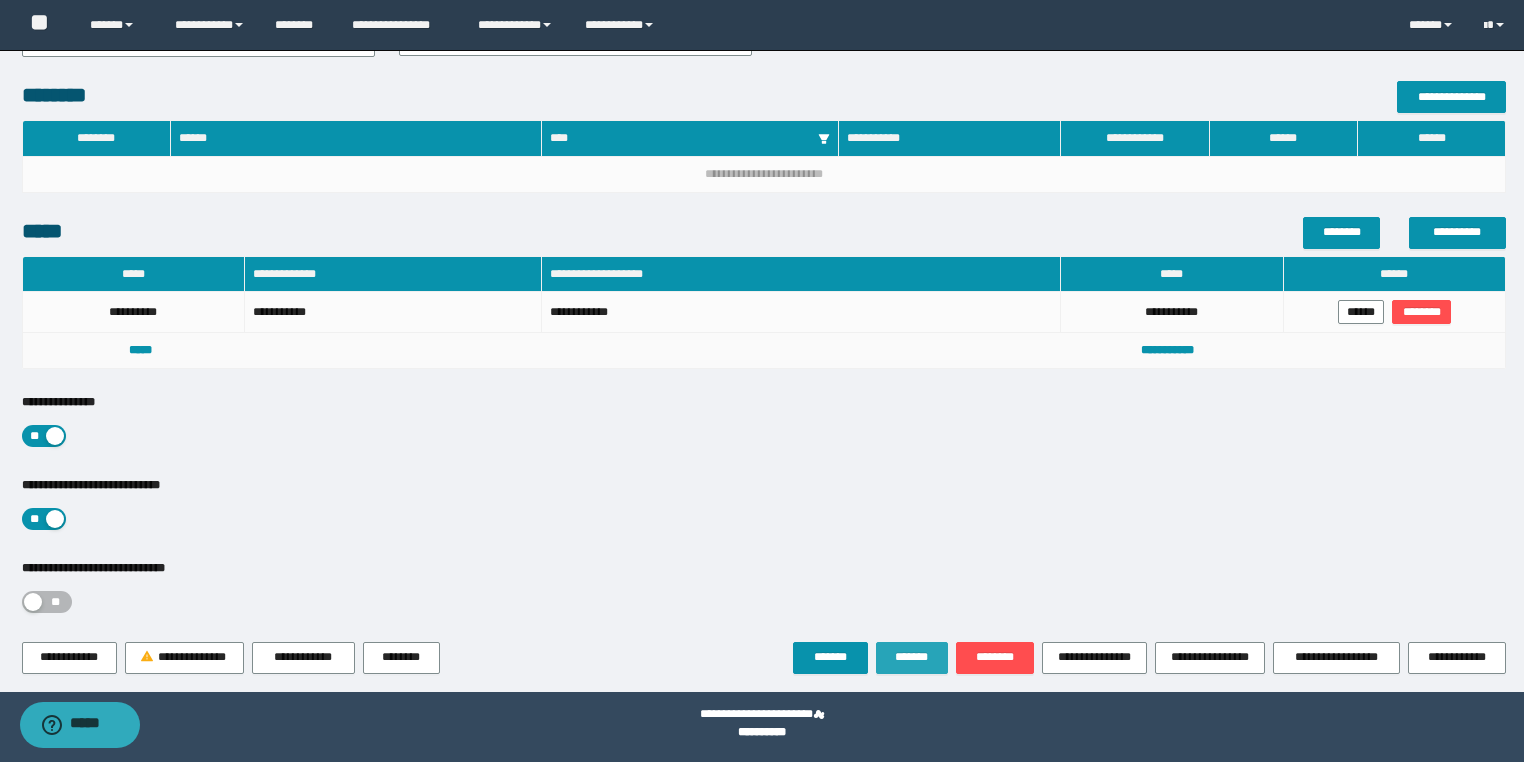 click on "*******" at bounding box center [912, 657] 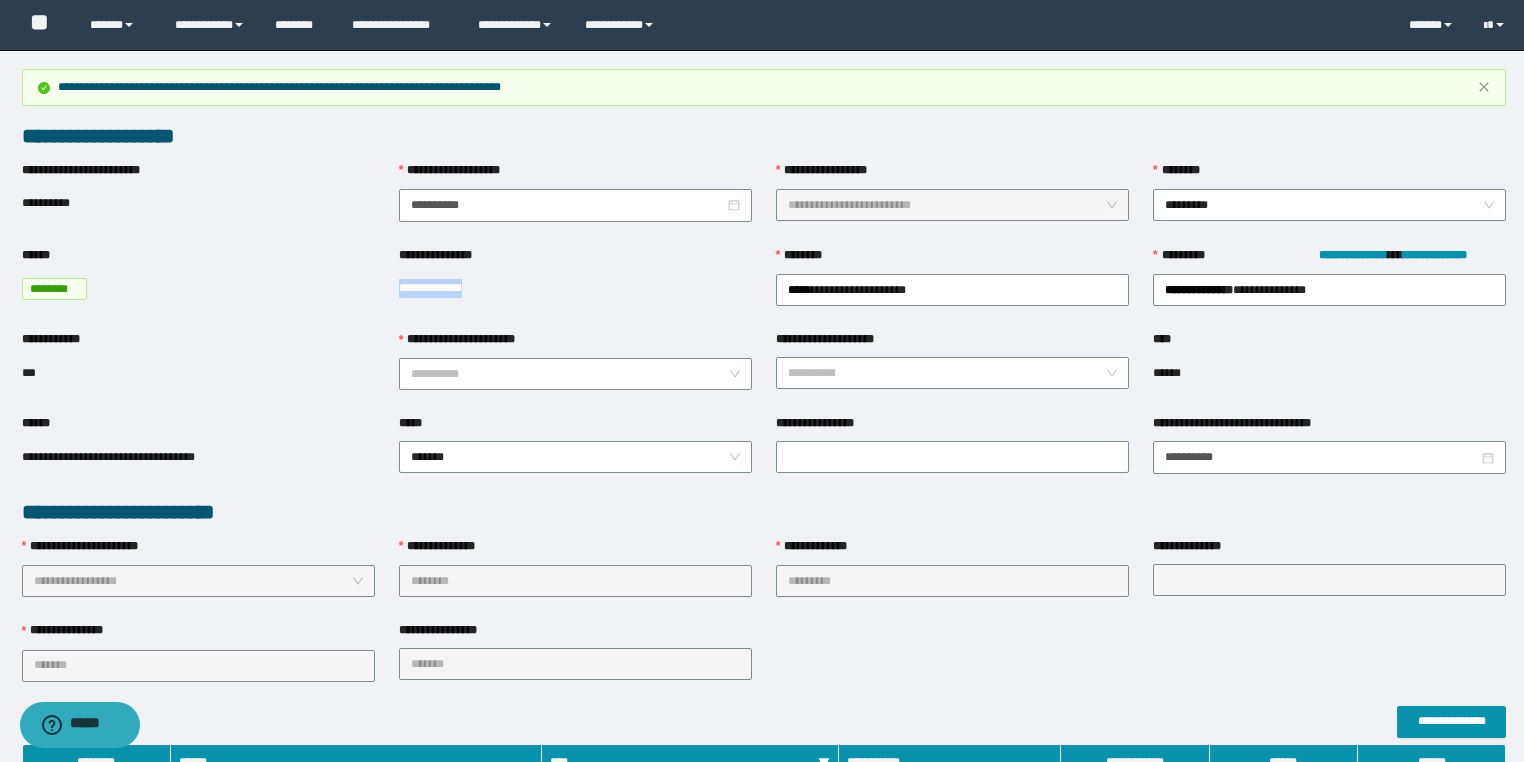scroll, scrollTop: 0, scrollLeft: 0, axis: both 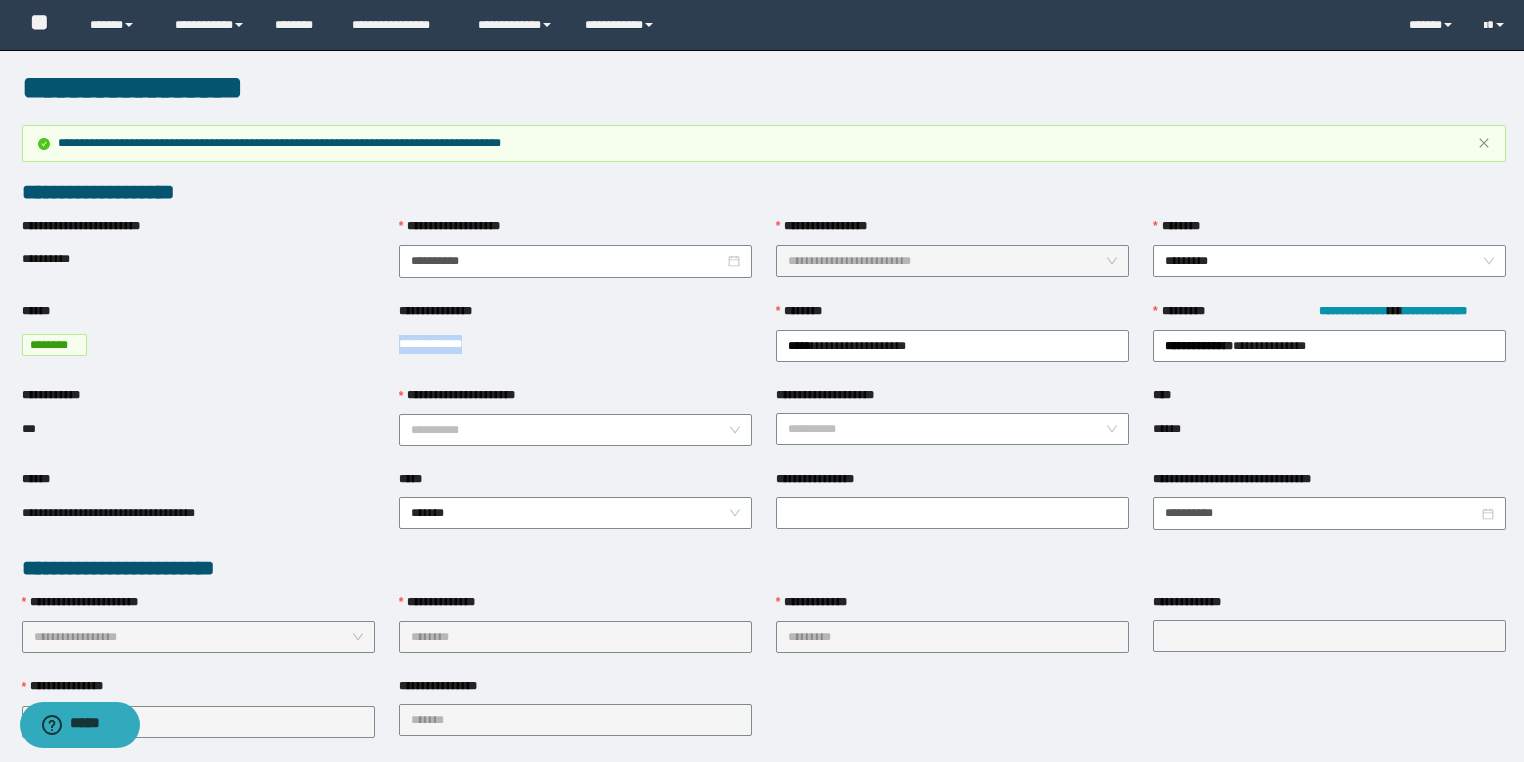 copy on "**********" 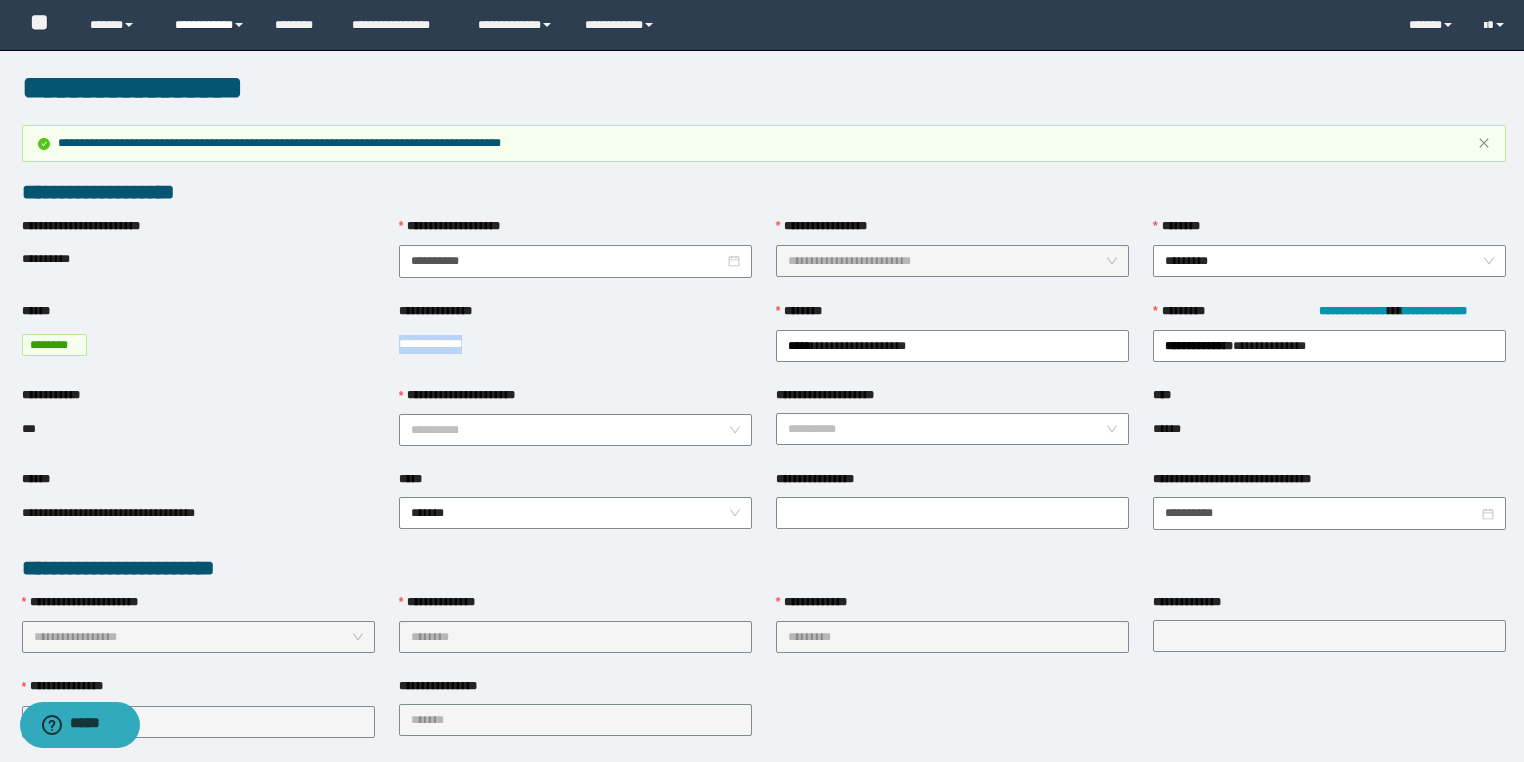 click on "**********" at bounding box center [210, 25] 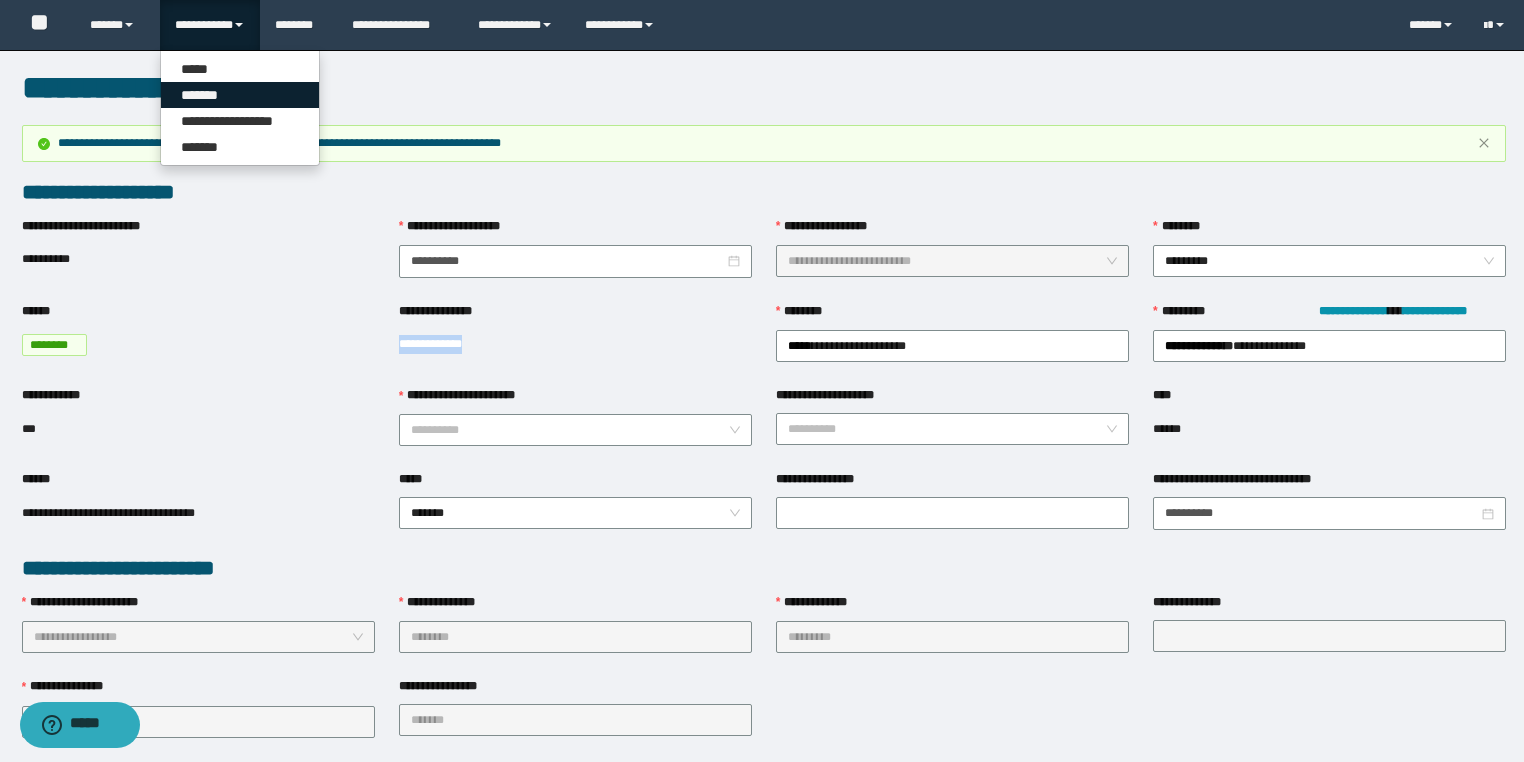 click on "*******" at bounding box center [240, 95] 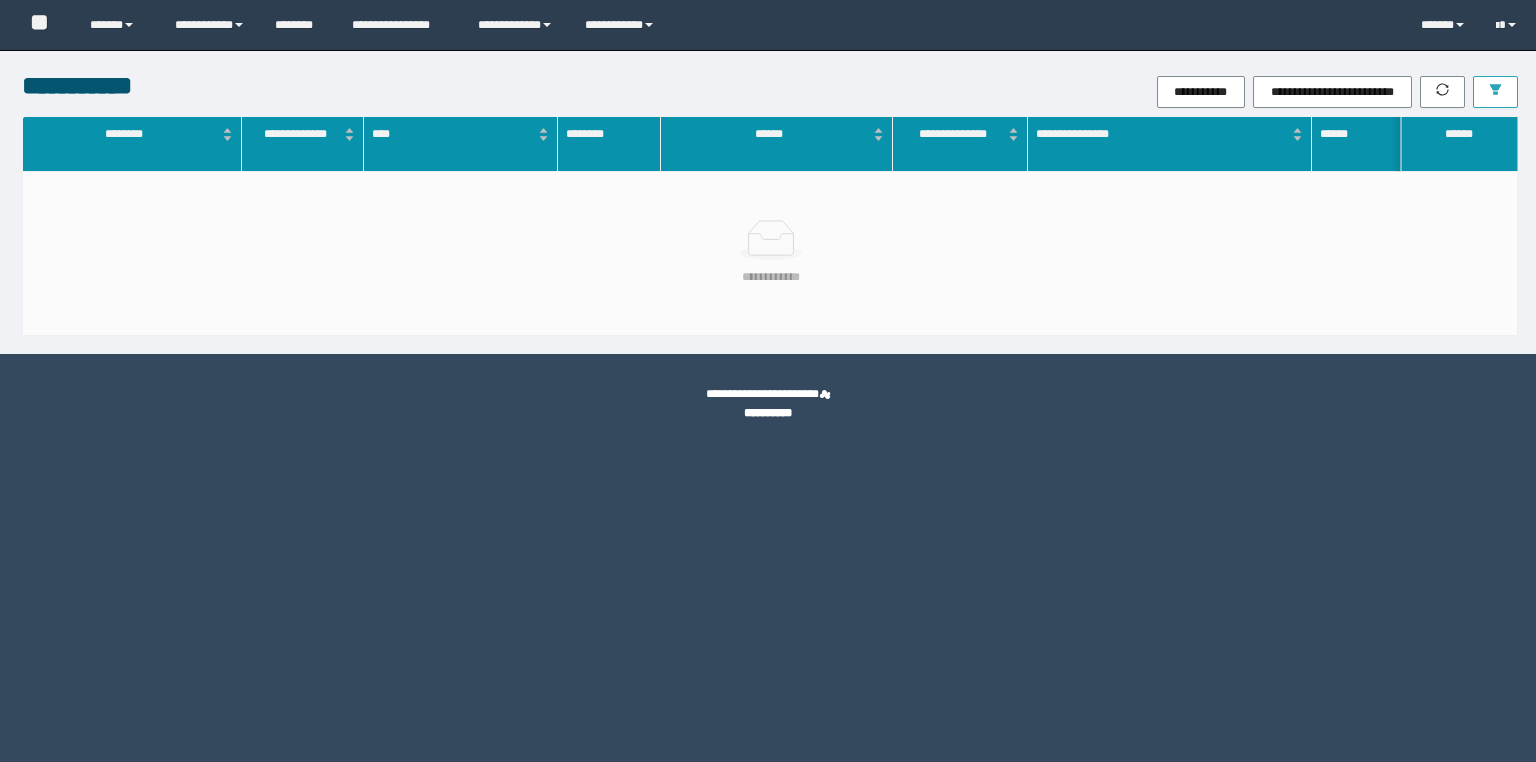 scroll, scrollTop: 0, scrollLeft: 0, axis: both 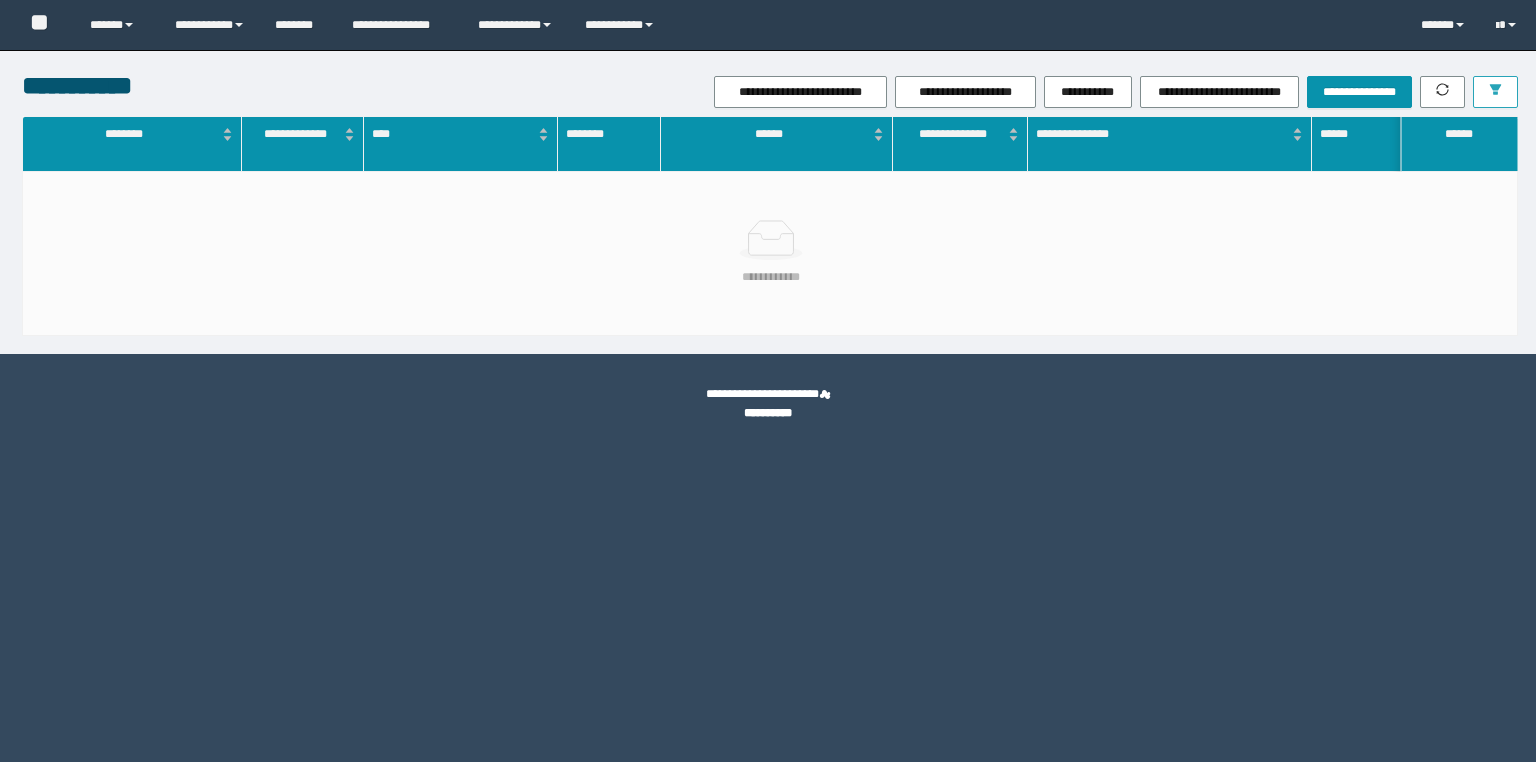 click at bounding box center (1495, 92) 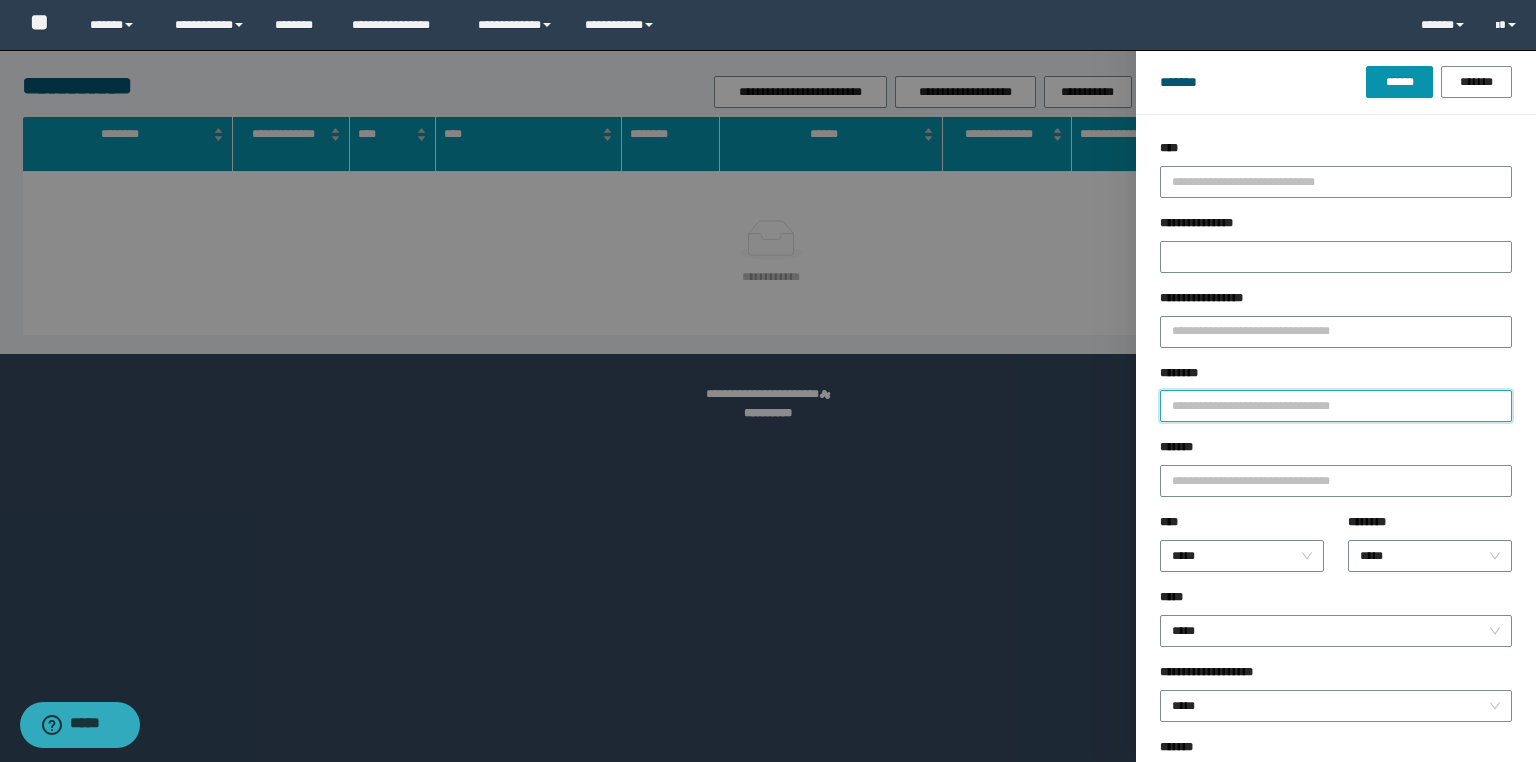click on "********" at bounding box center [1336, 406] 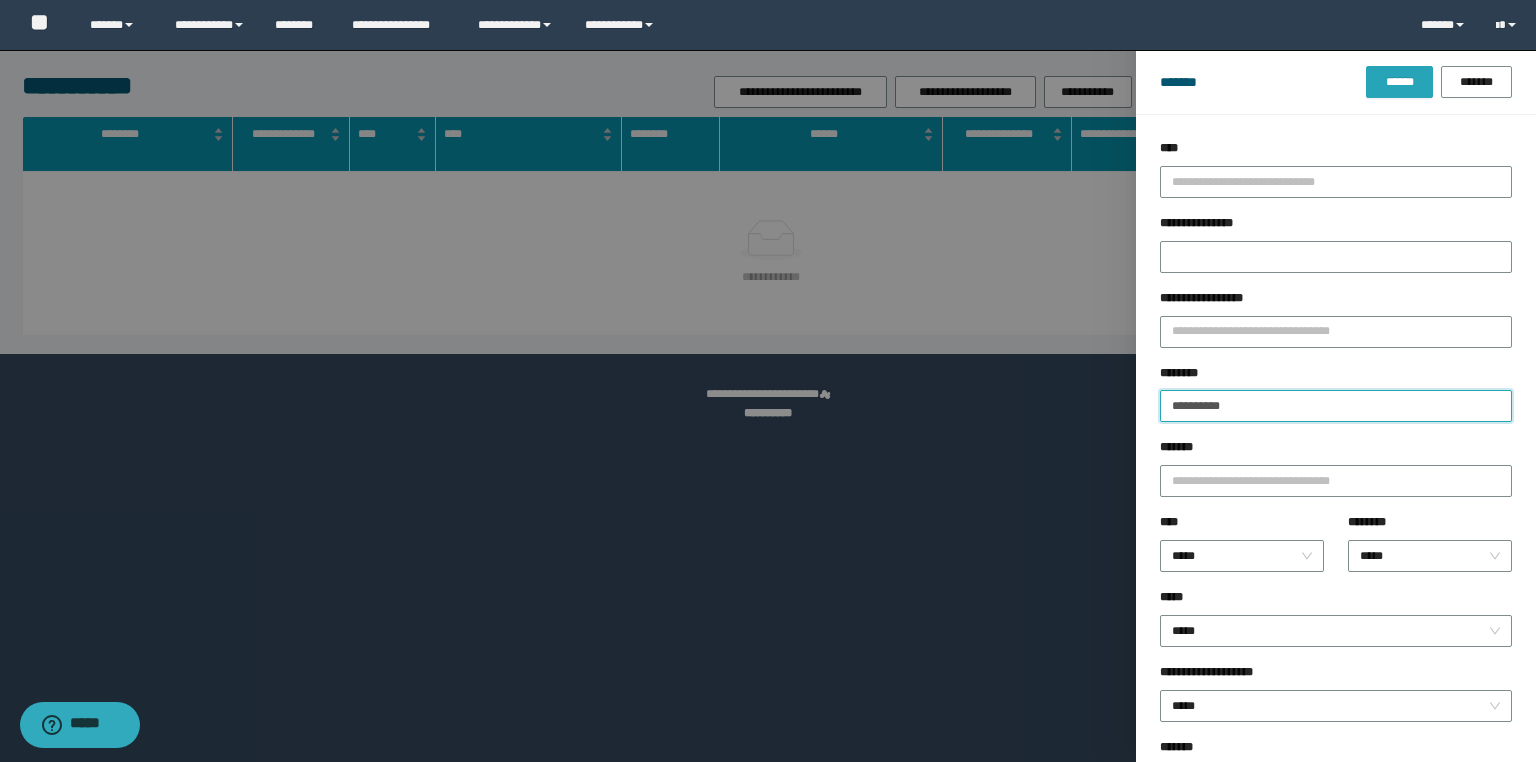 type on "**********" 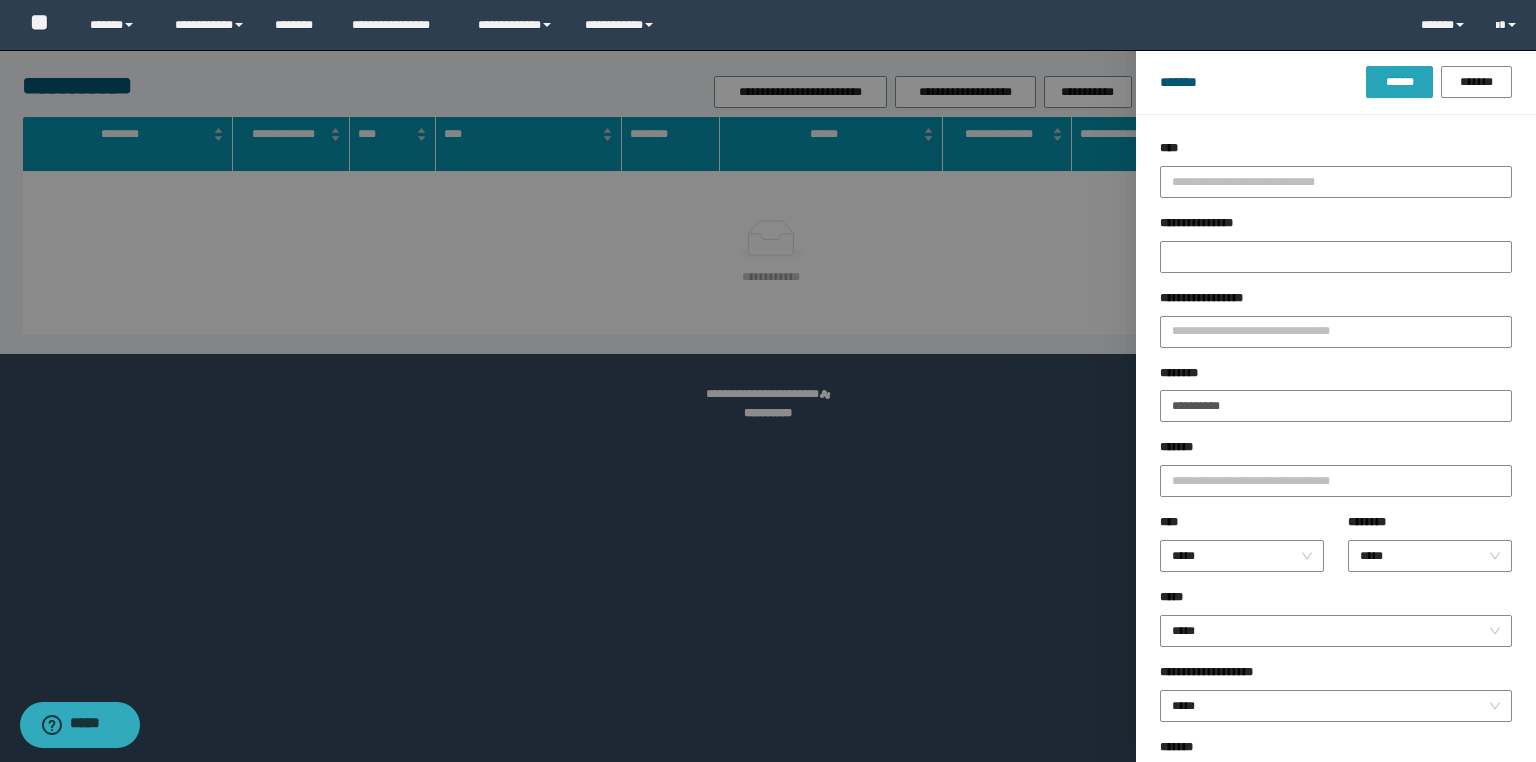 click on "******" at bounding box center (1399, 82) 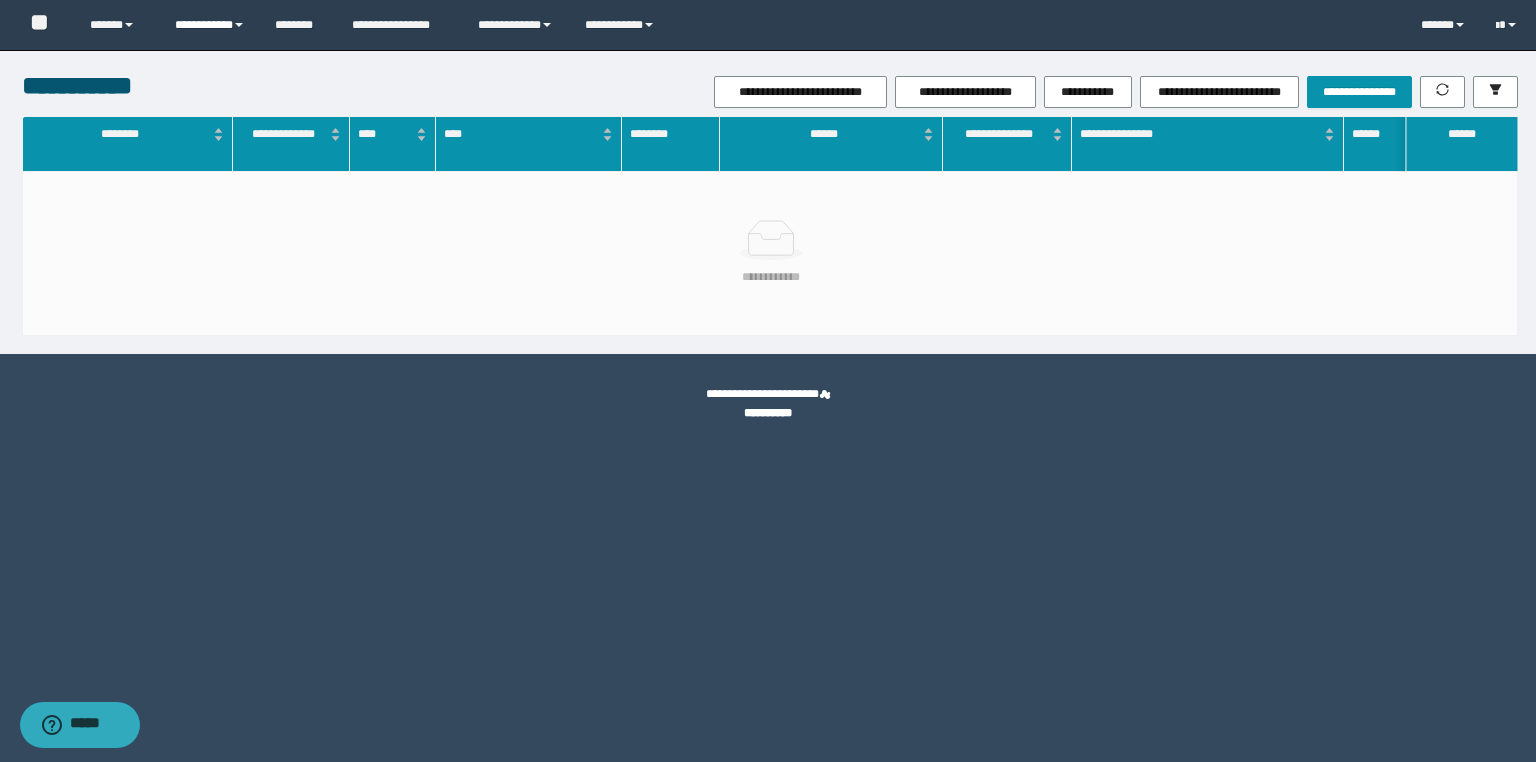 click on "**********" at bounding box center (210, 25) 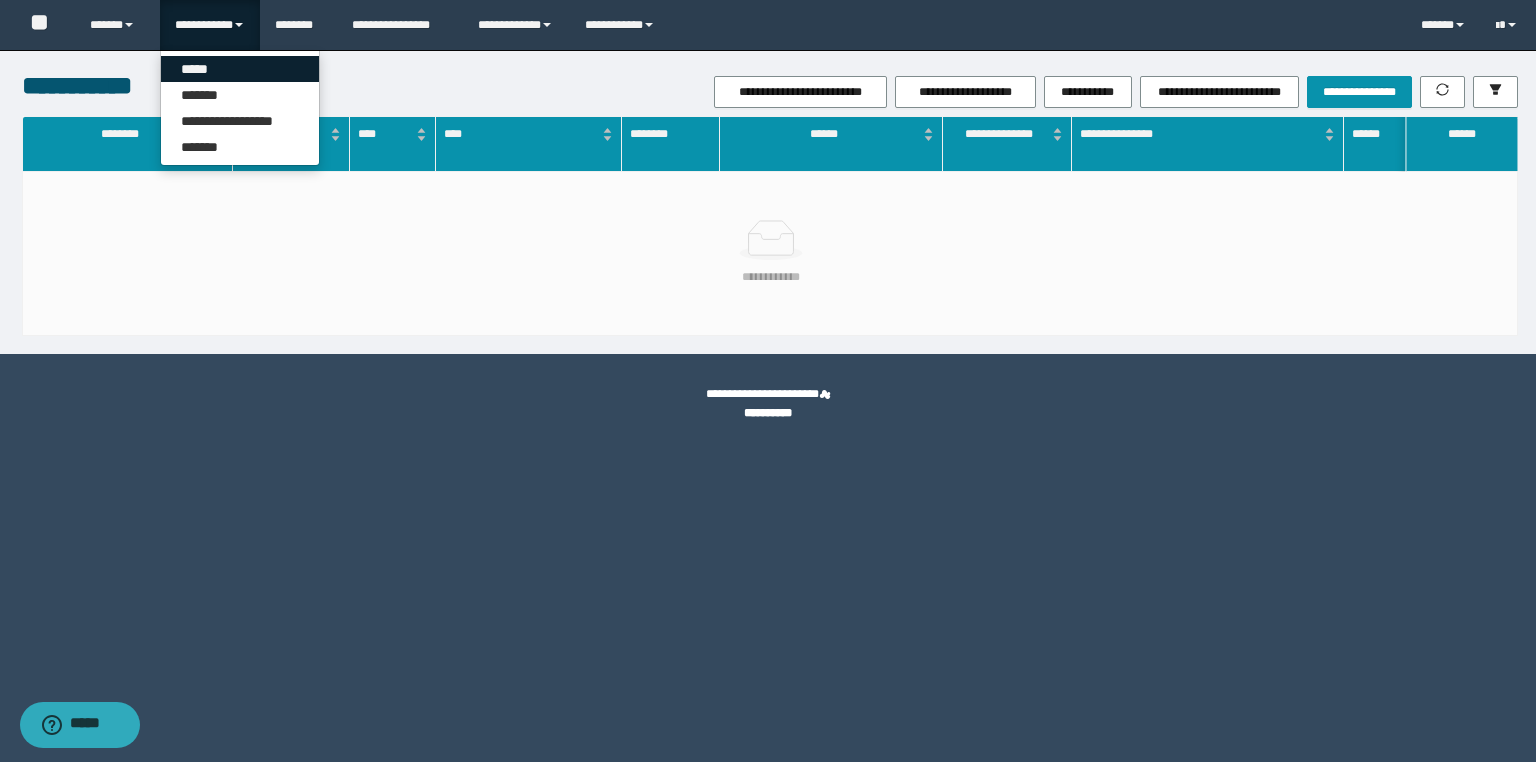 click on "*****" at bounding box center [240, 69] 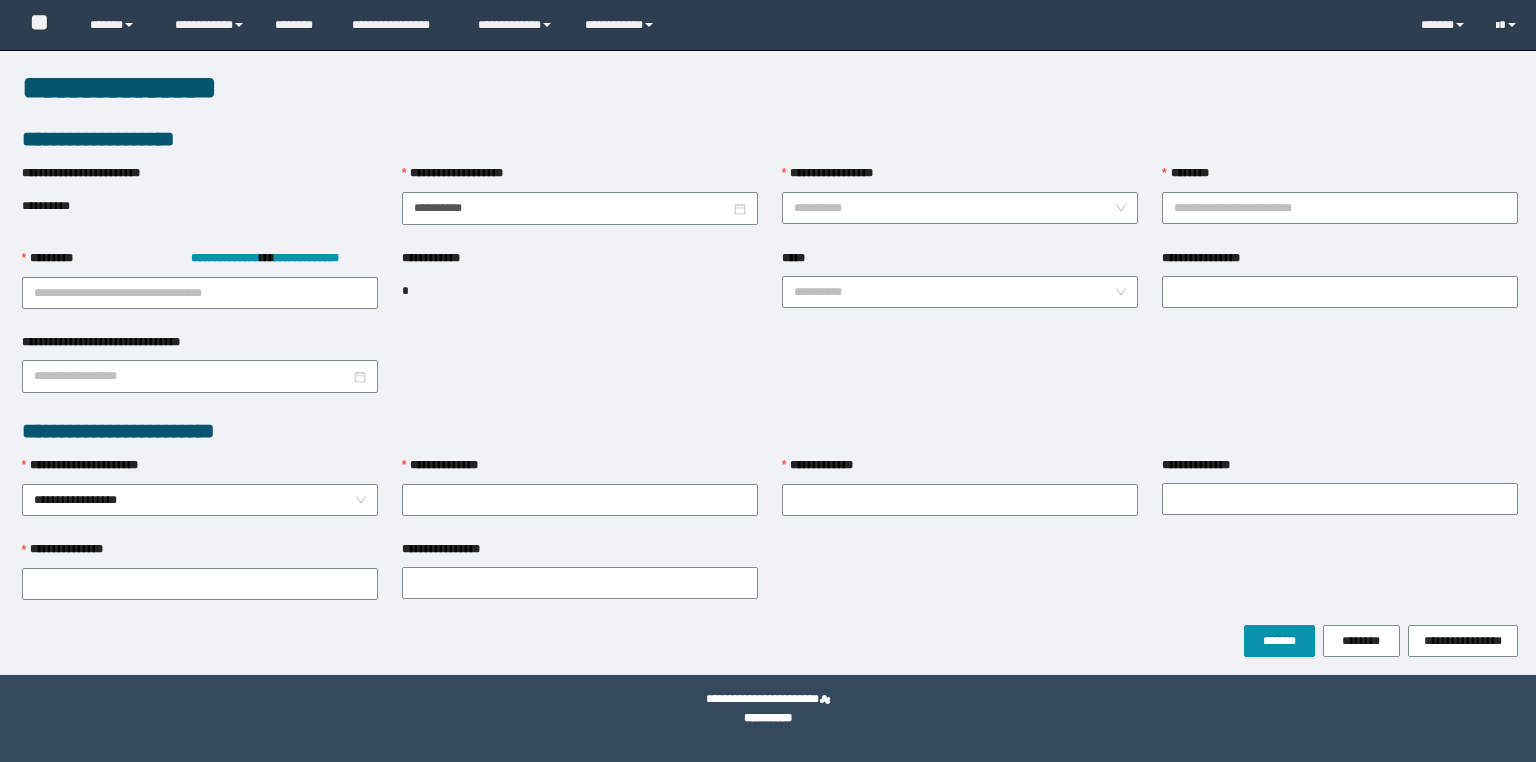 scroll, scrollTop: 0, scrollLeft: 0, axis: both 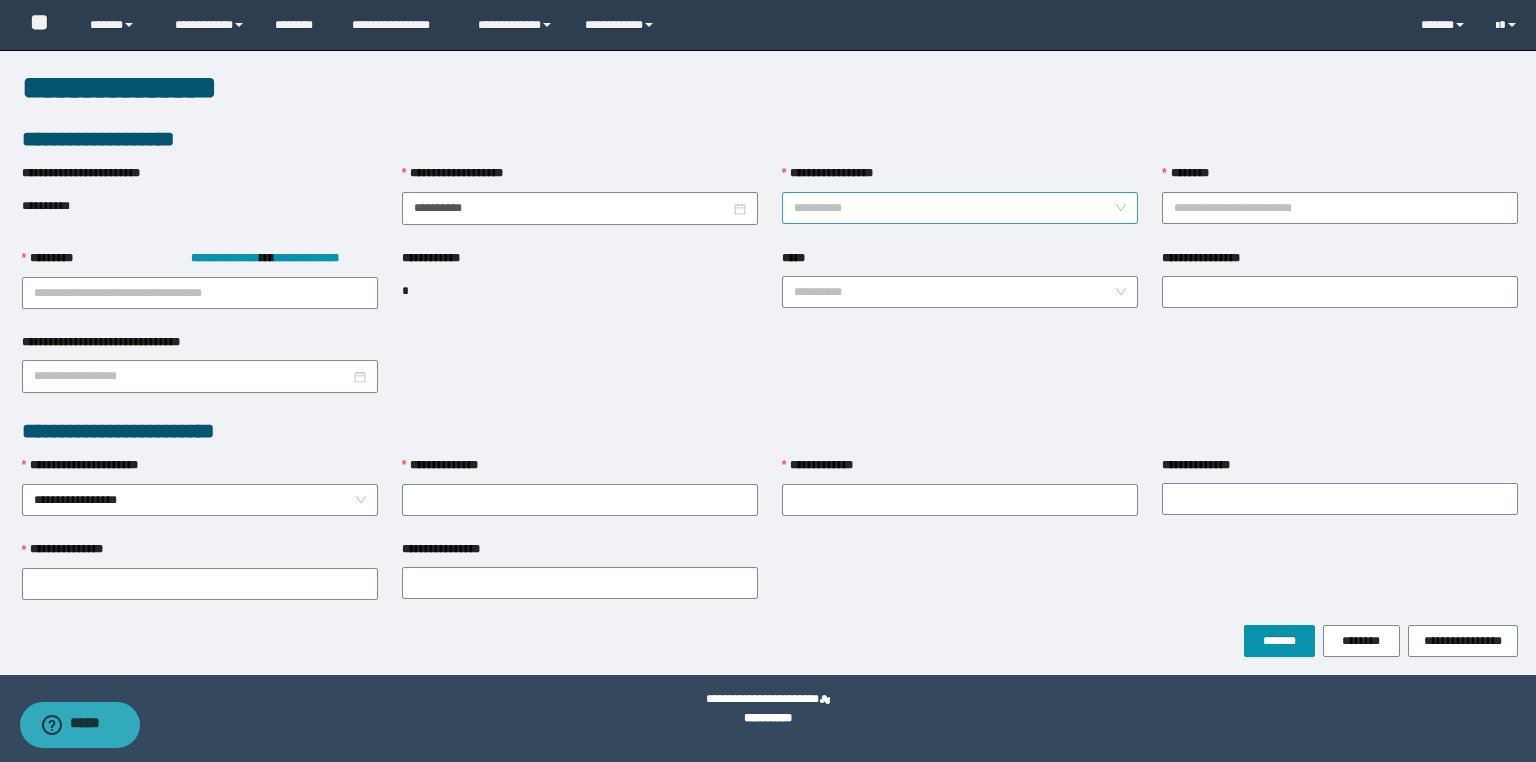click on "**********" at bounding box center [954, 208] 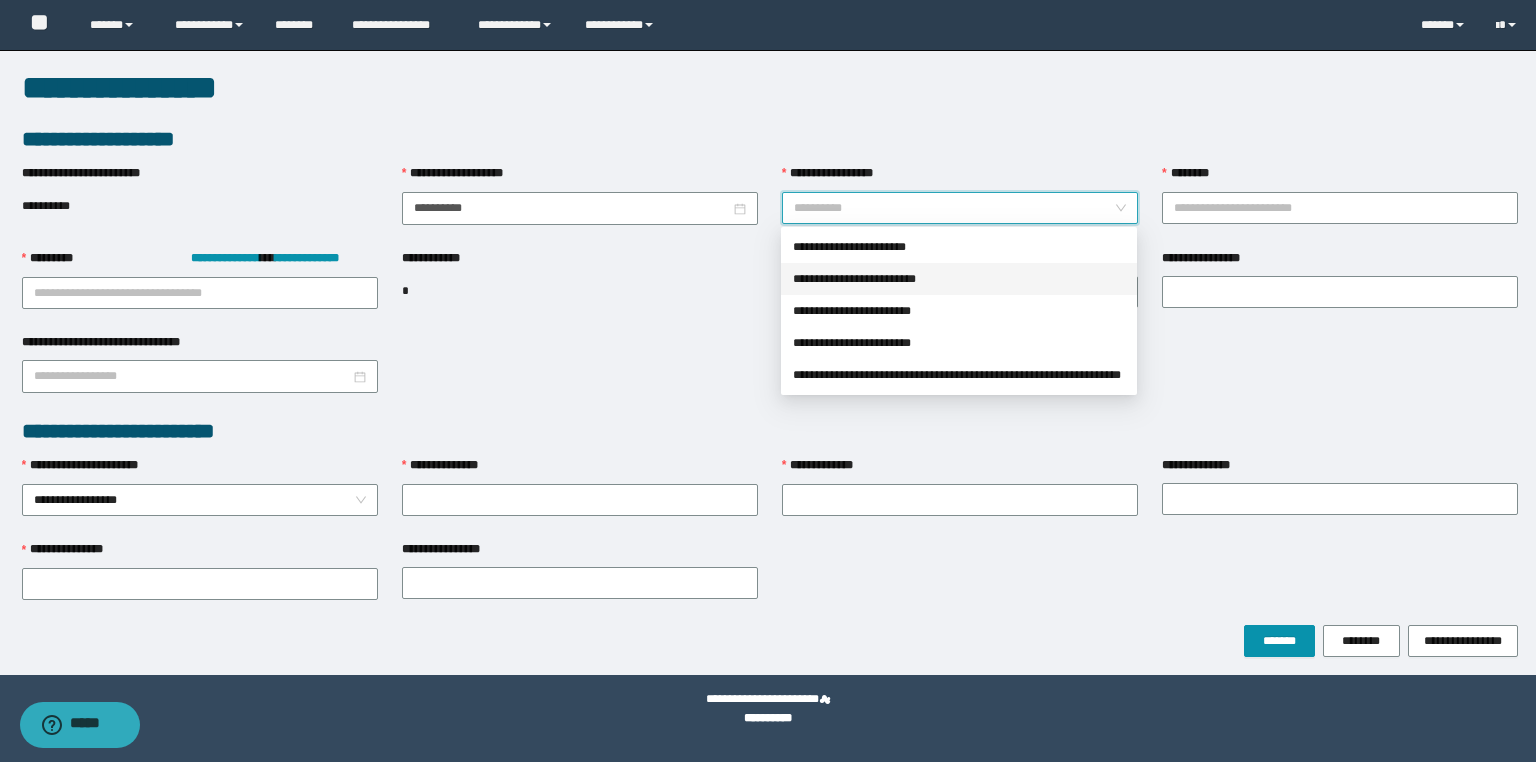 click on "**********" at bounding box center (959, 279) 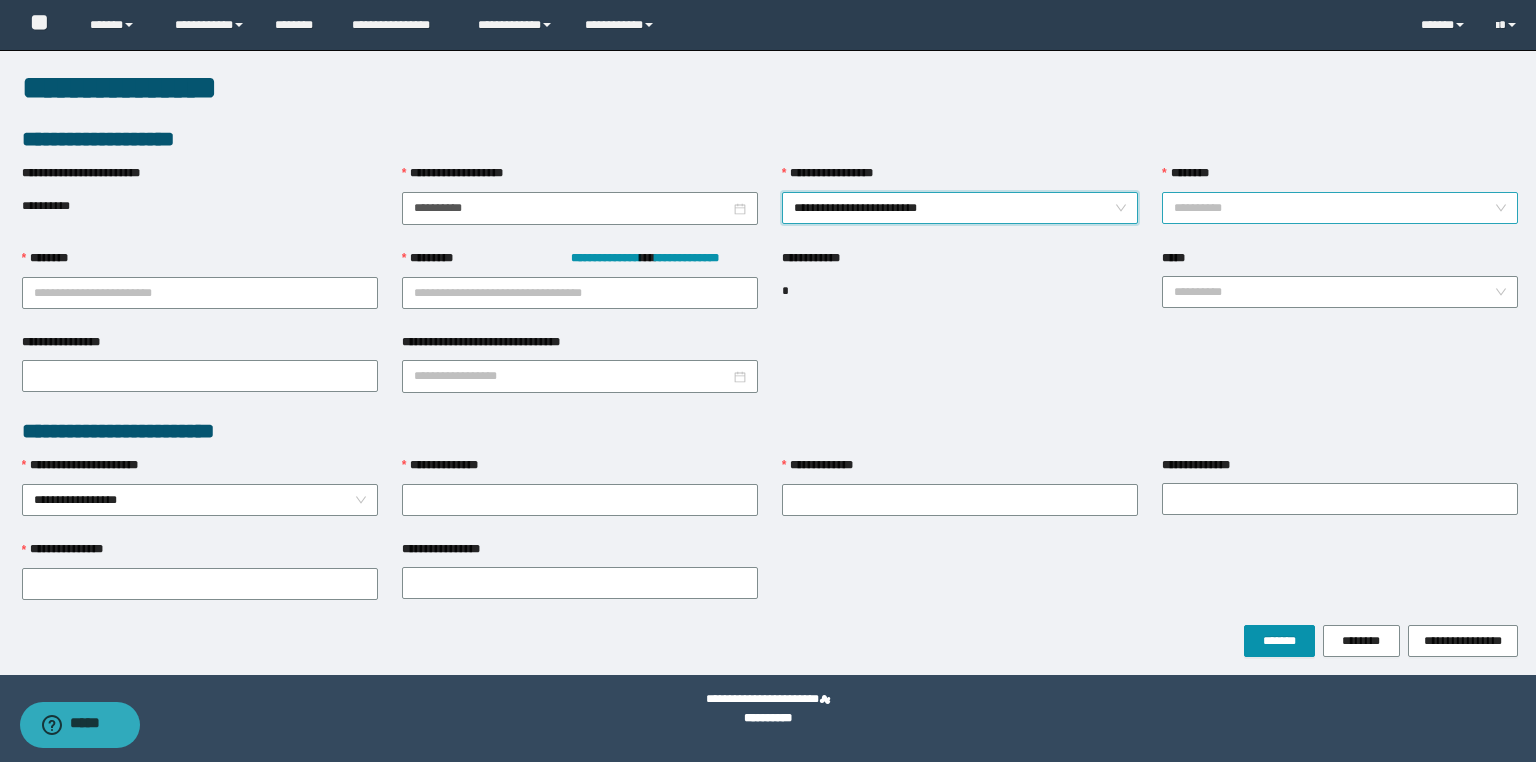 click on "********" at bounding box center (1334, 208) 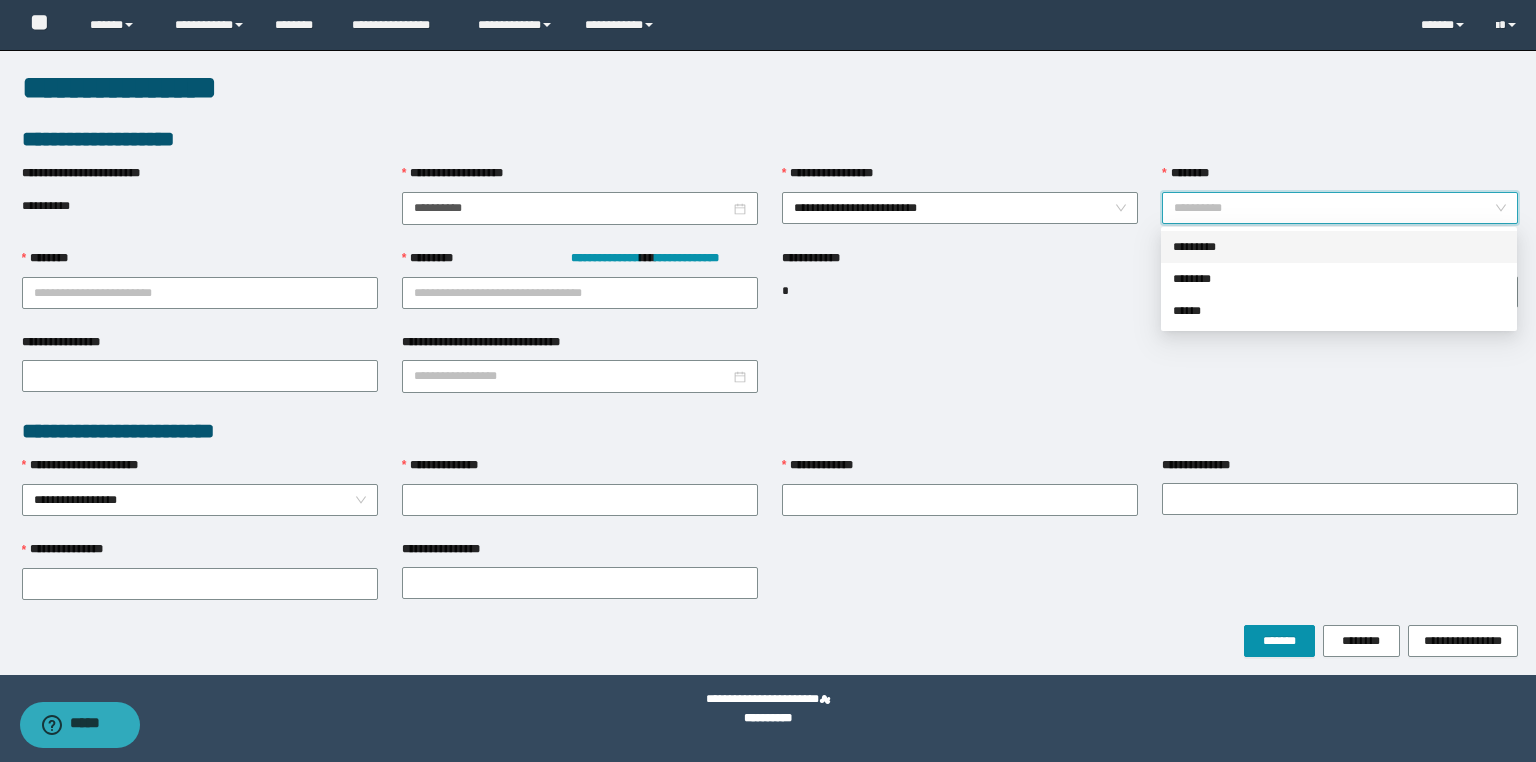 click on "*********" at bounding box center (1339, 247) 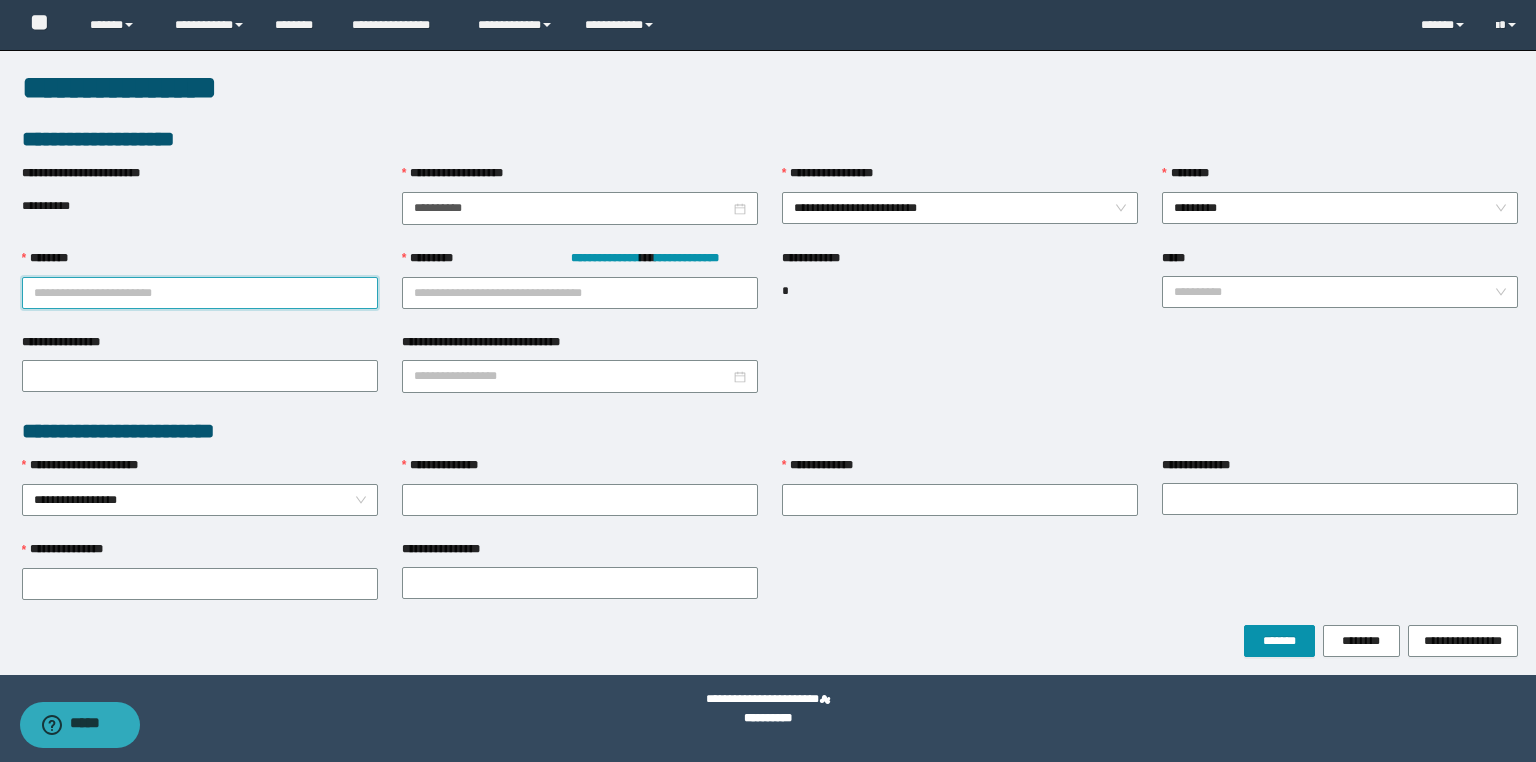 click on "********" at bounding box center (200, 293) 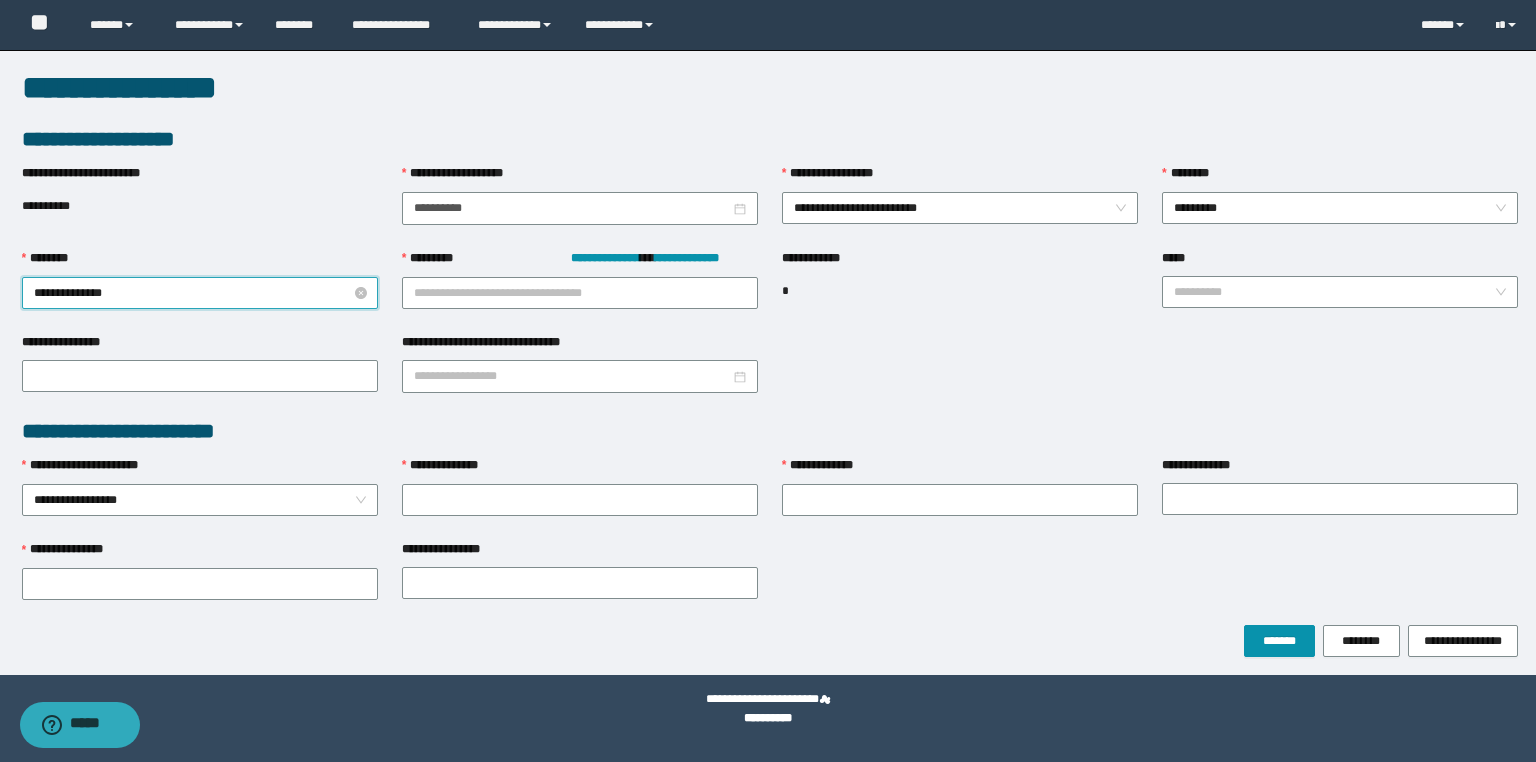 type on "**********" 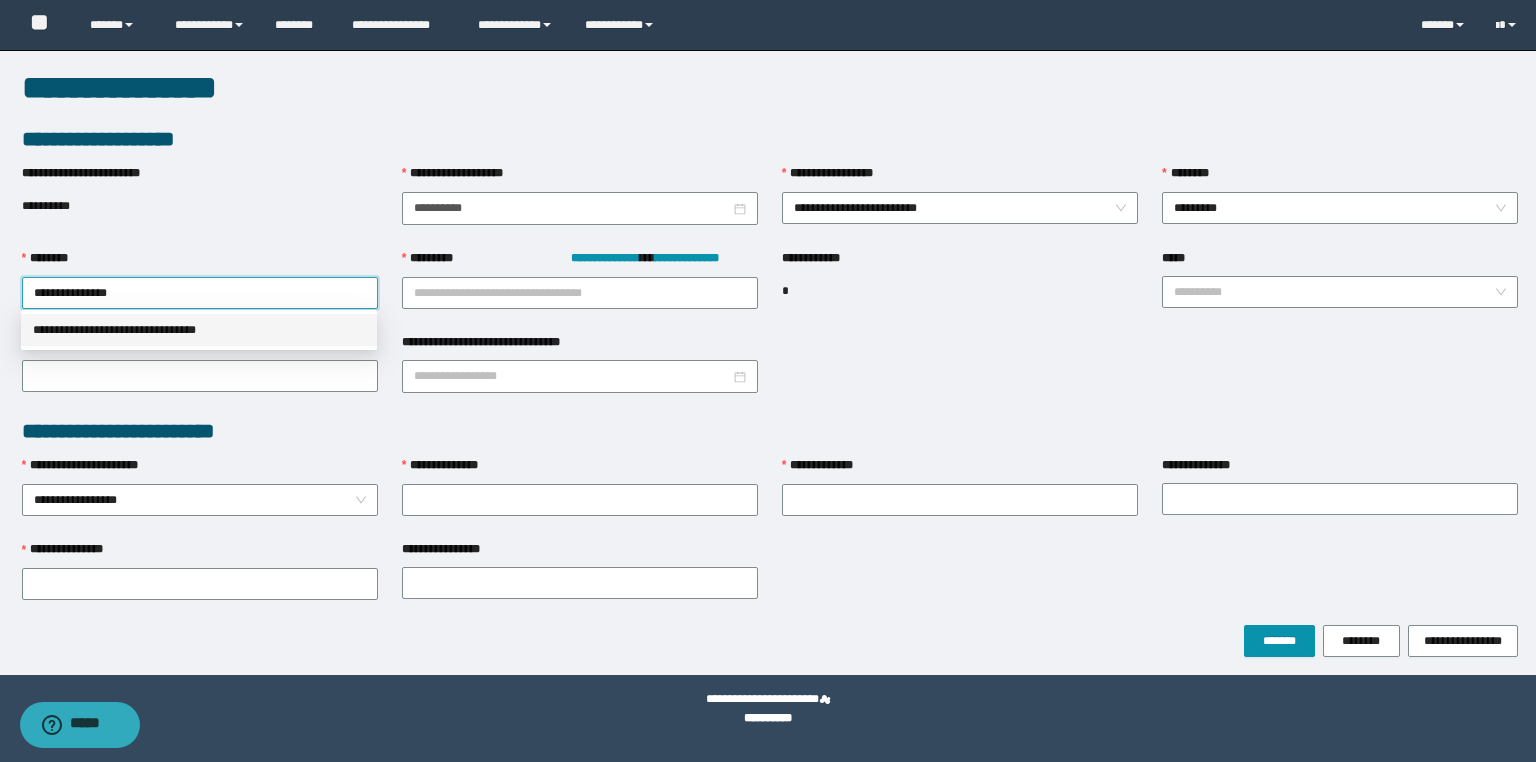click on "**********" at bounding box center [199, 330] 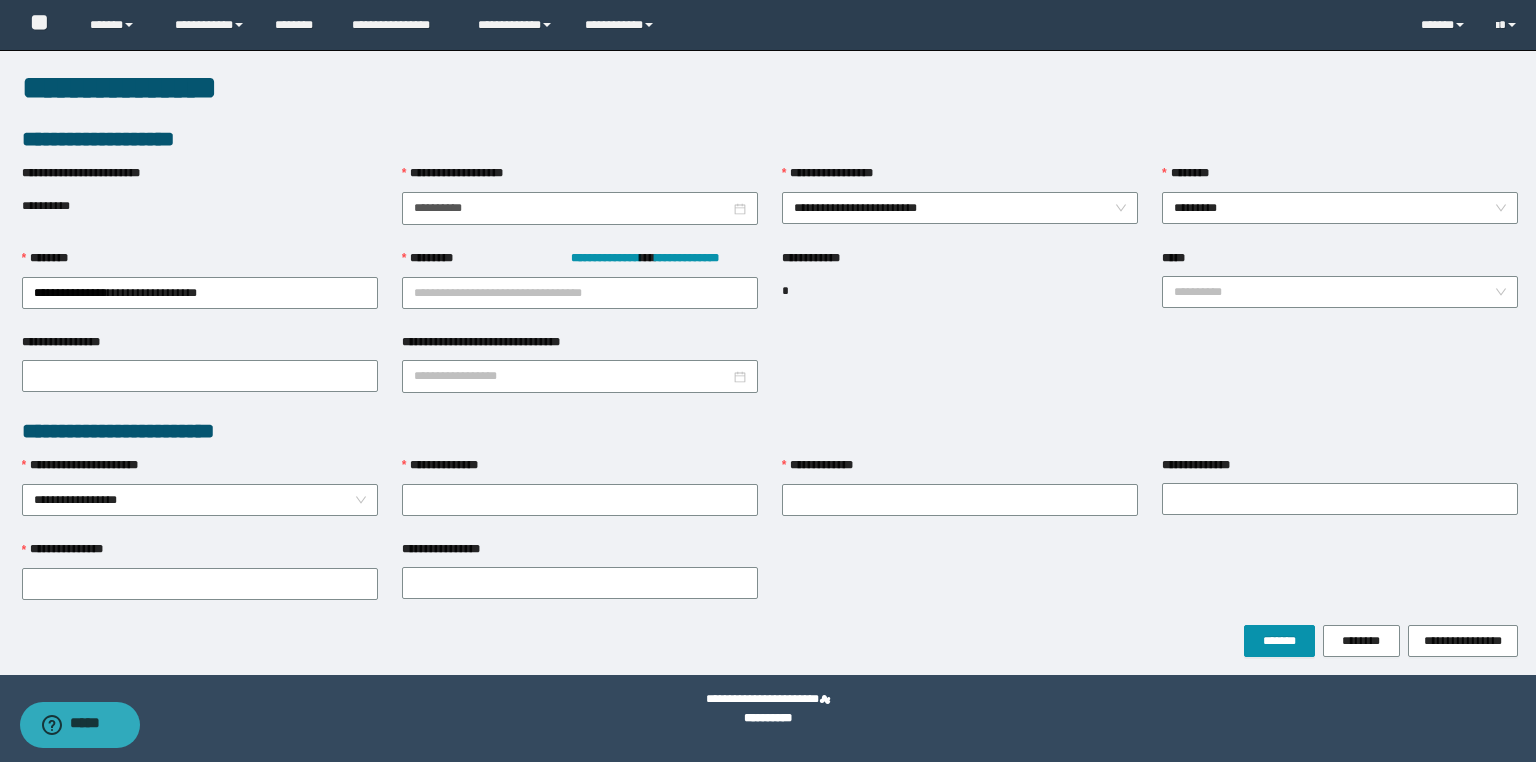 type 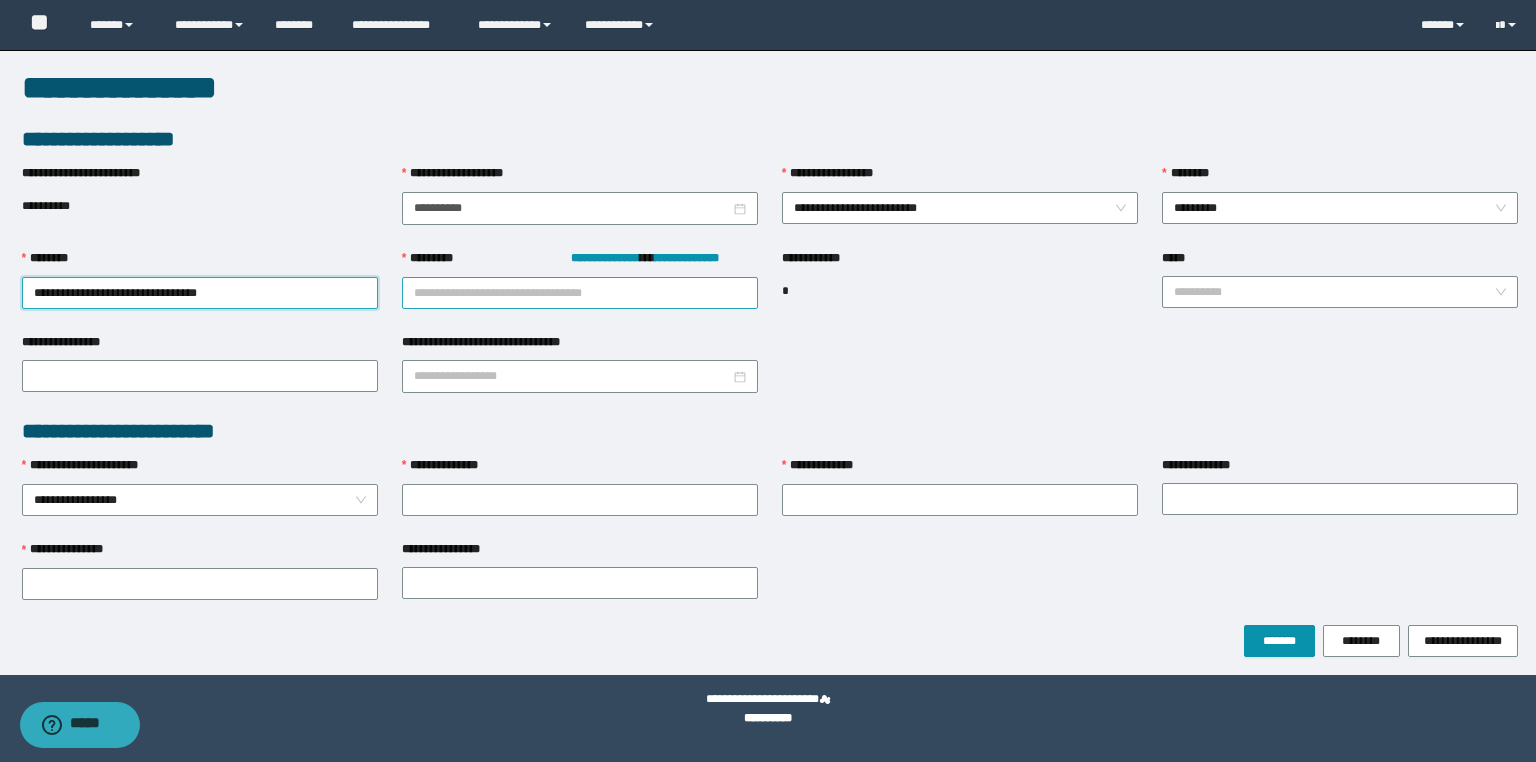 click on "**********" at bounding box center (580, 293) 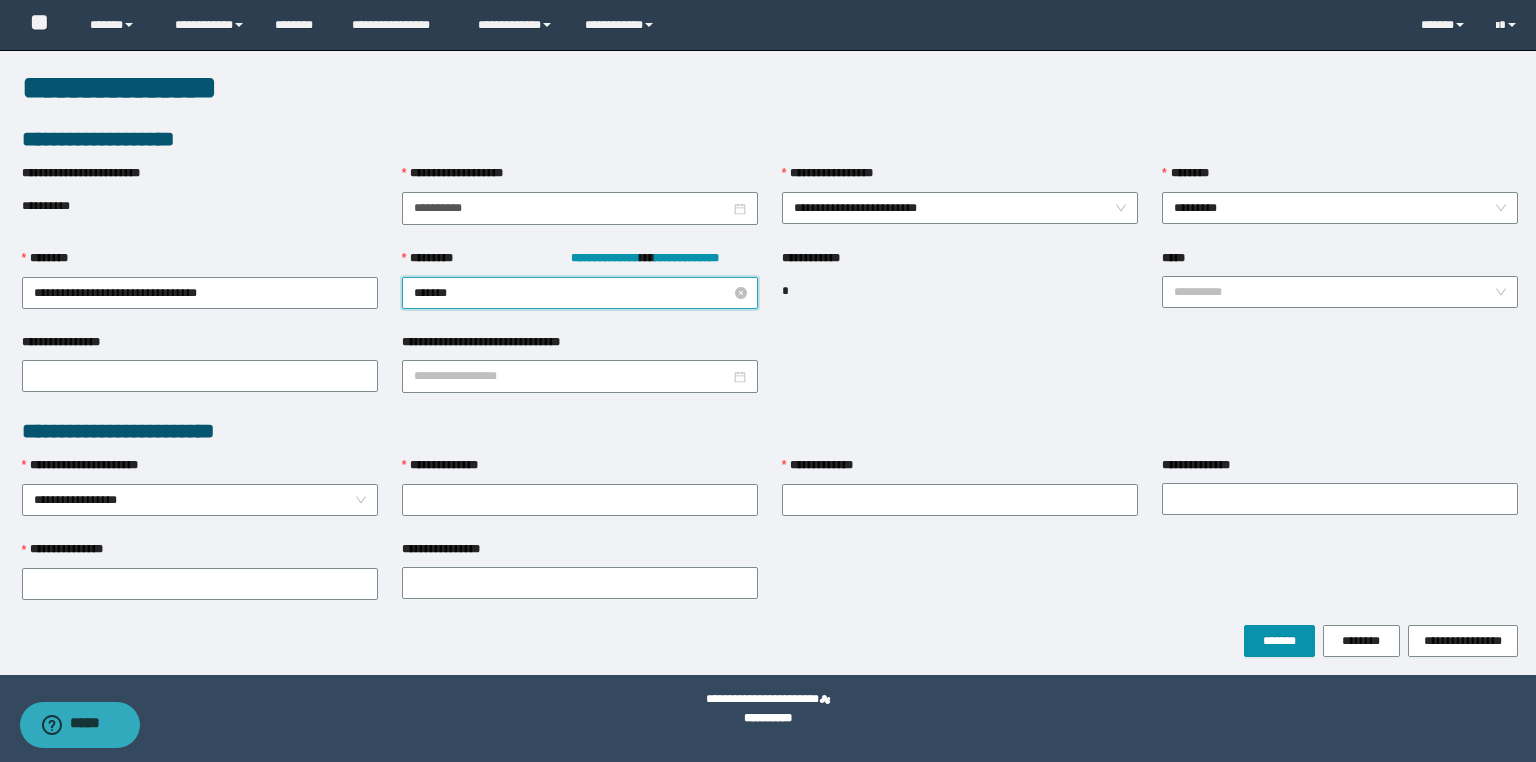 type on "********" 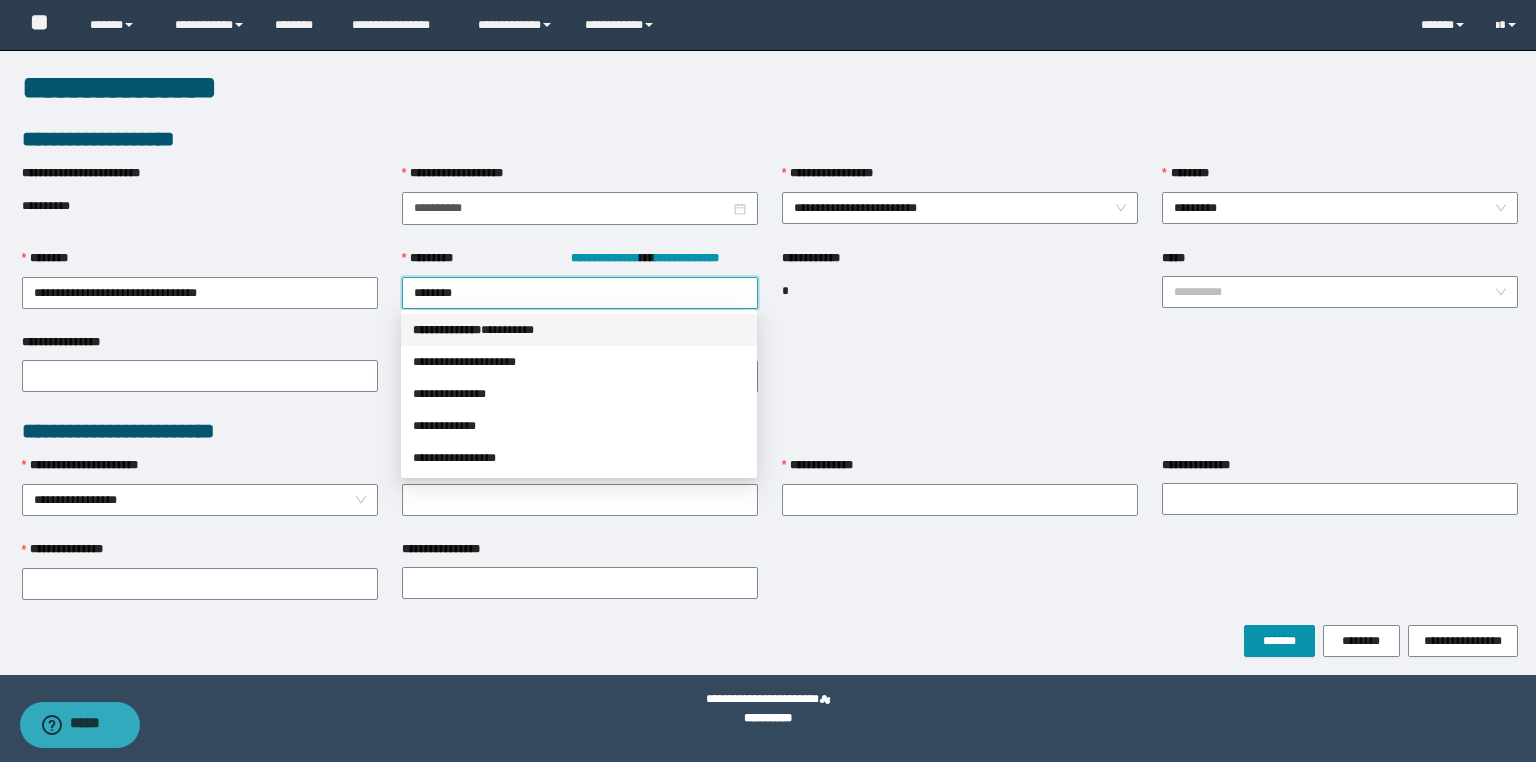 click on "*** *   ********* * ********" at bounding box center [579, 330] 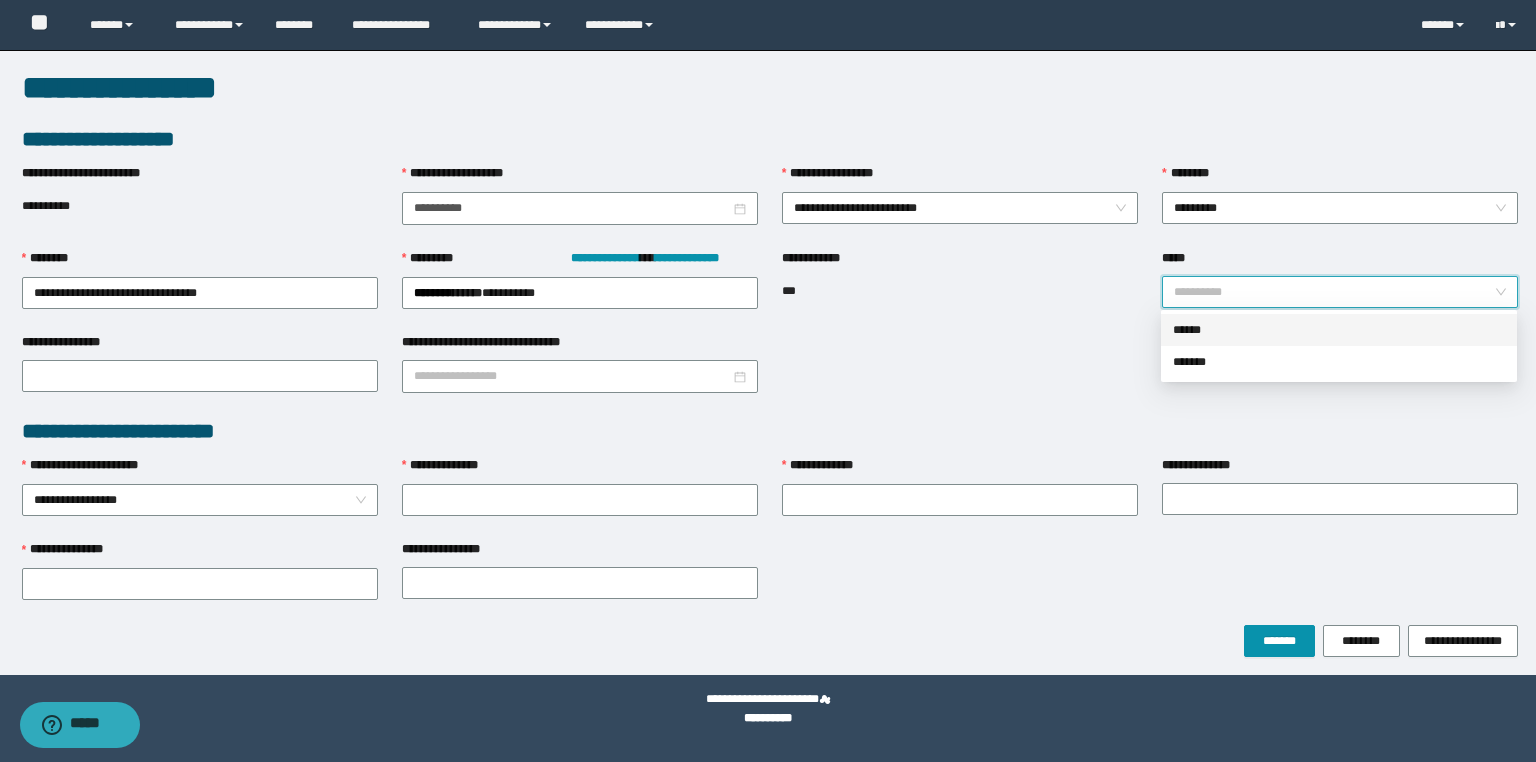 click on "*****" at bounding box center (1334, 292) 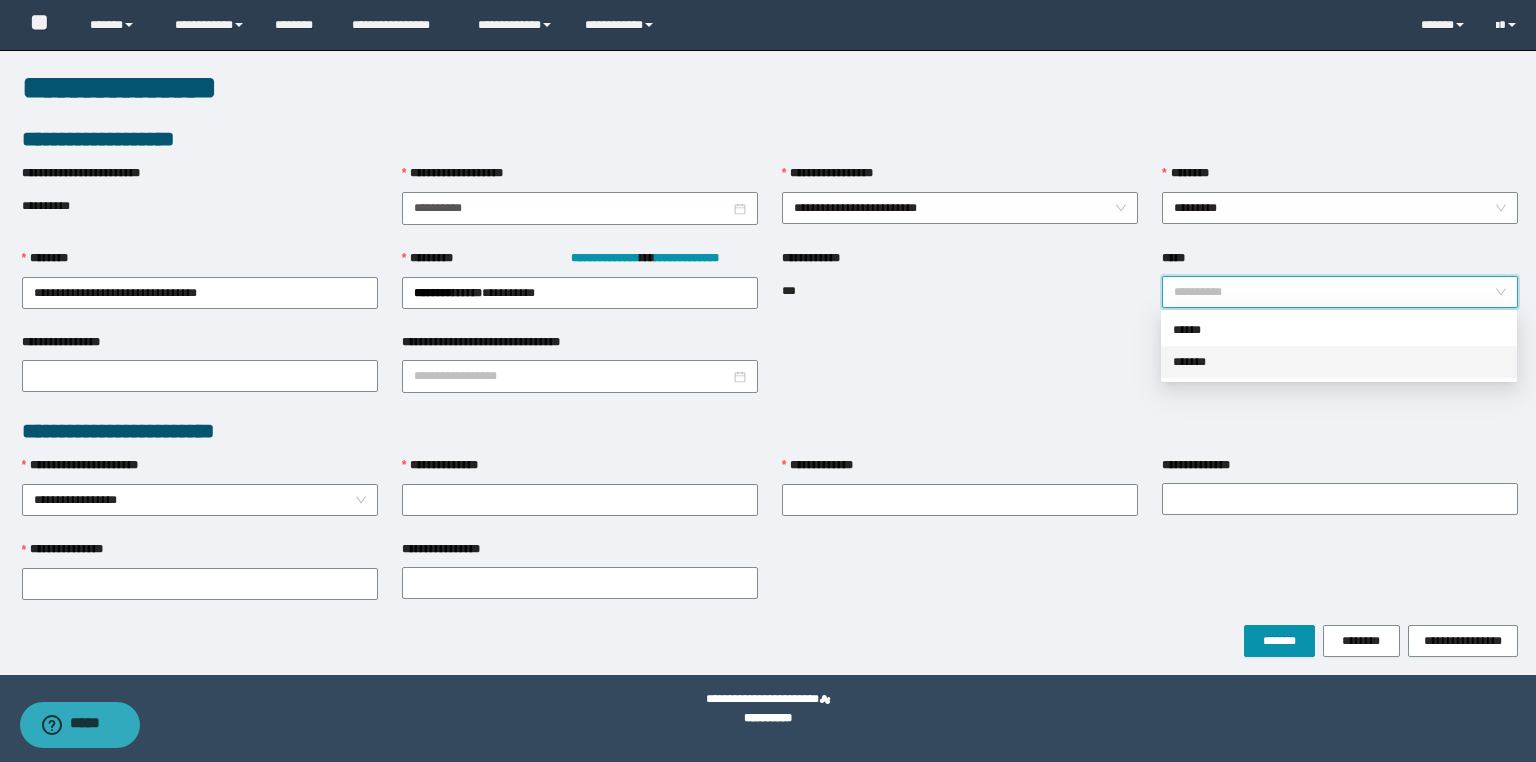 click on "*******" at bounding box center [1339, 362] 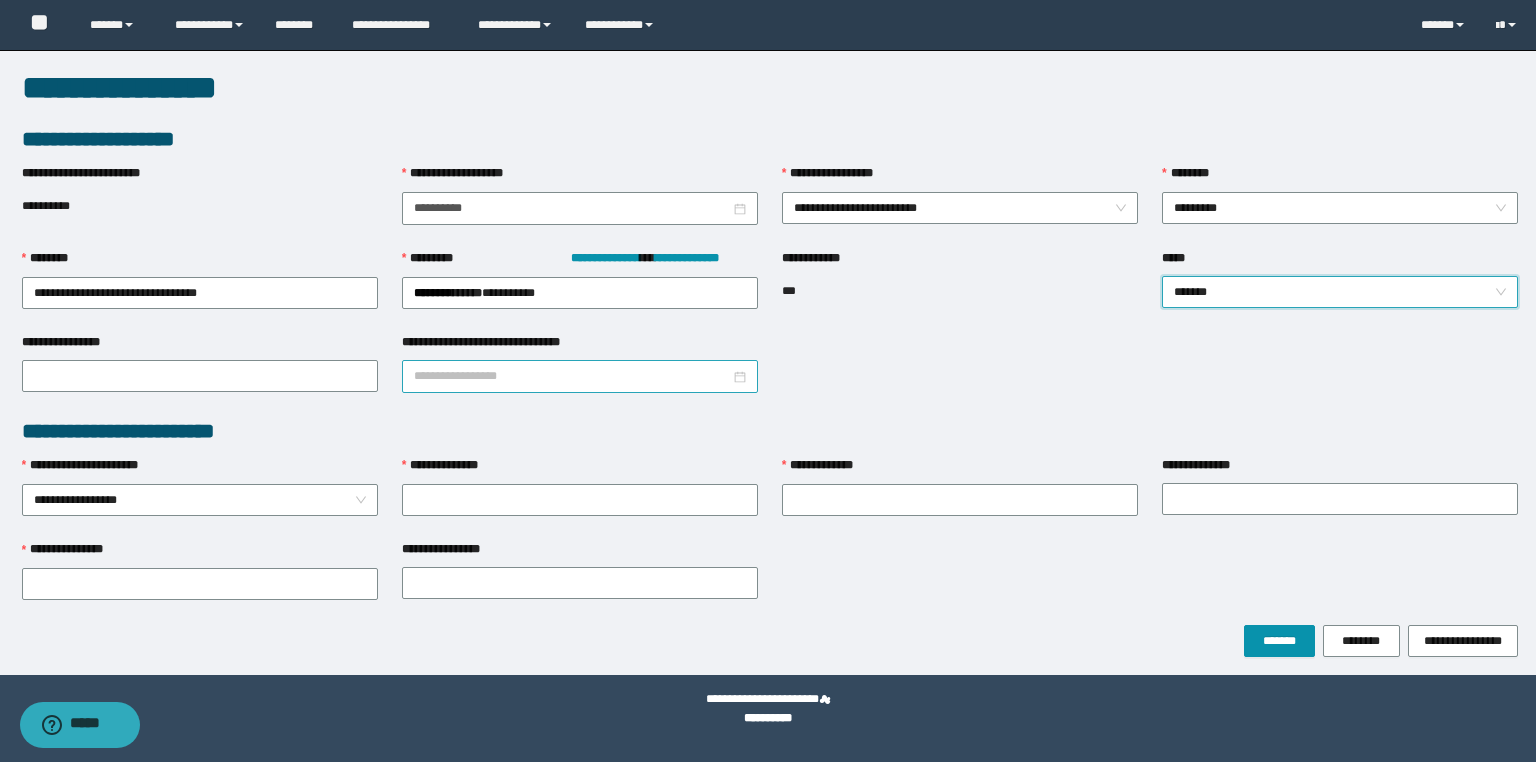 click on "**********" at bounding box center (572, 376) 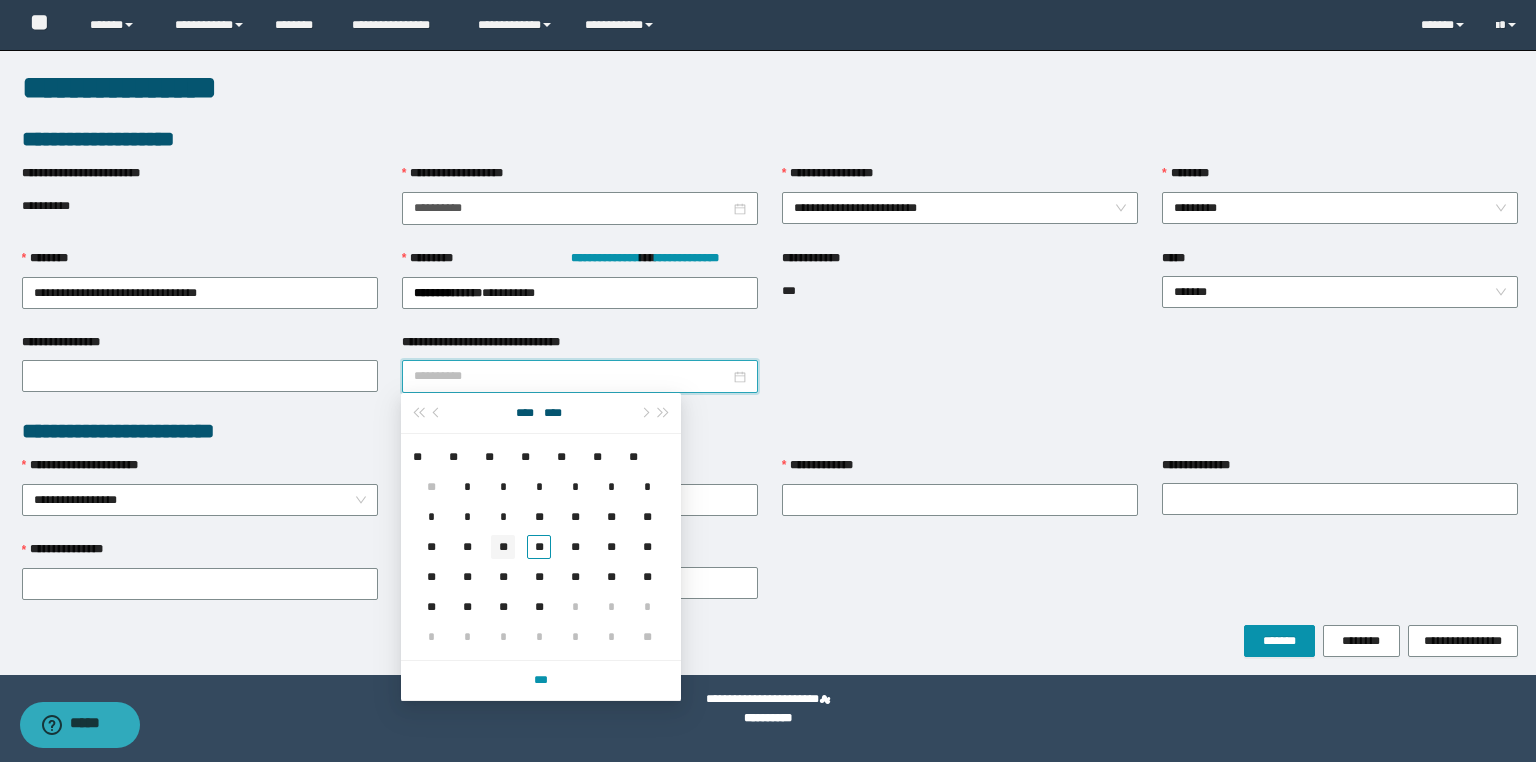 click on "**" at bounding box center (503, 547) 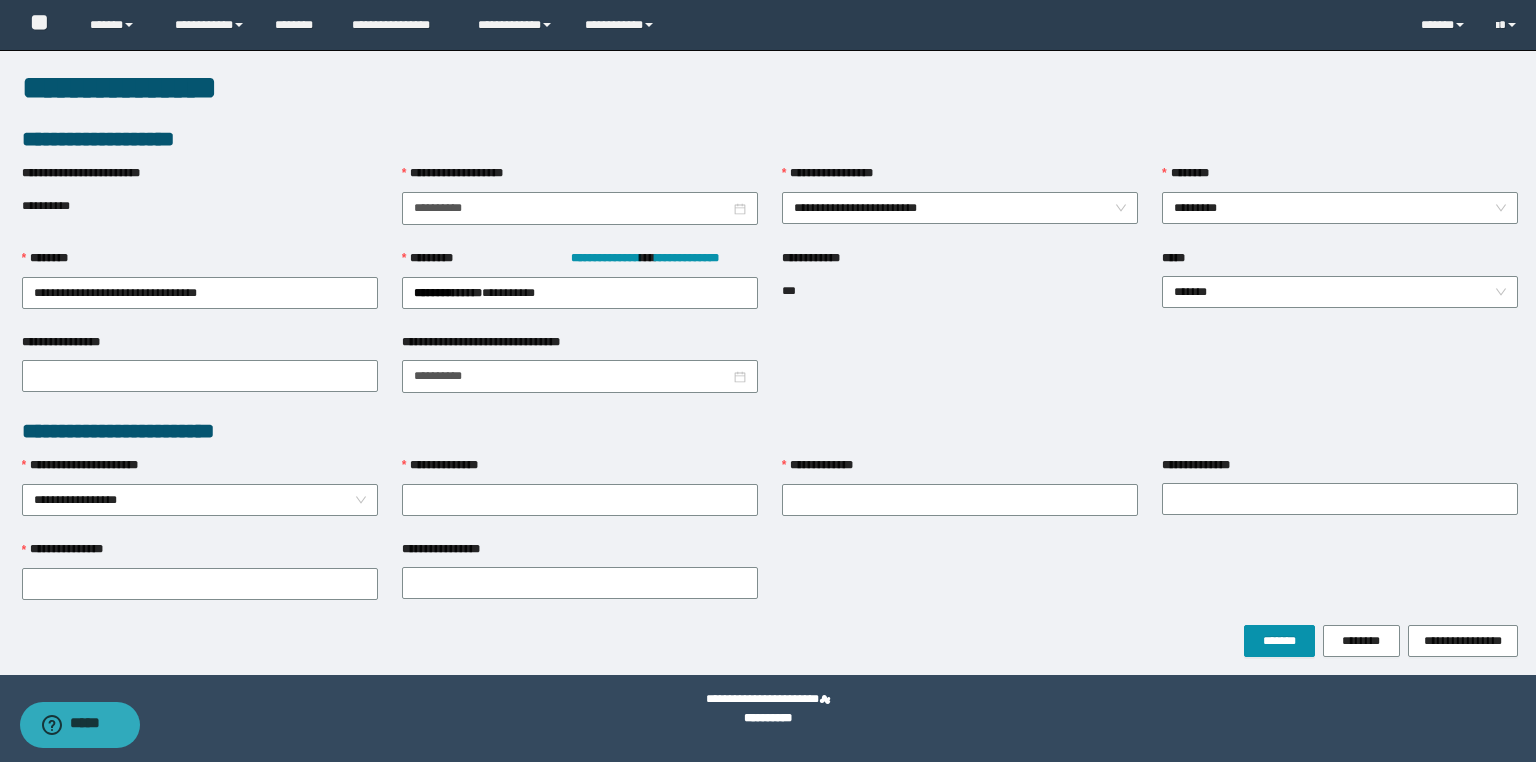 click on "**********" at bounding box center [446, 465] 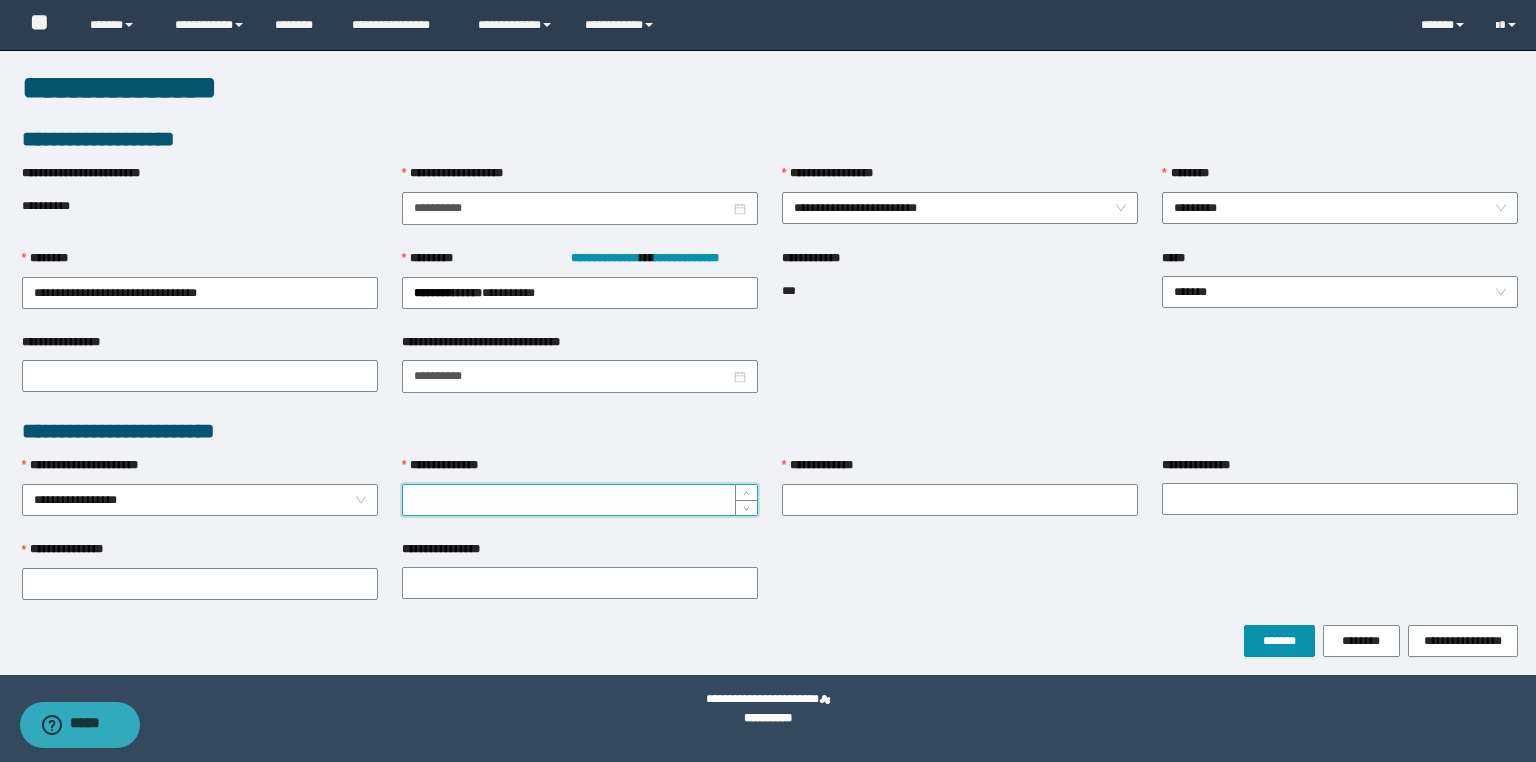 paste on "**********" 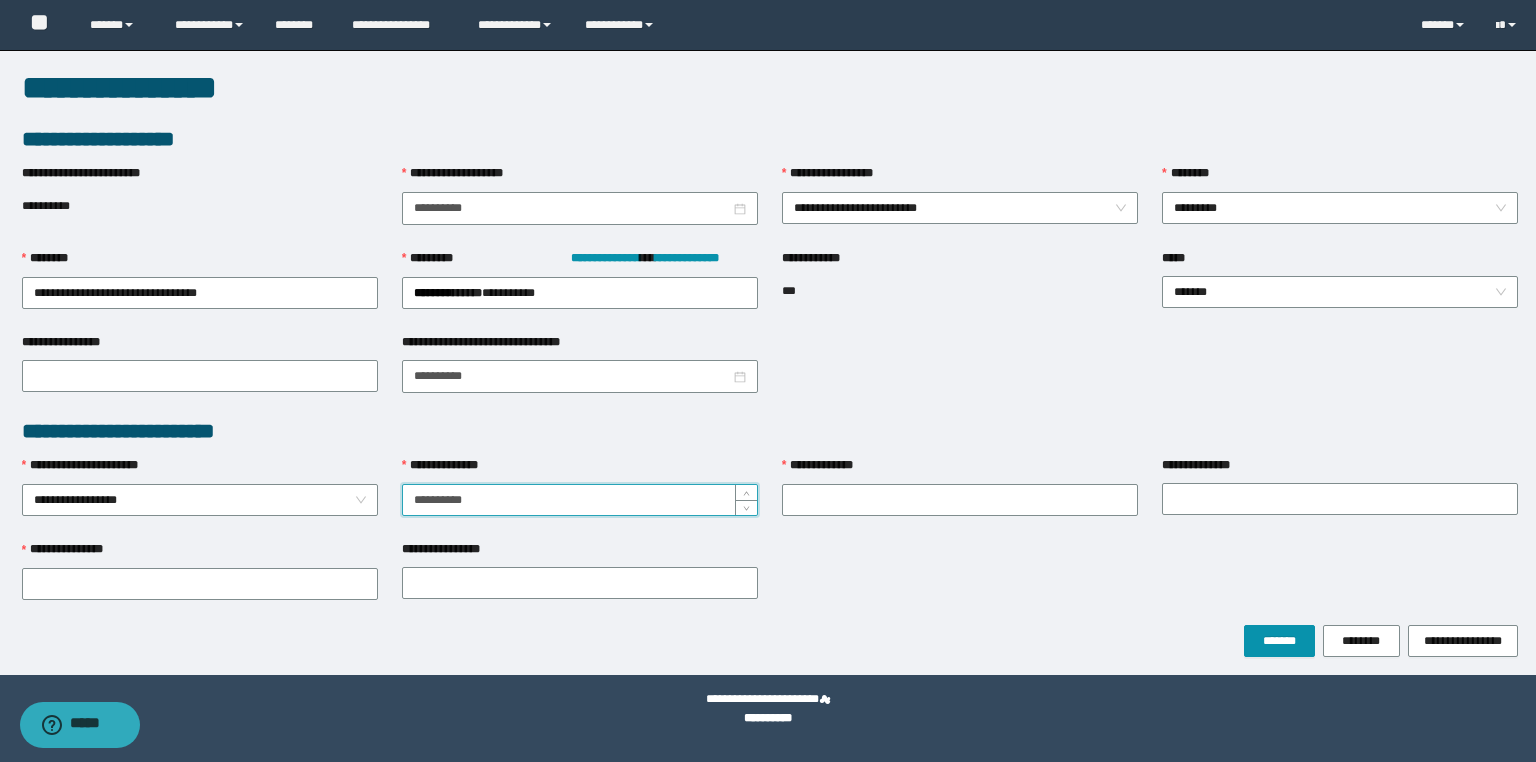 type on "**********" 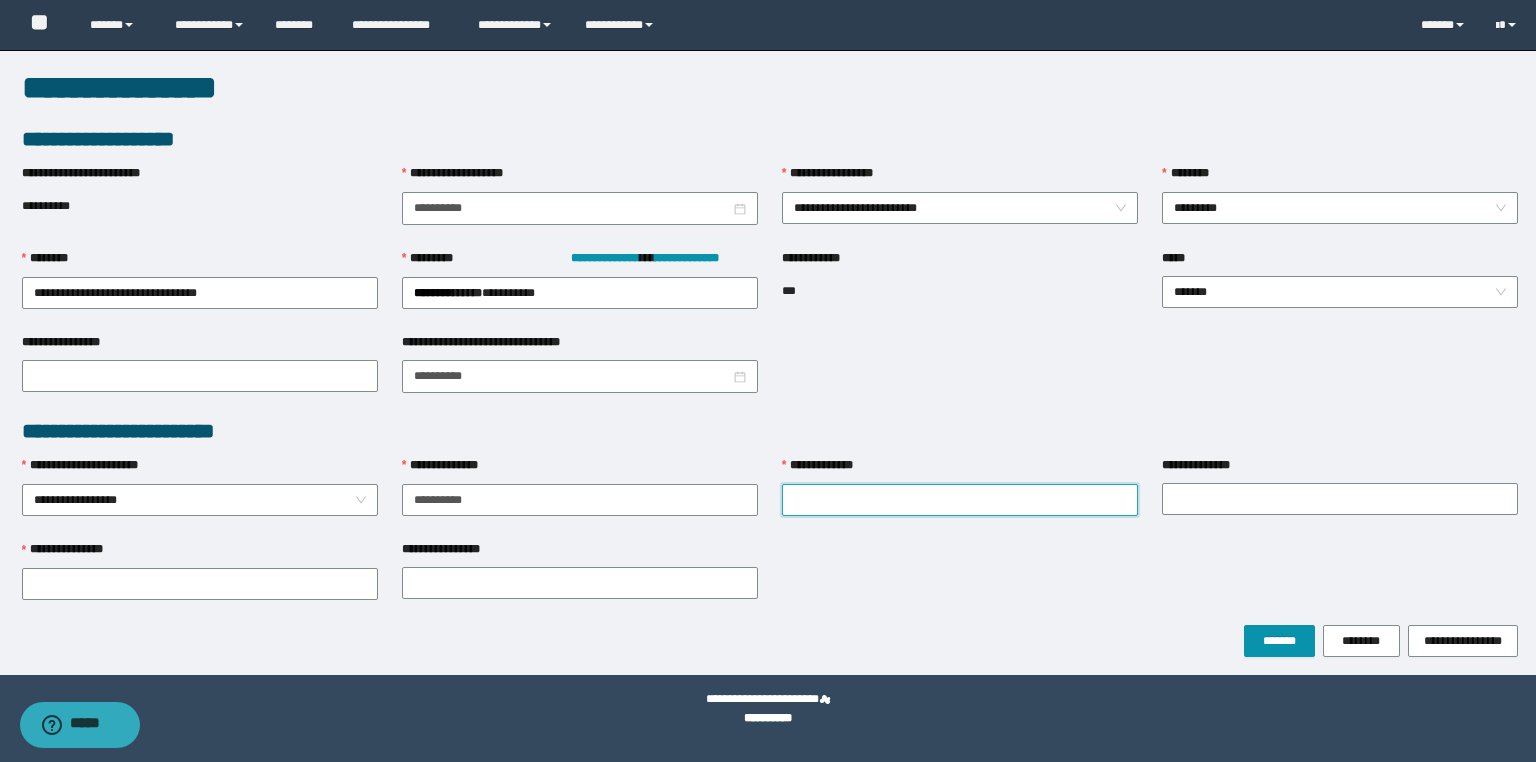 paste on "**********" 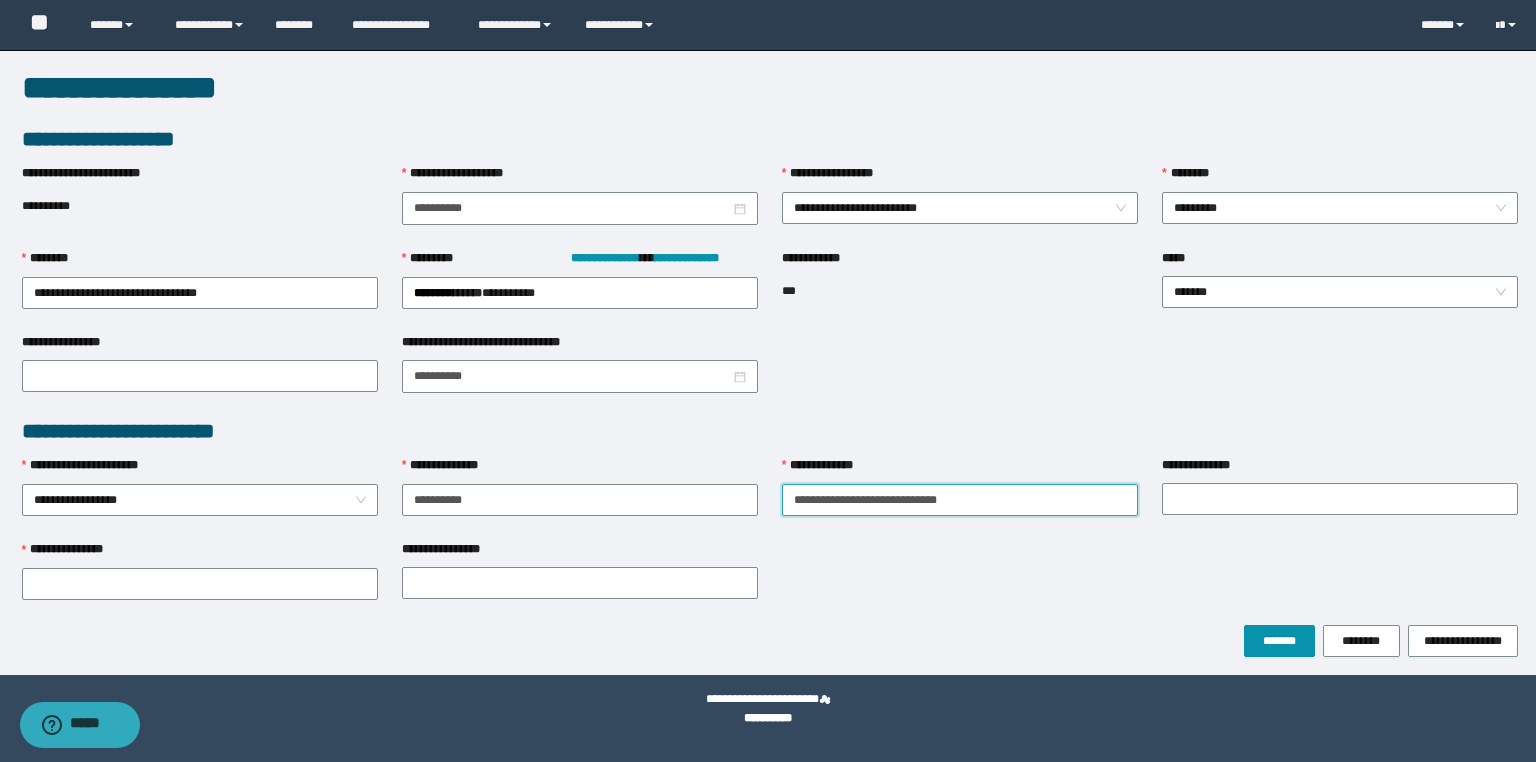 drag, startPoint x: 1021, startPoint y: 488, endPoint x: 838, endPoint y: 514, distance: 184.83777 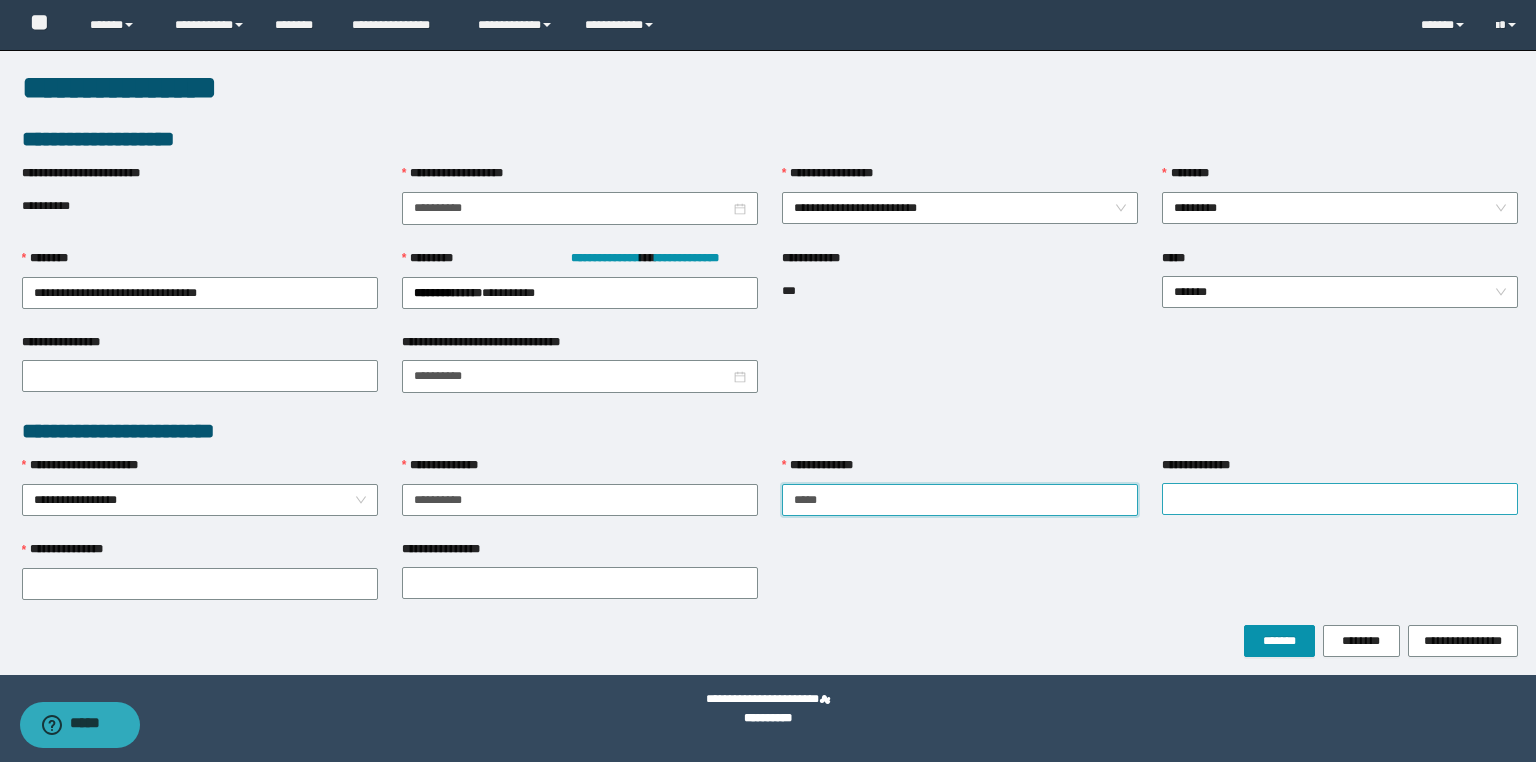 type on "****" 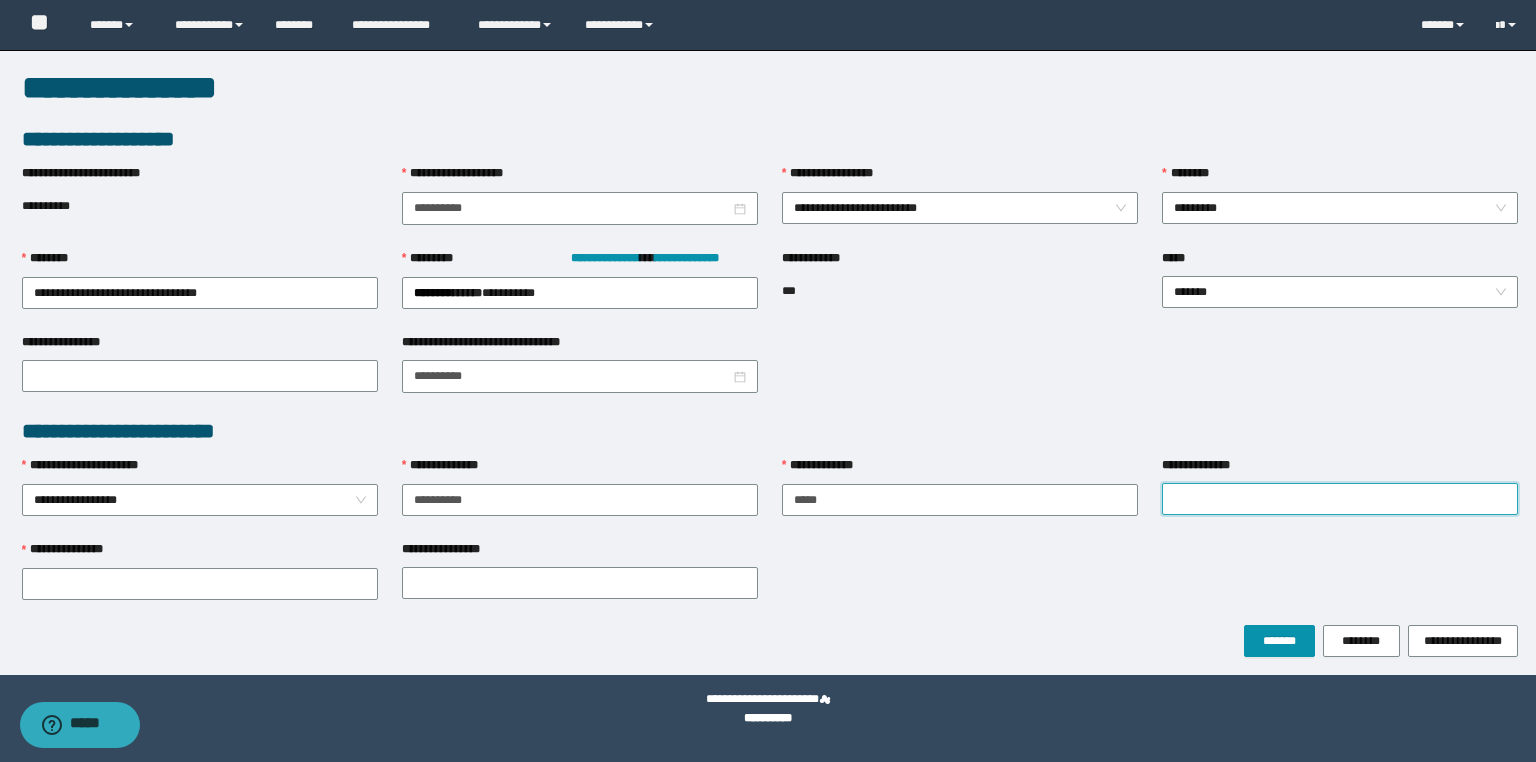 click on "**********" at bounding box center [1340, 499] 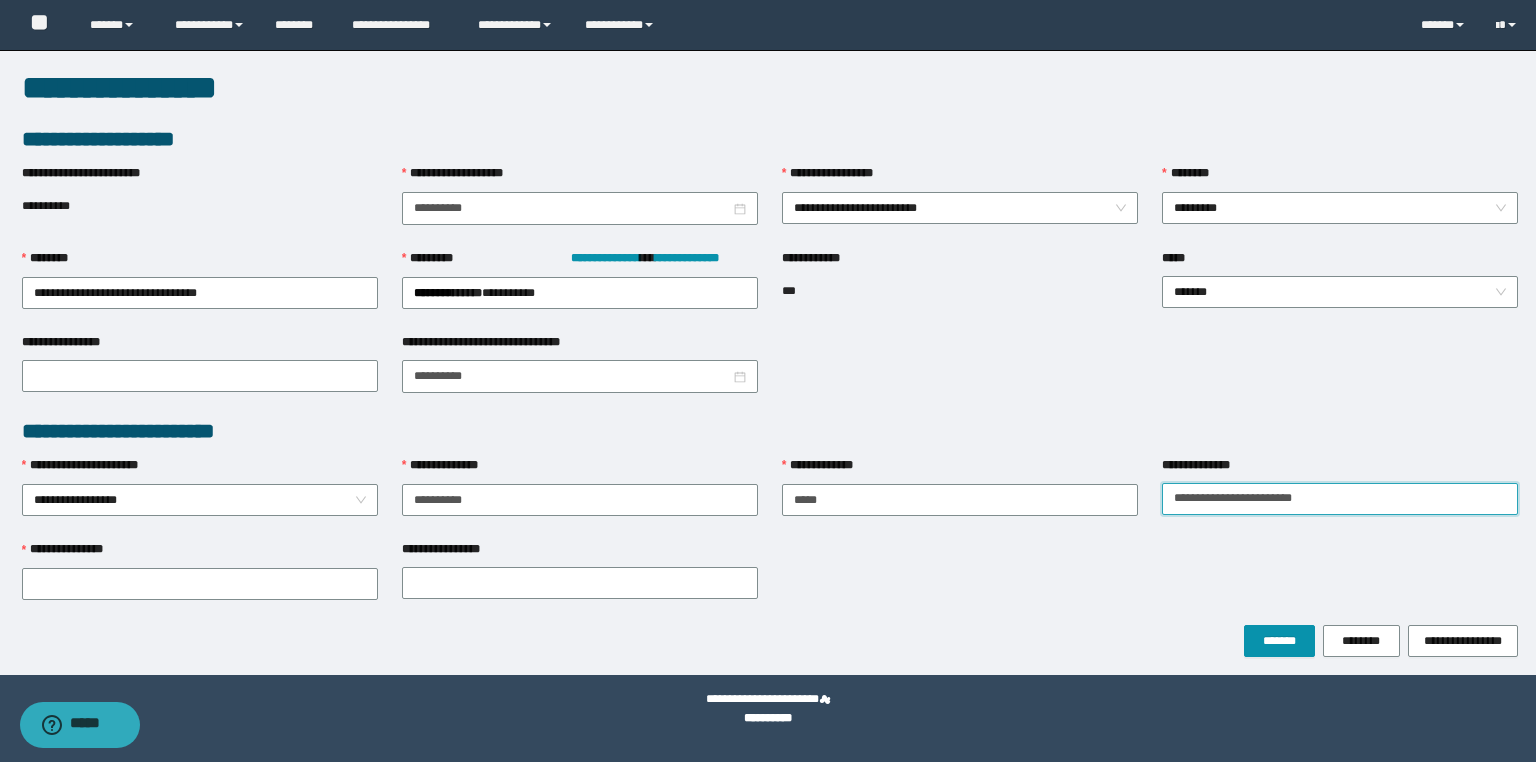 drag, startPoint x: 1347, startPoint y: 485, endPoint x: 1227, endPoint y: 513, distance: 123.22337 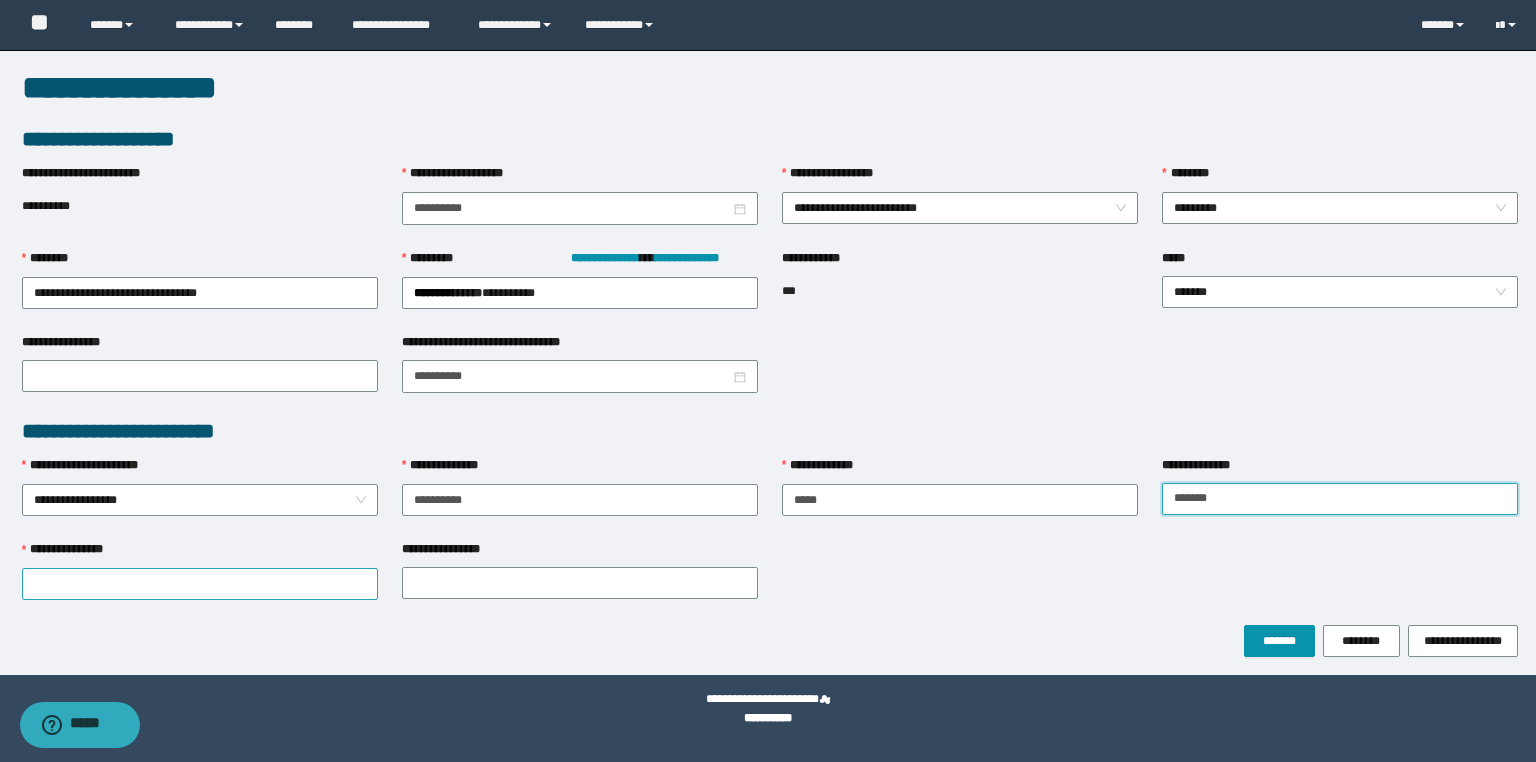 type on "******" 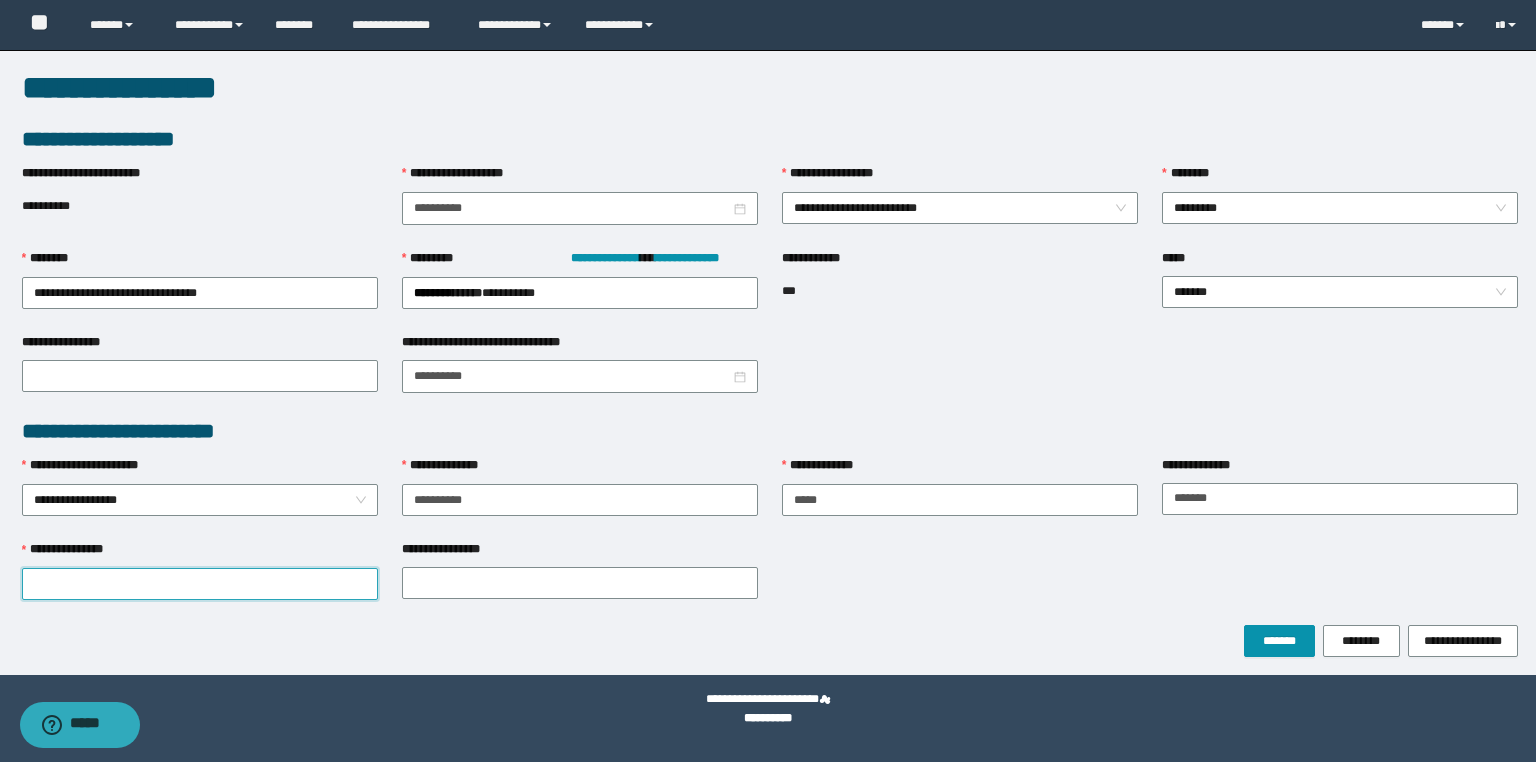 click on "**********" at bounding box center (200, 584) 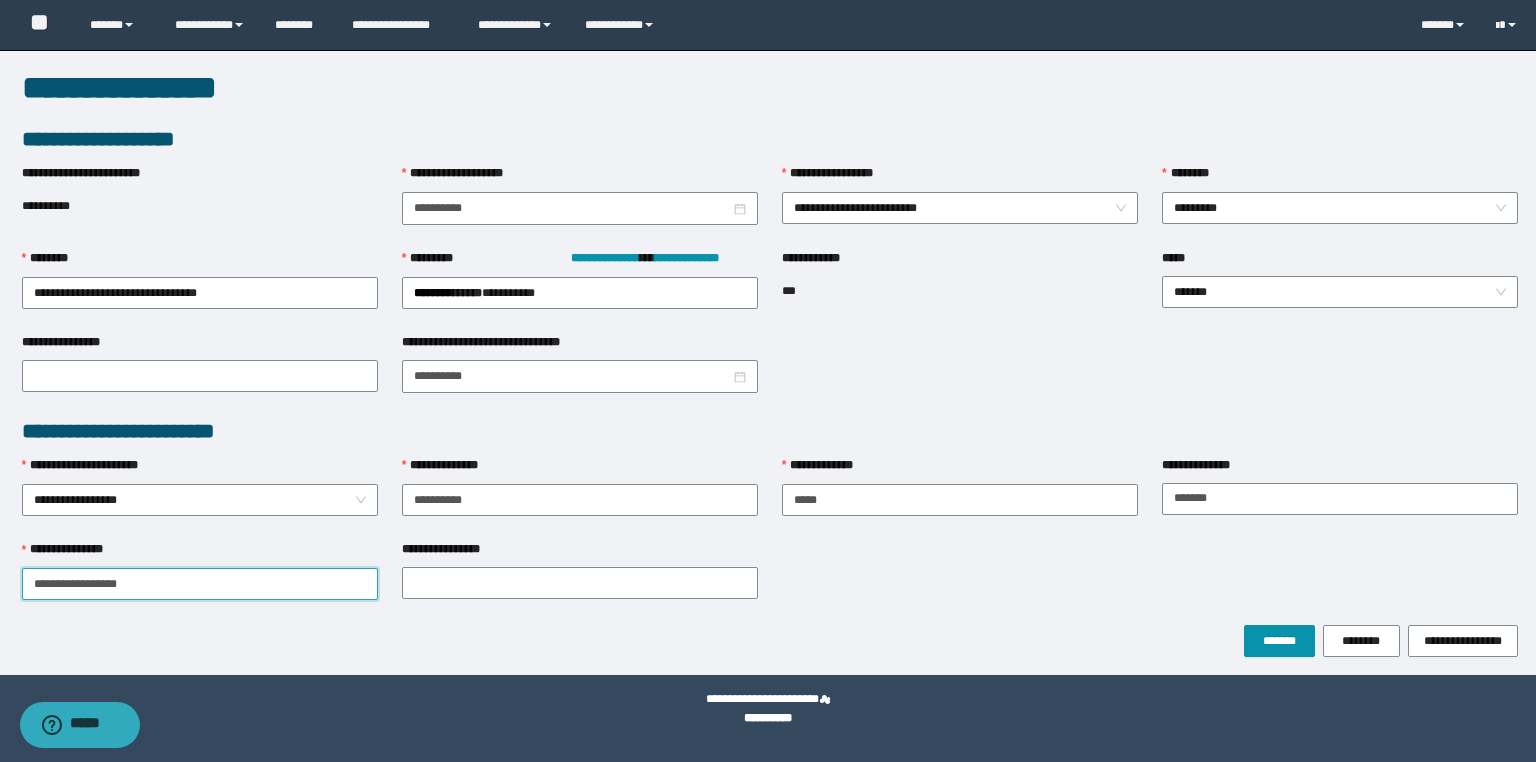 click on "**********" at bounding box center (200, 584) 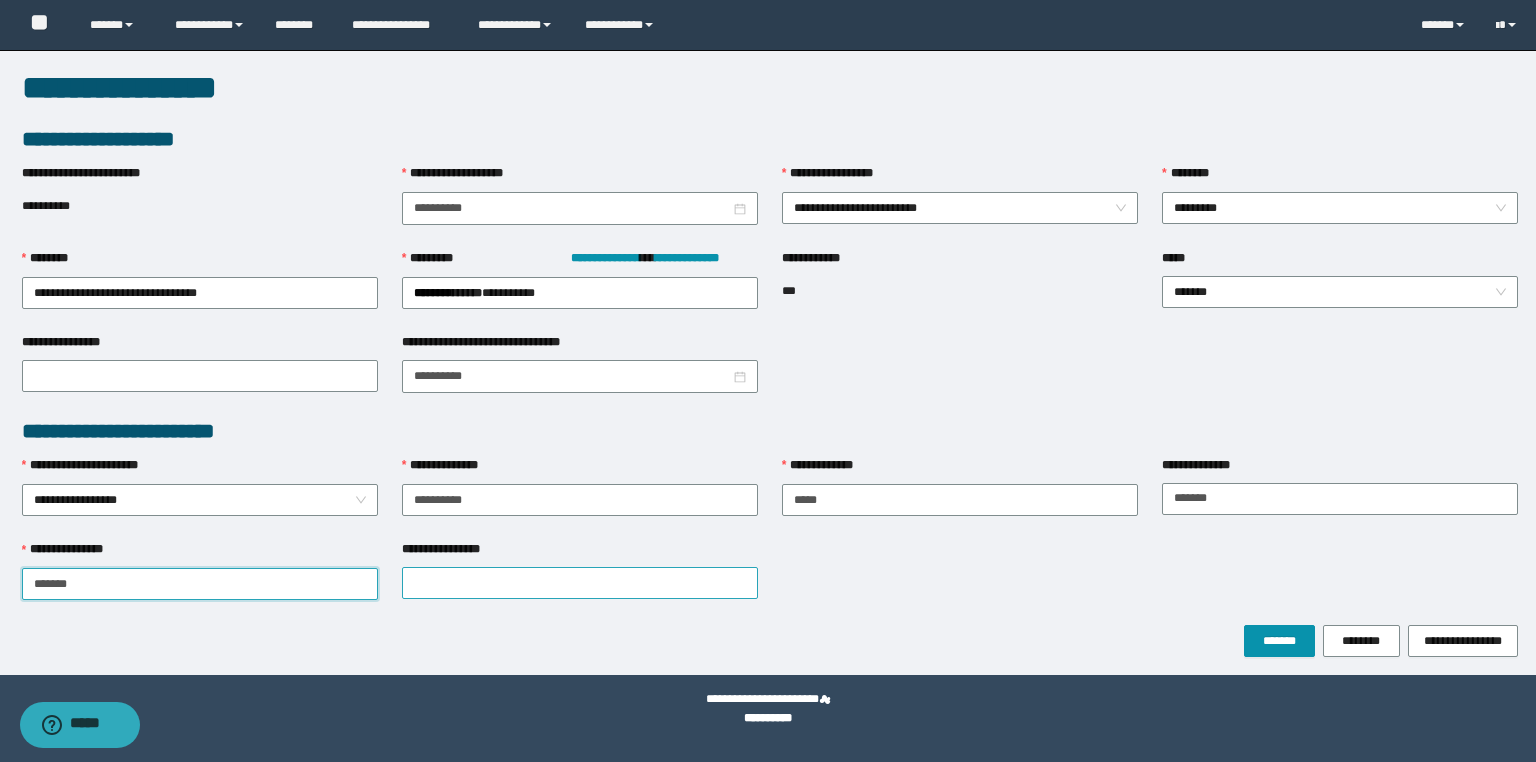 type on "******" 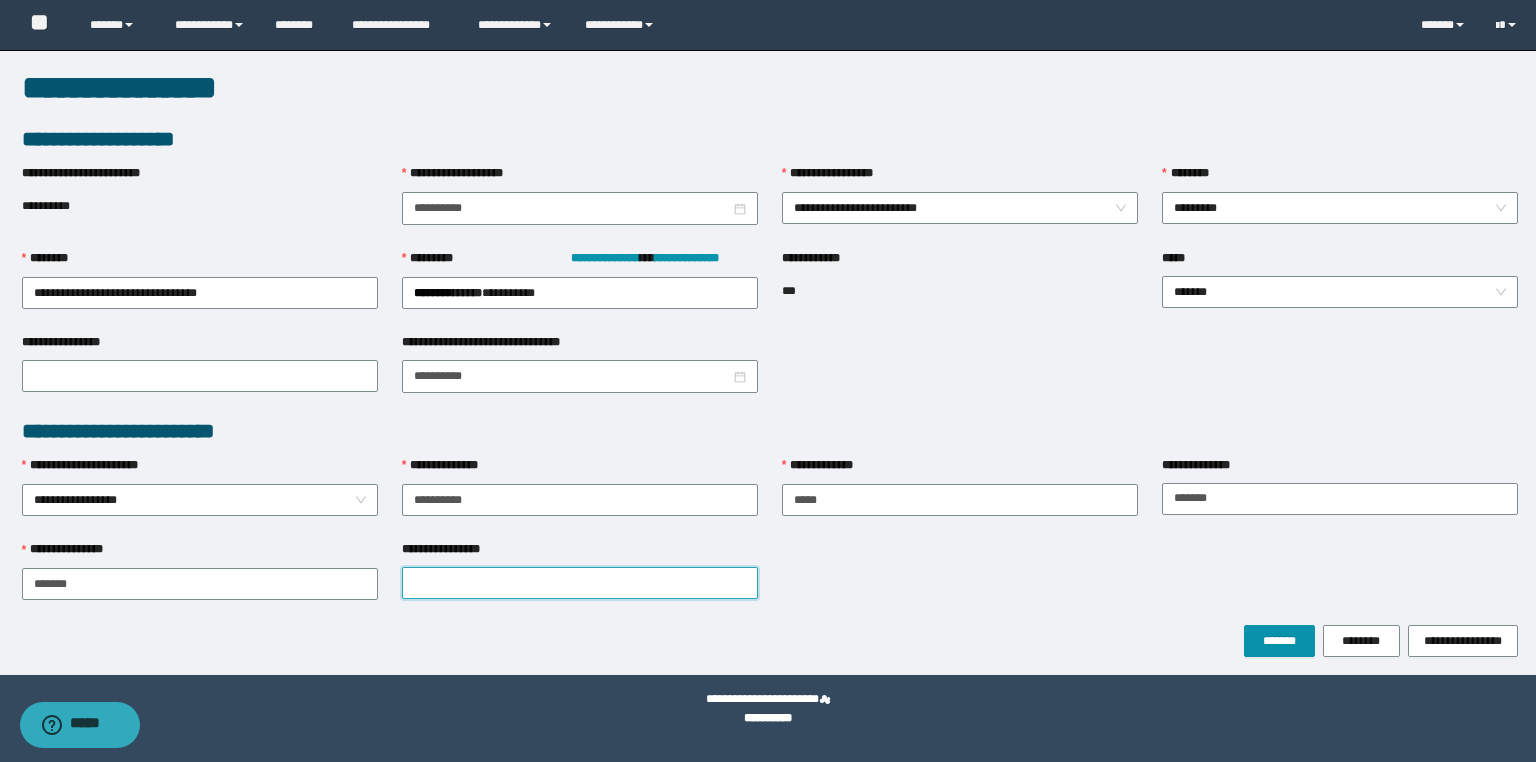 click on "**********" at bounding box center [580, 583] 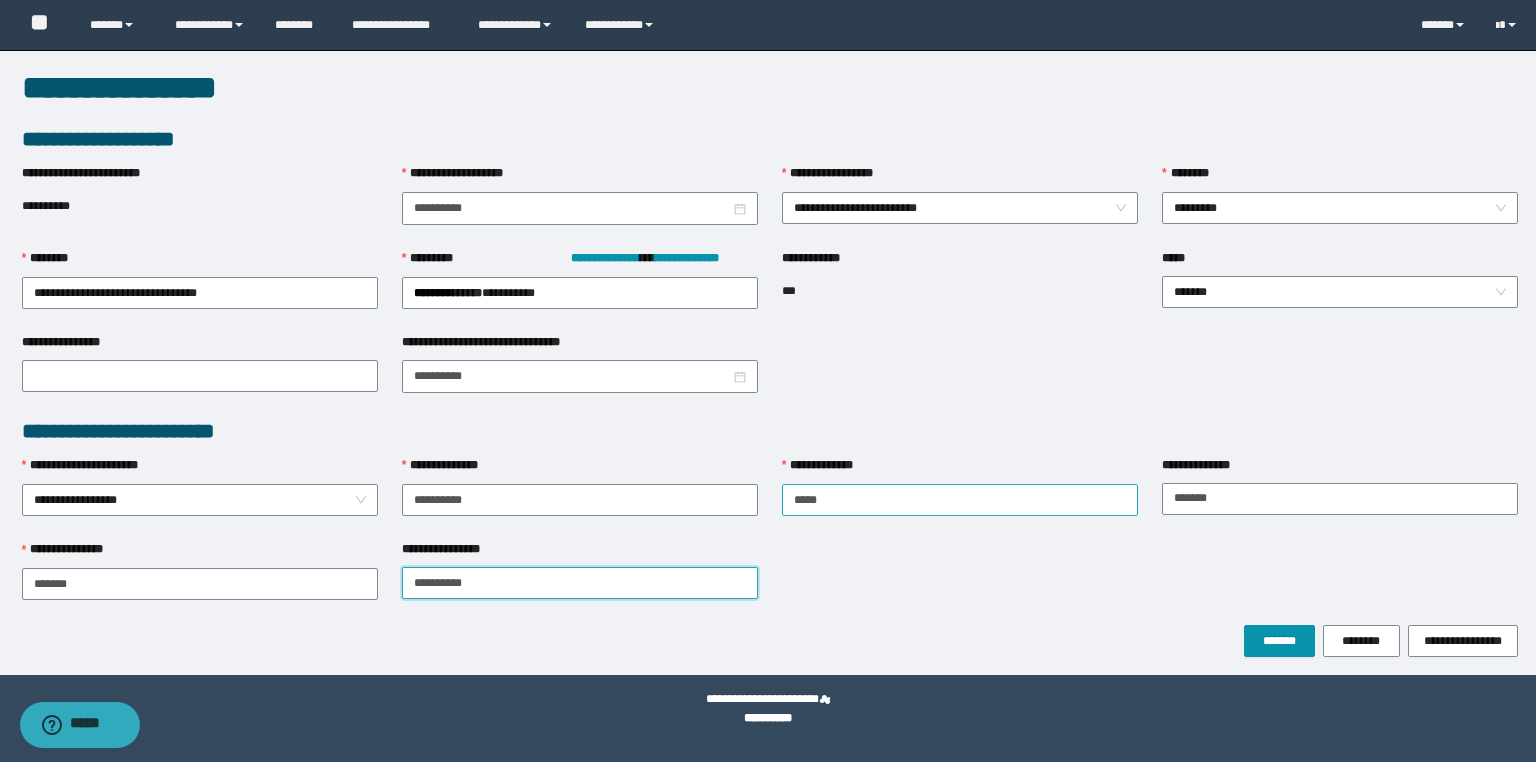 type on "**********" 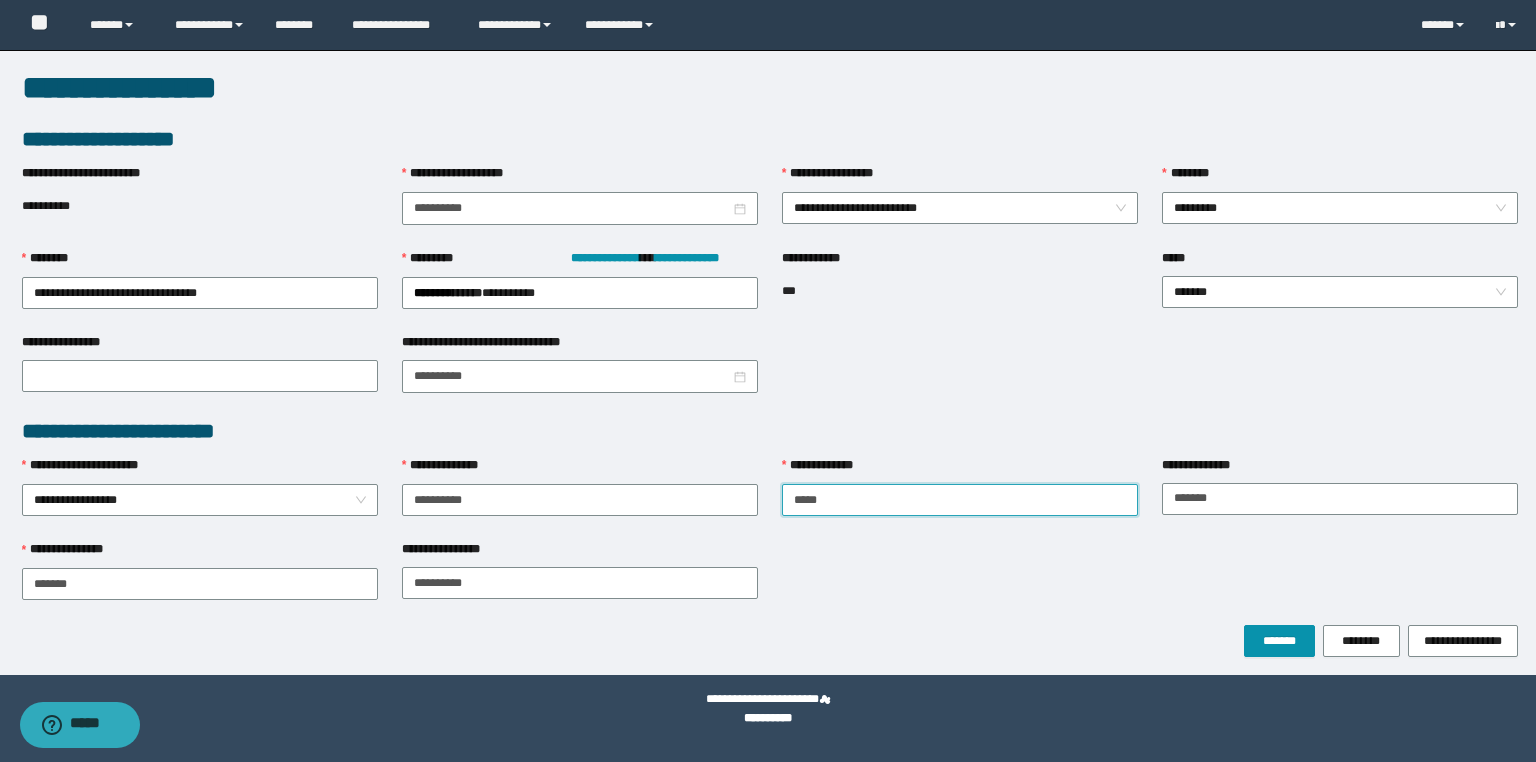click on "****" at bounding box center [960, 500] 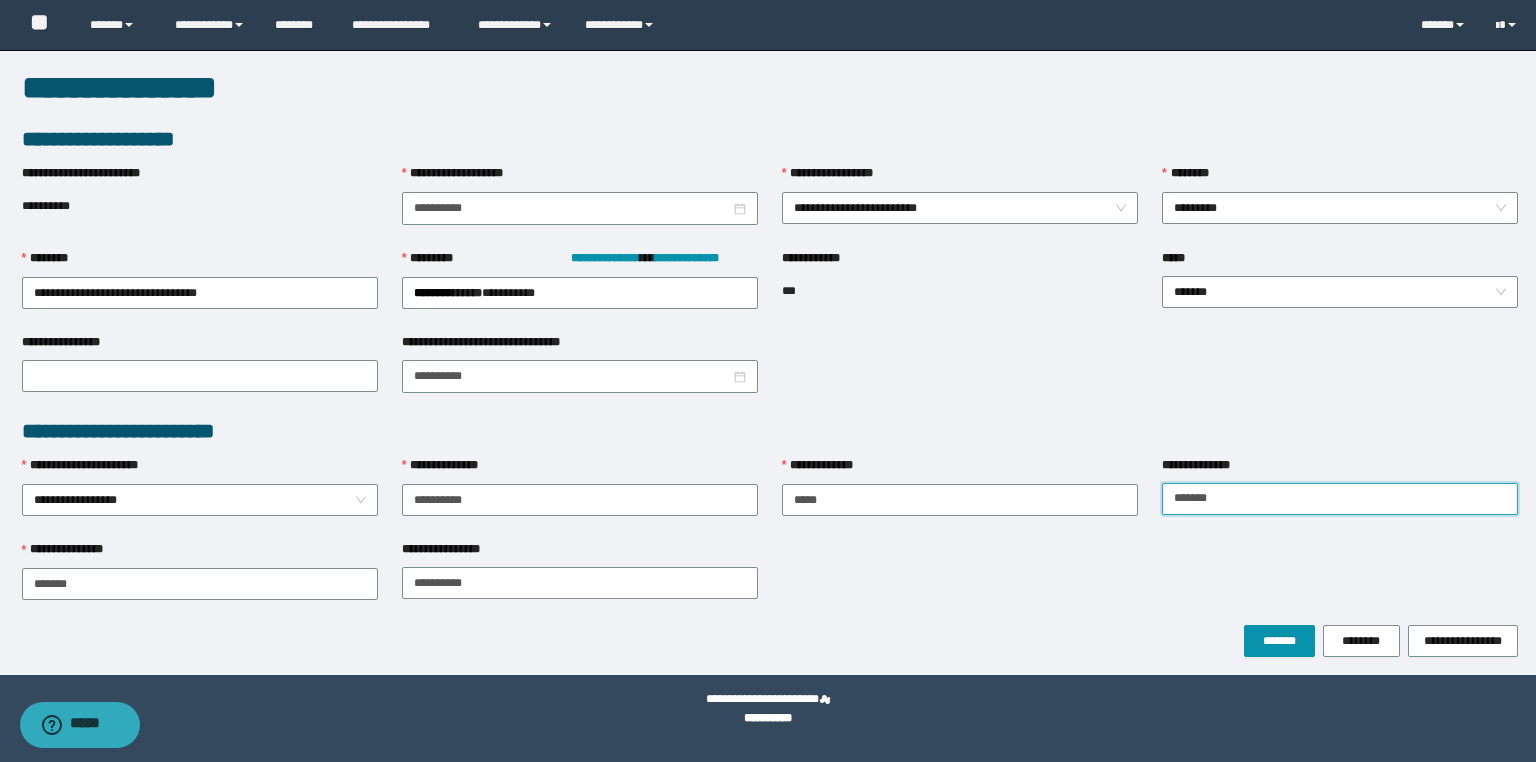 click on "******" at bounding box center [1340, 499] 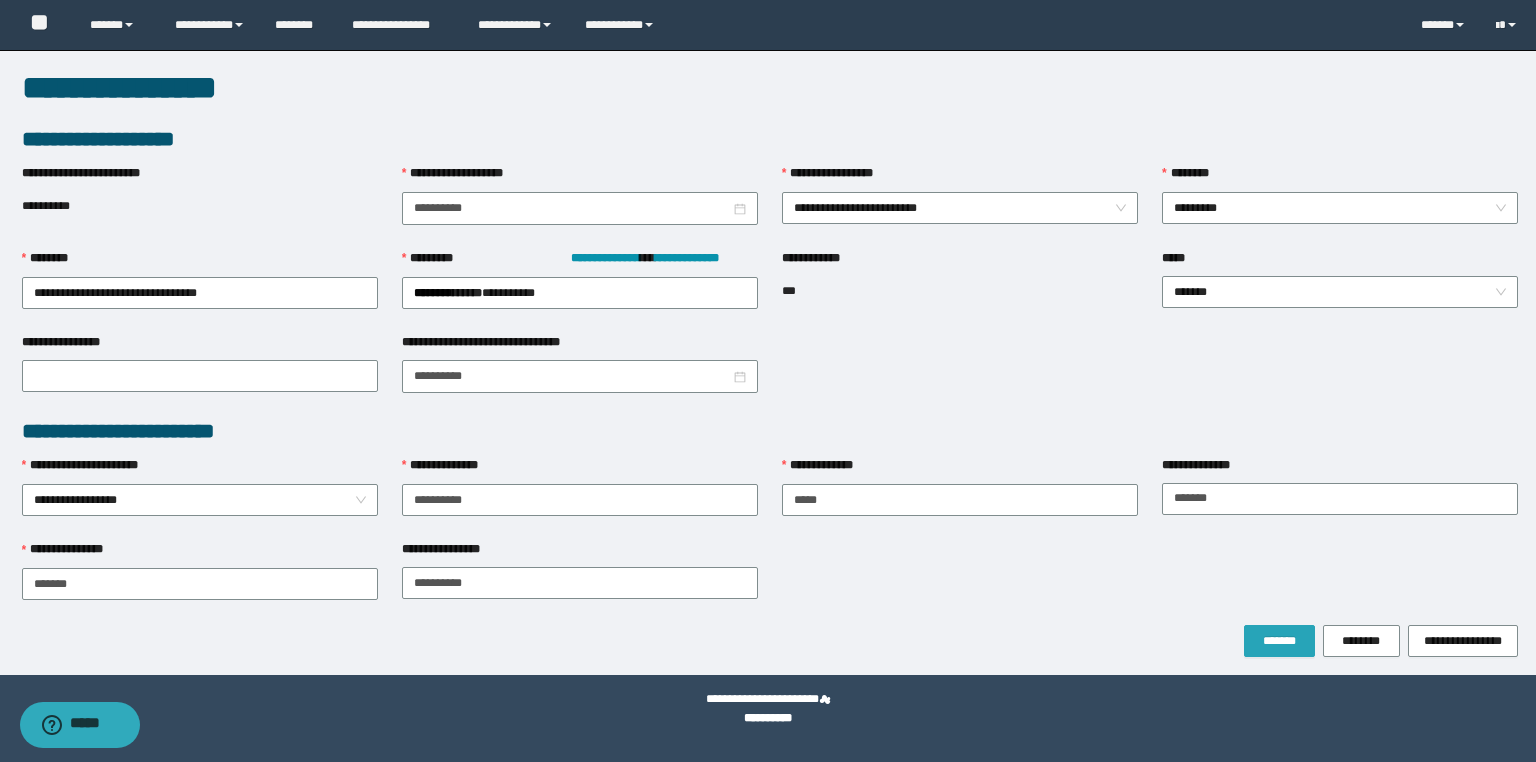 click on "*******" at bounding box center (1279, 641) 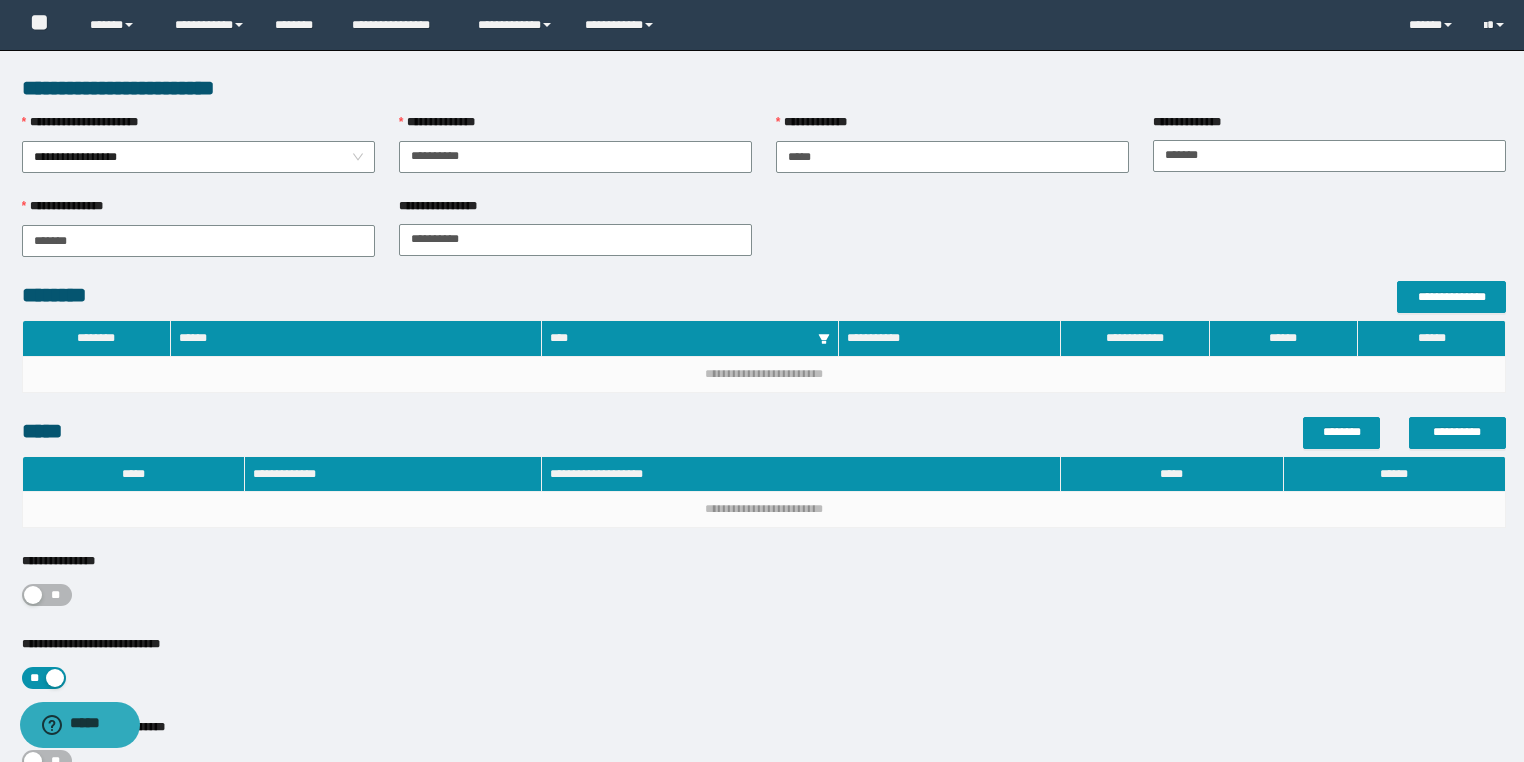 scroll, scrollTop: 555, scrollLeft: 0, axis: vertical 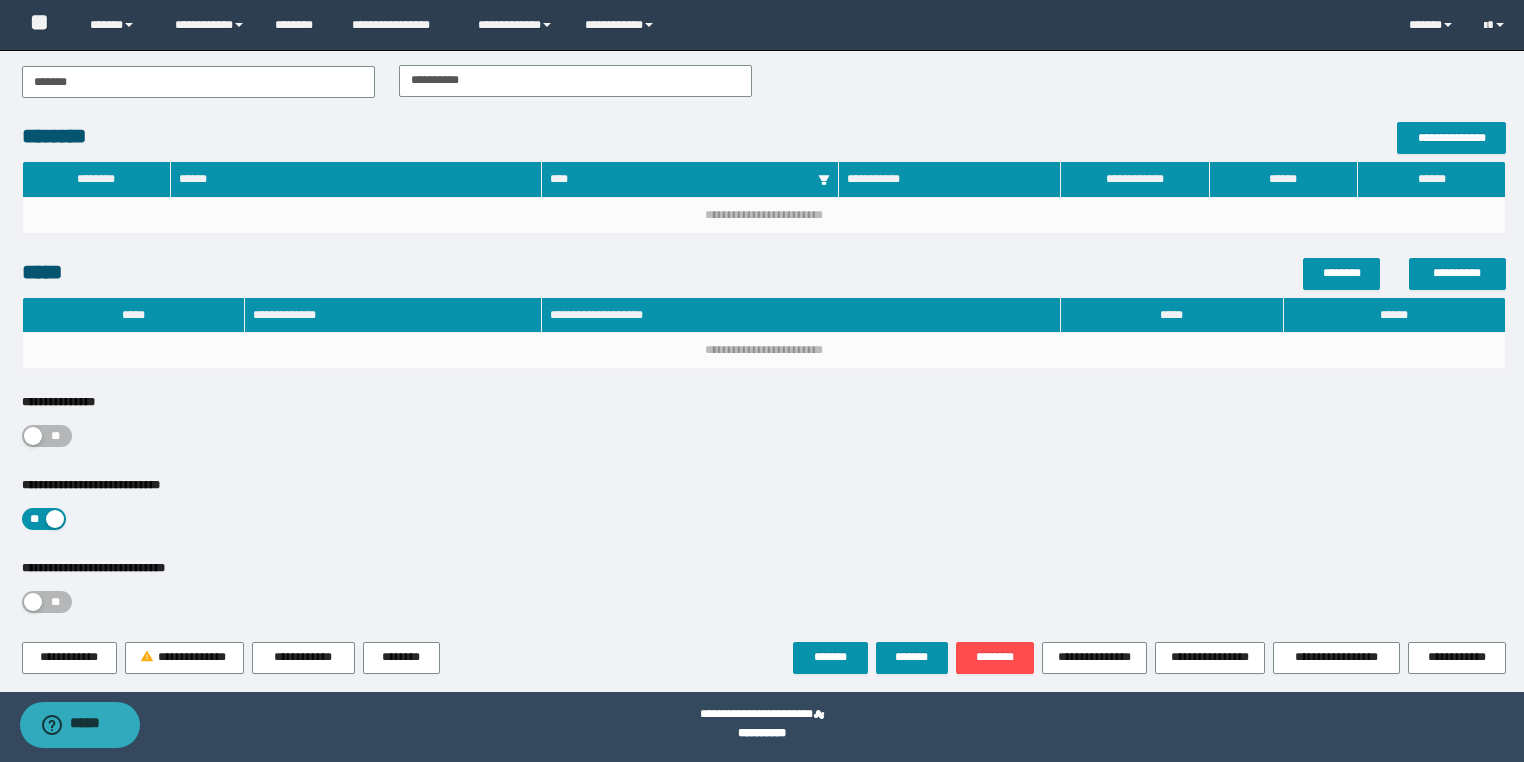 click on "**" at bounding box center (56, 436) 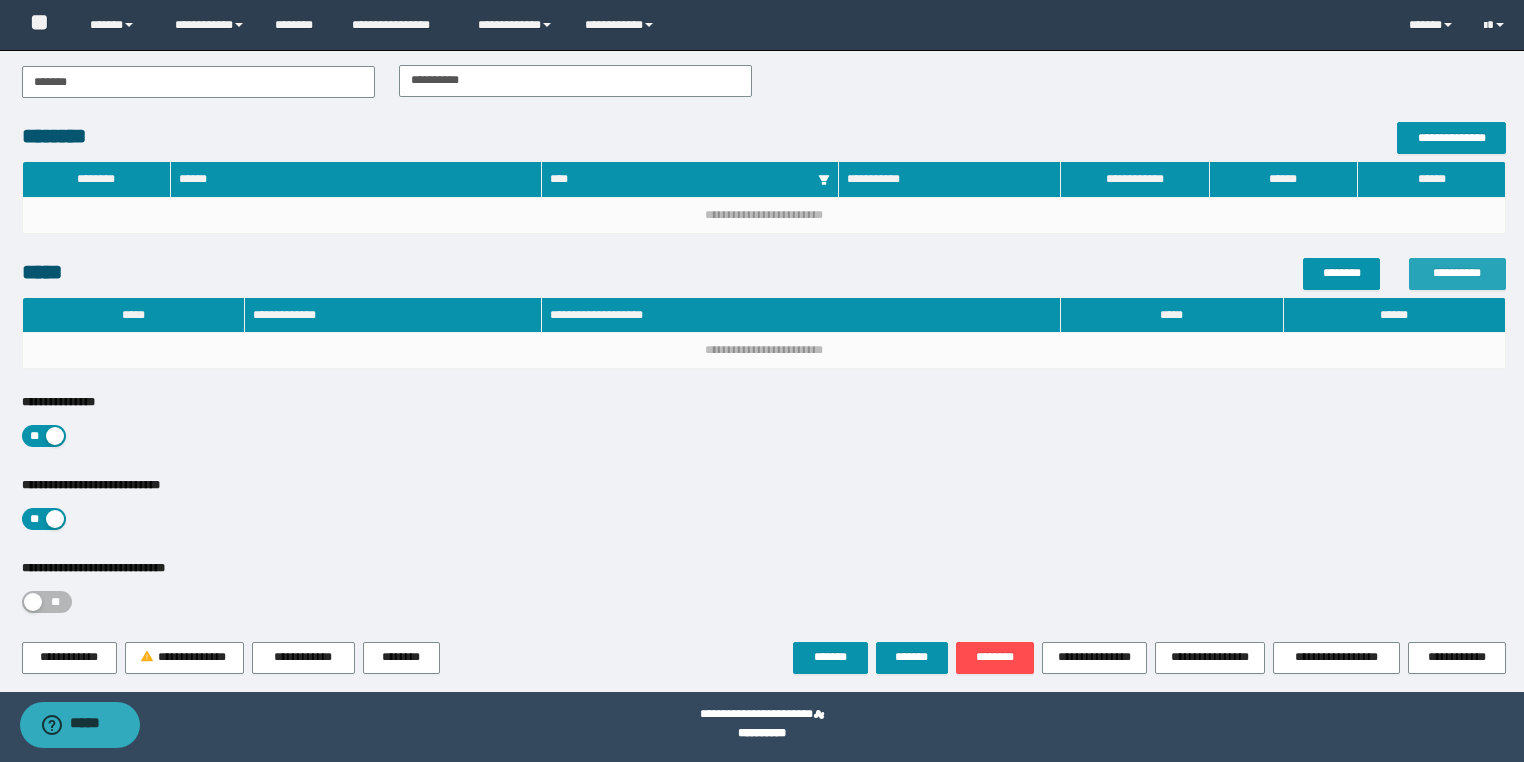 click on "**********" at bounding box center (1457, 273) 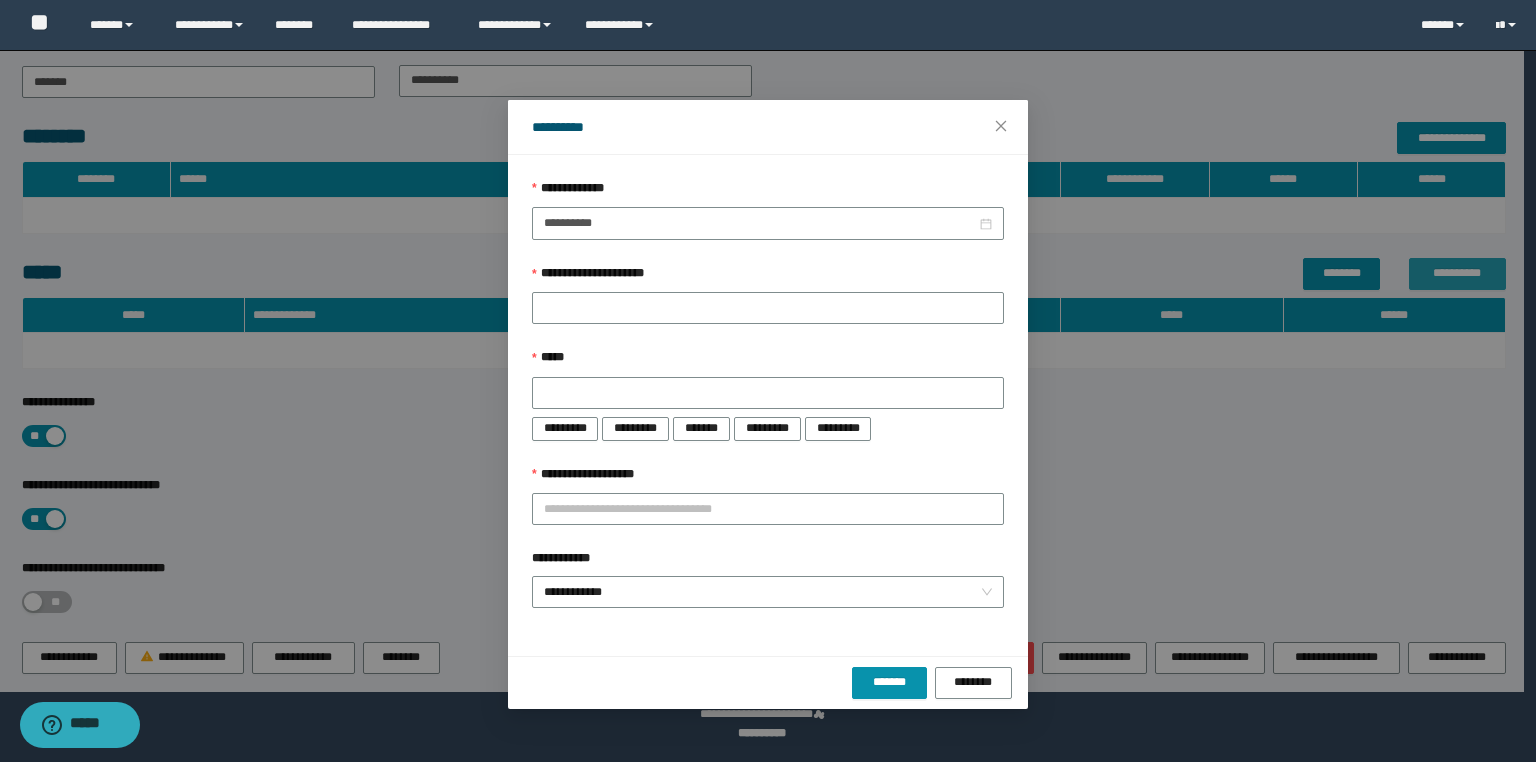 type 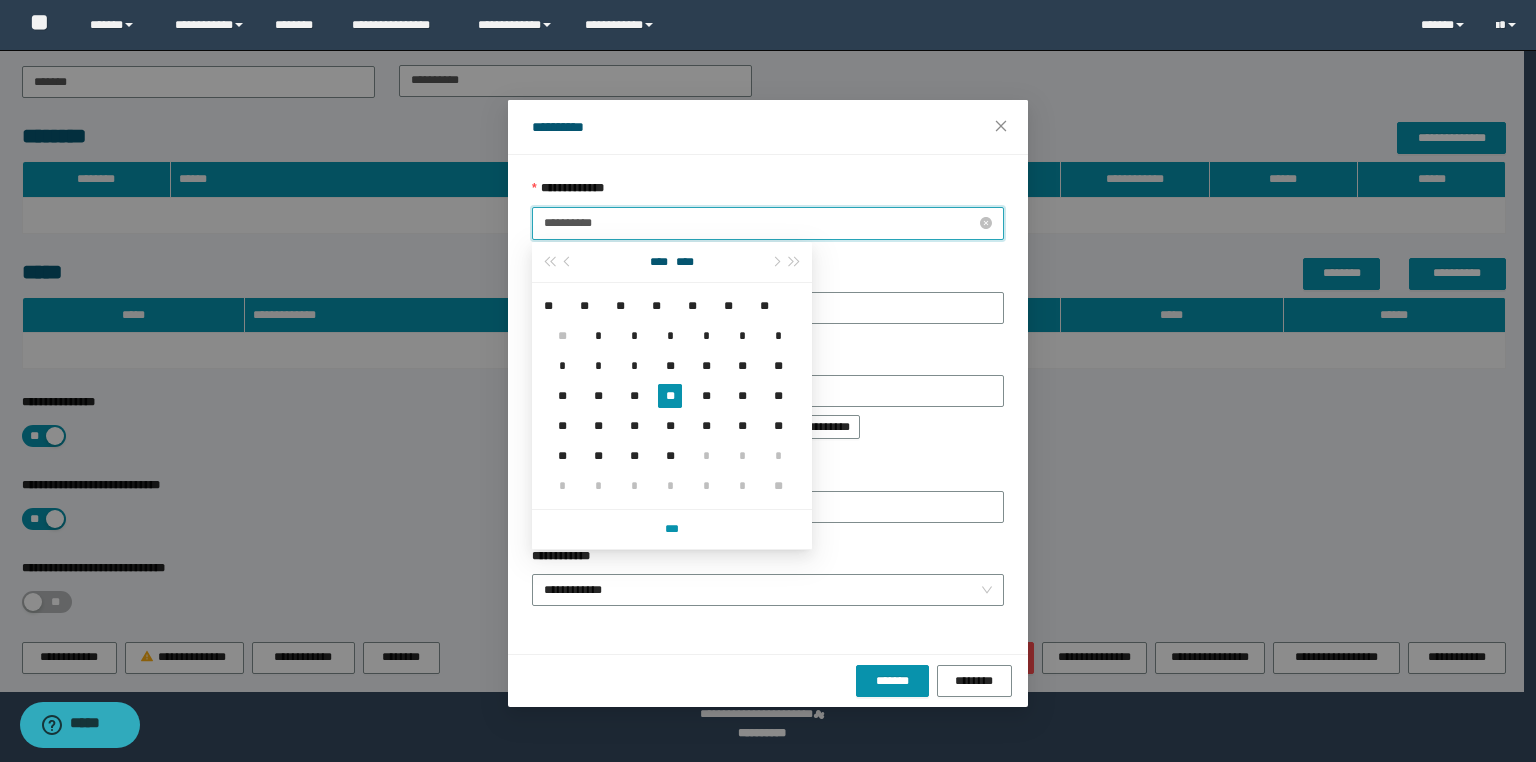 click on "**********" at bounding box center [760, 223] 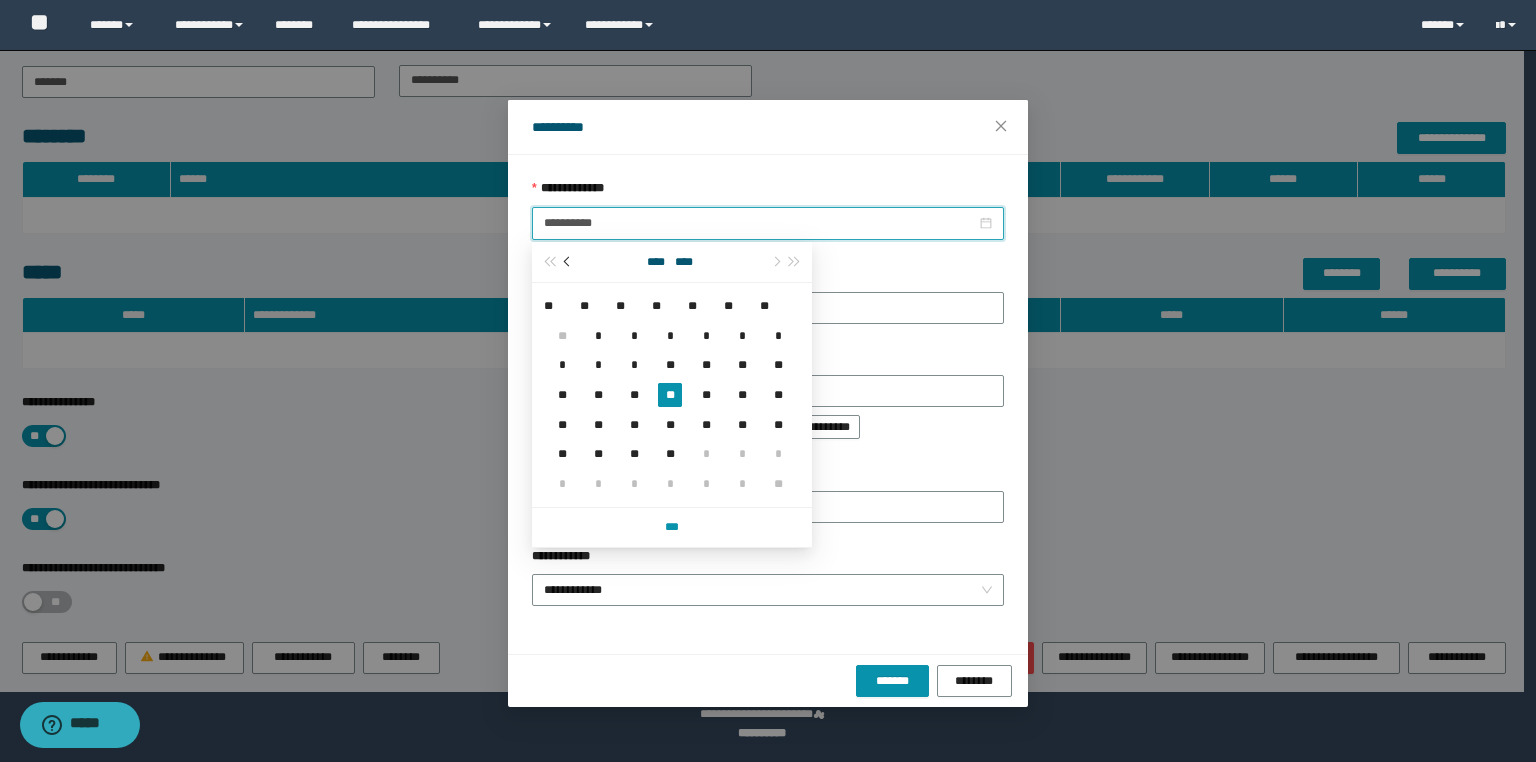click at bounding box center [568, 262] 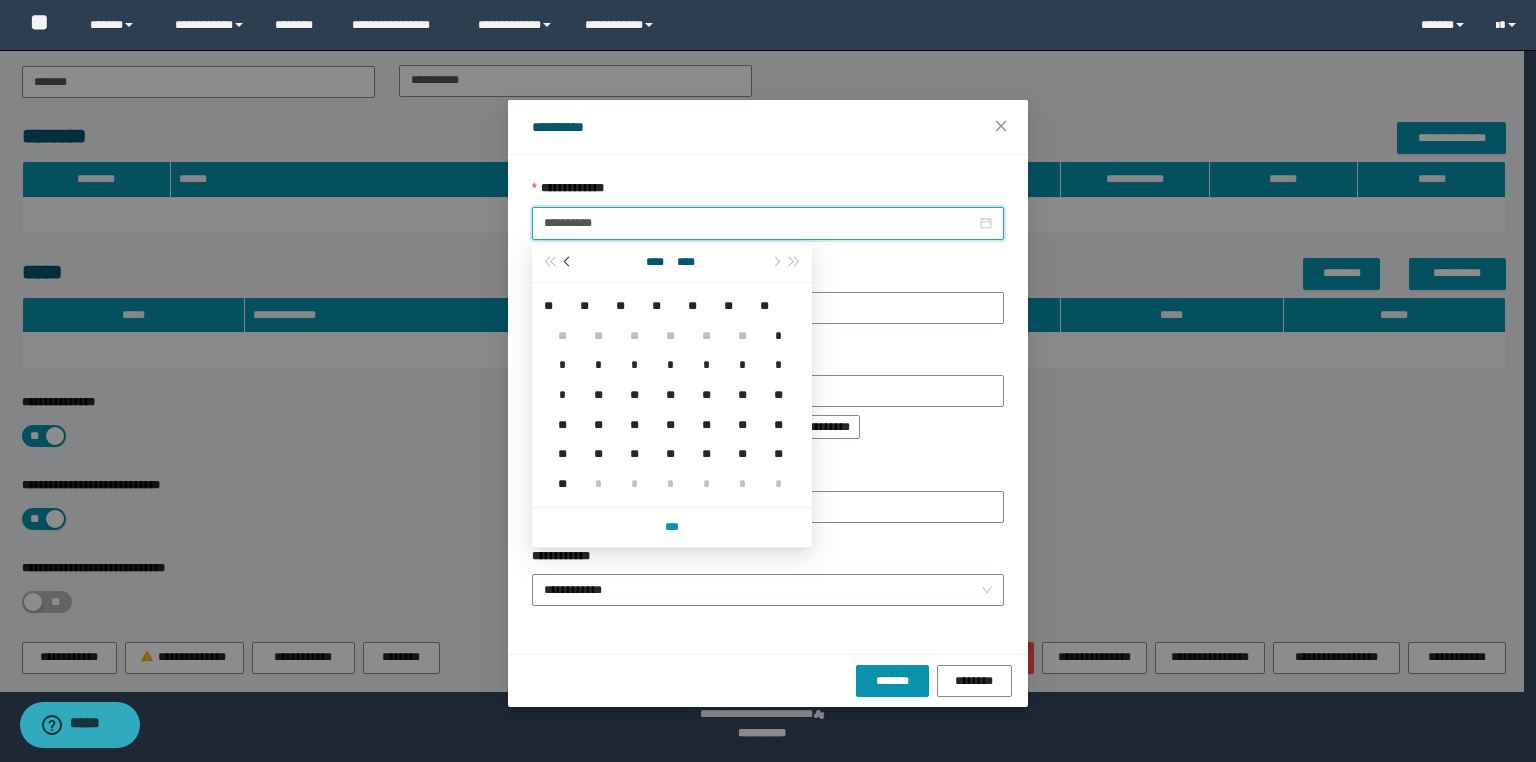 click at bounding box center [568, 262] 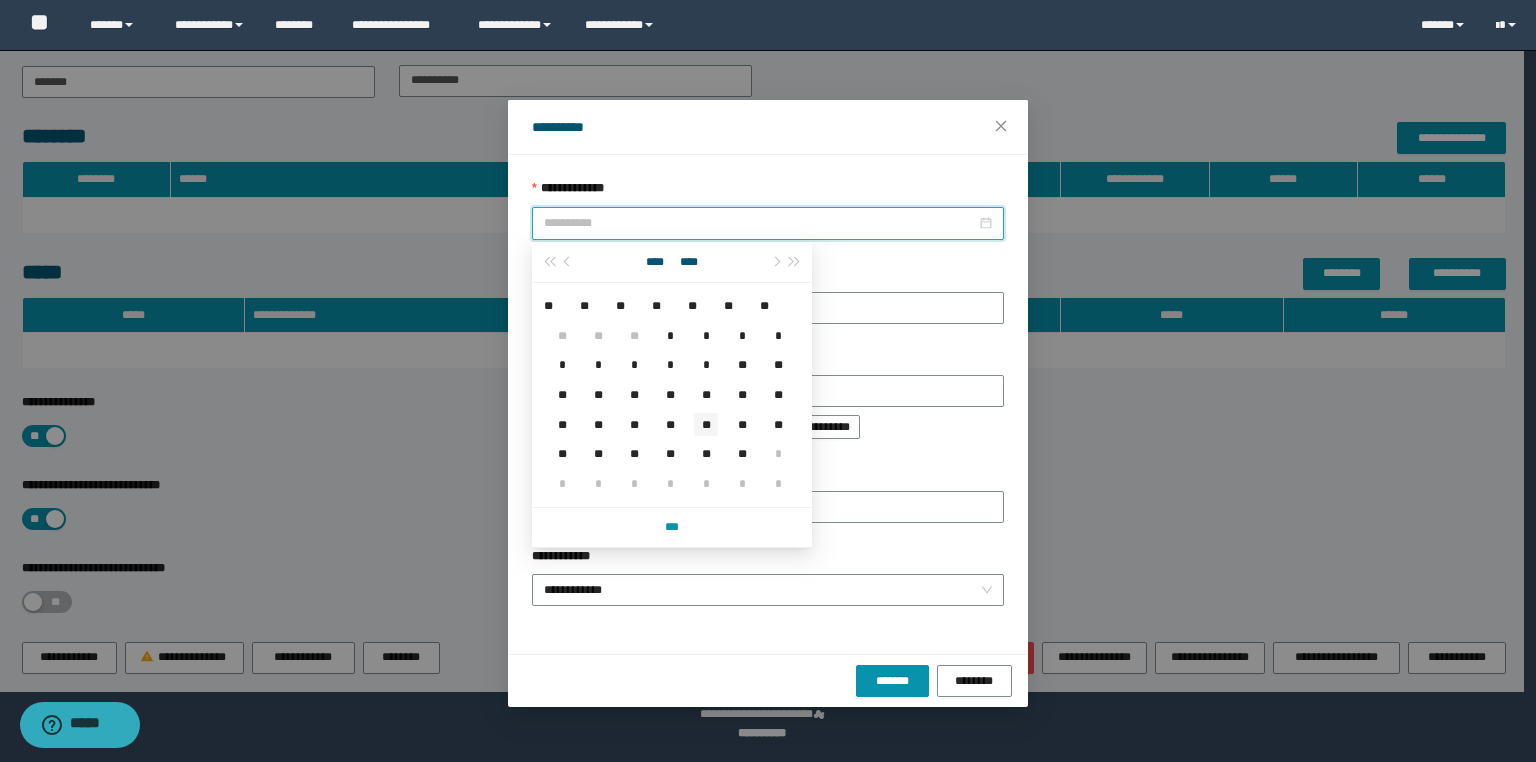 type on "**********" 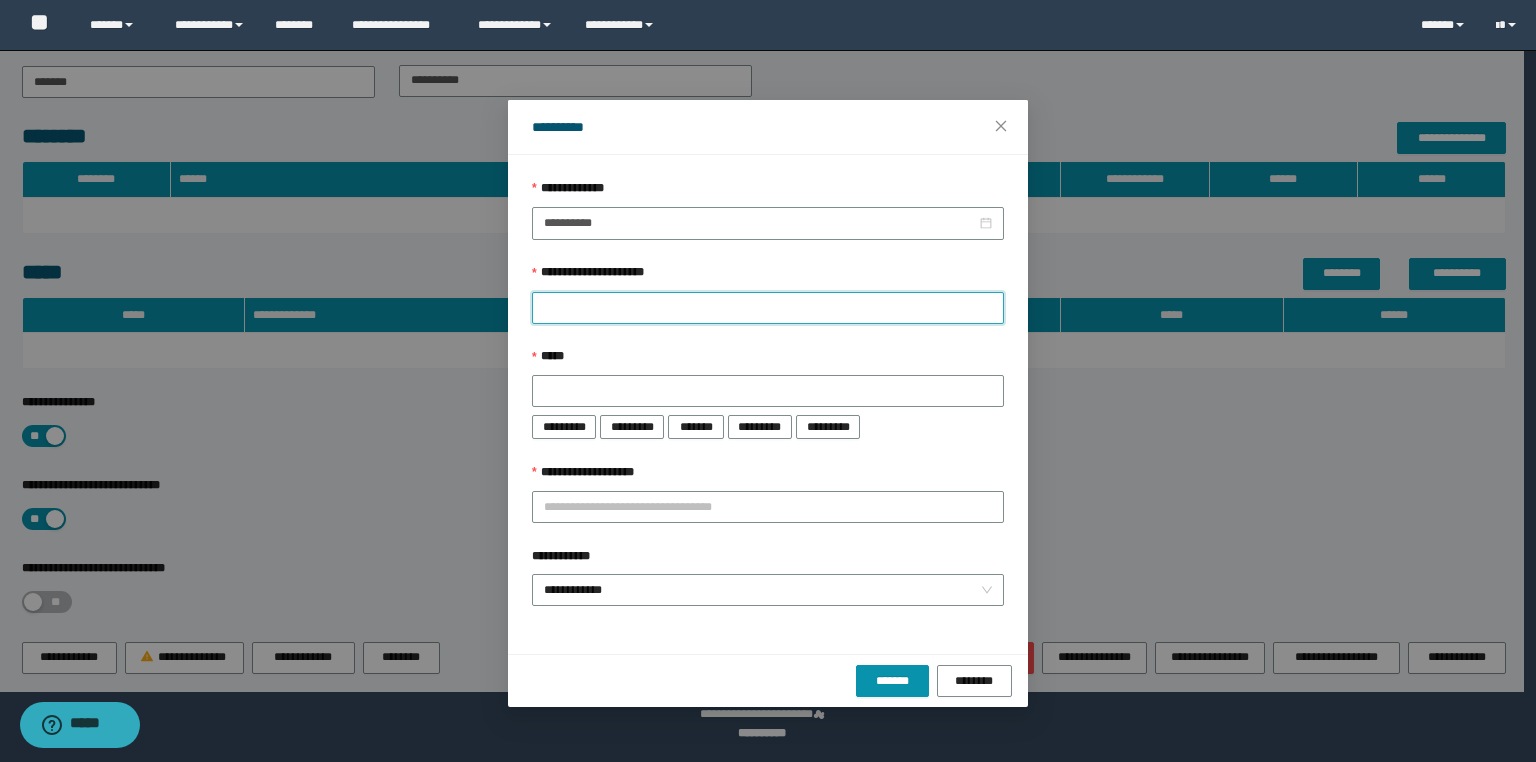 click on "**********" at bounding box center (768, 308) 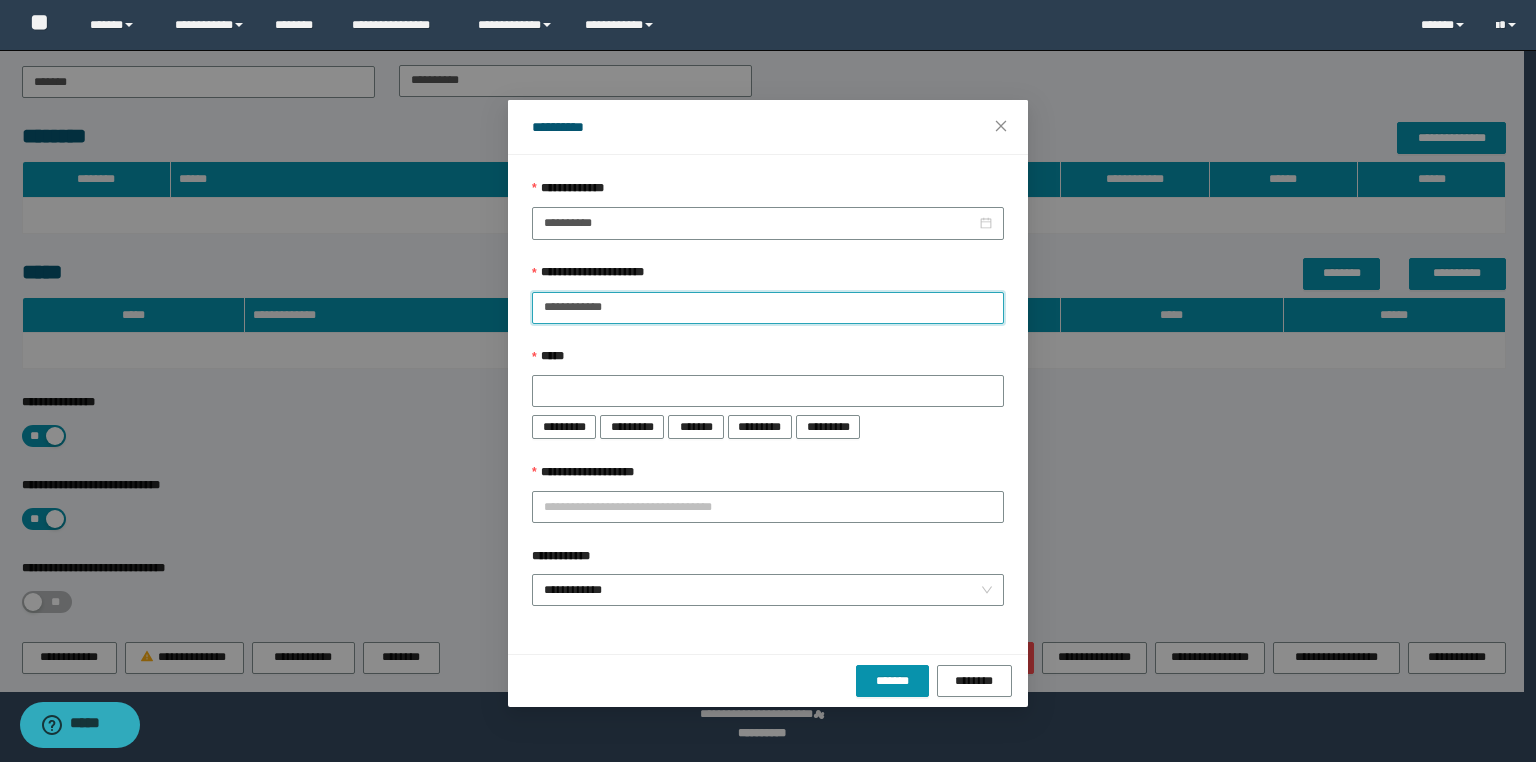 type on "**********" 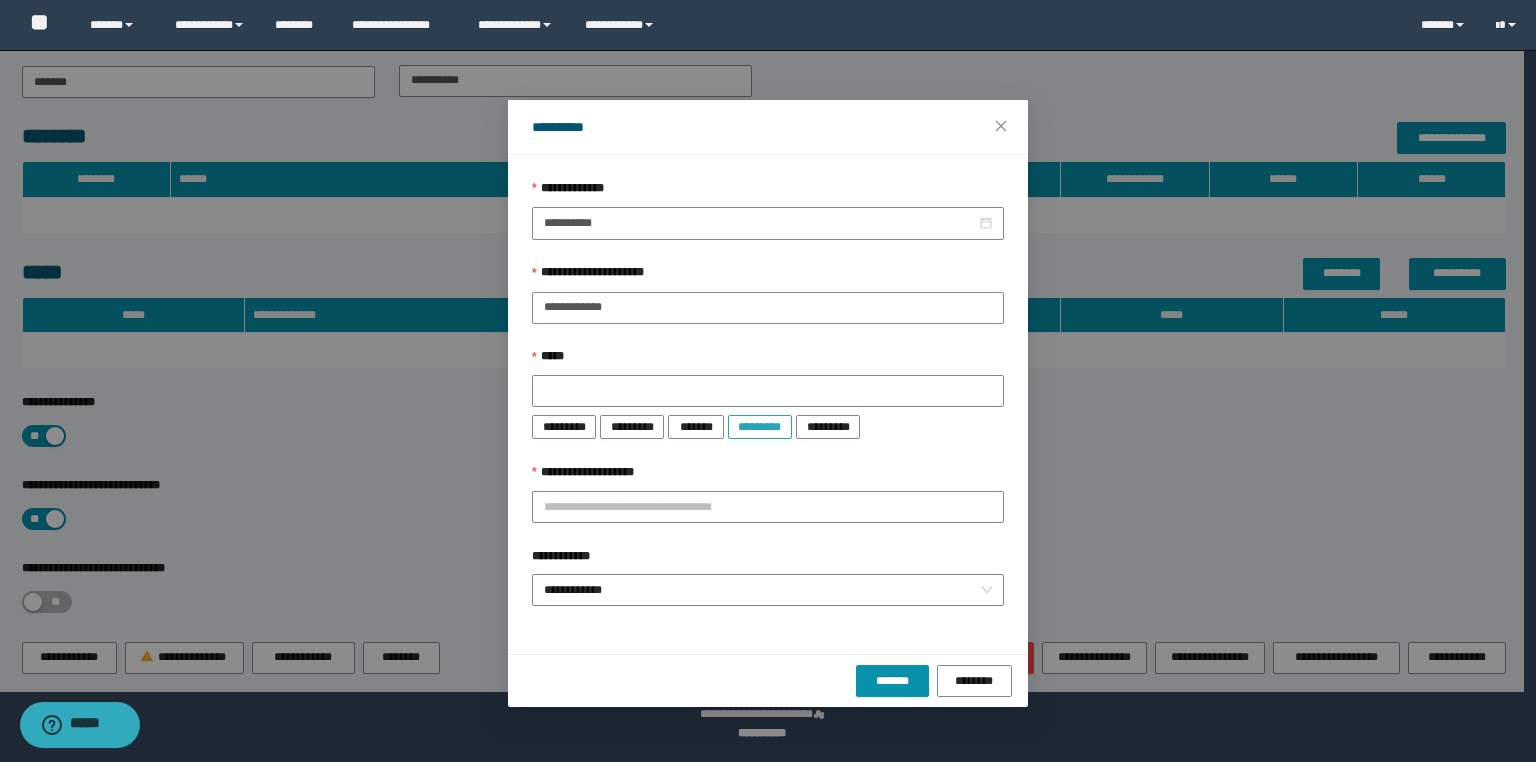 click on "*********" at bounding box center [760, 427] 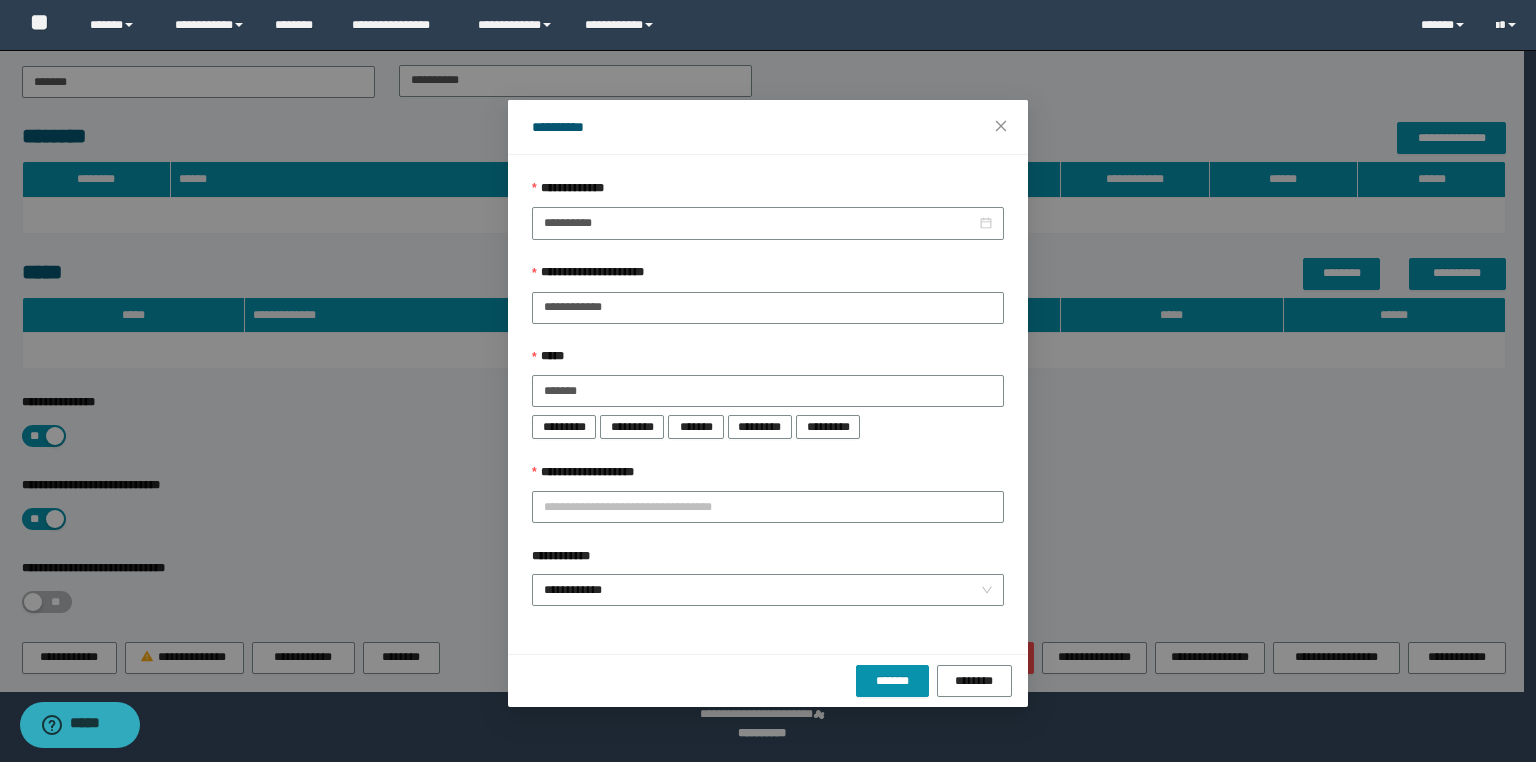 click on "**********" at bounding box center [768, 392] 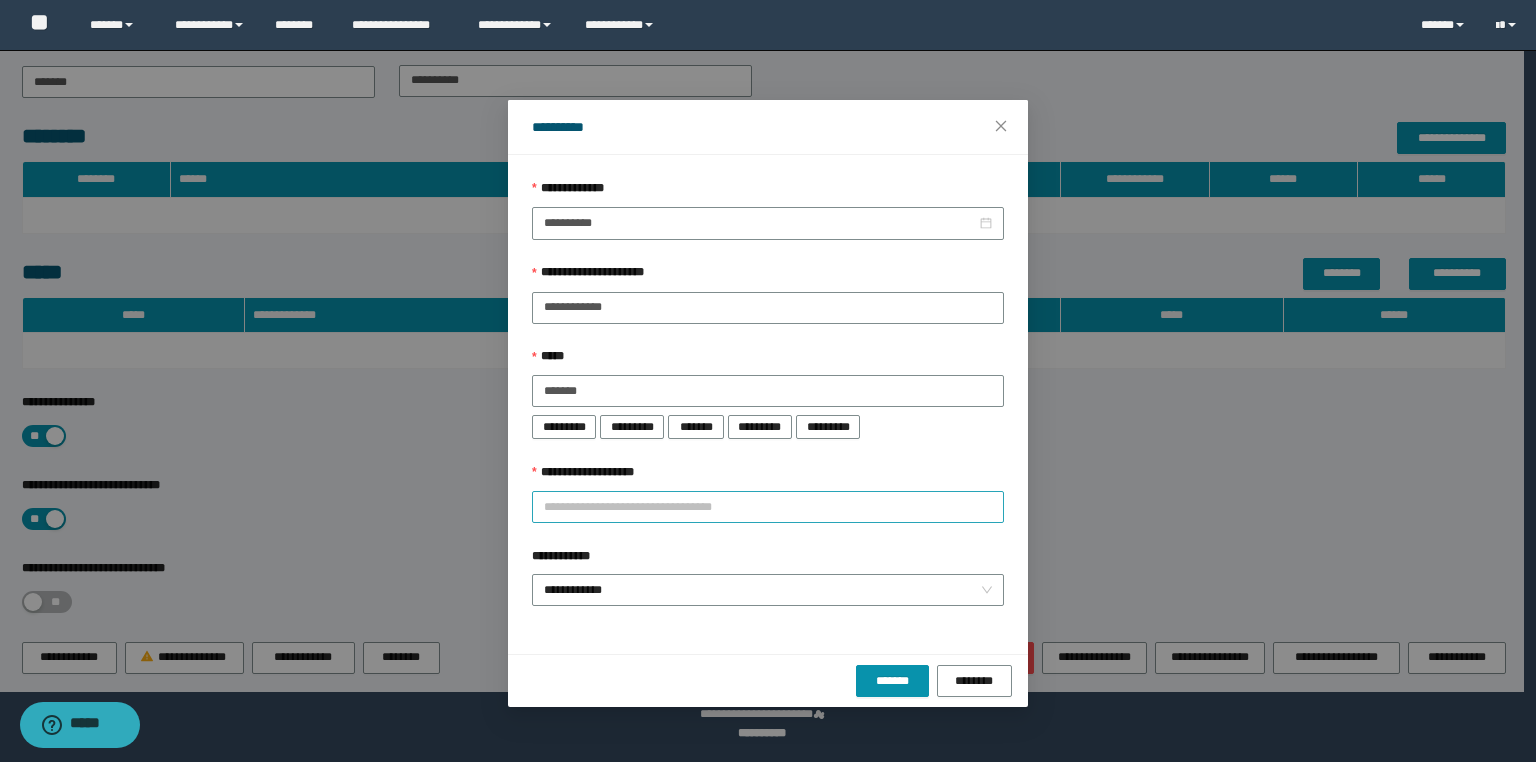 click on "**********" at bounding box center [768, 507] 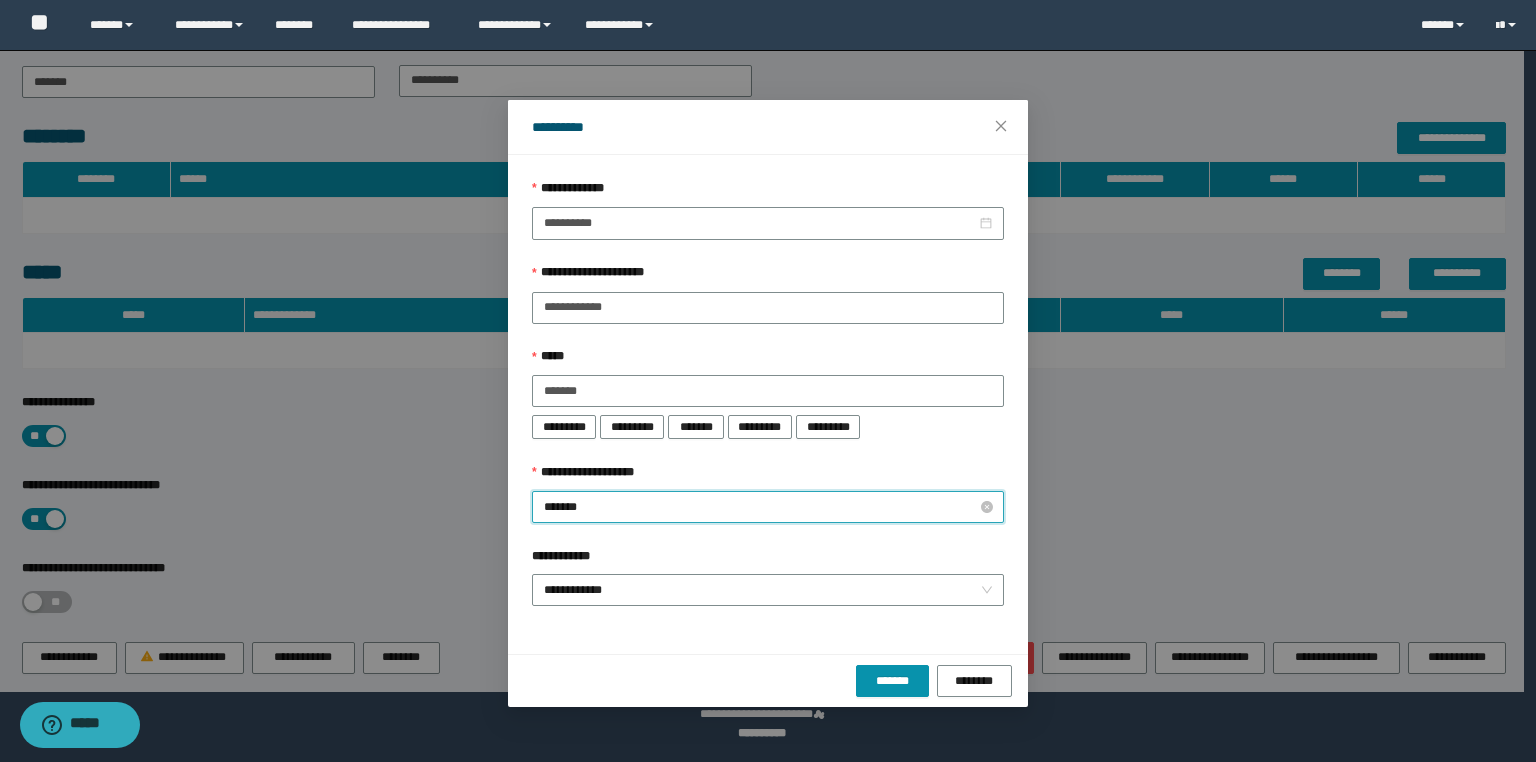 type on "********" 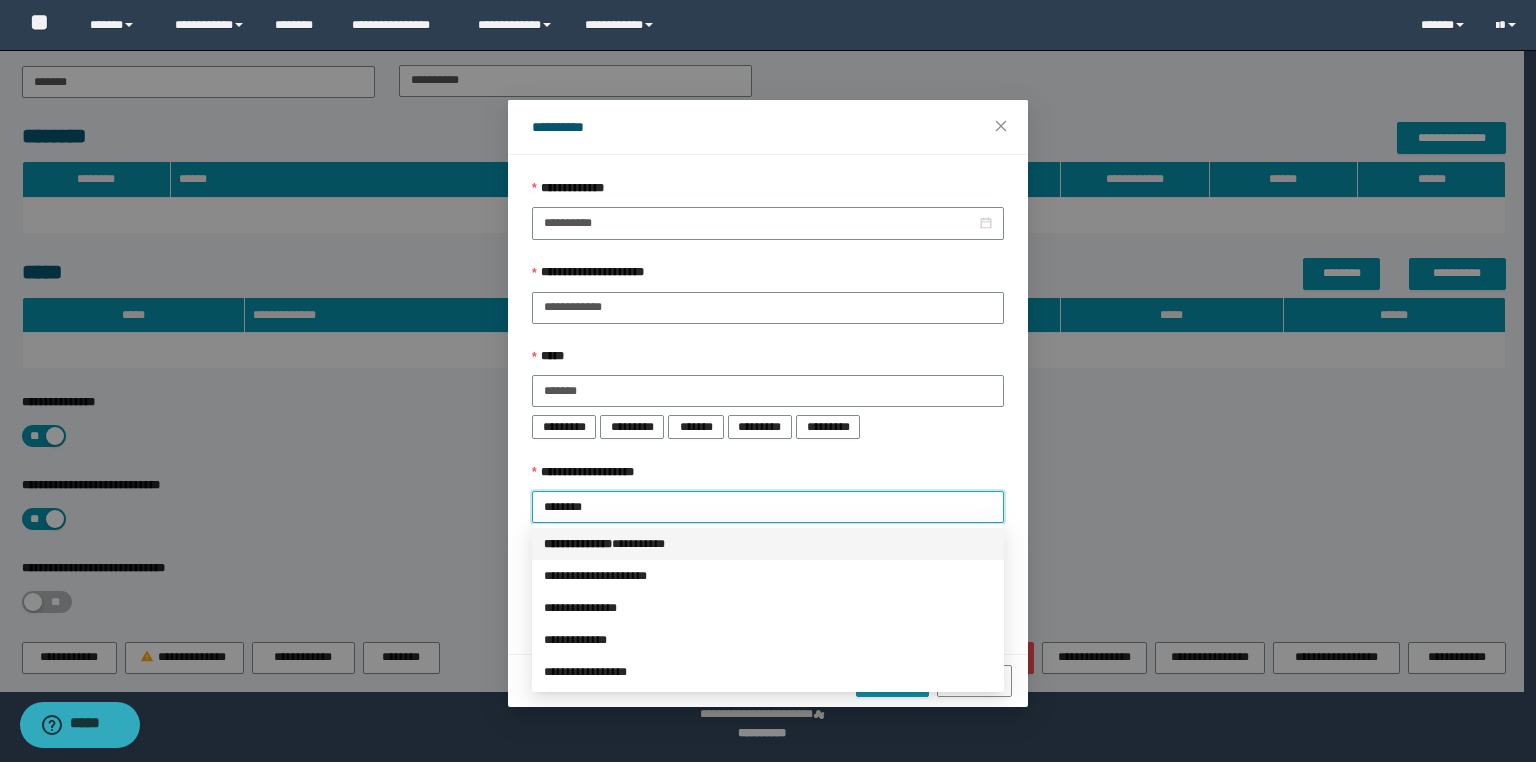 click on "*** *   ********* * ********" at bounding box center (768, 544) 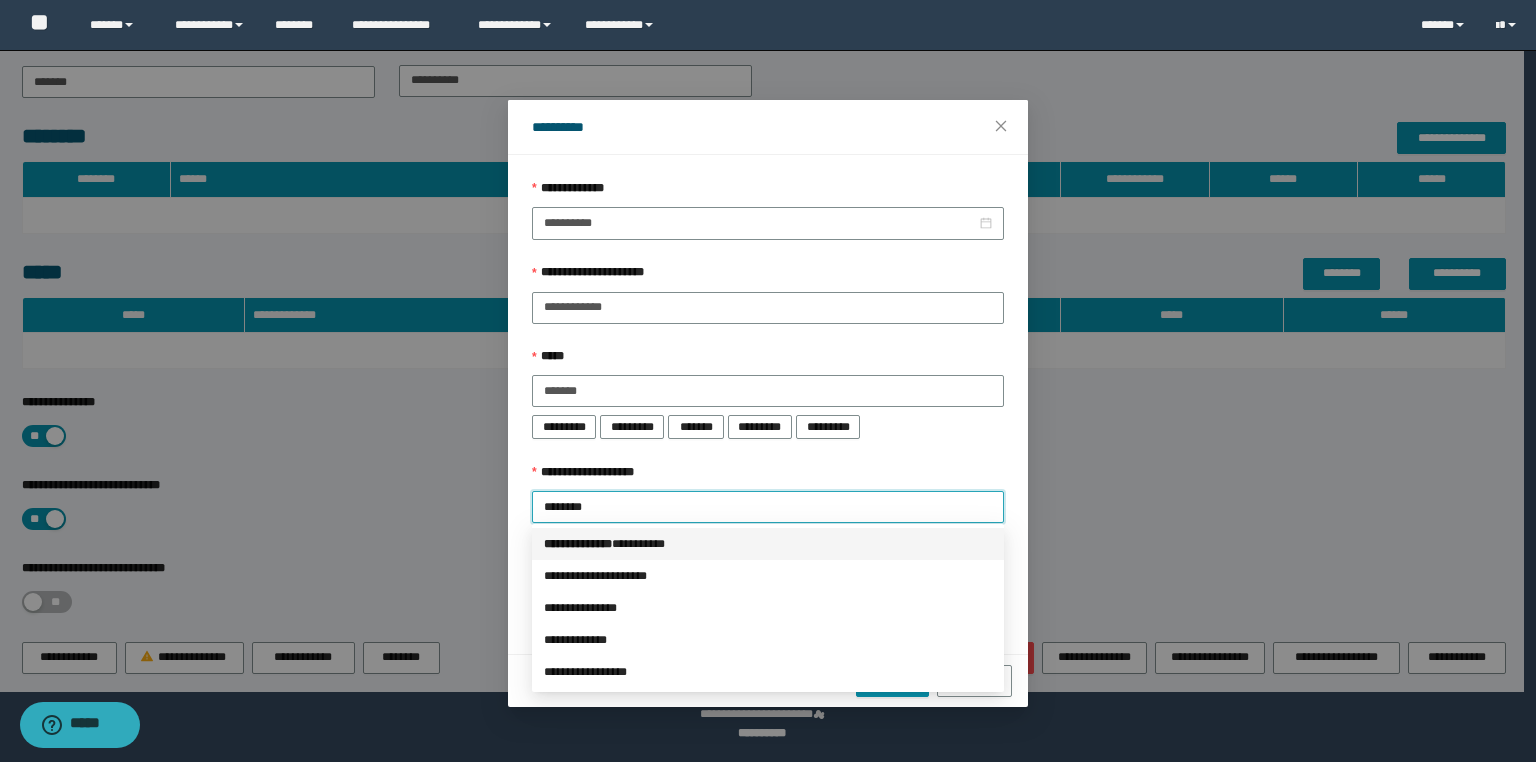 type 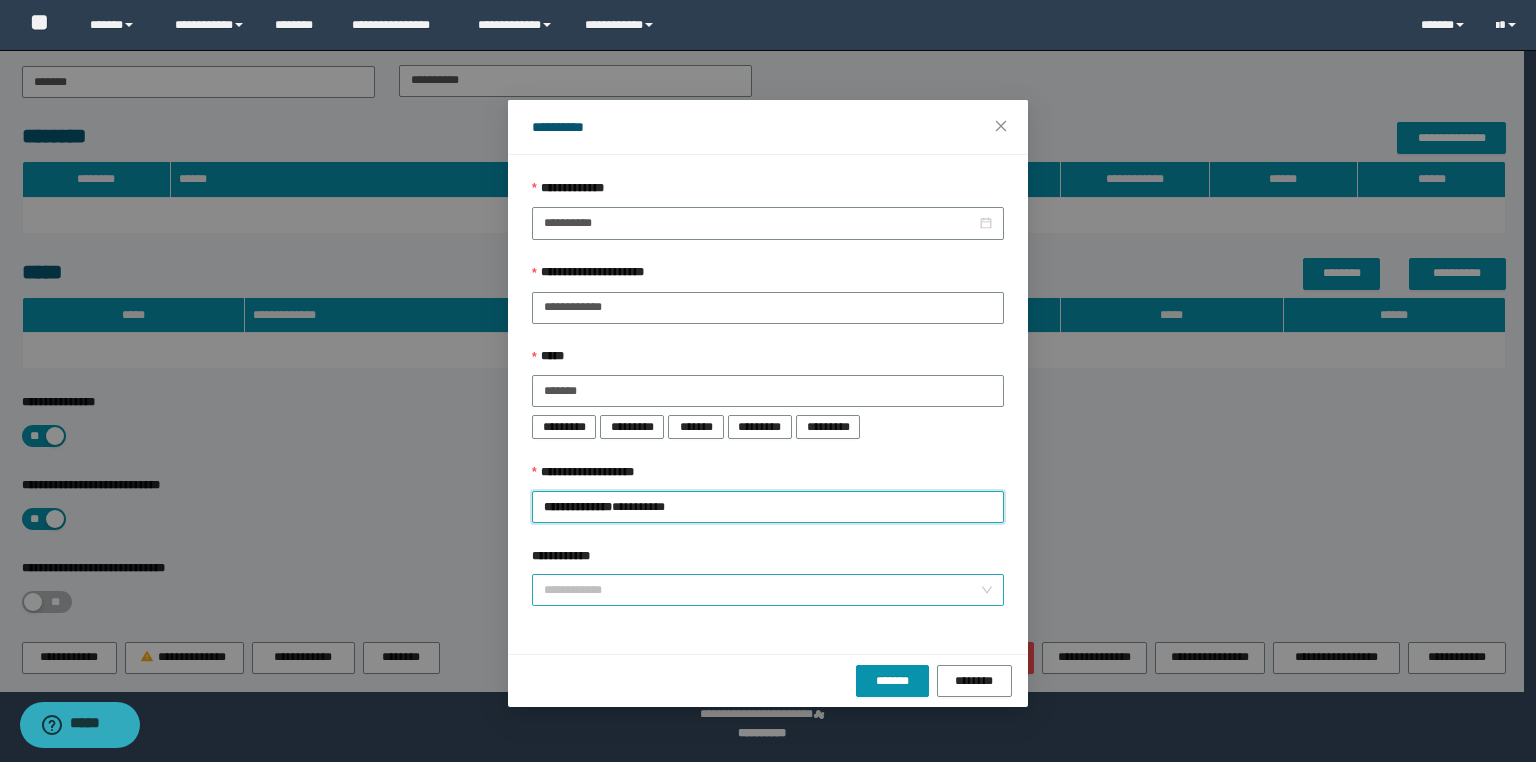 click on "**********" at bounding box center [768, 590] 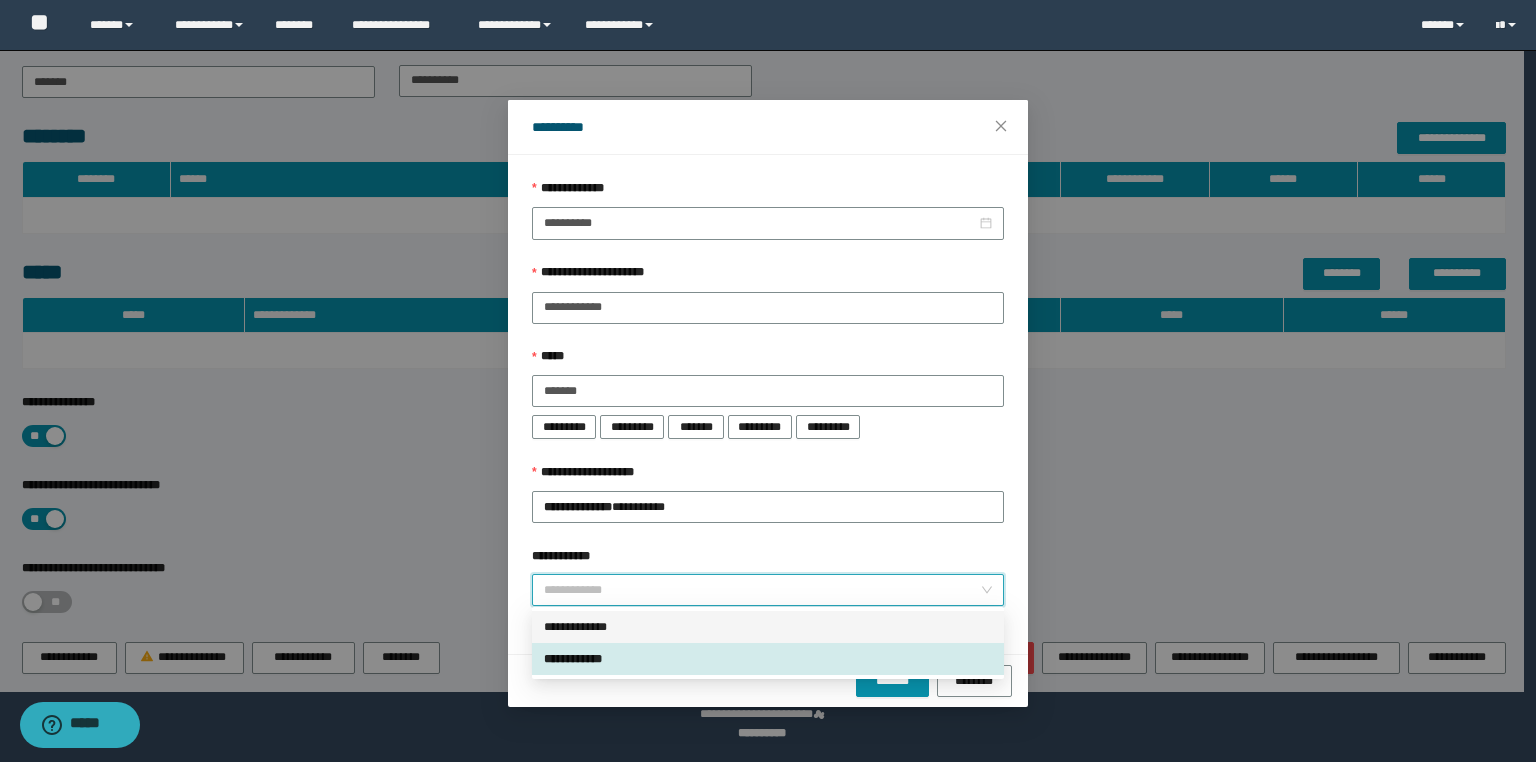 click on "**********" at bounding box center [768, 627] 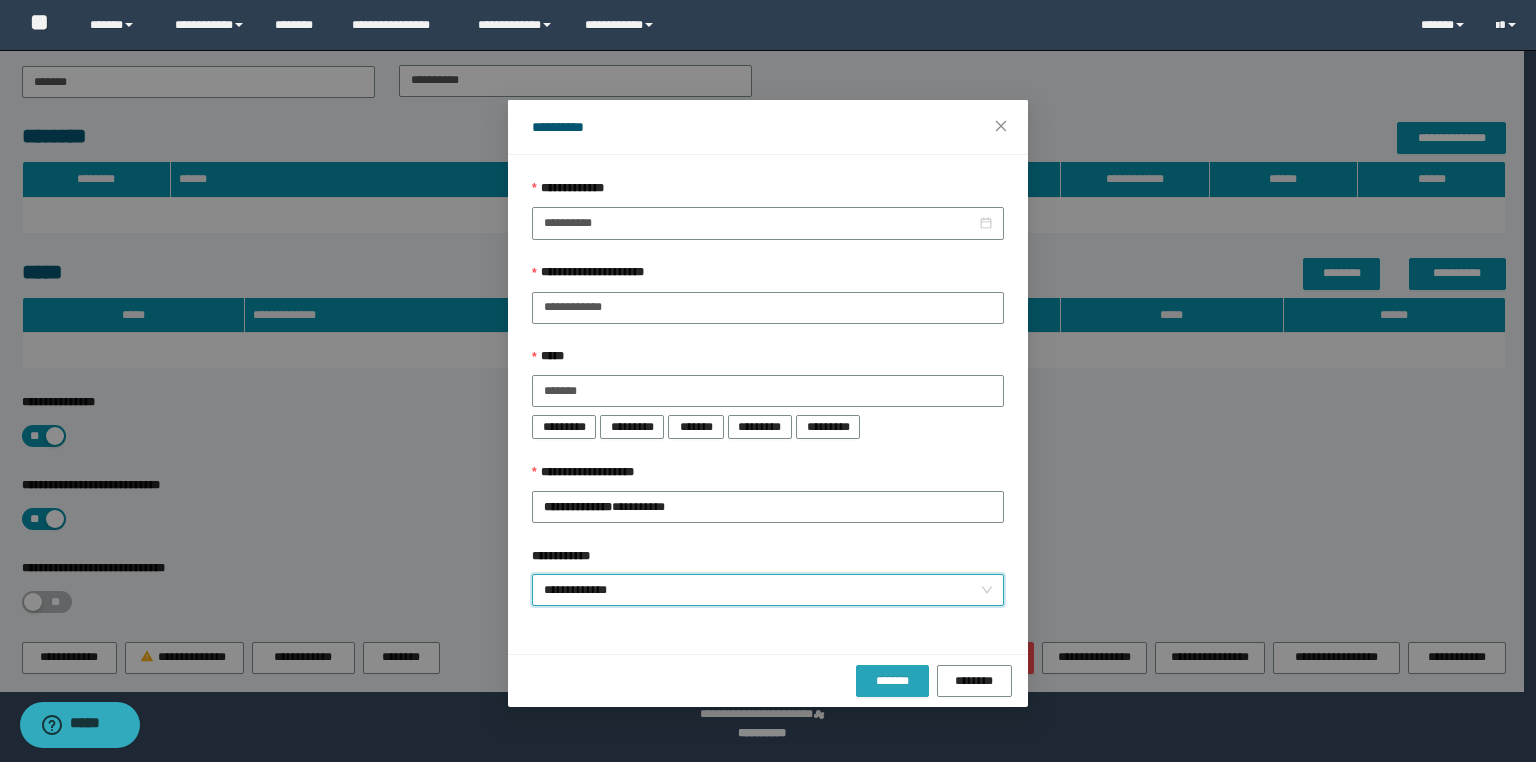click on "*******" at bounding box center (892, 681) 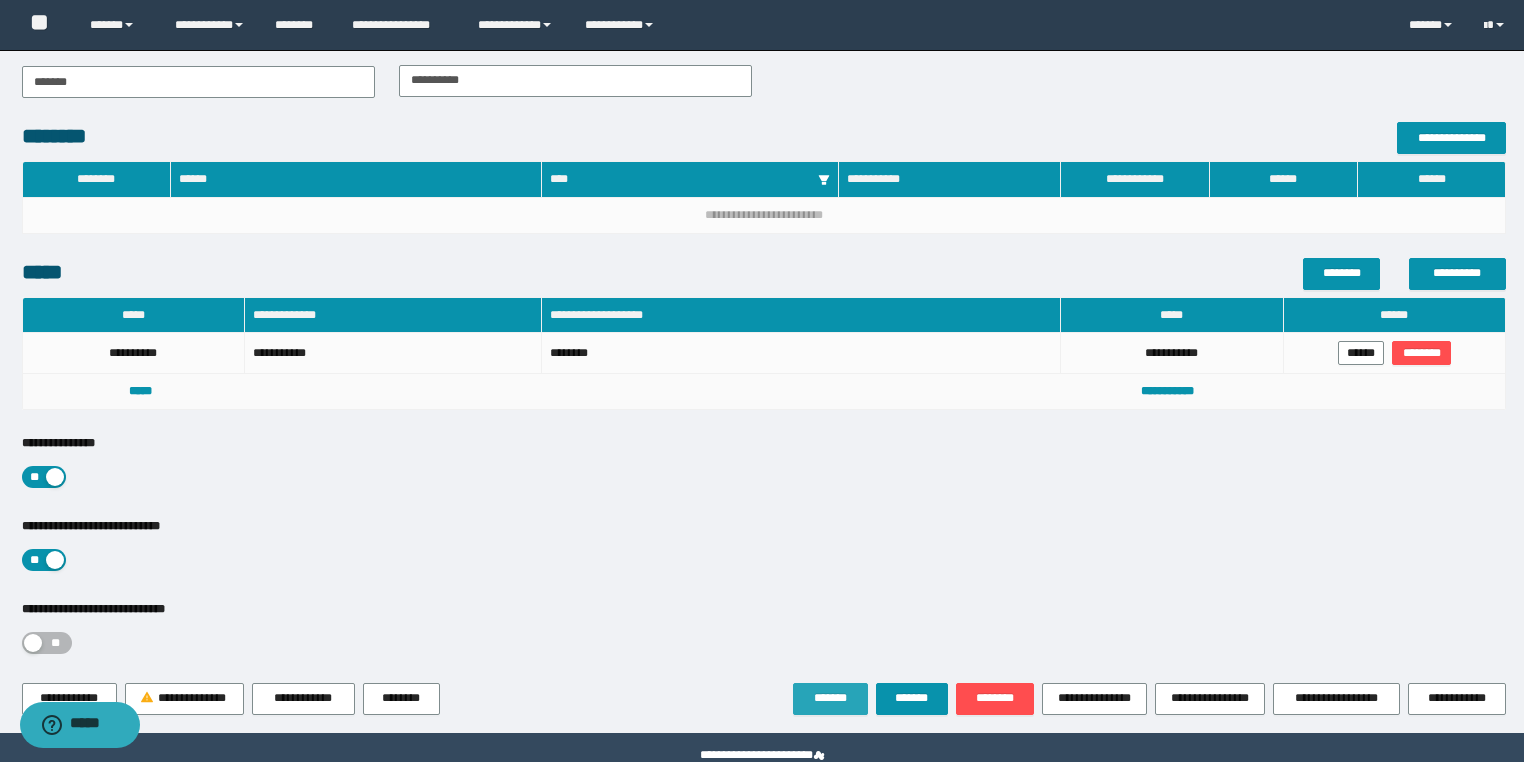 click on "*******" at bounding box center (830, 698) 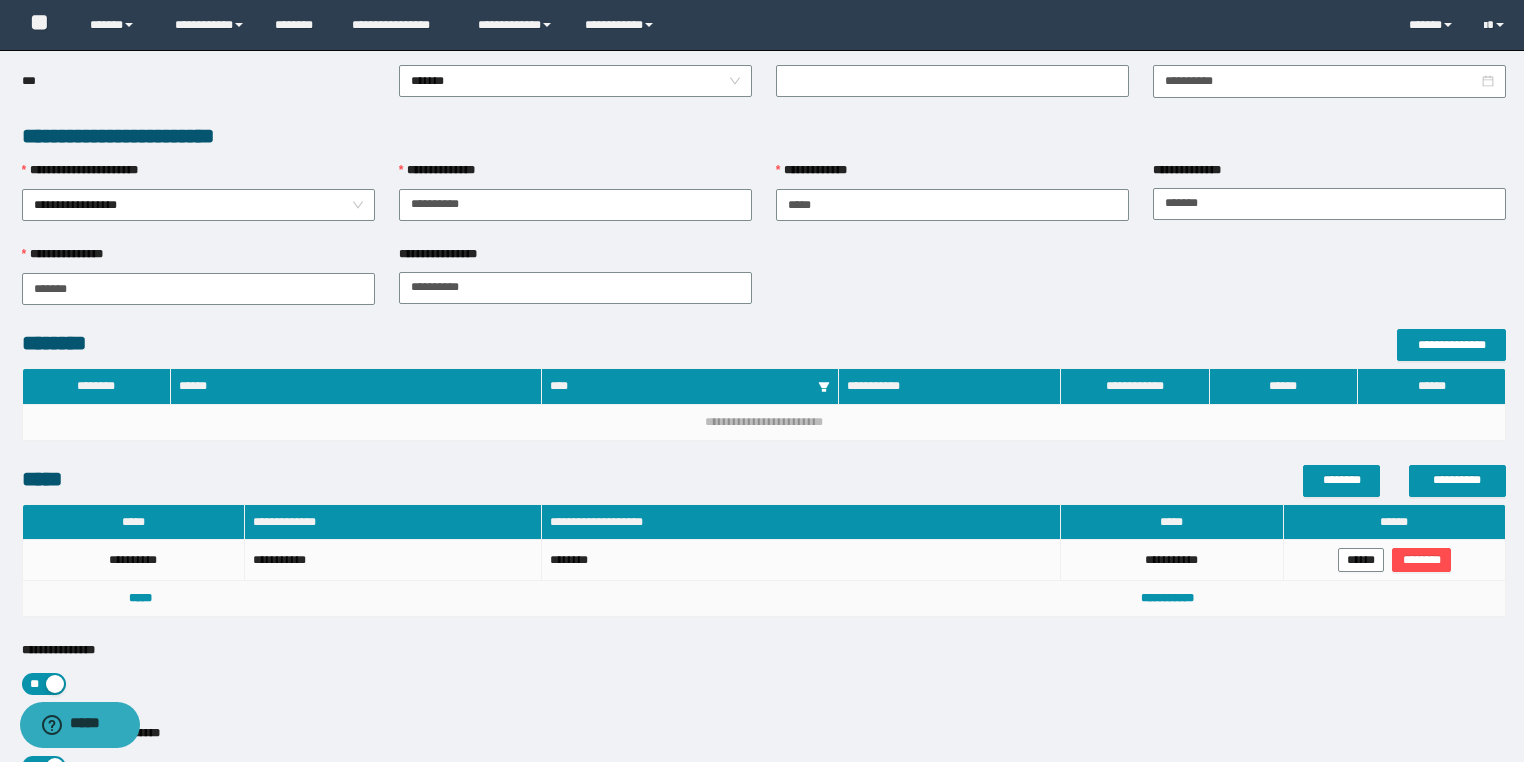 scroll, scrollTop: 0, scrollLeft: 0, axis: both 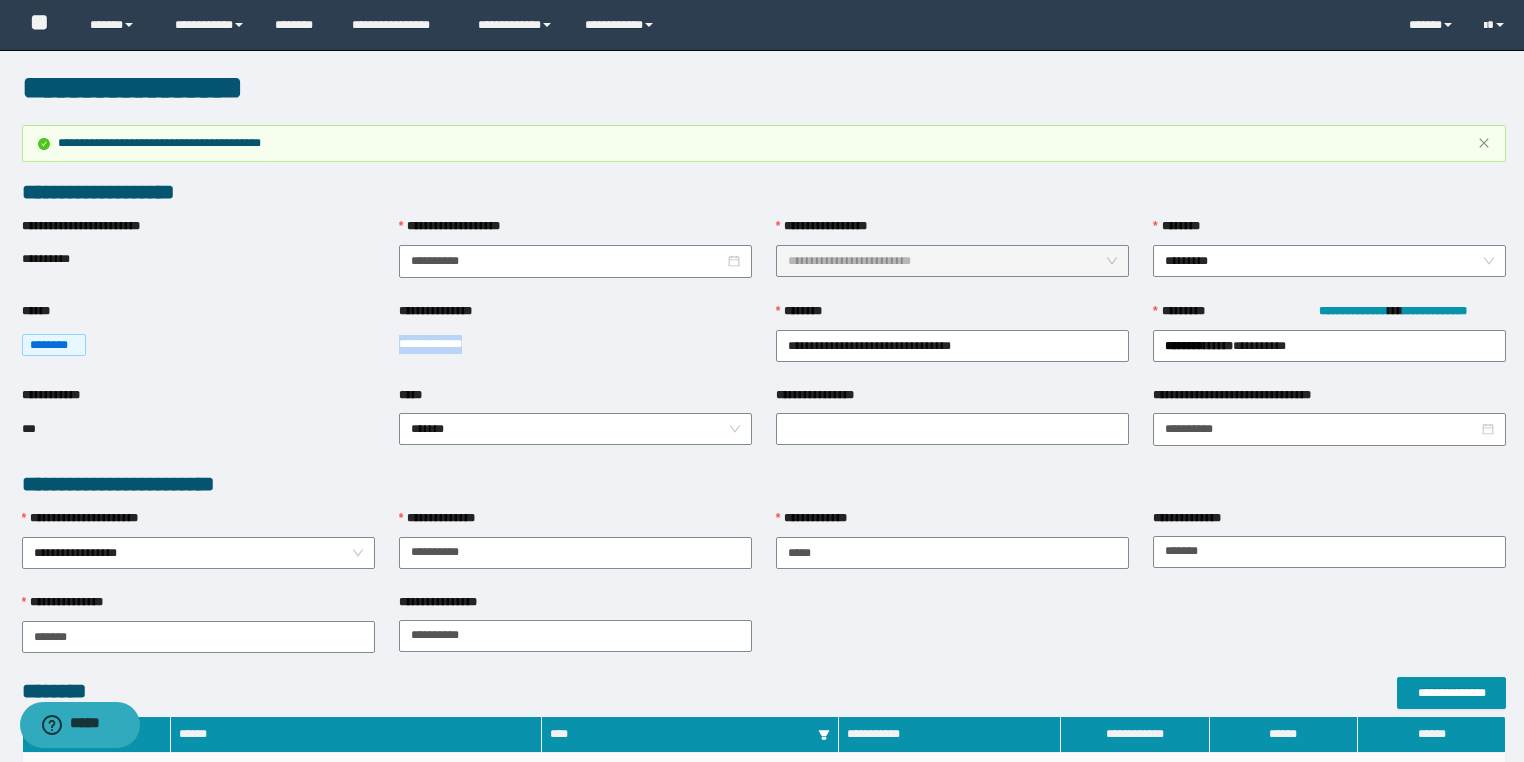 drag, startPoint x: 504, startPoint y: 344, endPoint x: 389, endPoint y: 358, distance: 115.84904 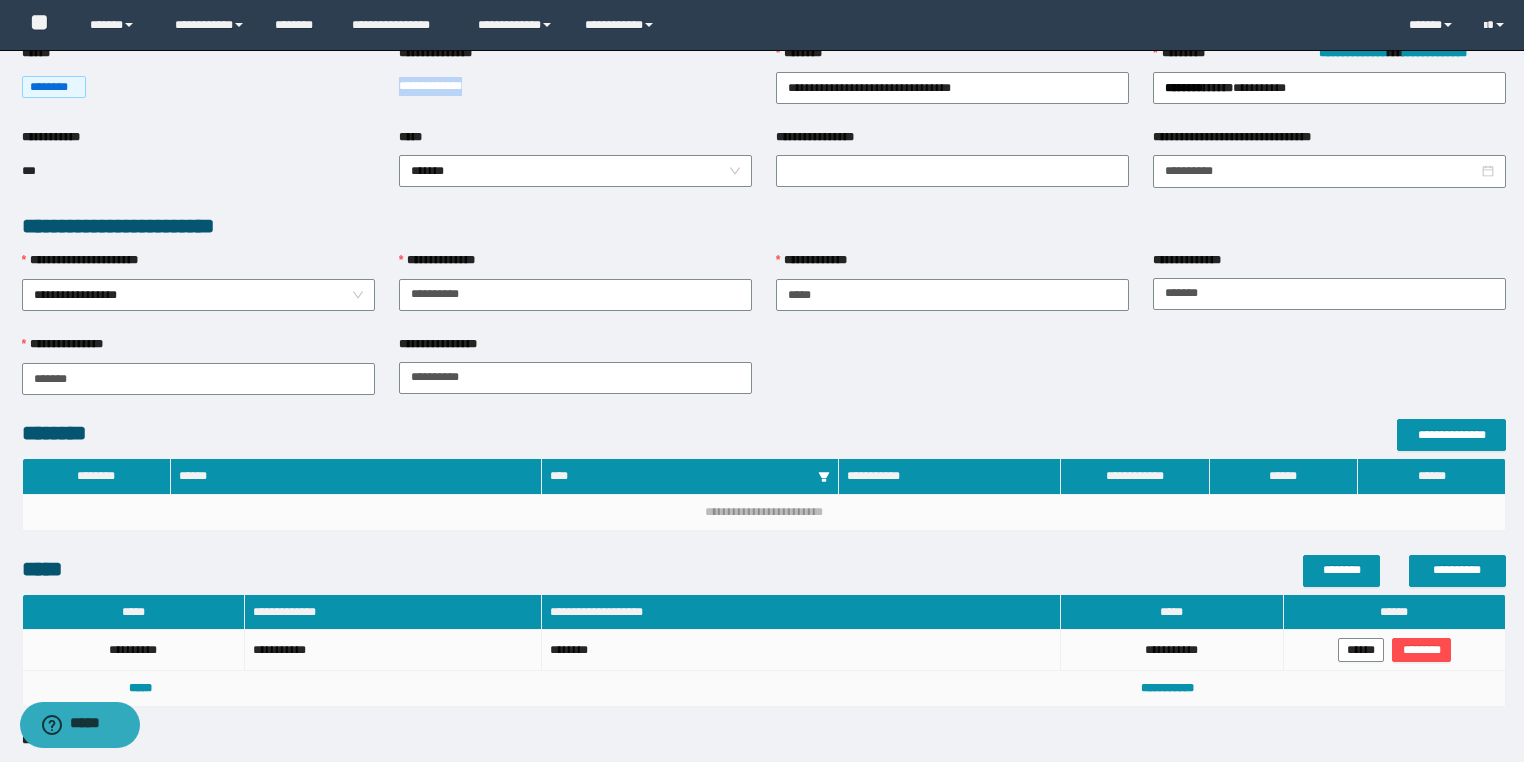 scroll, scrollTop: 596, scrollLeft: 0, axis: vertical 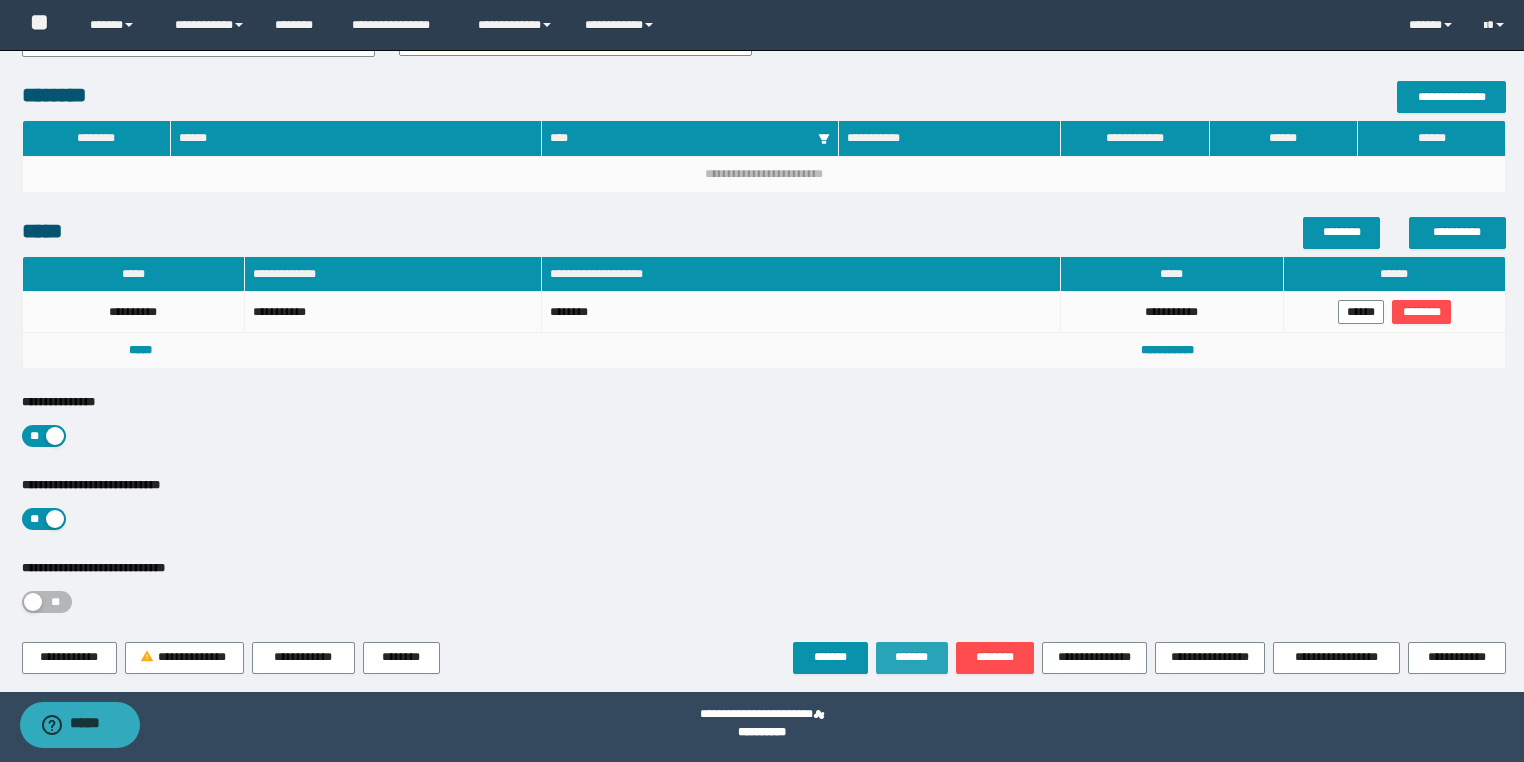 click on "*******" at bounding box center [912, 657] 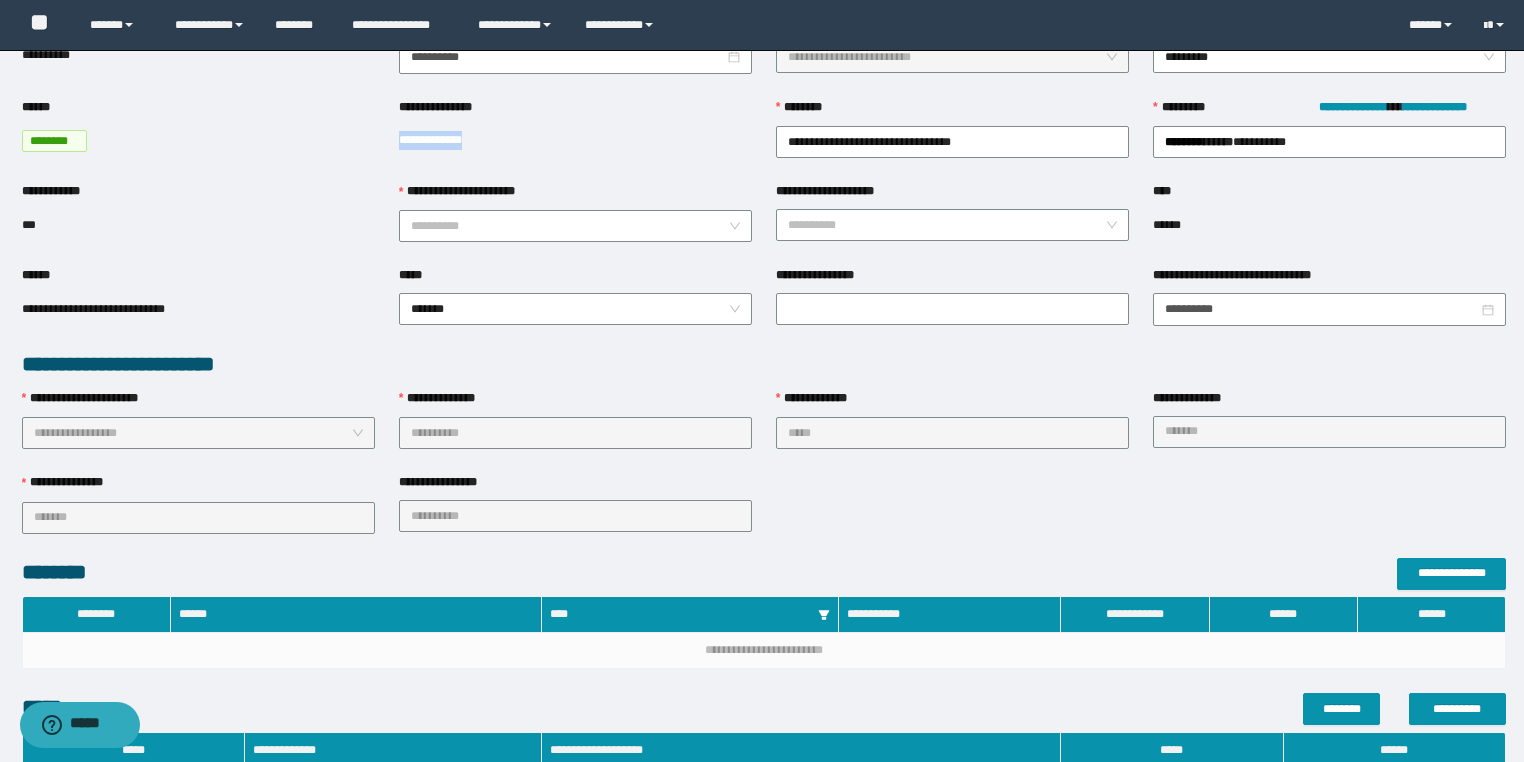 scroll, scrollTop: 0, scrollLeft: 0, axis: both 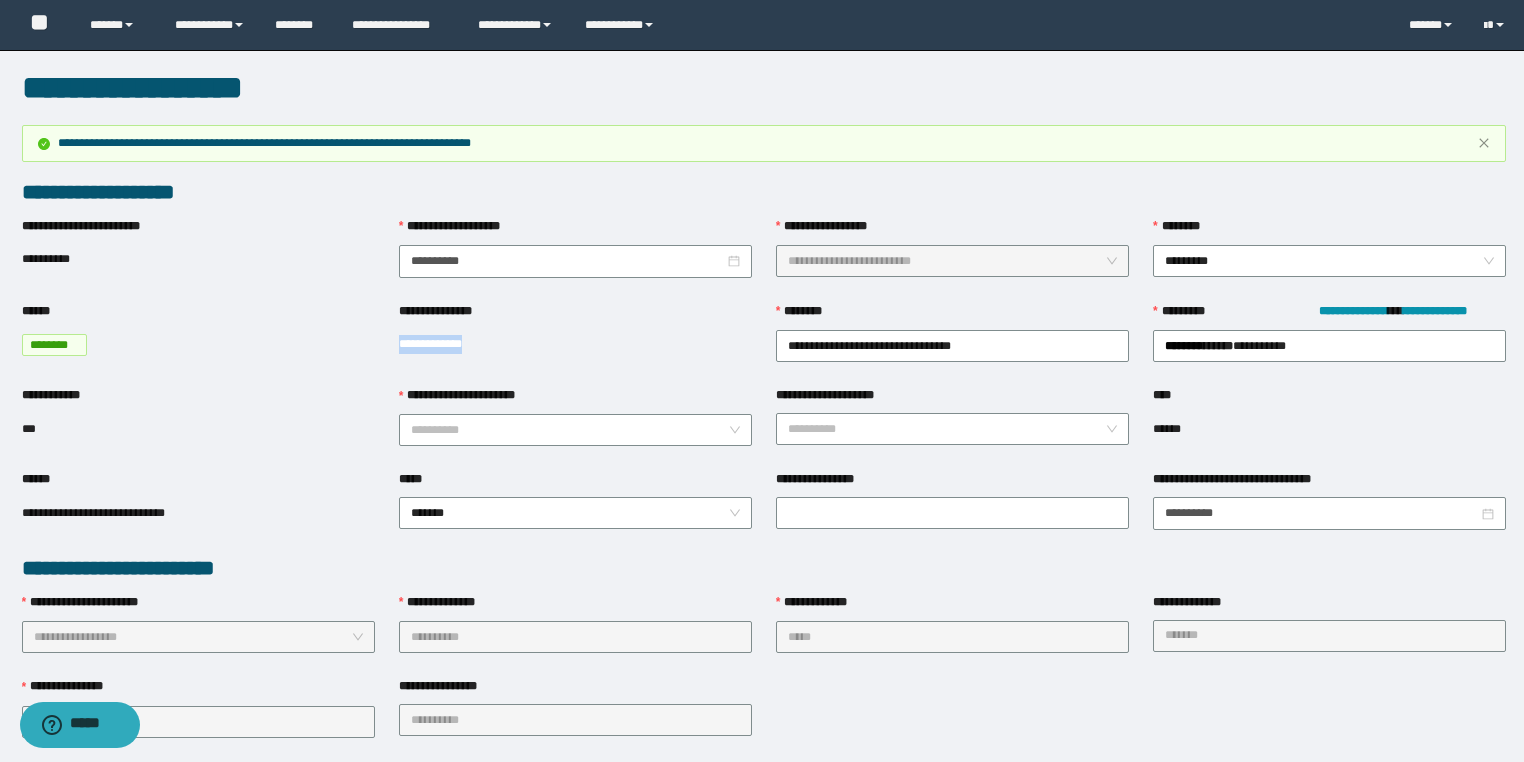 copy on "**********" 